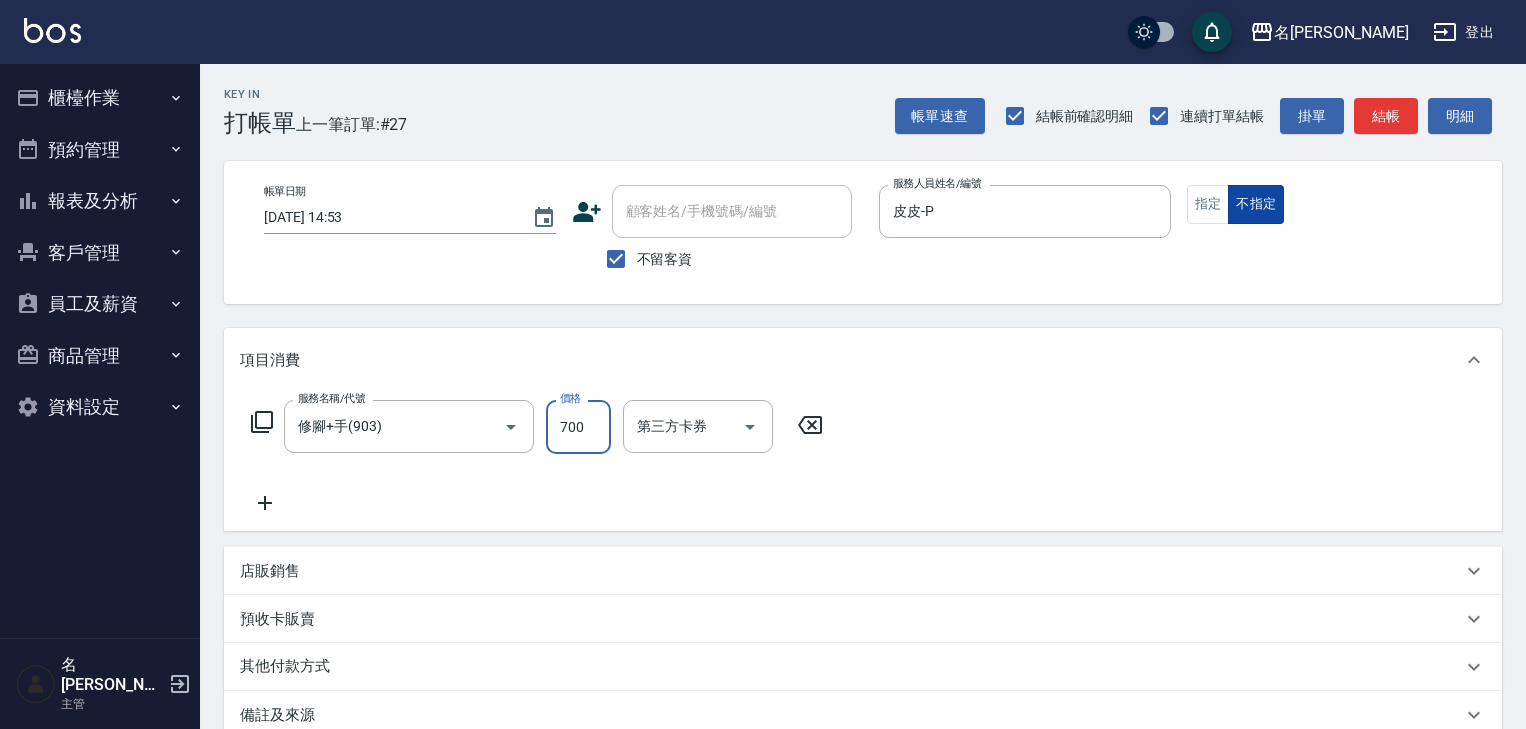 scroll, scrollTop: 0, scrollLeft: 0, axis: both 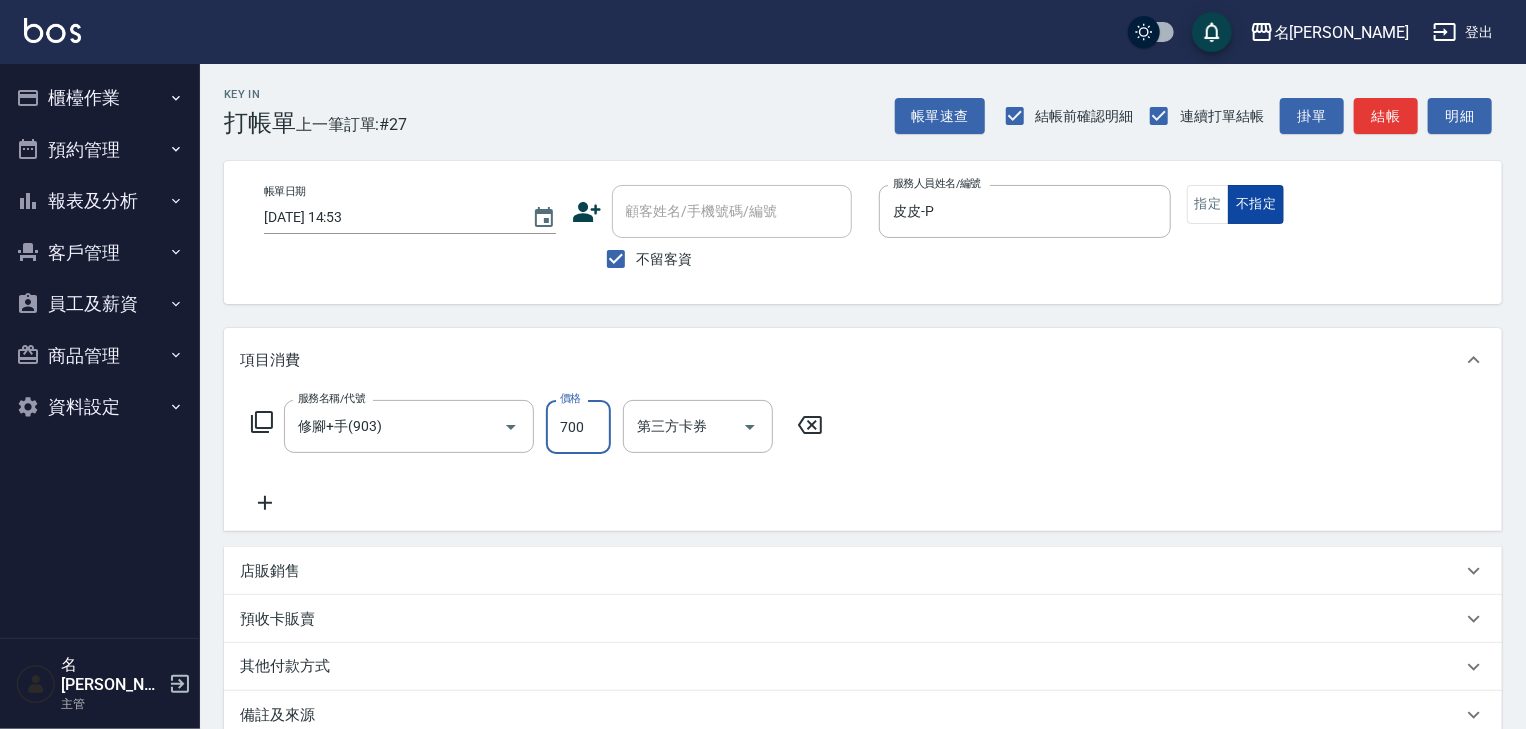 drag, startPoint x: 1209, startPoint y: 208, endPoint x: 1273, endPoint y: 186, distance: 67.6757 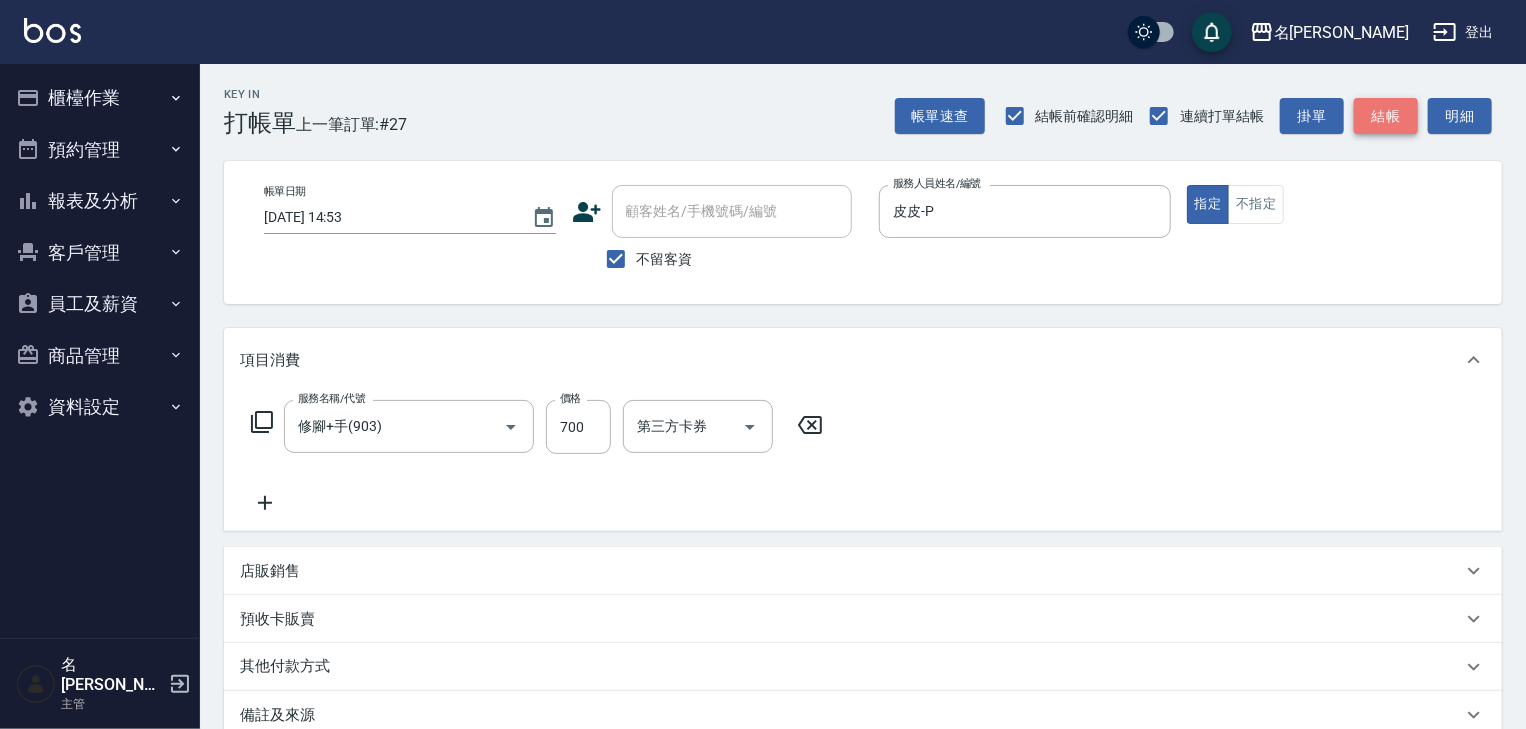 click on "結帳" at bounding box center (1386, 116) 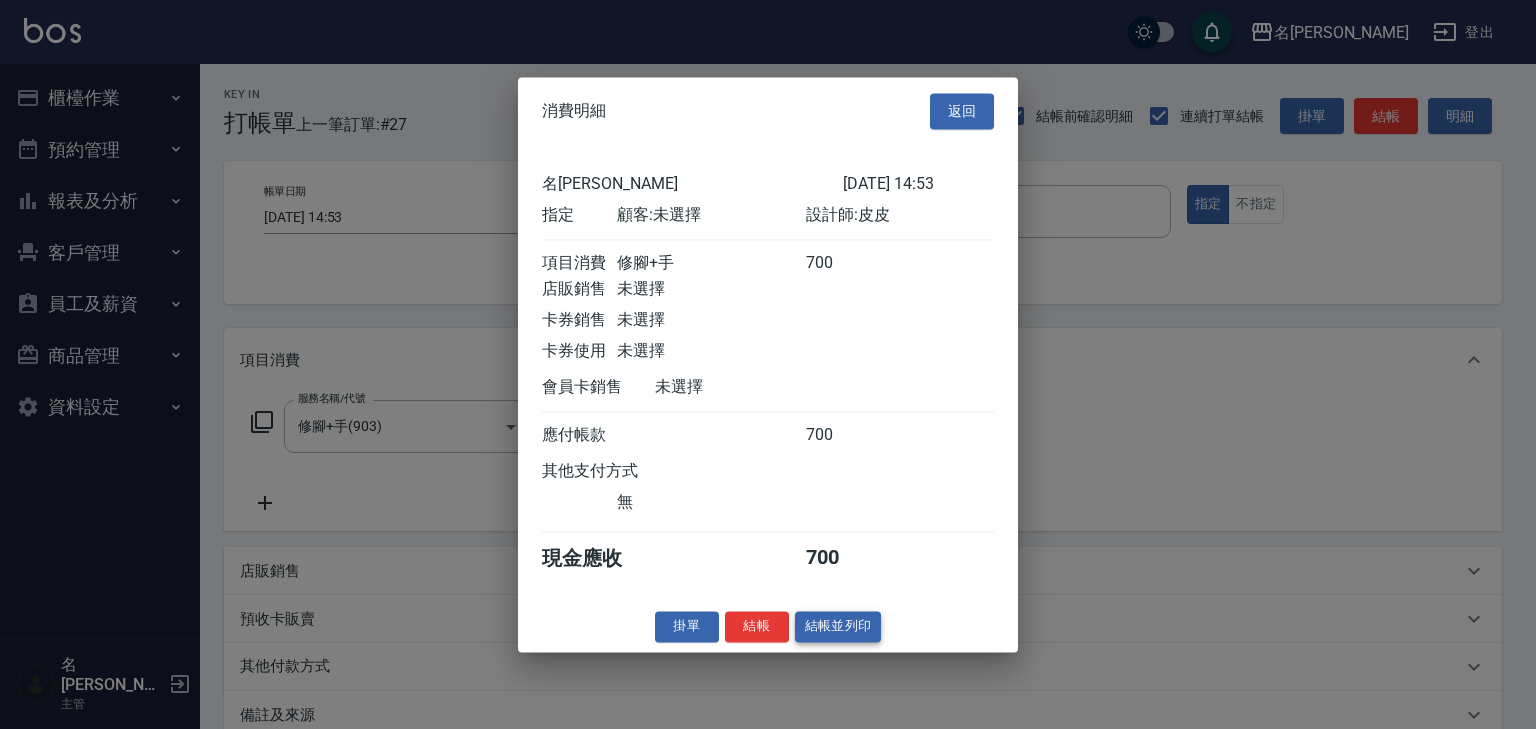 click on "結帳並列印" at bounding box center [838, 626] 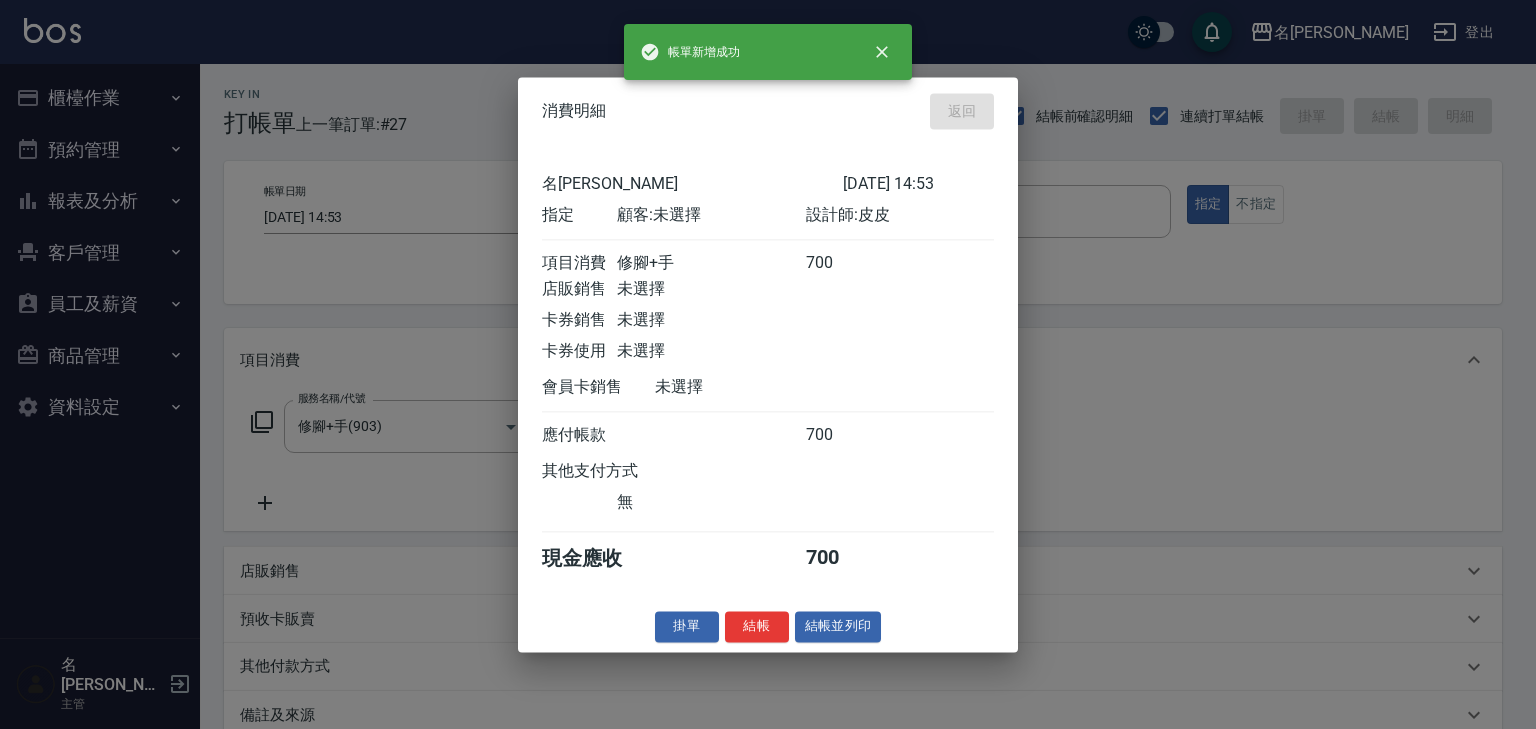 type on "[DATE] 15:27" 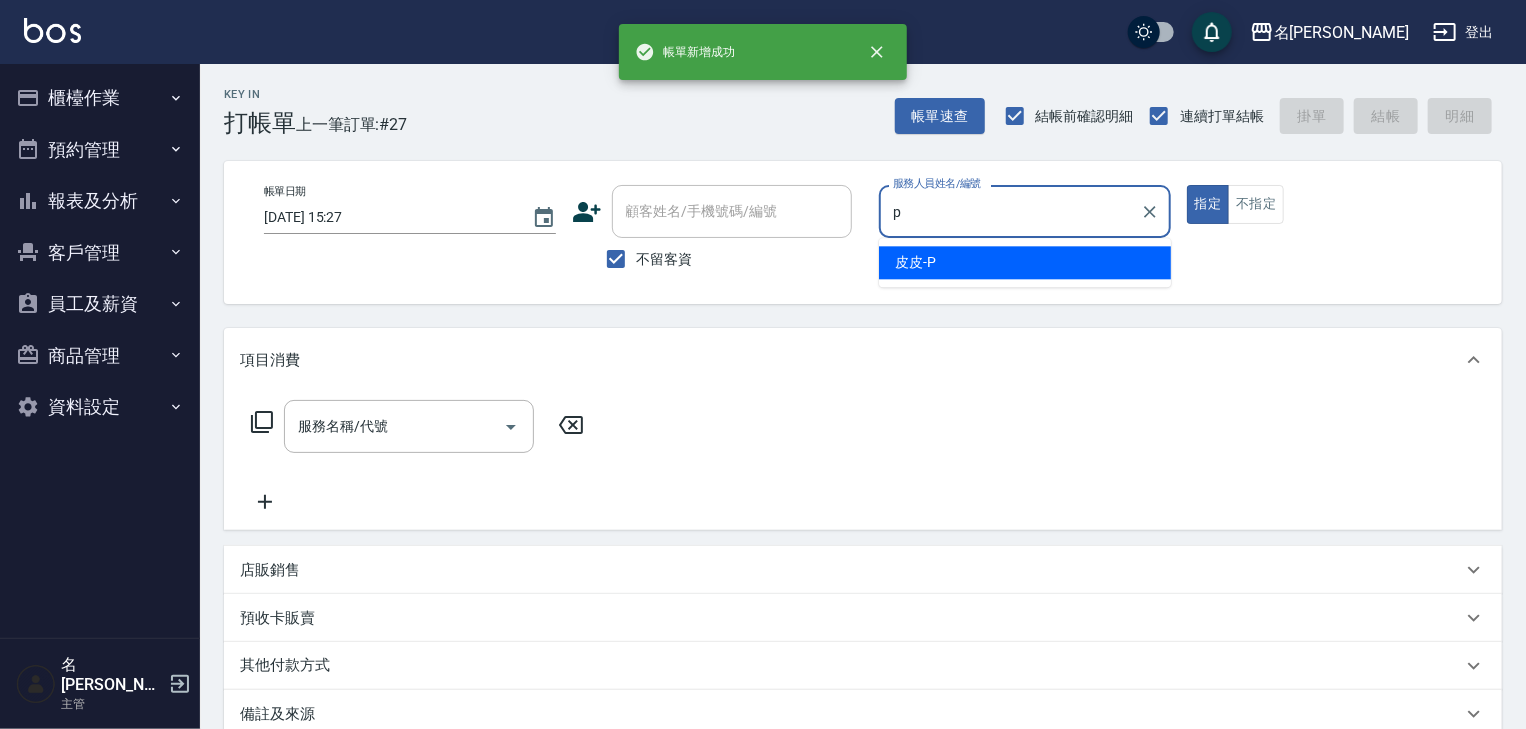 type on "皮皮-P" 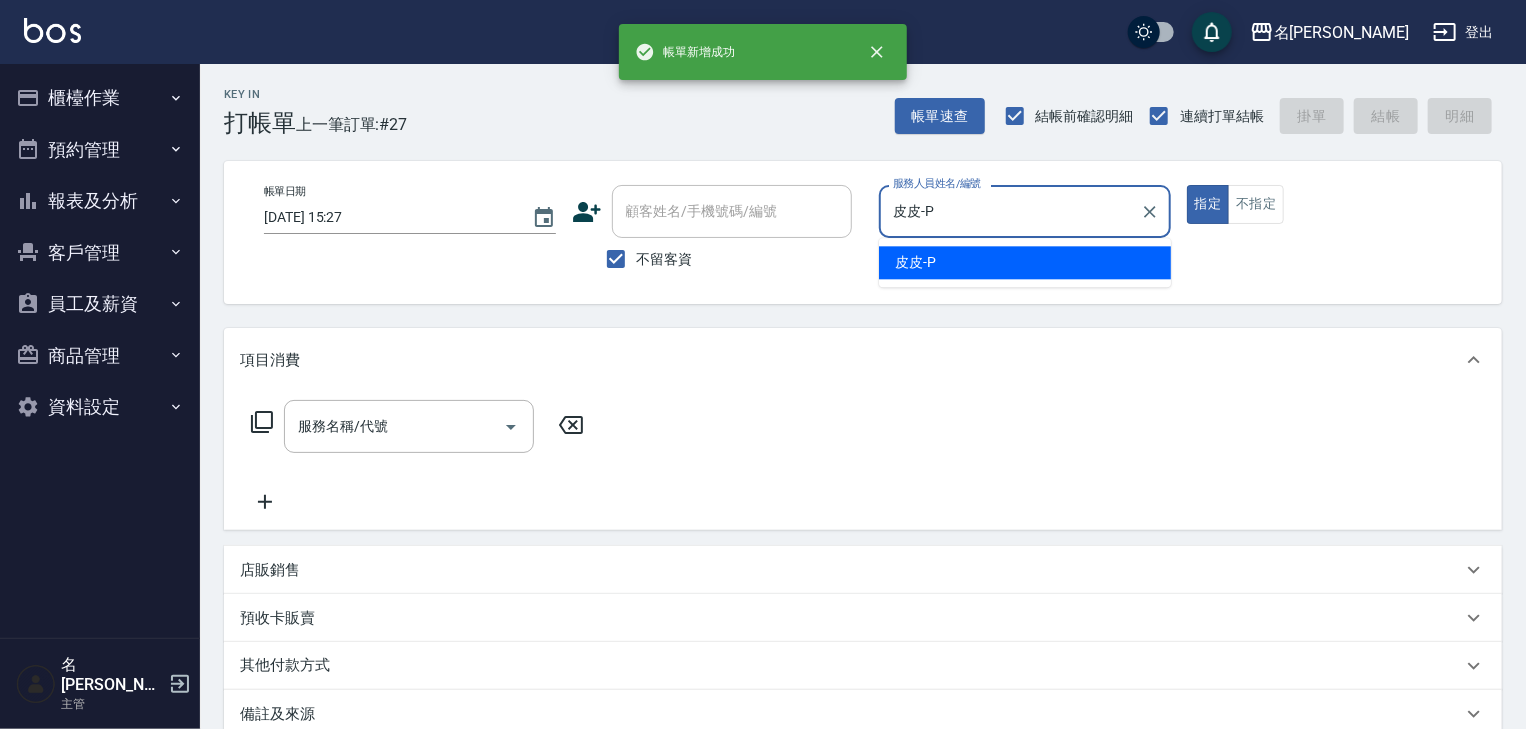type on "true" 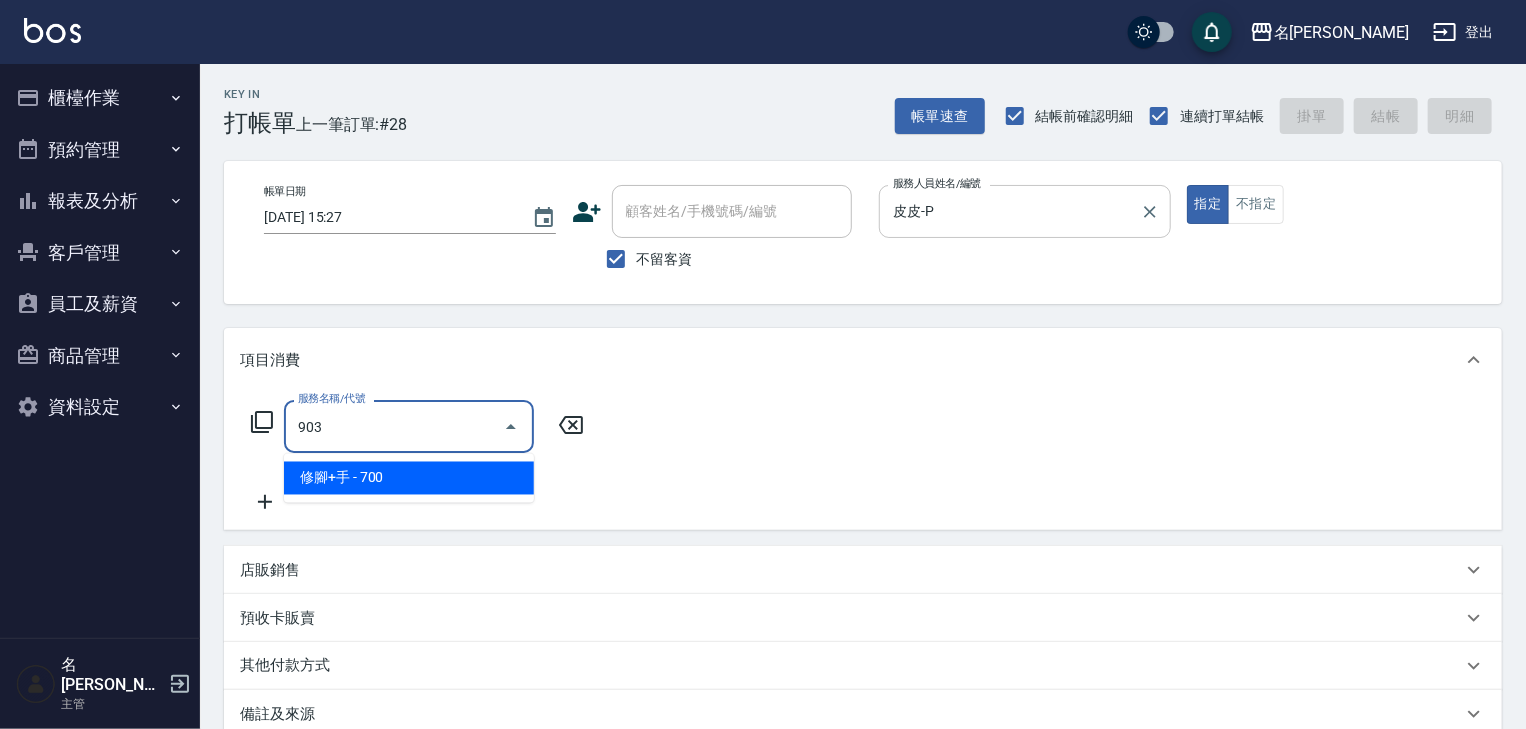 type on "修腳+手(903)" 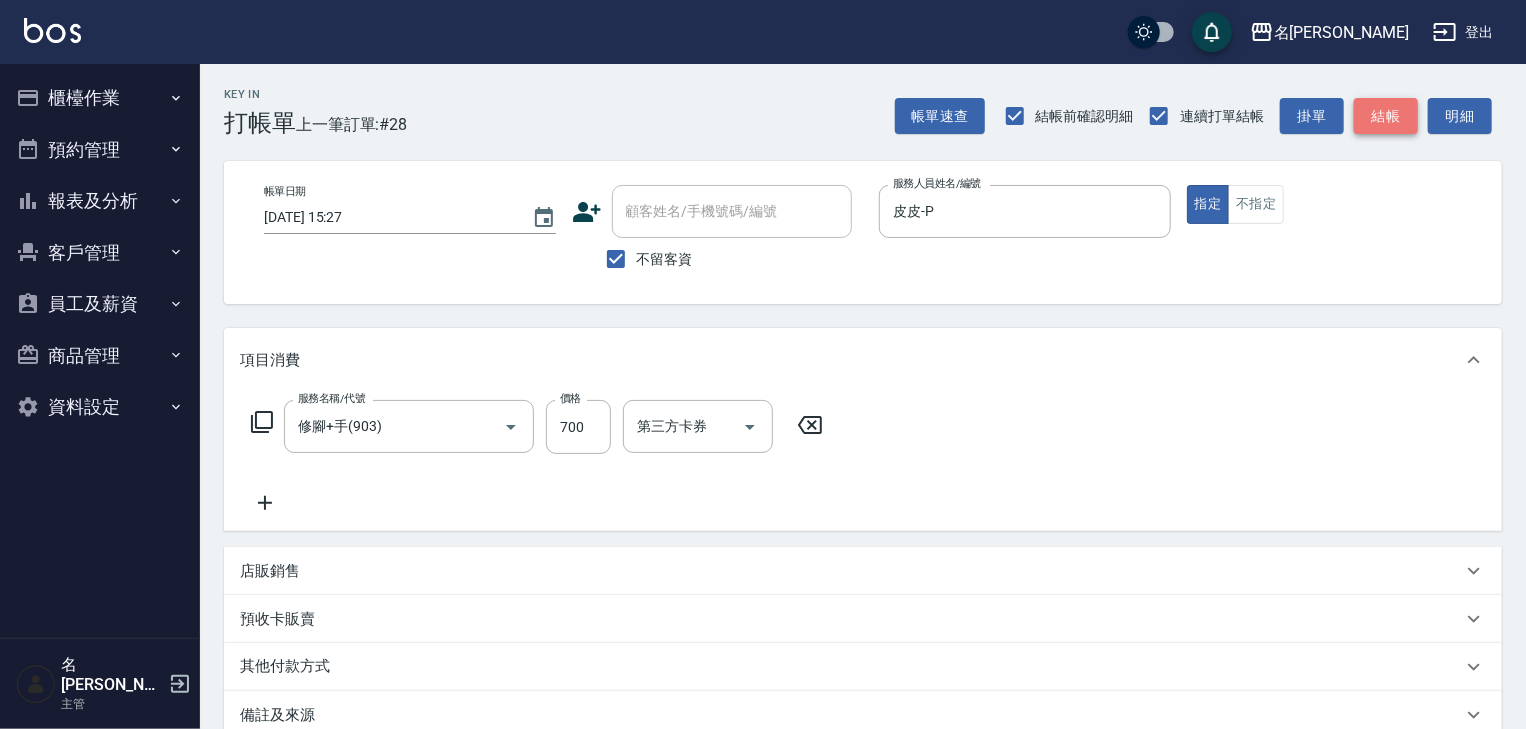 click on "結帳" at bounding box center (1386, 116) 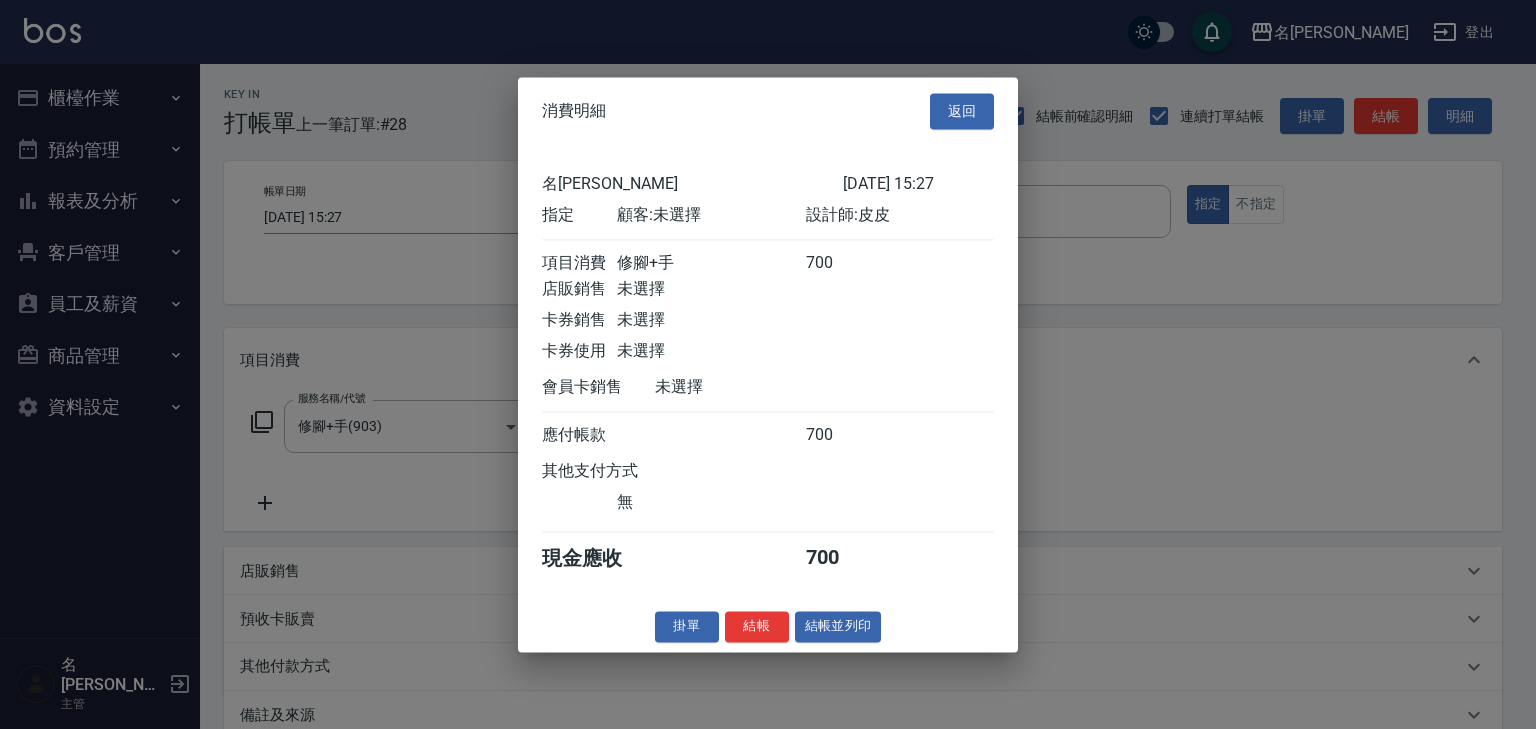 click on "結帳並列印" at bounding box center (838, 626) 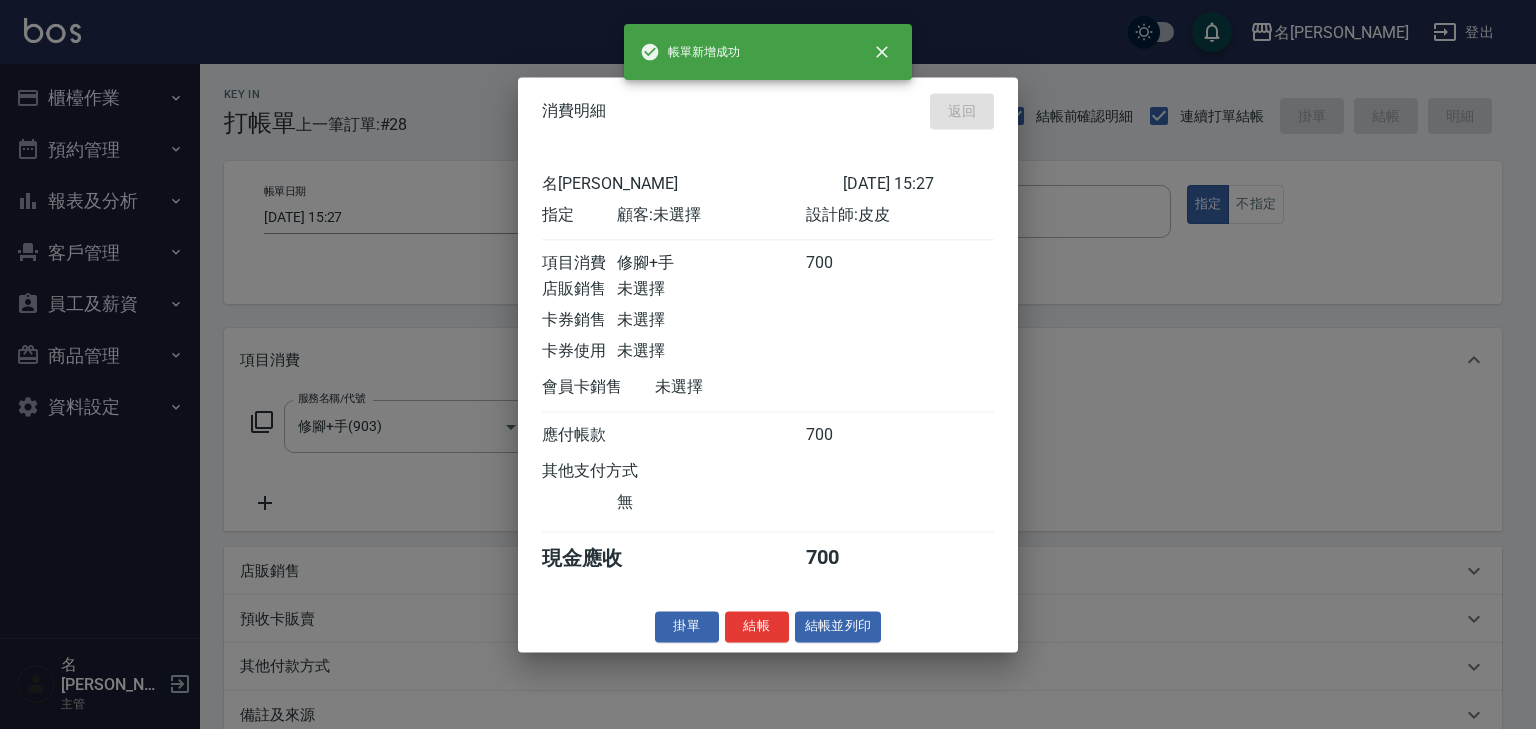 type on "[DATE] 15:28" 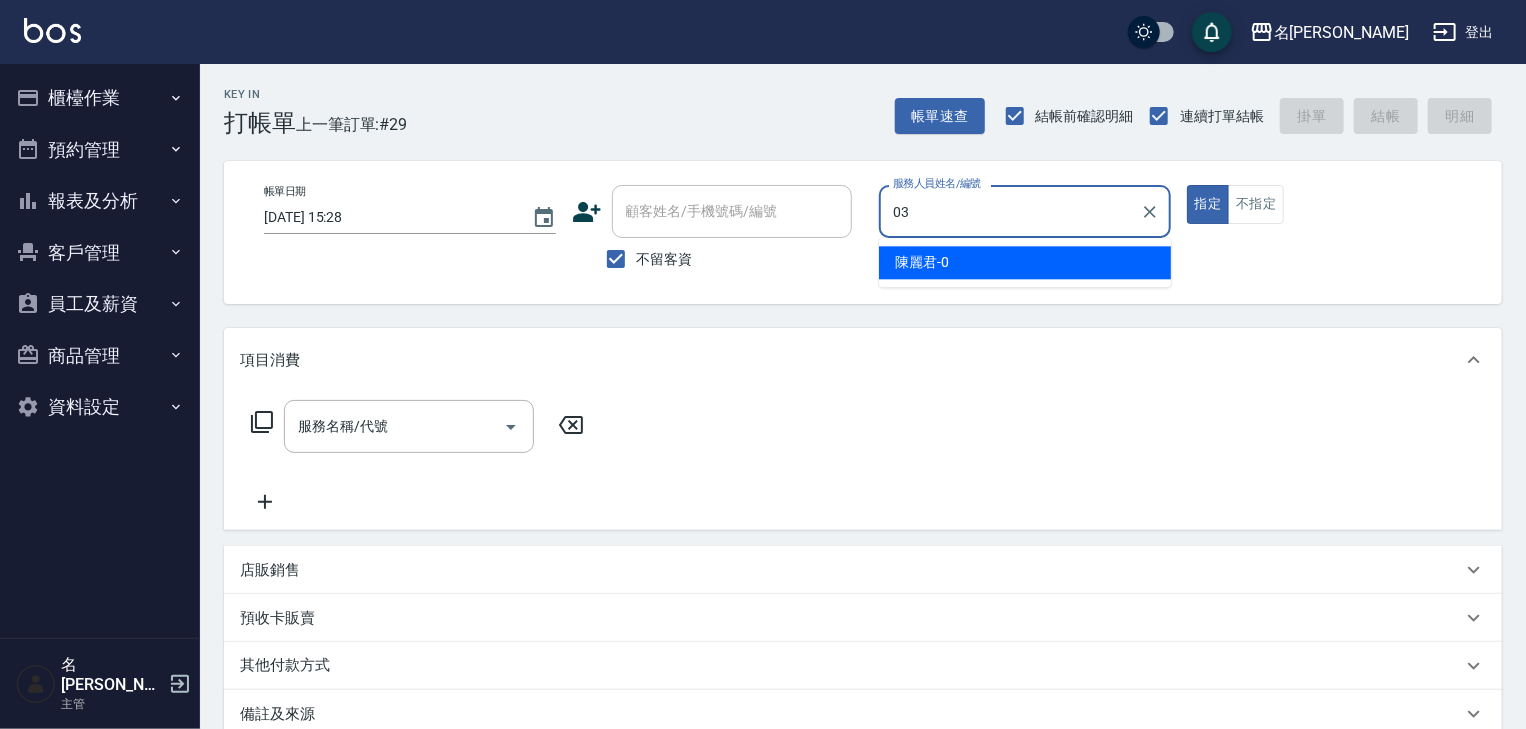 type on "[PERSON_NAME]-03" 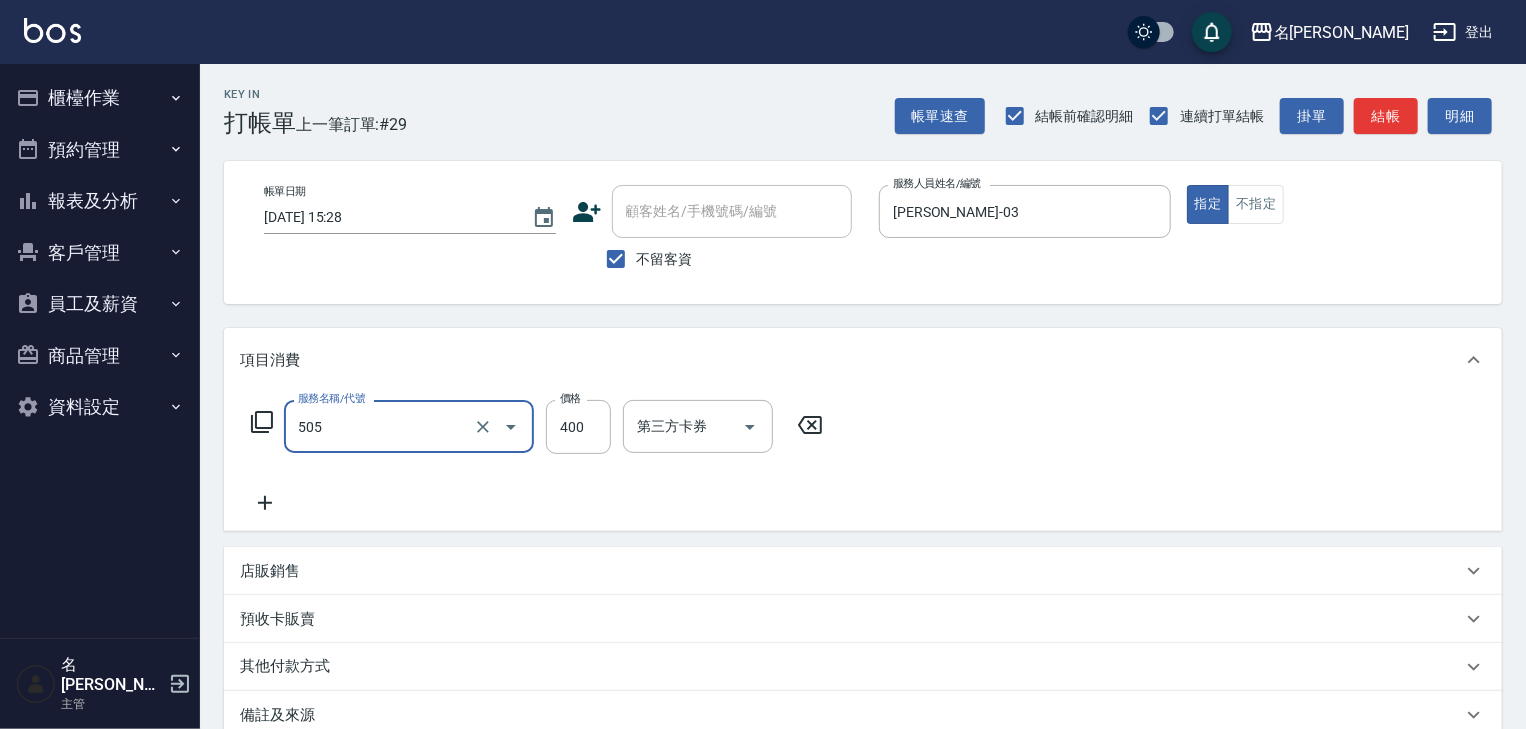 type on "洗髮(505)" 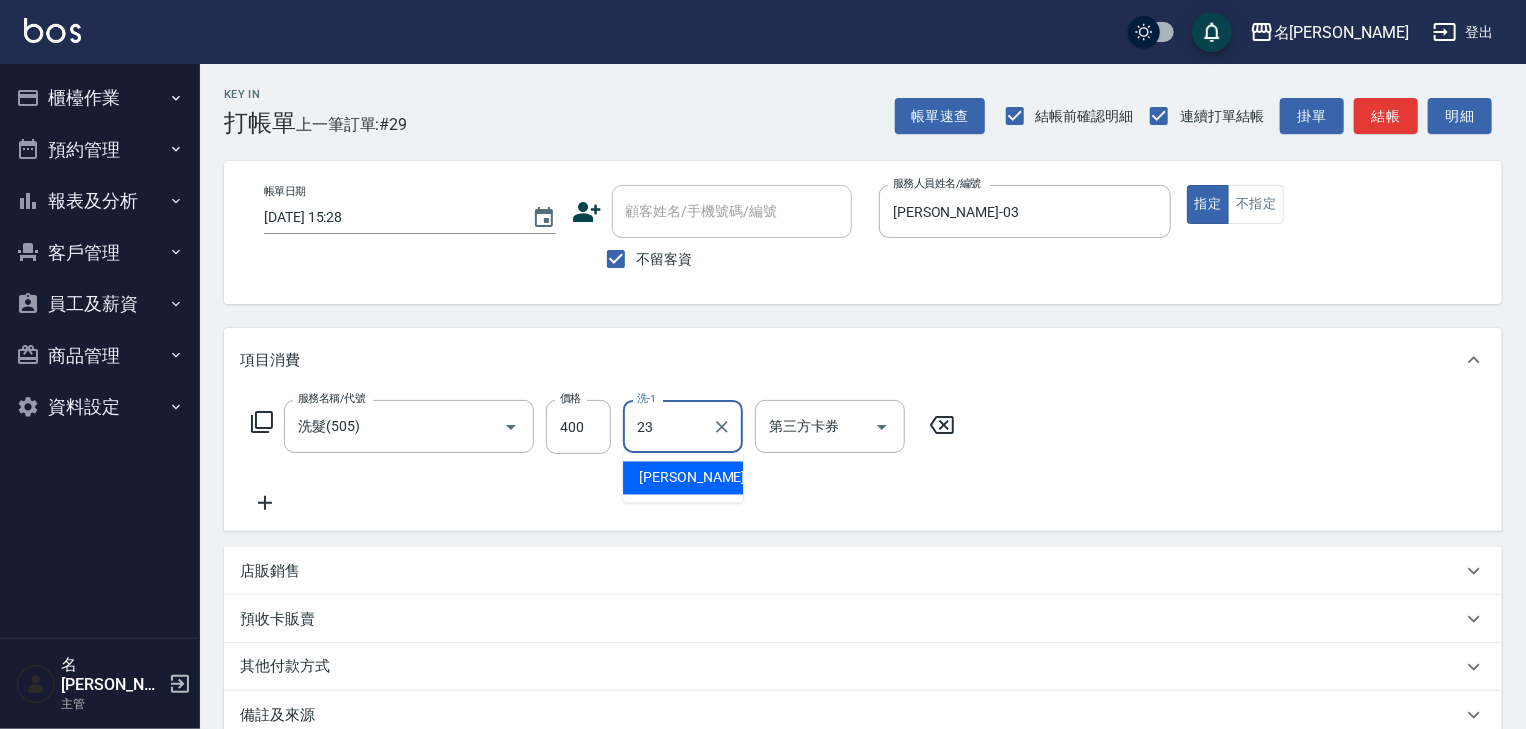 type on "[PERSON_NAME]-23" 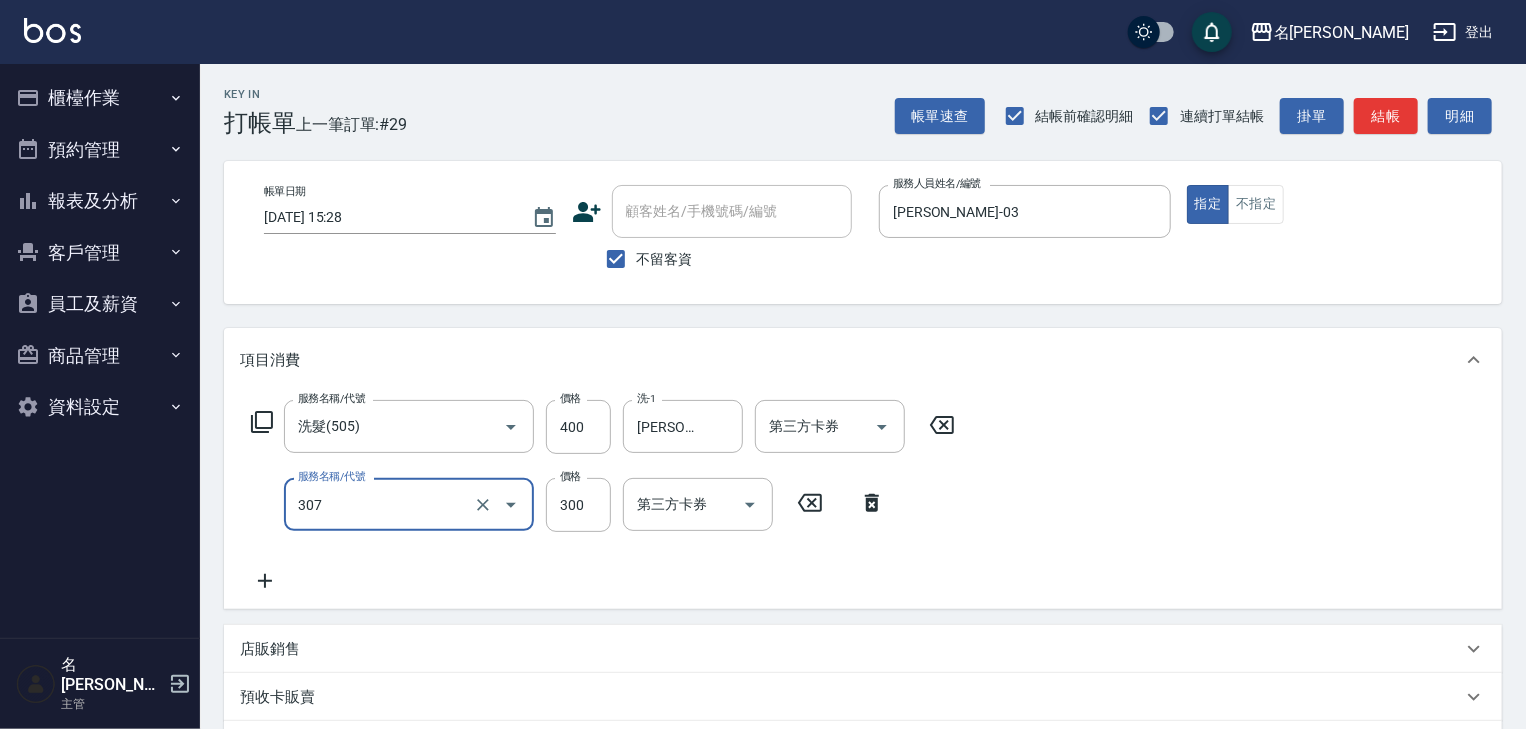 type on "剪髮(307)" 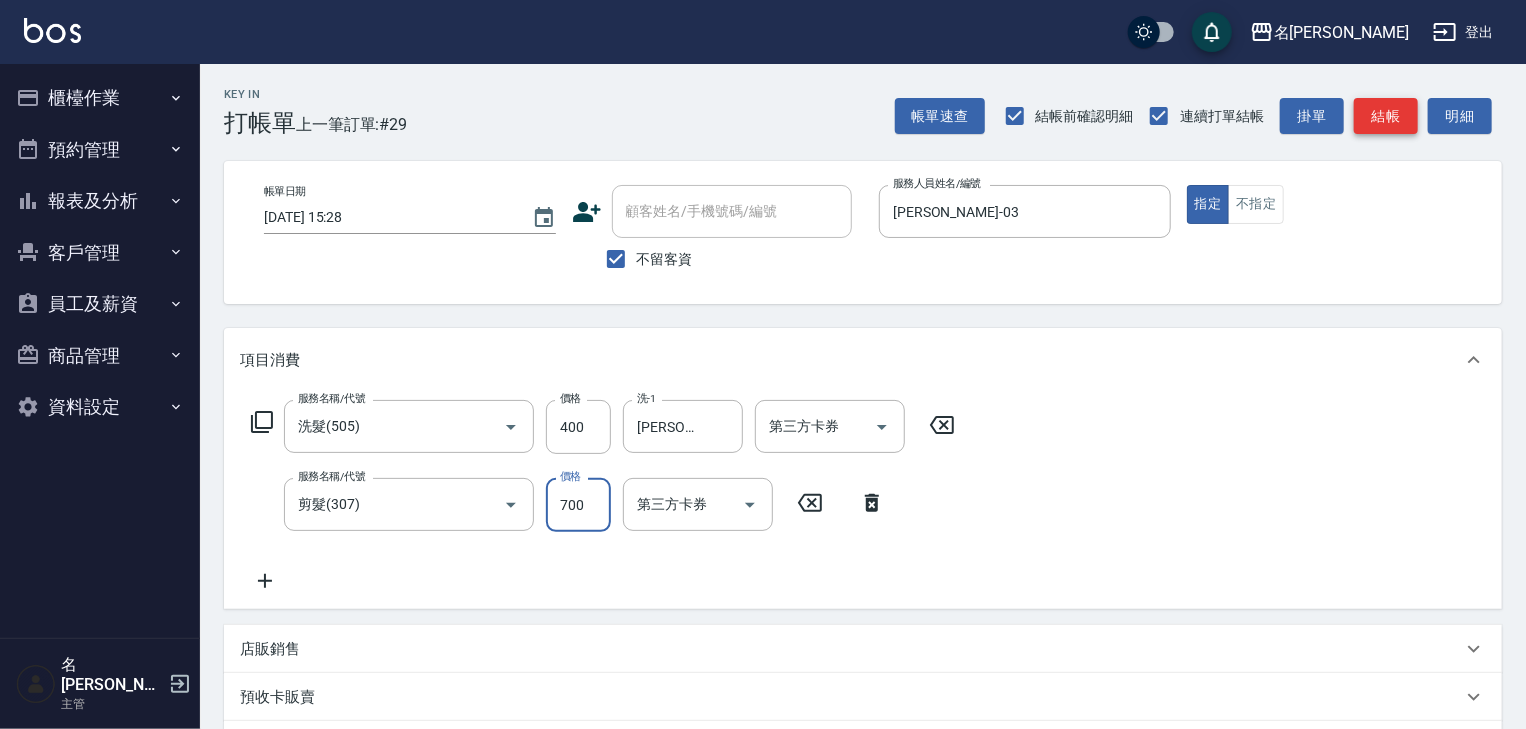 type on "700" 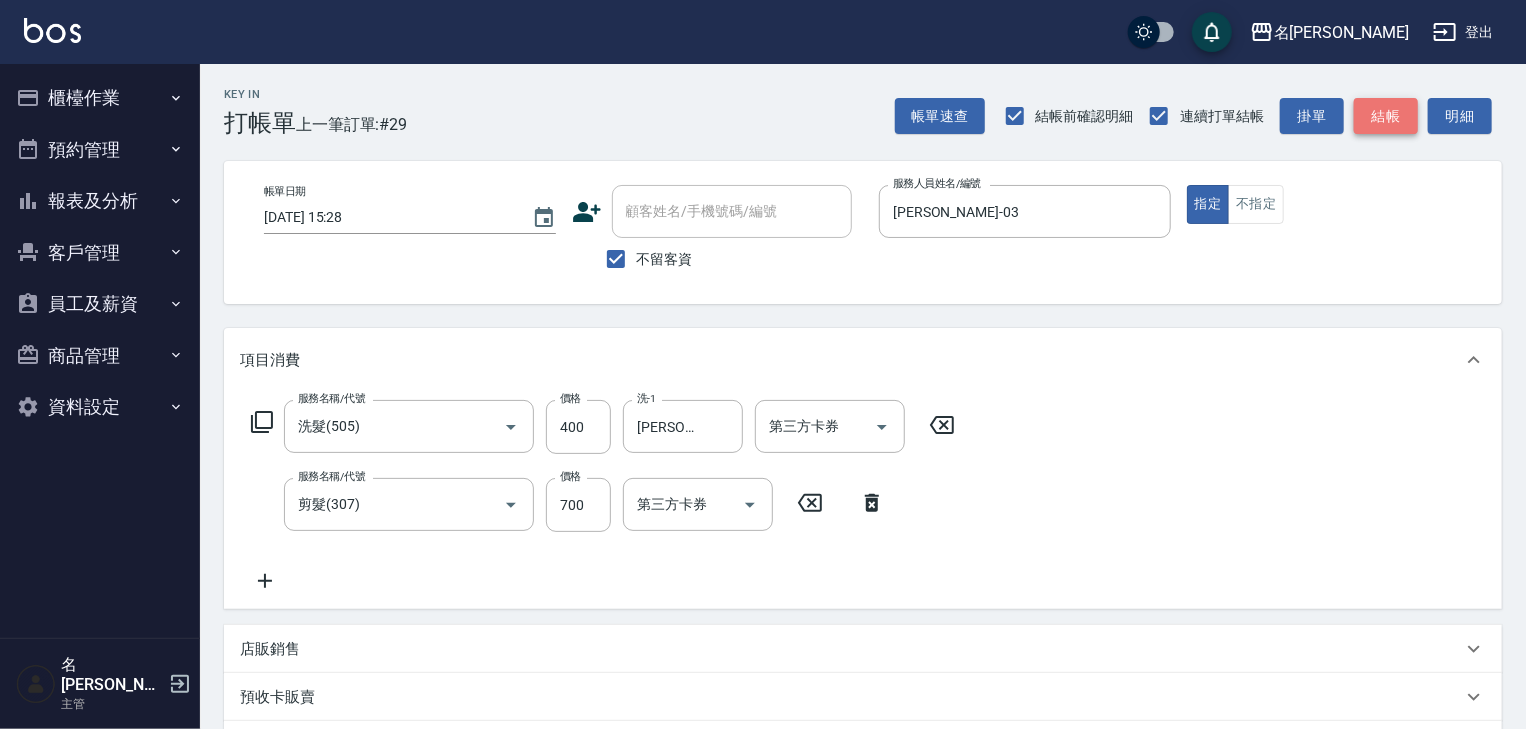 click on "結帳" at bounding box center [1386, 116] 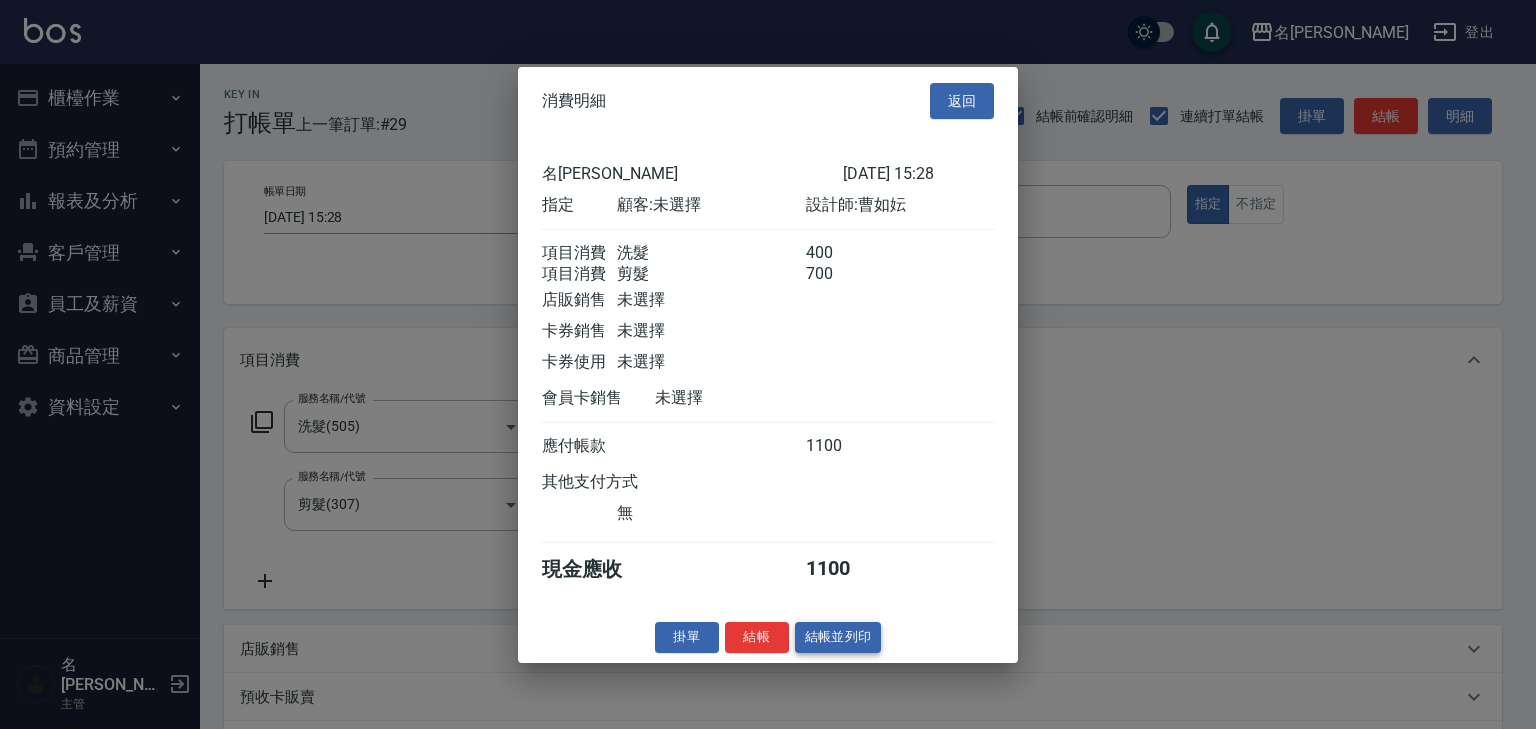 click on "結帳並列印" at bounding box center (838, 637) 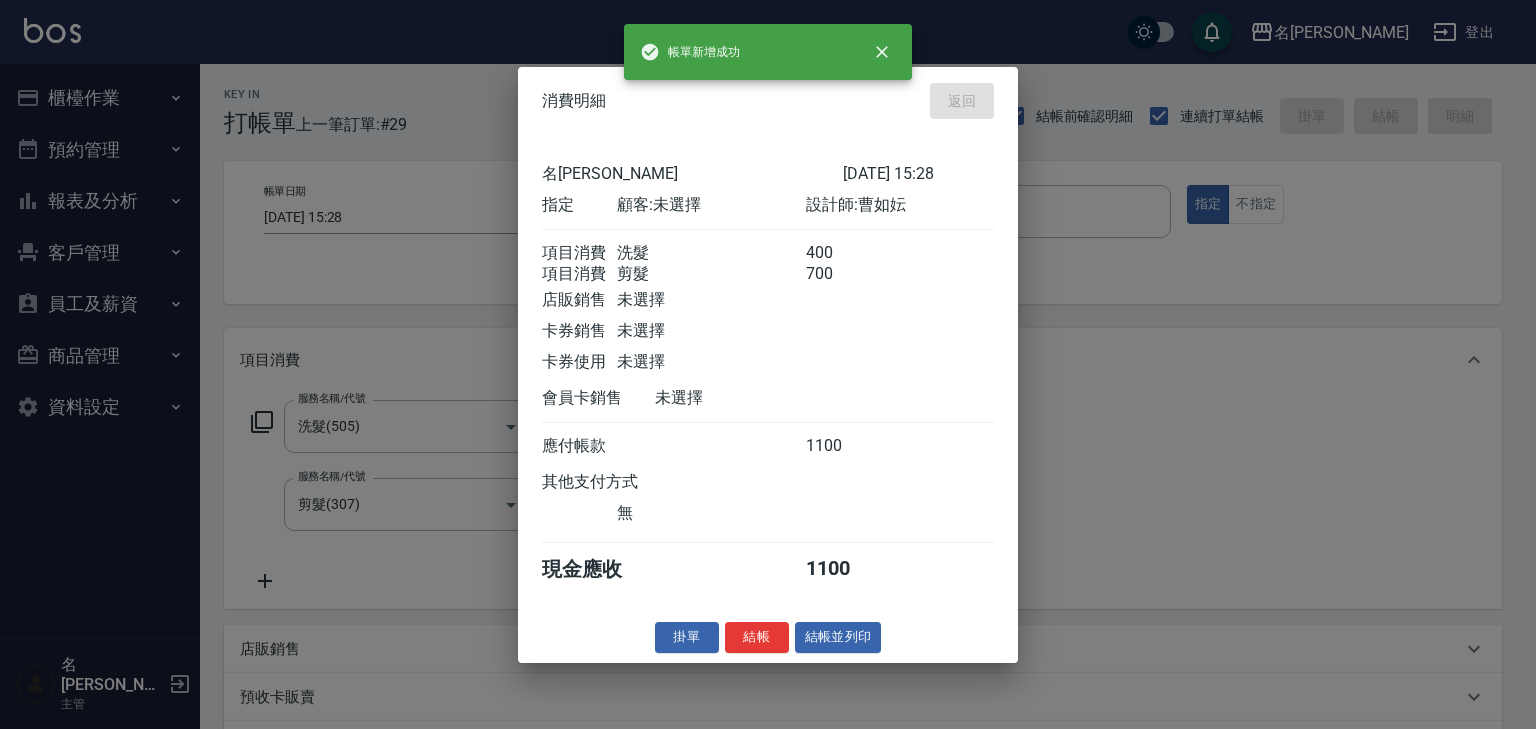 type on "[DATE] 15:31" 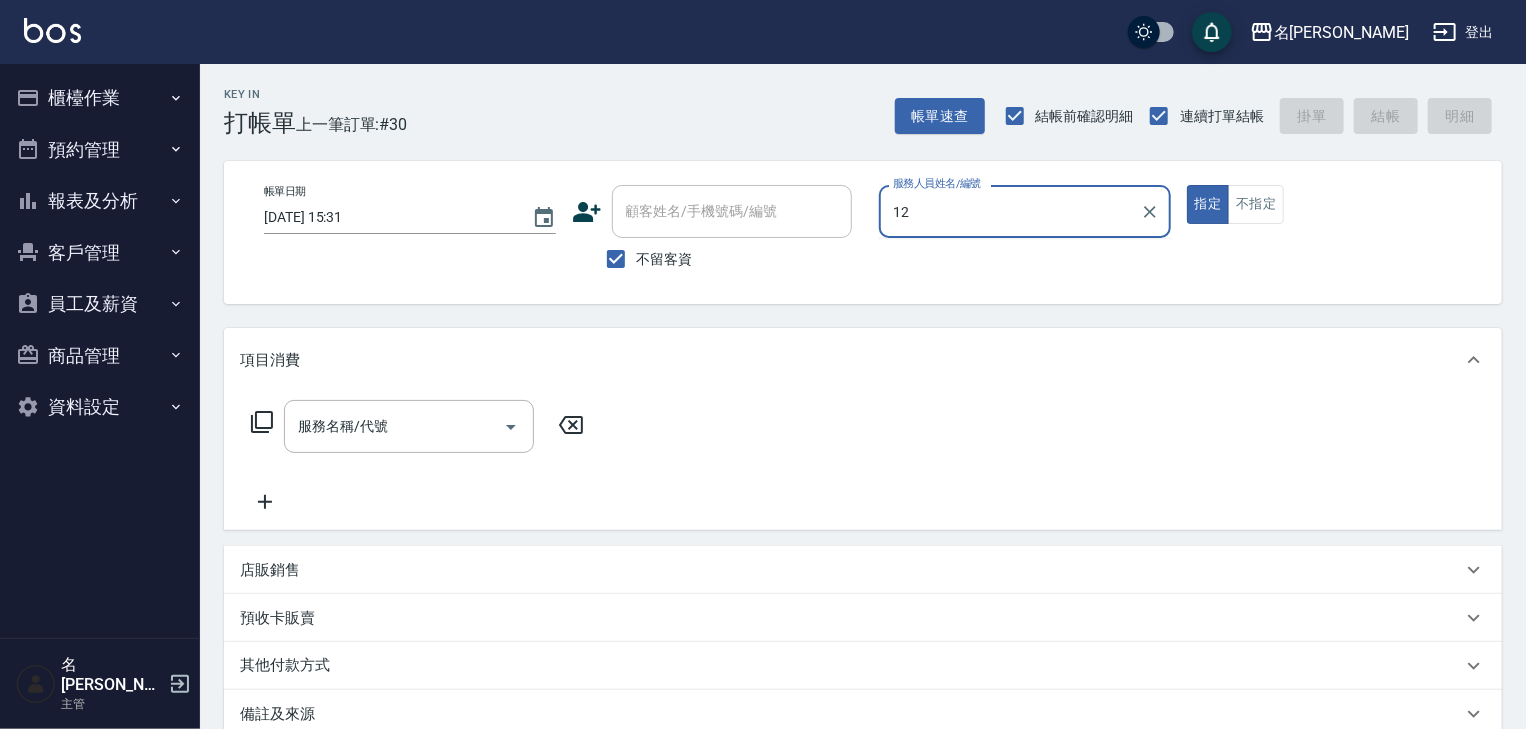 type on "[PERSON_NAME]-12" 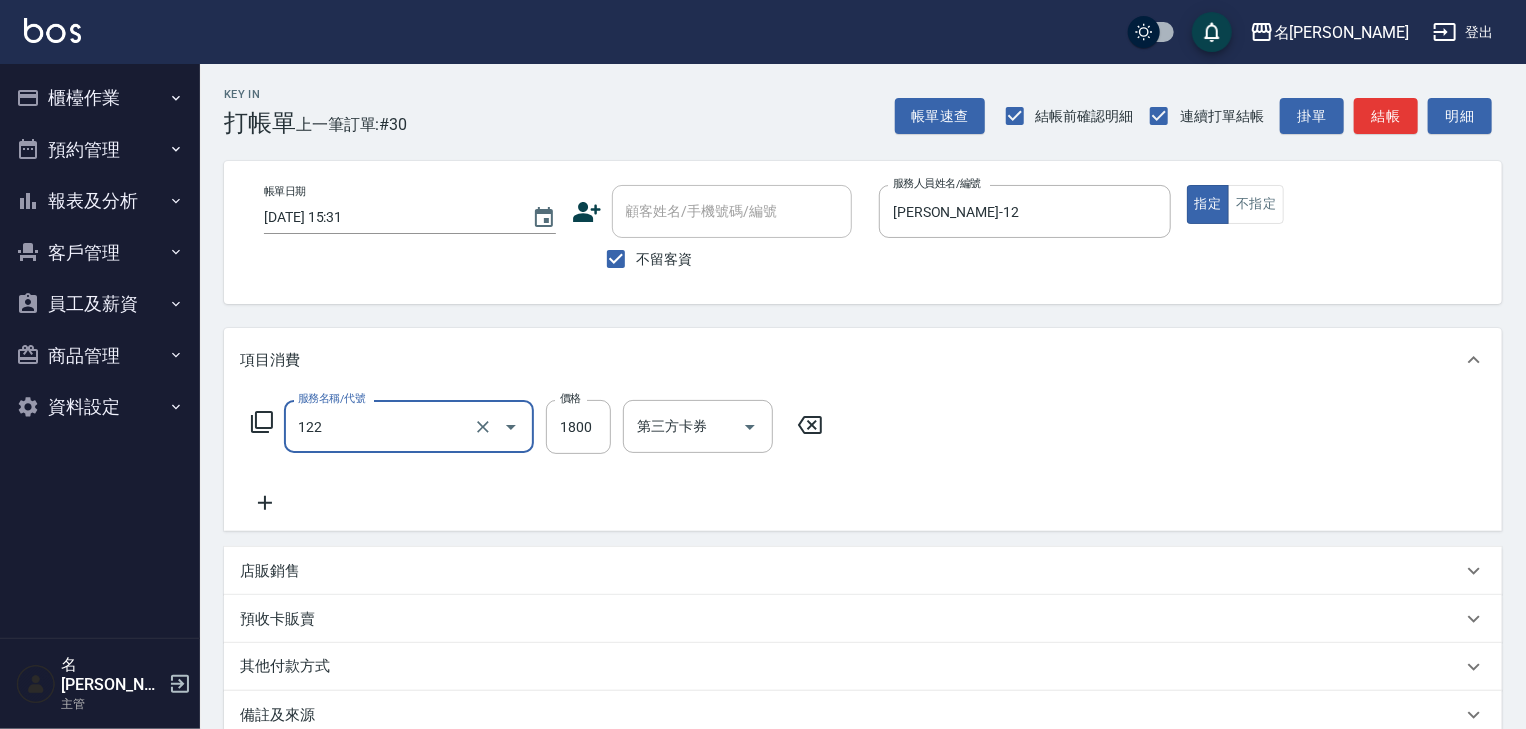 type on "草本髮泥(小)(122)" 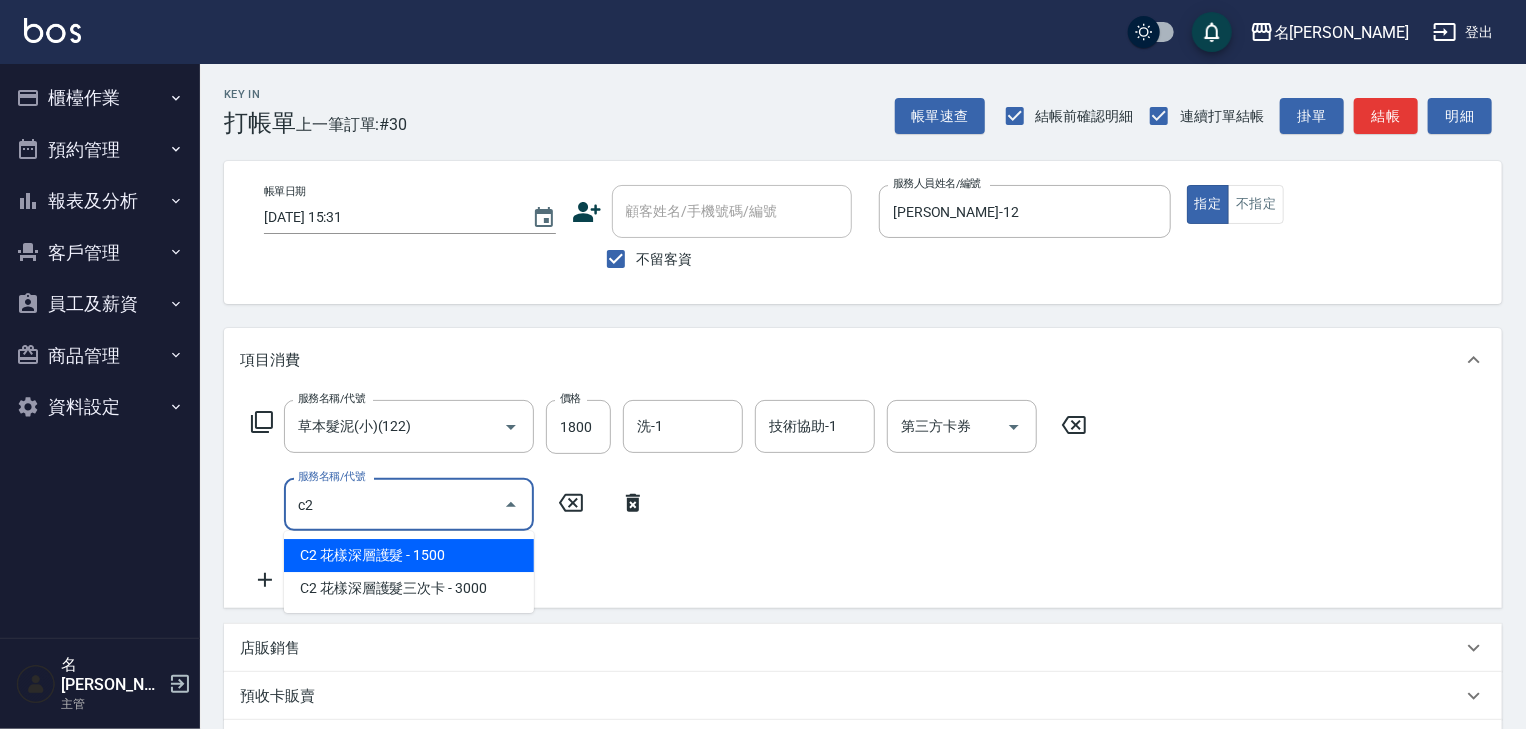click on "C2 花樣深層護髮 - 1500" at bounding box center (409, 555) 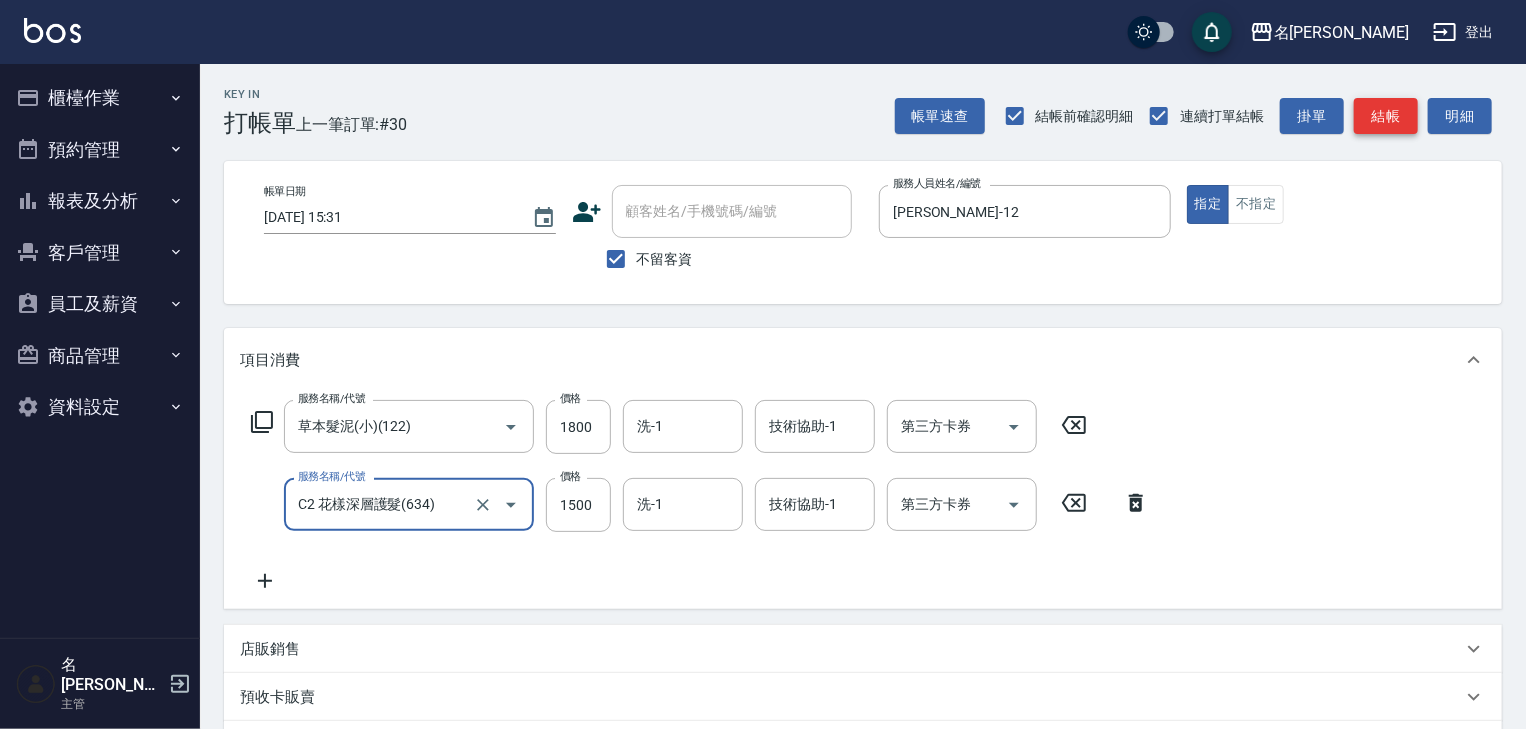 type on "C2 花樣深層護髮(634)" 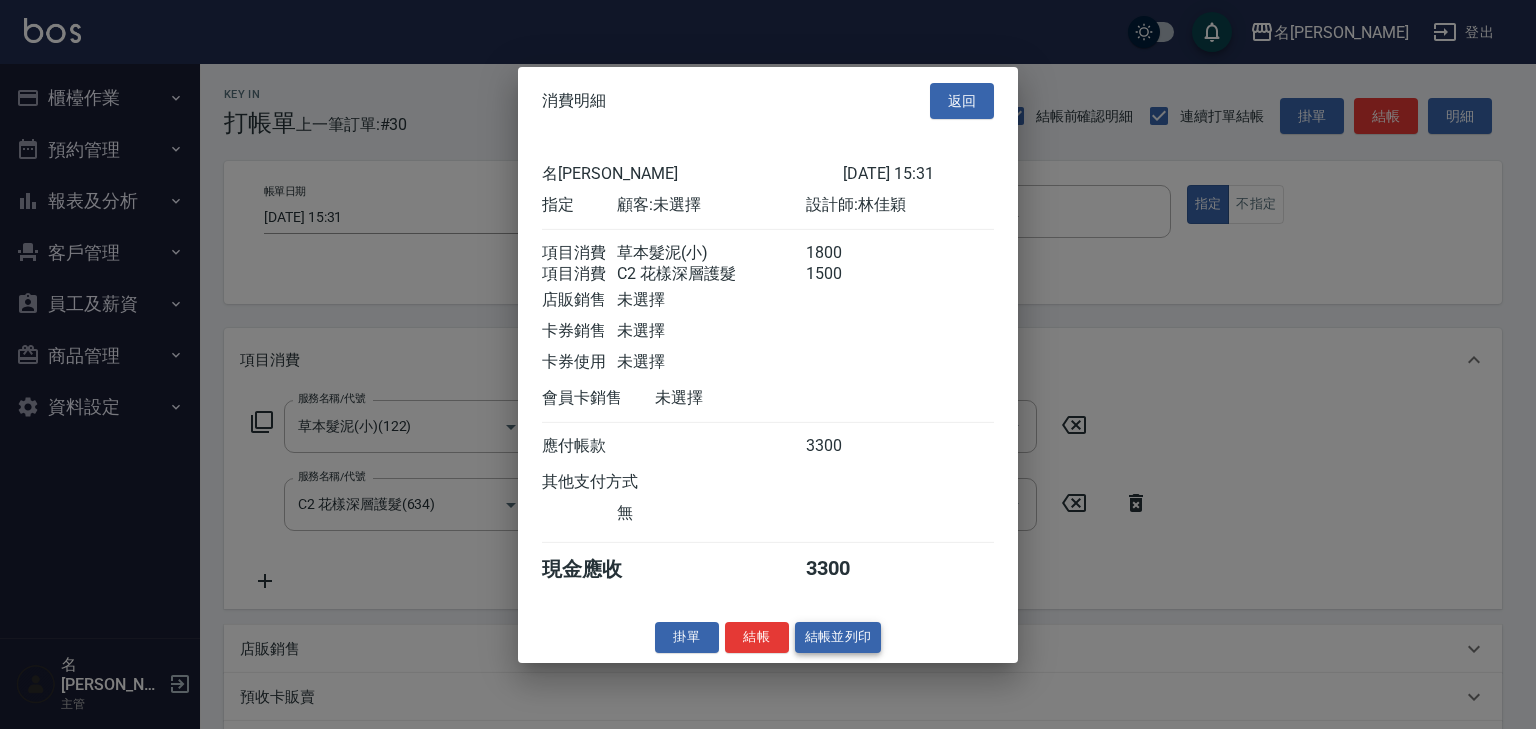 click on "結帳並列印" at bounding box center [838, 637] 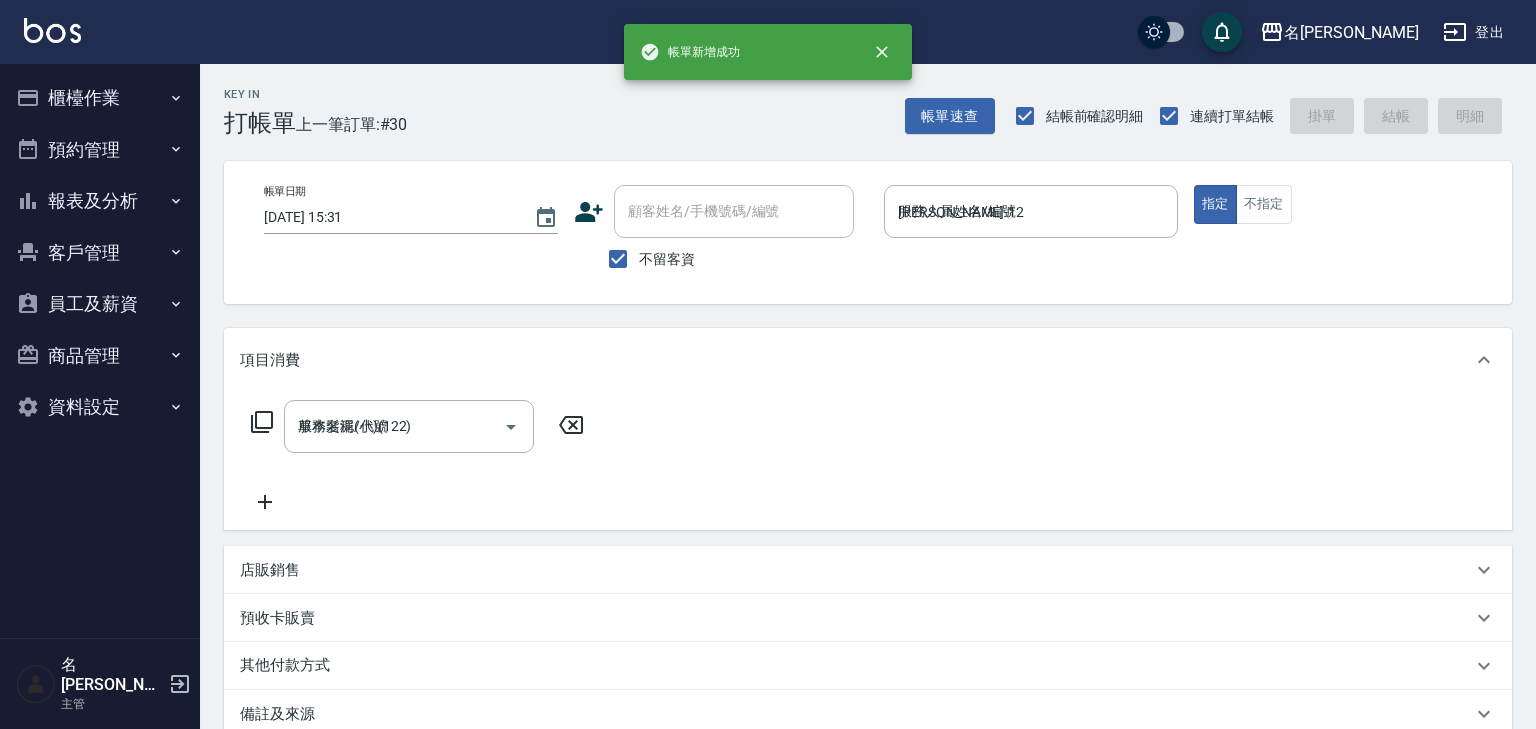 type on "[DATE] 15:39" 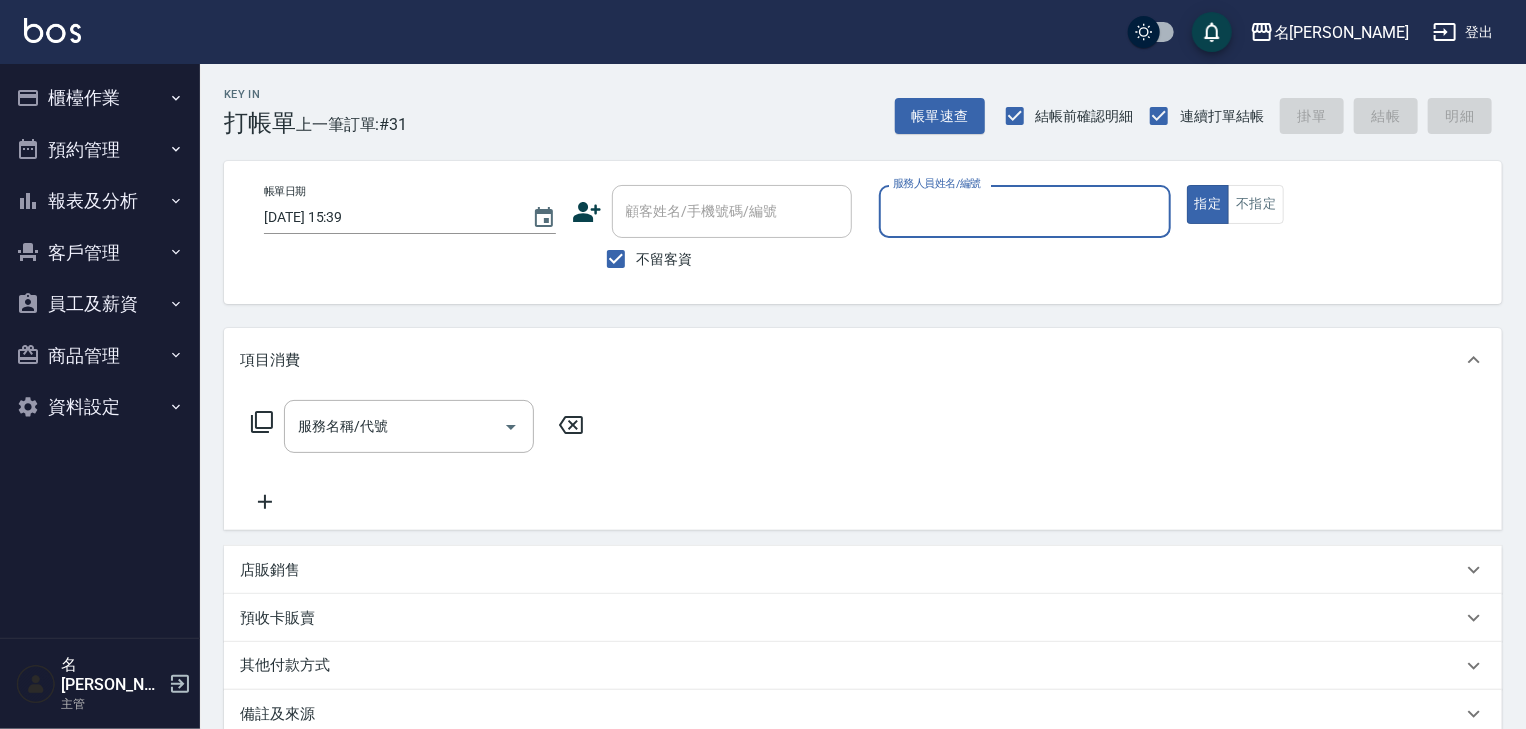 click on "櫃檯作業" at bounding box center (100, 98) 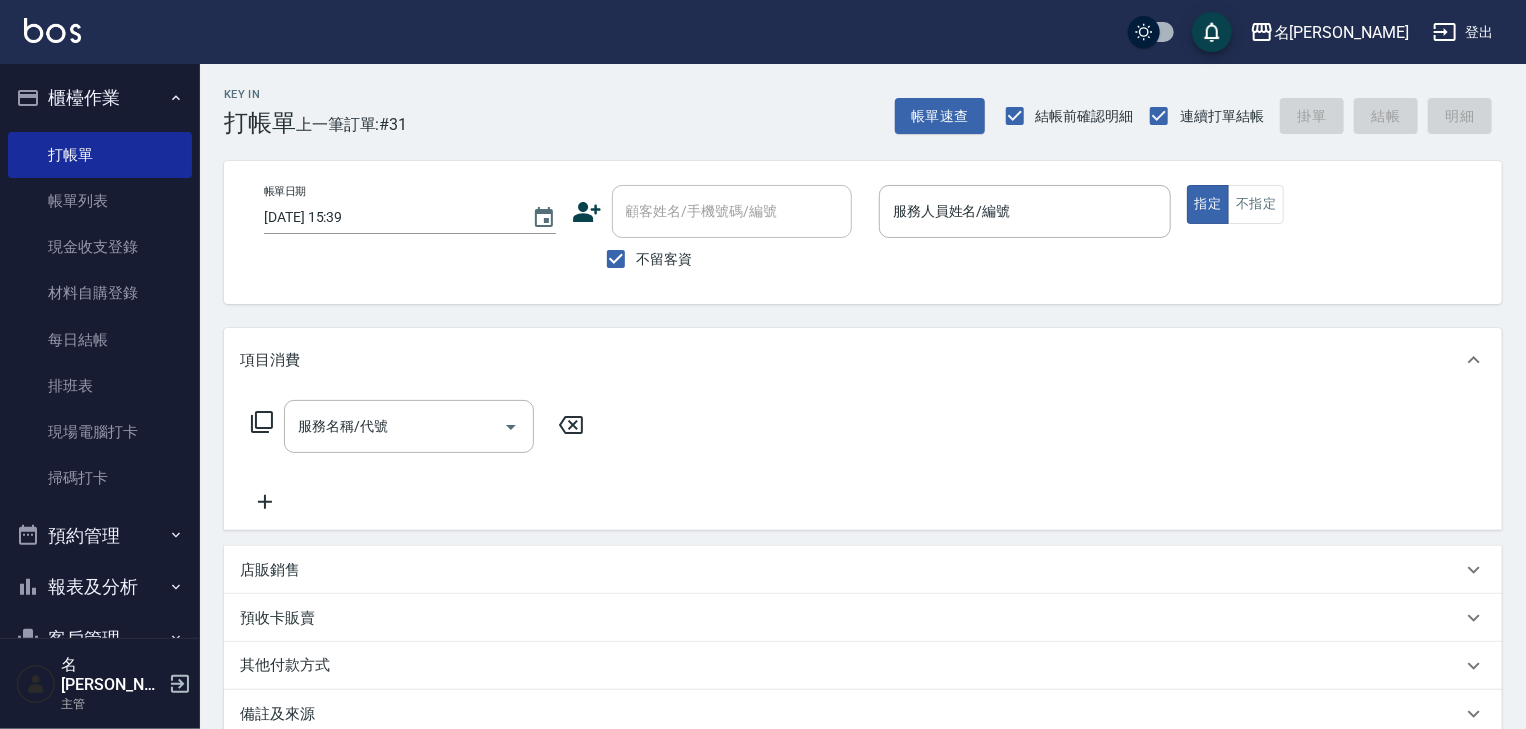 scroll, scrollTop: 186, scrollLeft: 0, axis: vertical 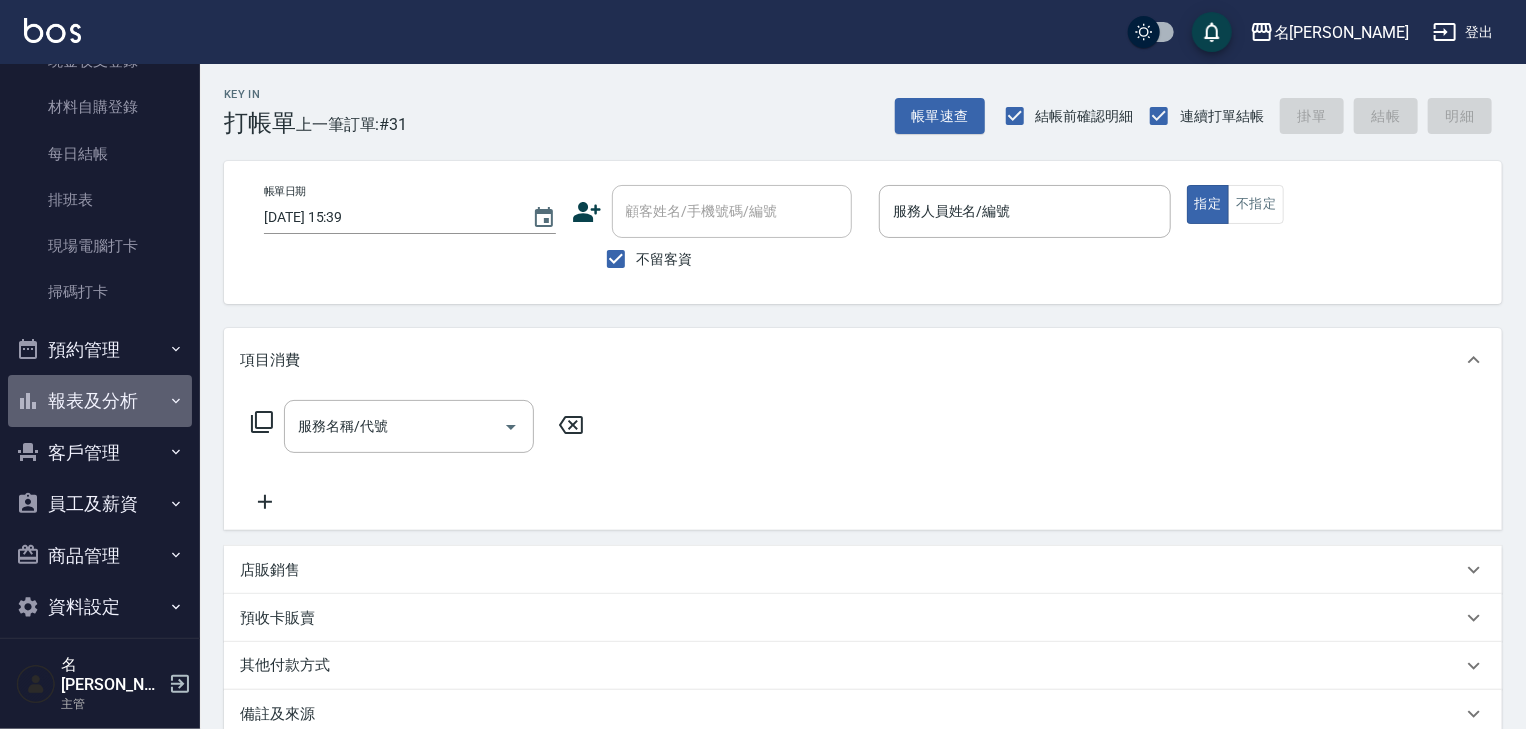 click on "報表及分析" at bounding box center (100, 401) 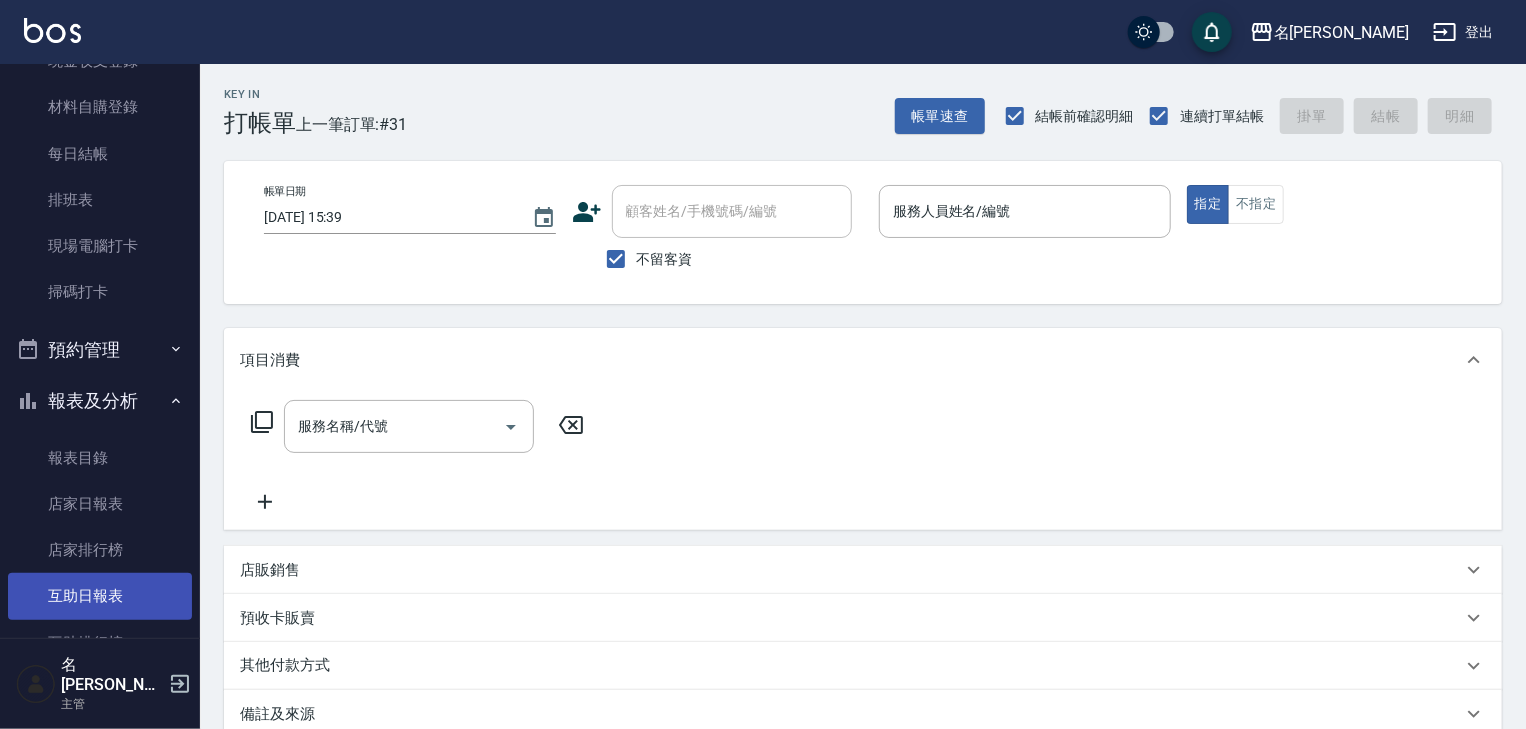 scroll, scrollTop: 400, scrollLeft: 0, axis: vertical 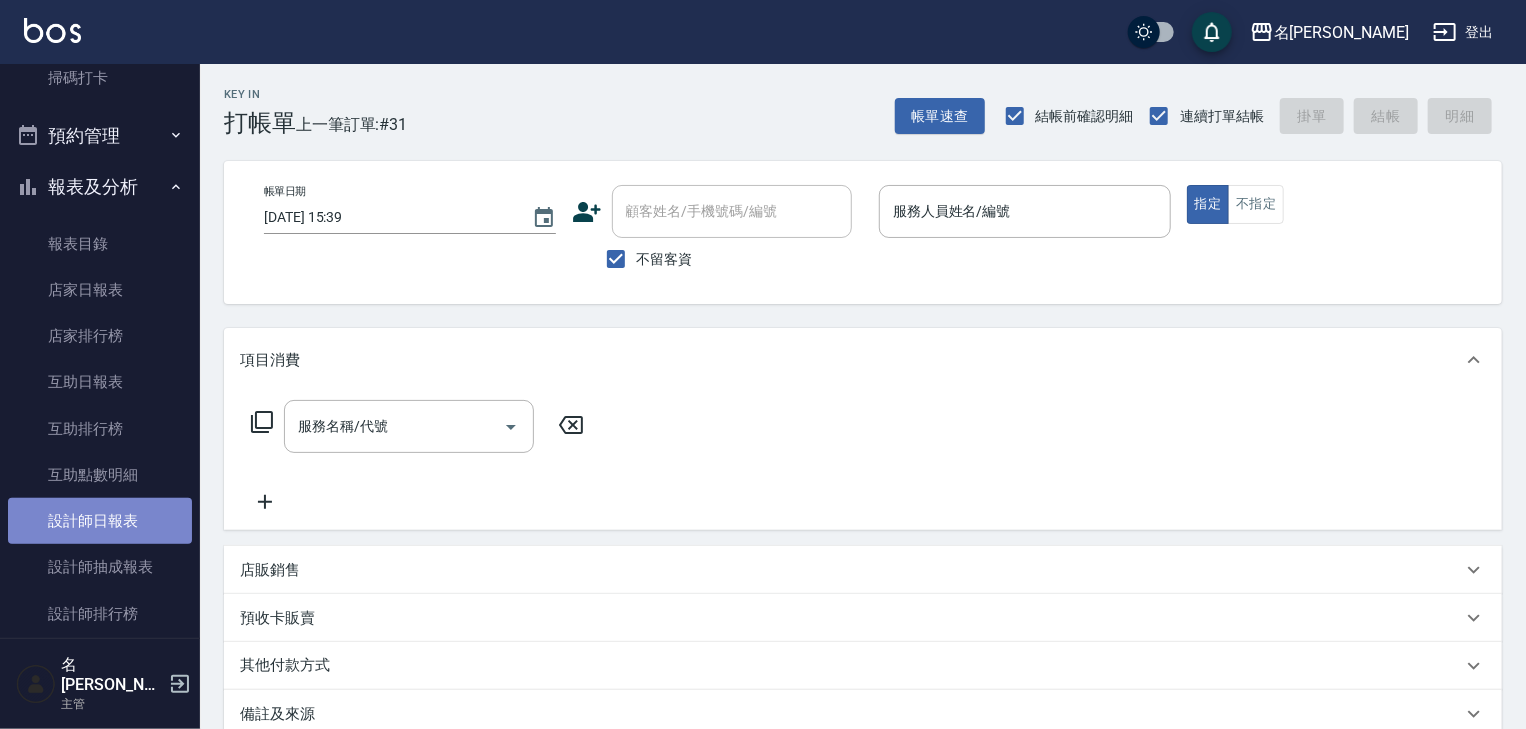 click on "設計師日報表" at bounding box center [100, 521] 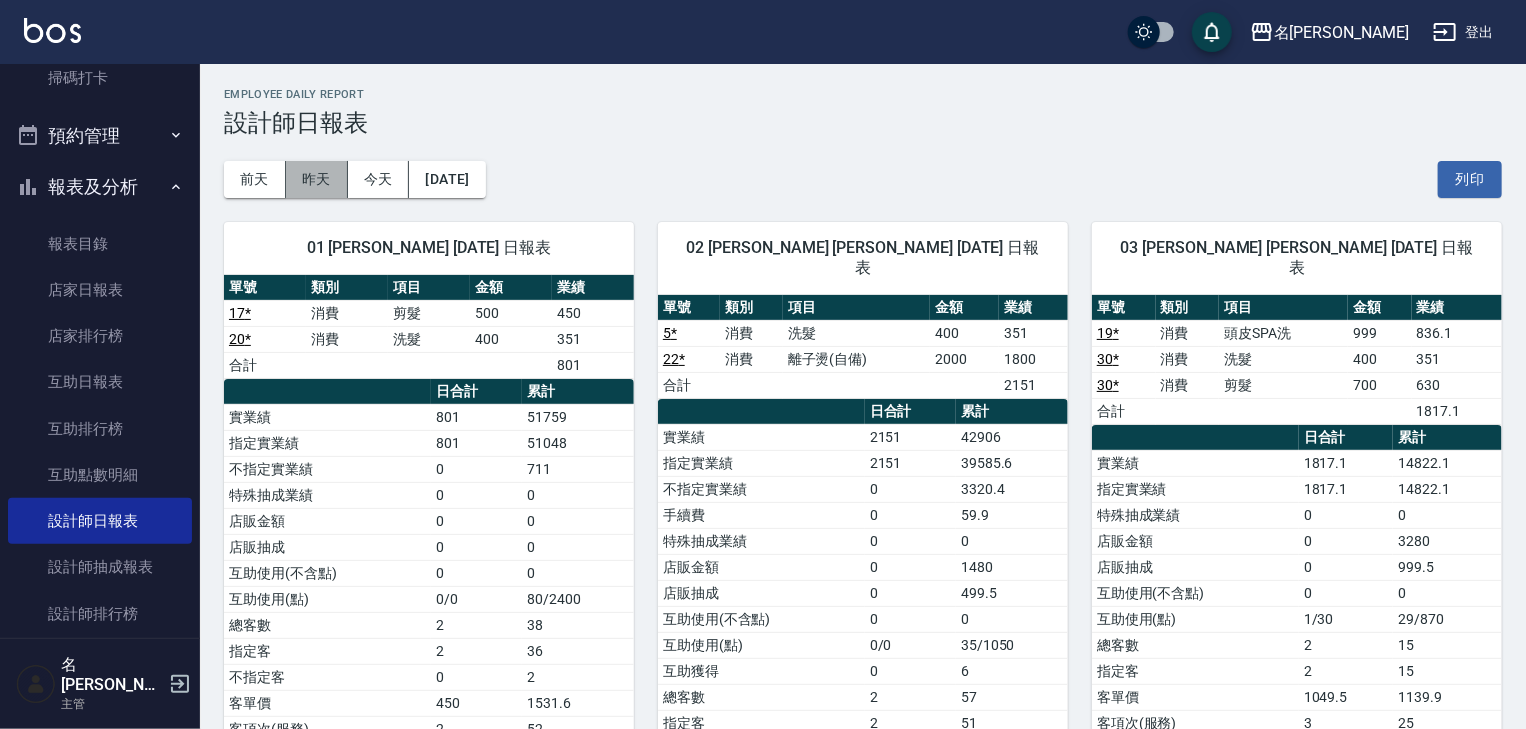 click on "昨天" at bounding box center [317, 179] 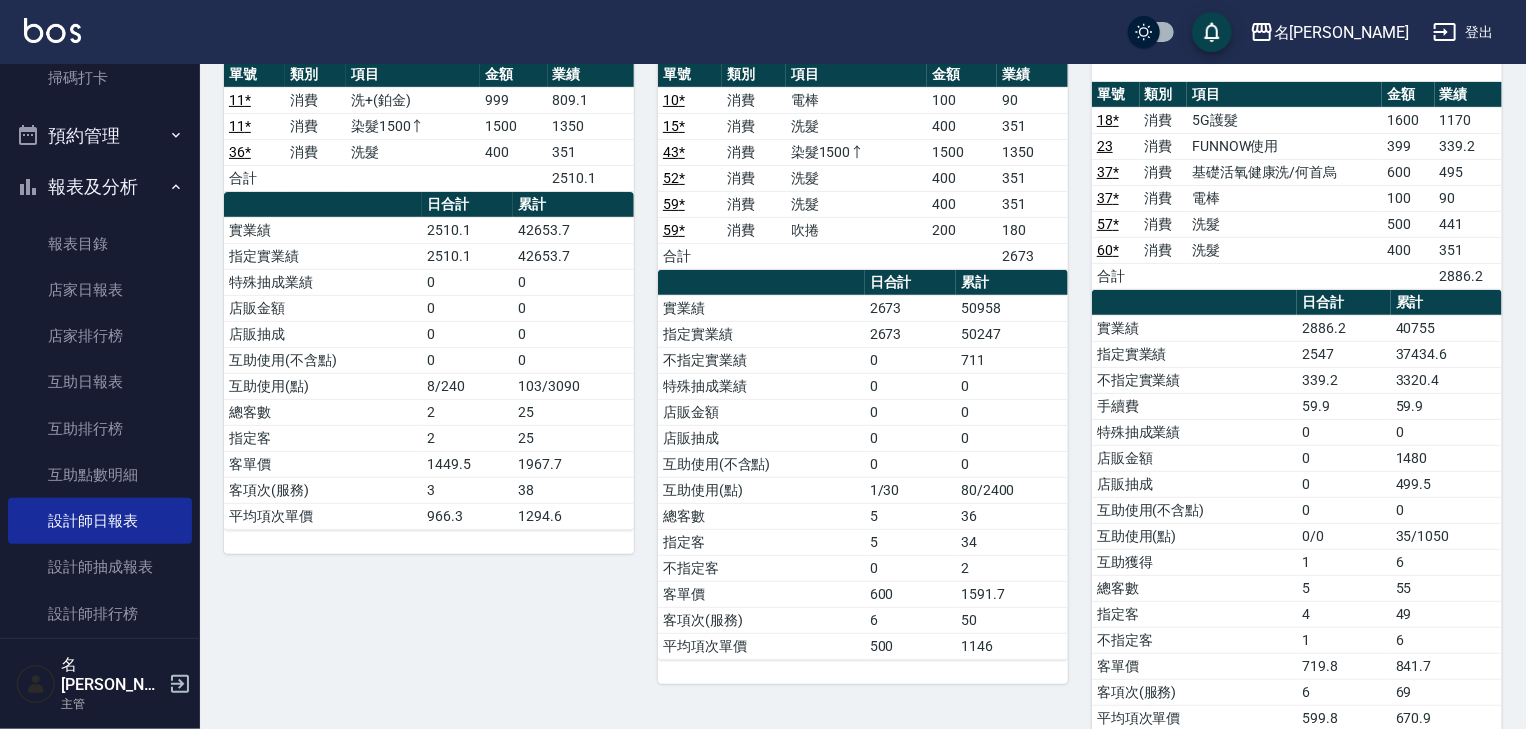 scroll, scrollTop: 0, scrollLeft: 0, axis: both 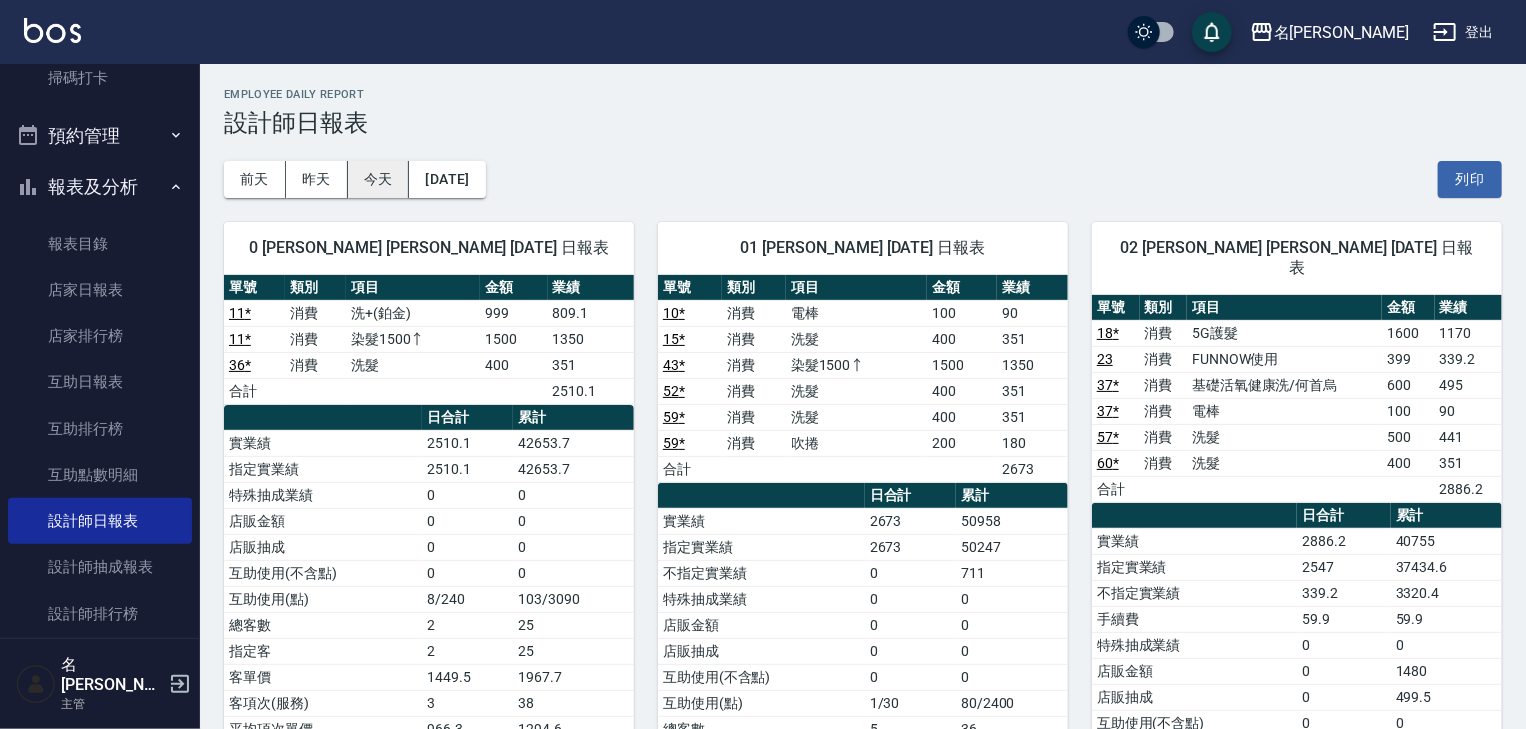 click on "今天" at bounding box center (379, 179) 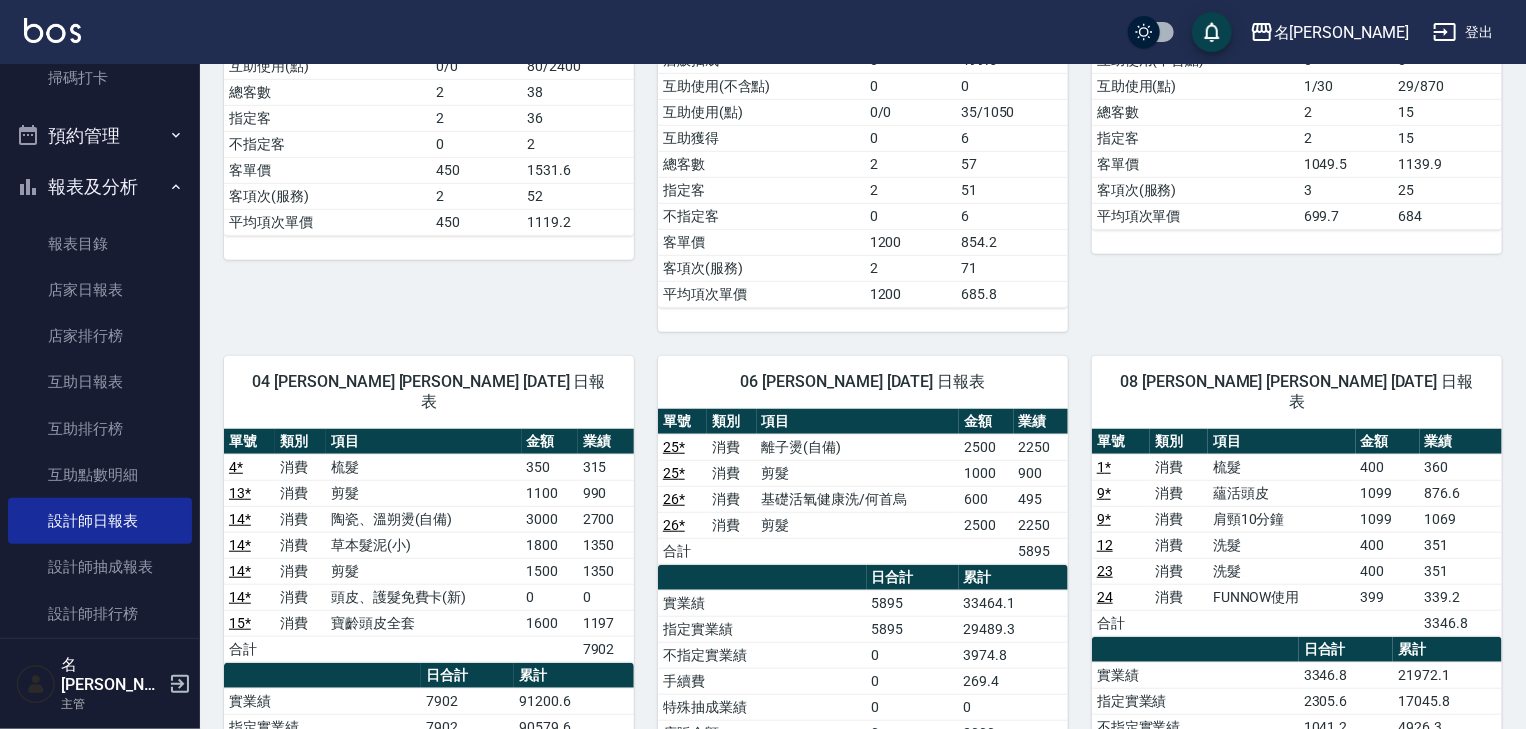 scroll, scrollTop: 746, scrollLeft: 0, axis: vertical 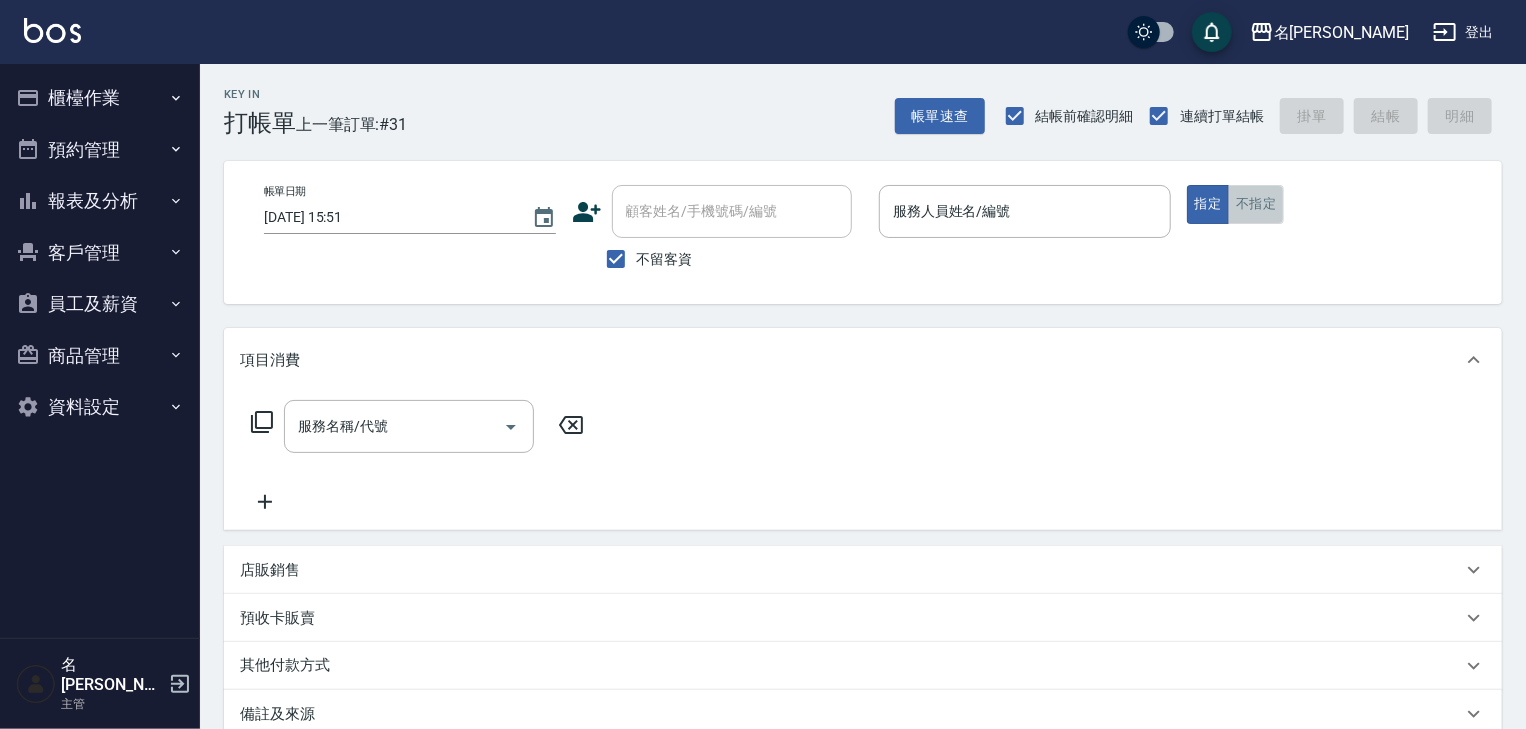 click on "不指定" at bounding box center (1256, 204) 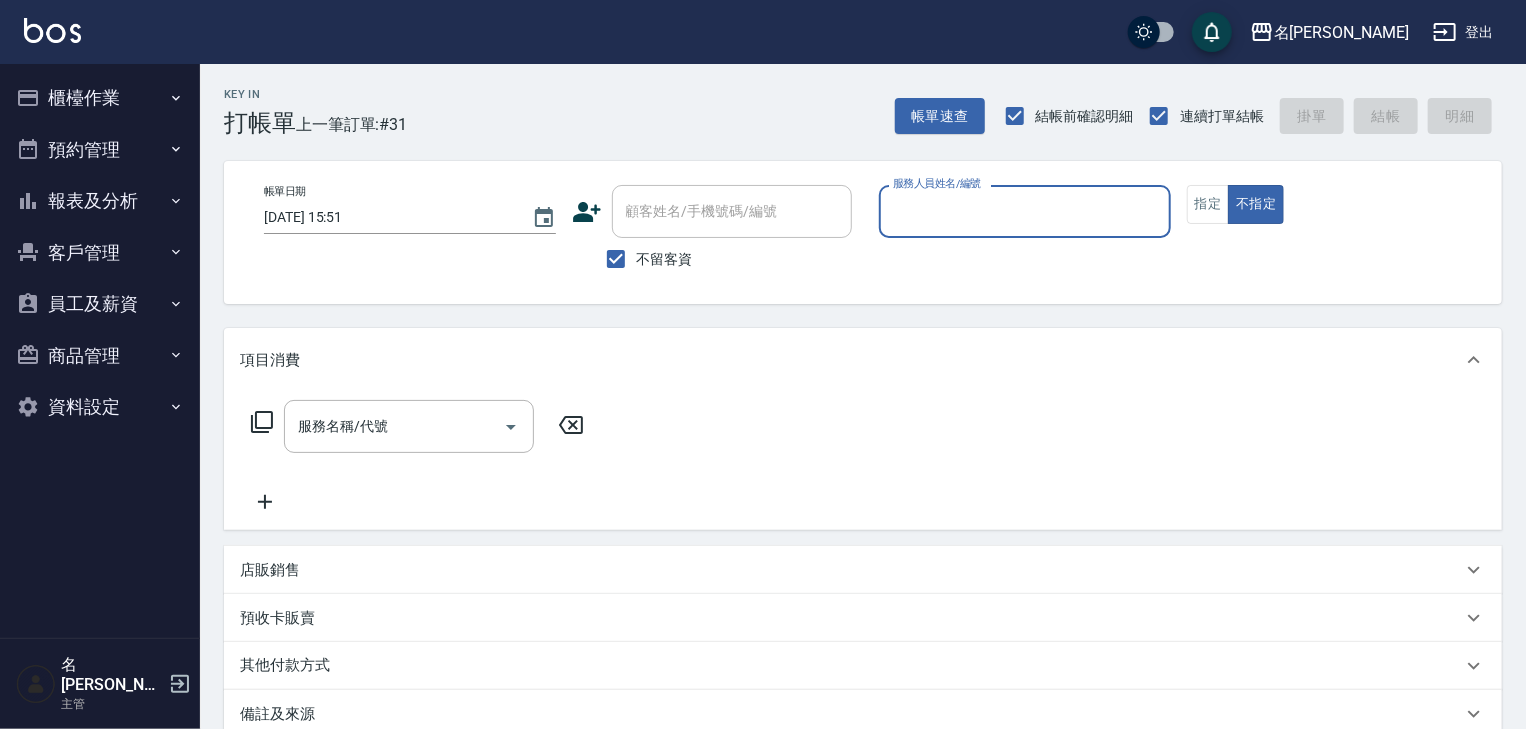 click on "服務人員姓名/編號" at bounding box center [1025, 211] 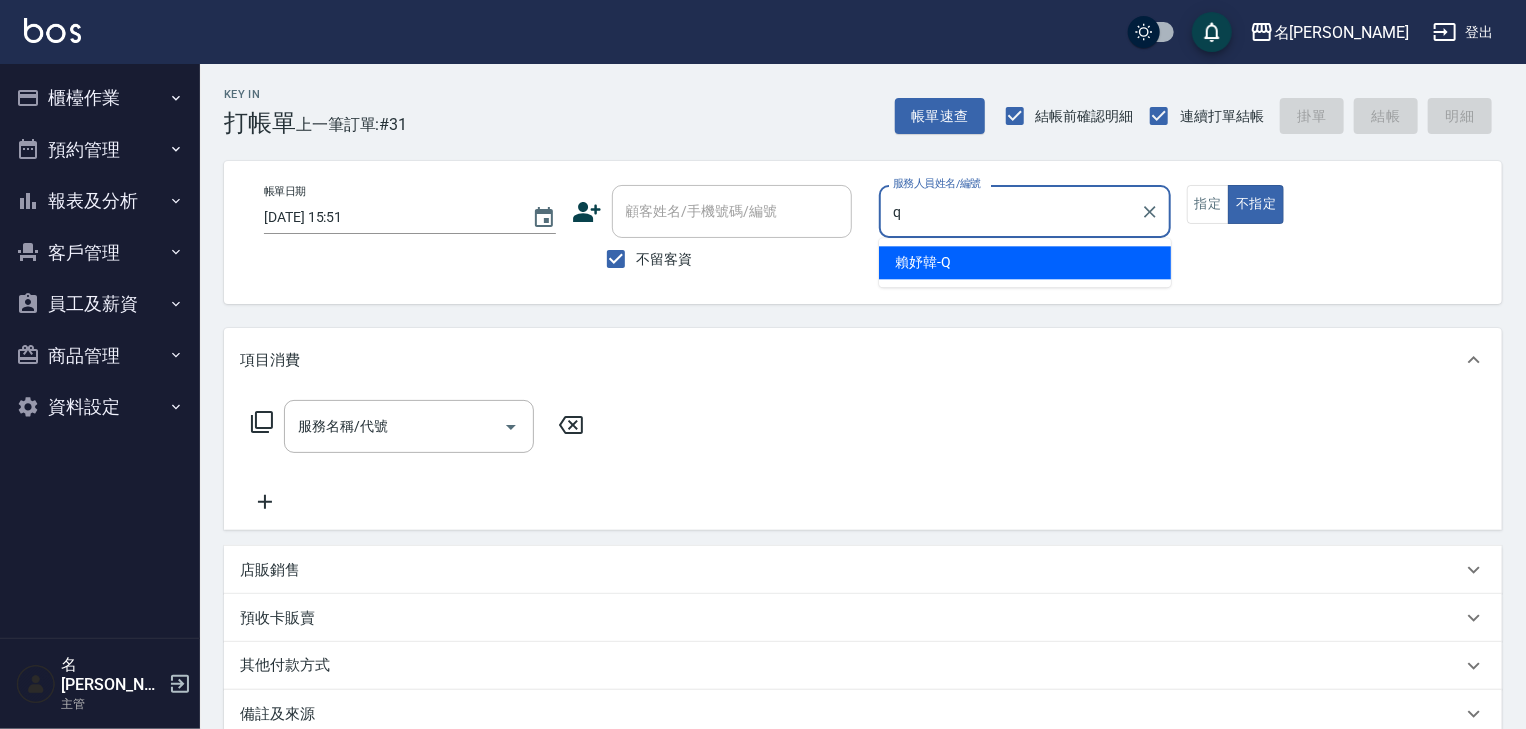 click on "賴妤韓 -Q" at bounding box center [1025, 262] 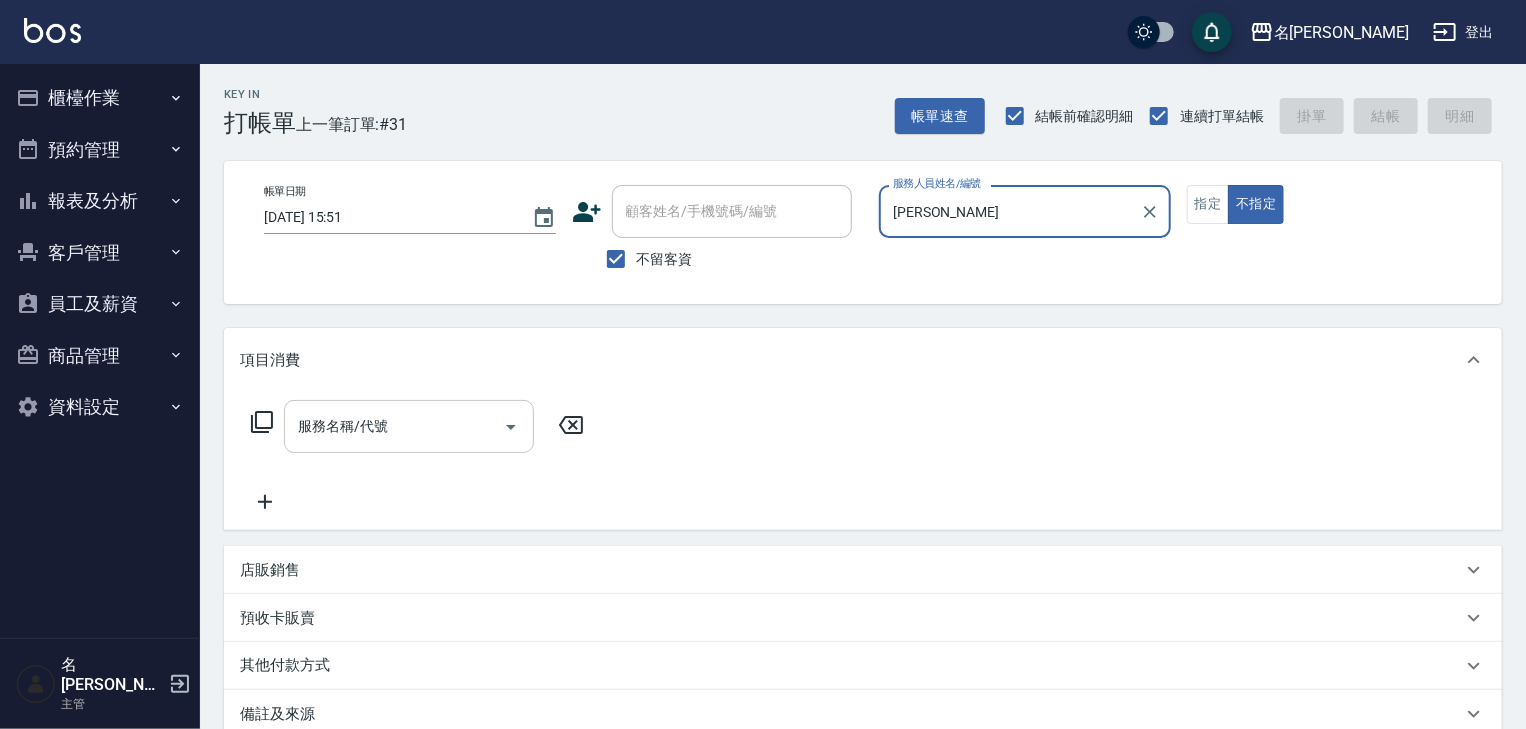 type on "賴妤韓-Q" 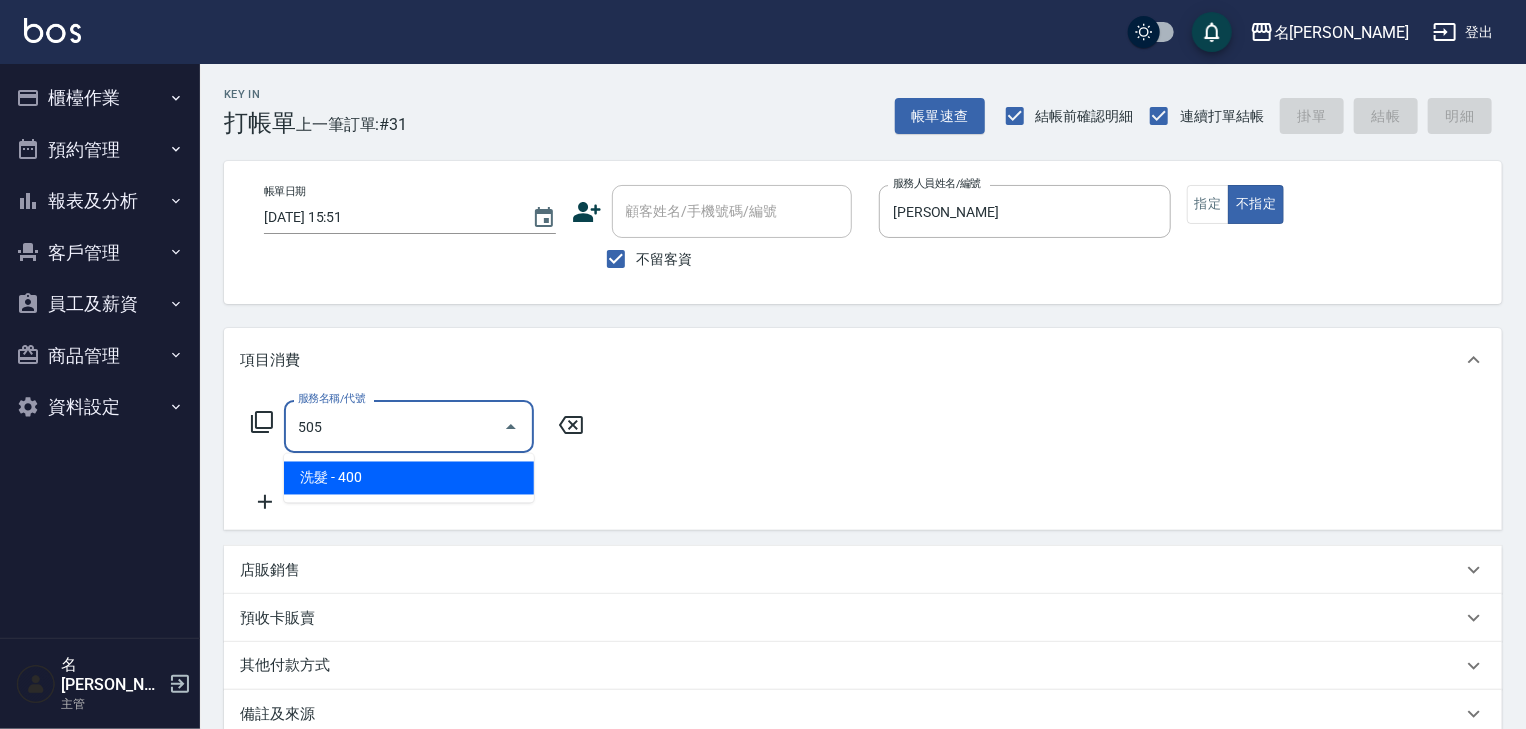 click on "洗髮 - 400" at bounding box center (409, 478) 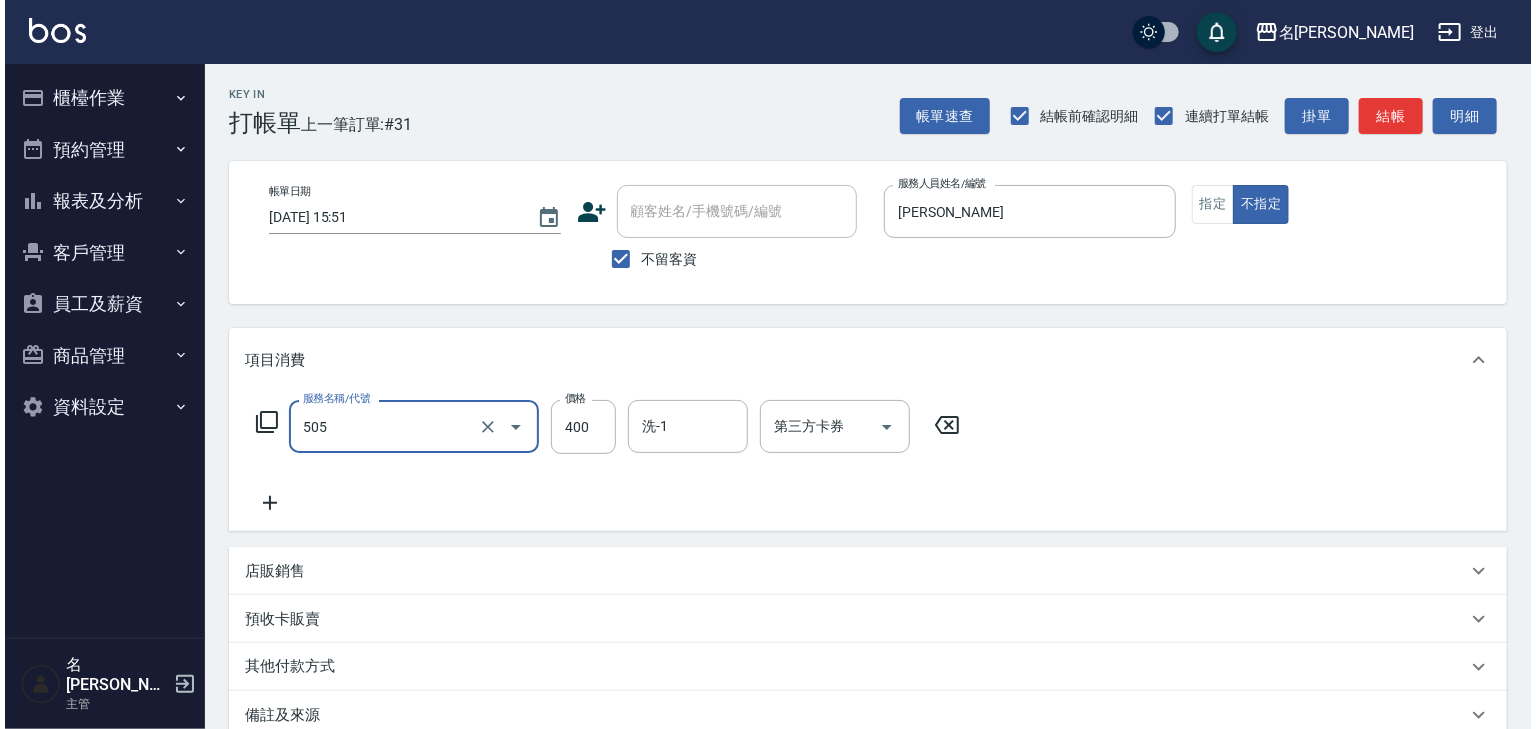 scroll, scrollTop: 234, scrollLeft: 0, axis: vertical 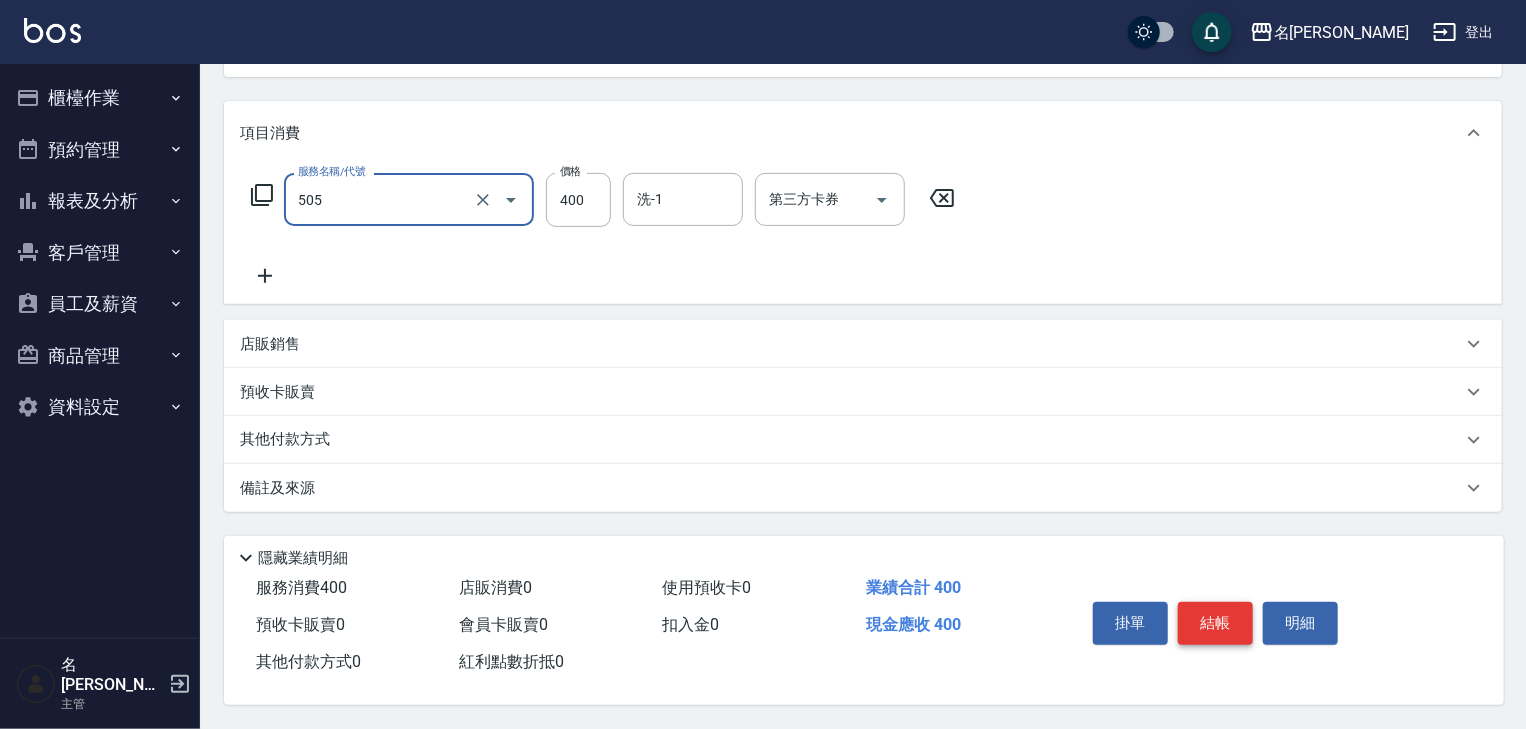 type on "洗髮(505)" 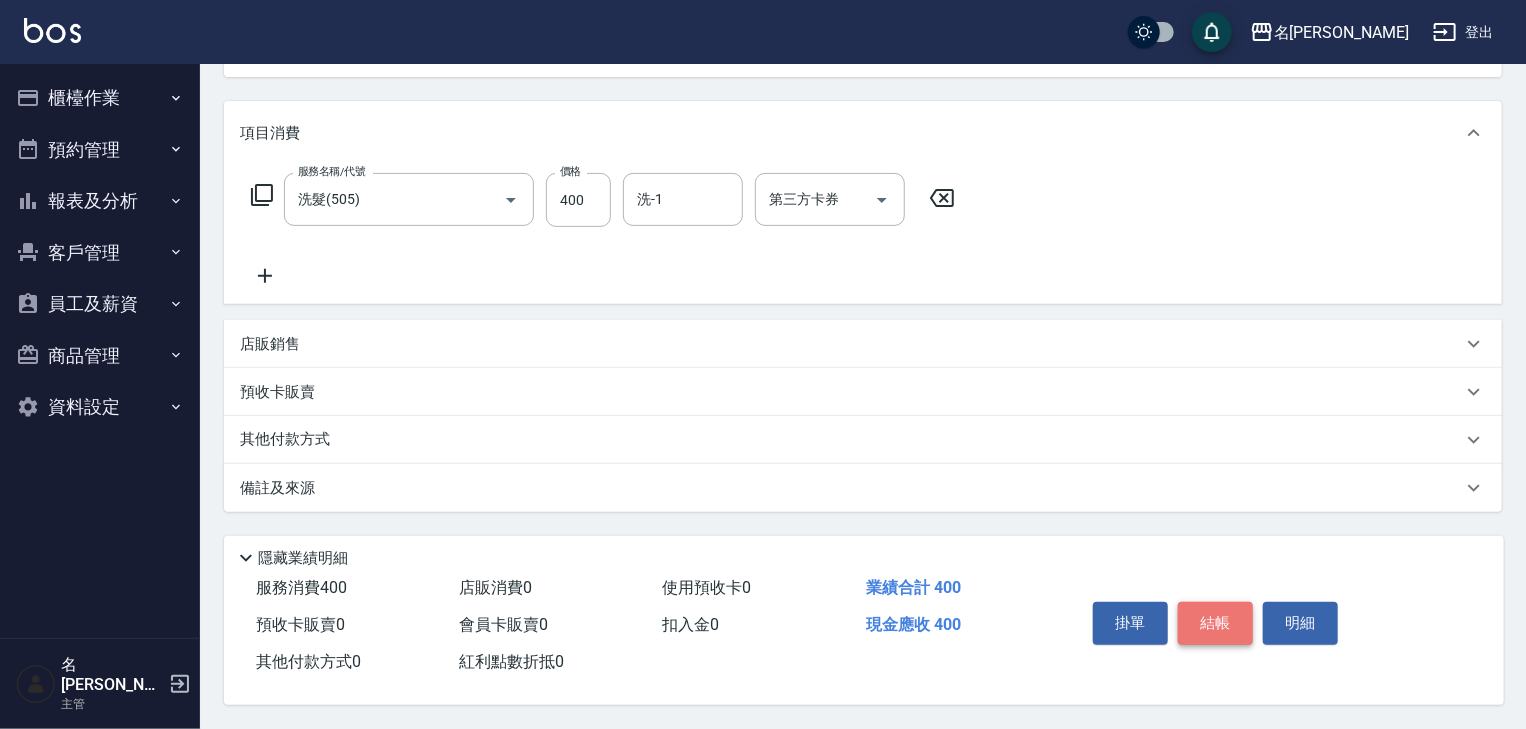 click on "結帳" at bounding box center [1215, 623] 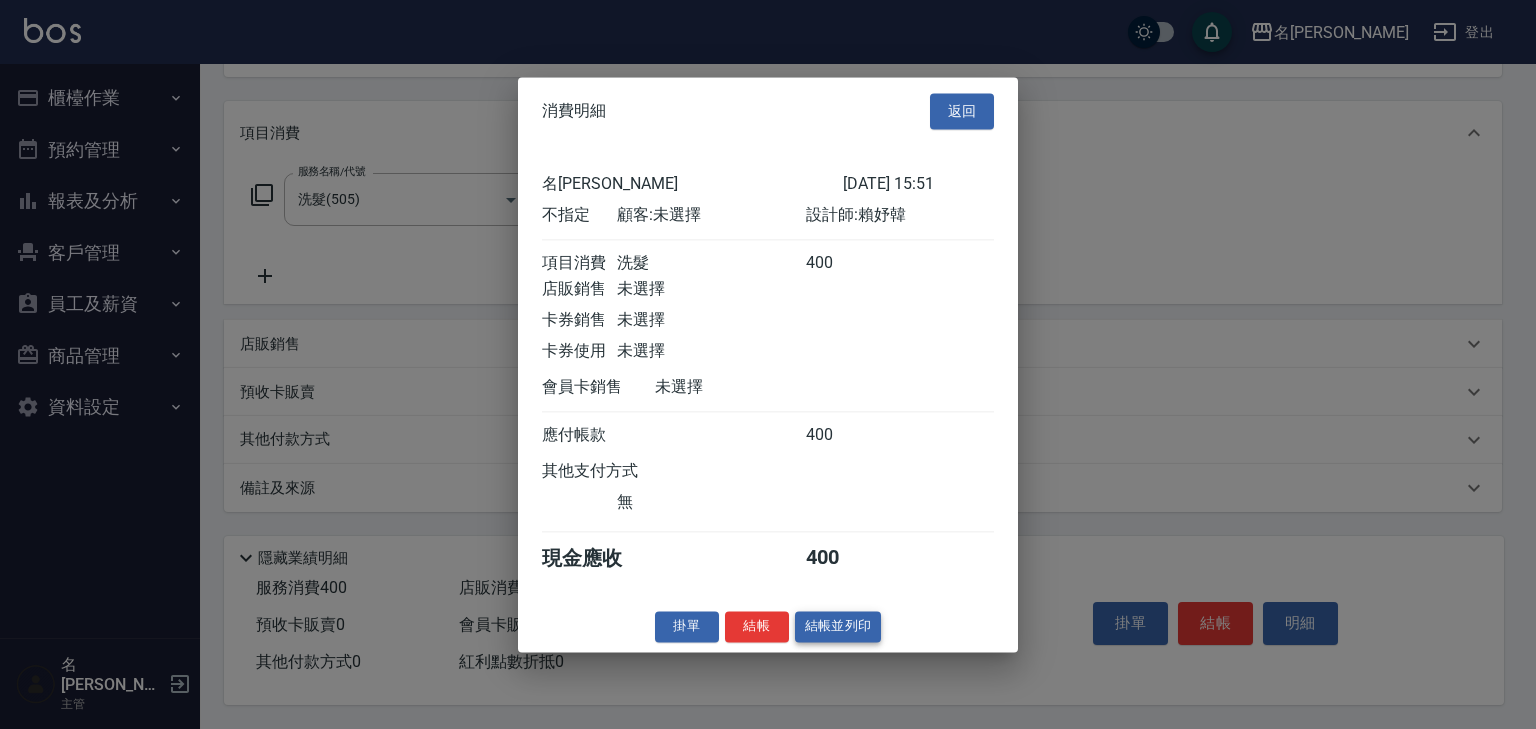click on "結帳並列印" at bounding box center (838, 626) 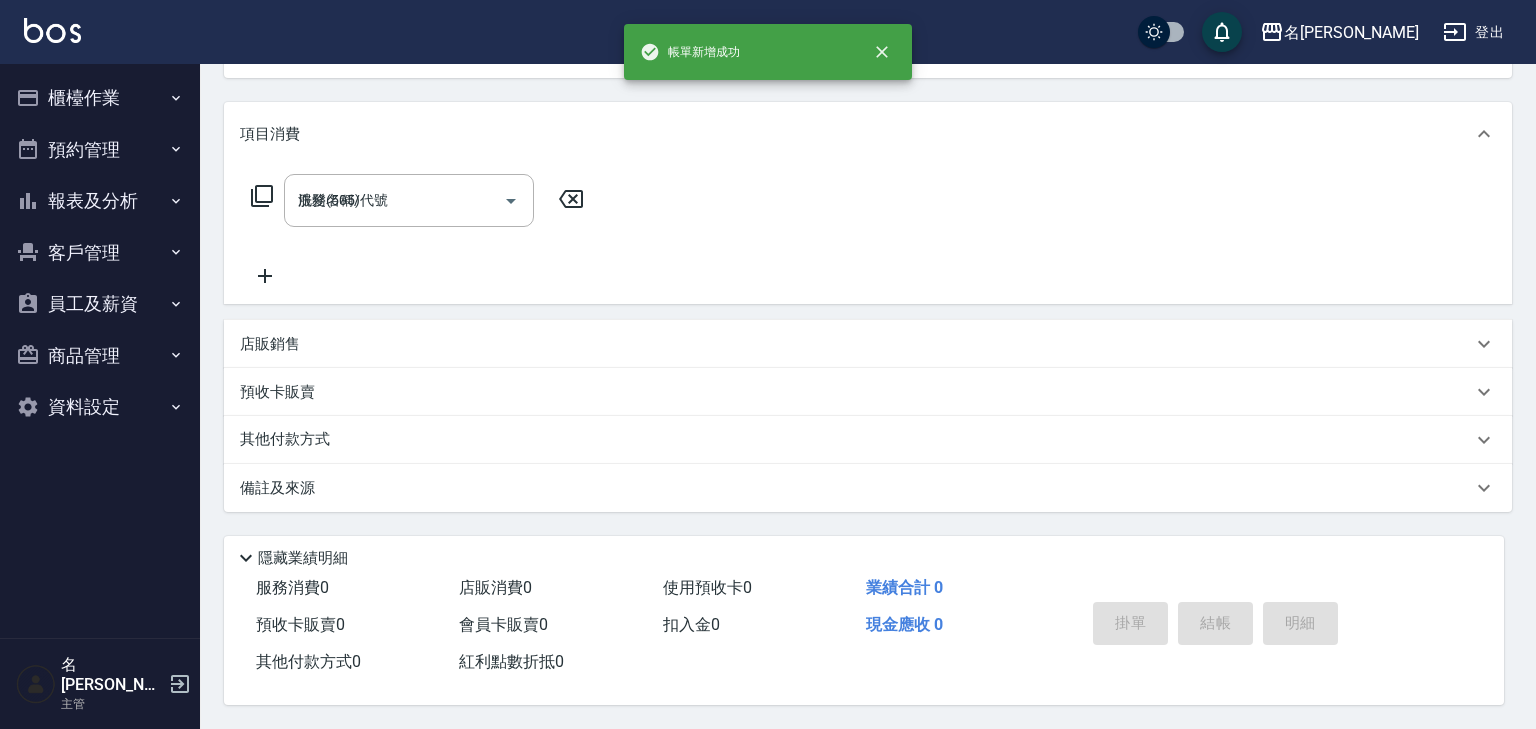 type 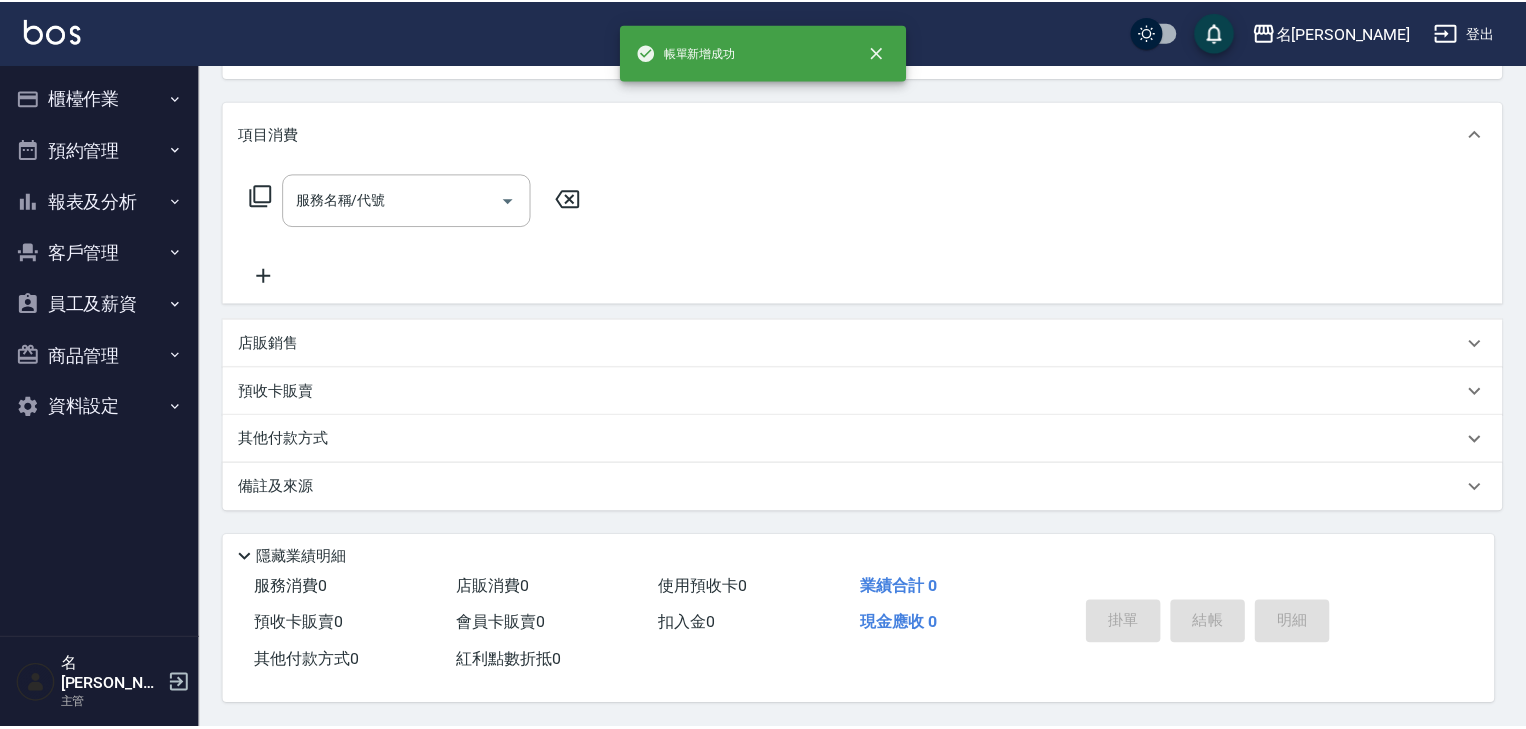 scroll, scrollTop: 0, scrollLeft: 0, axis: both 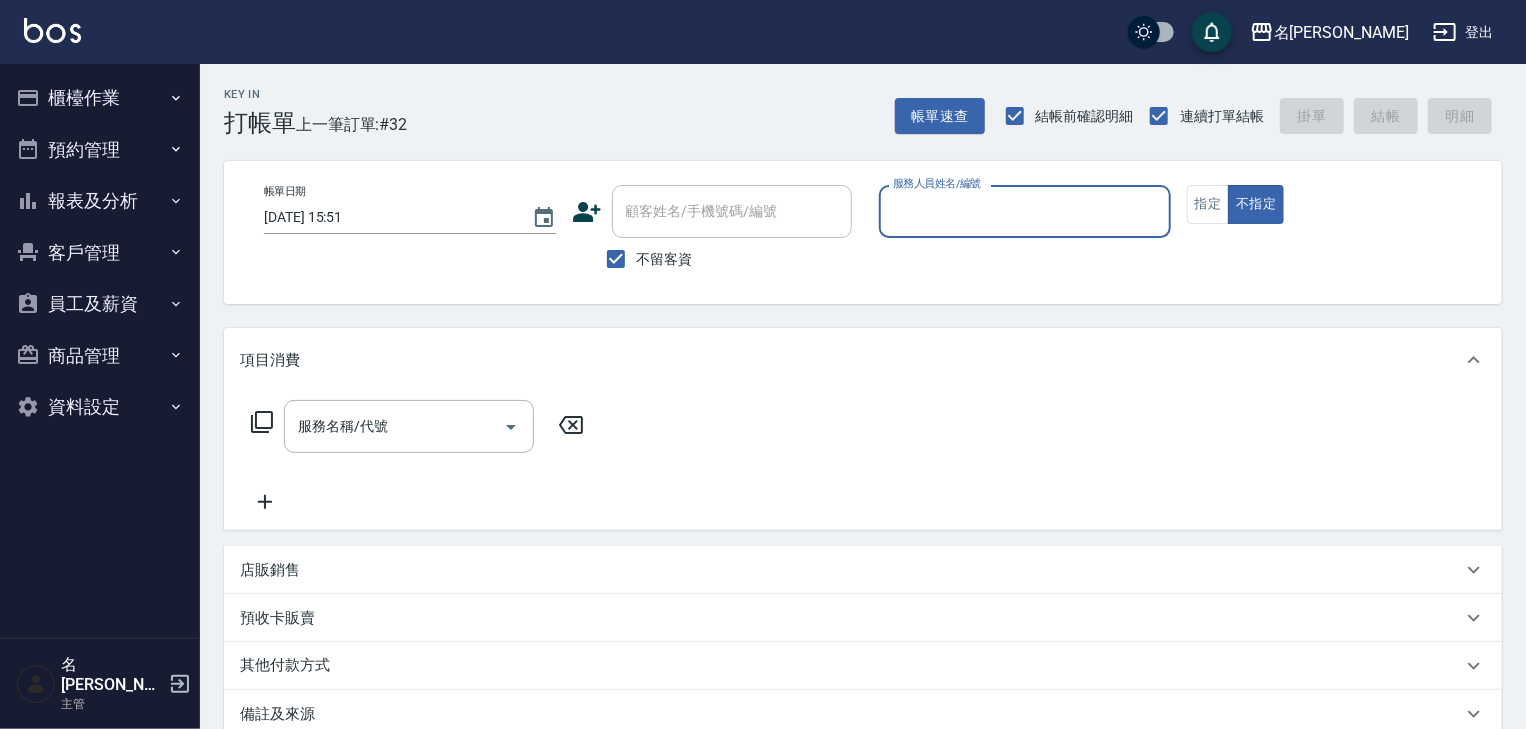 click on "櫃檯作業" at bounding box center [100, 98] 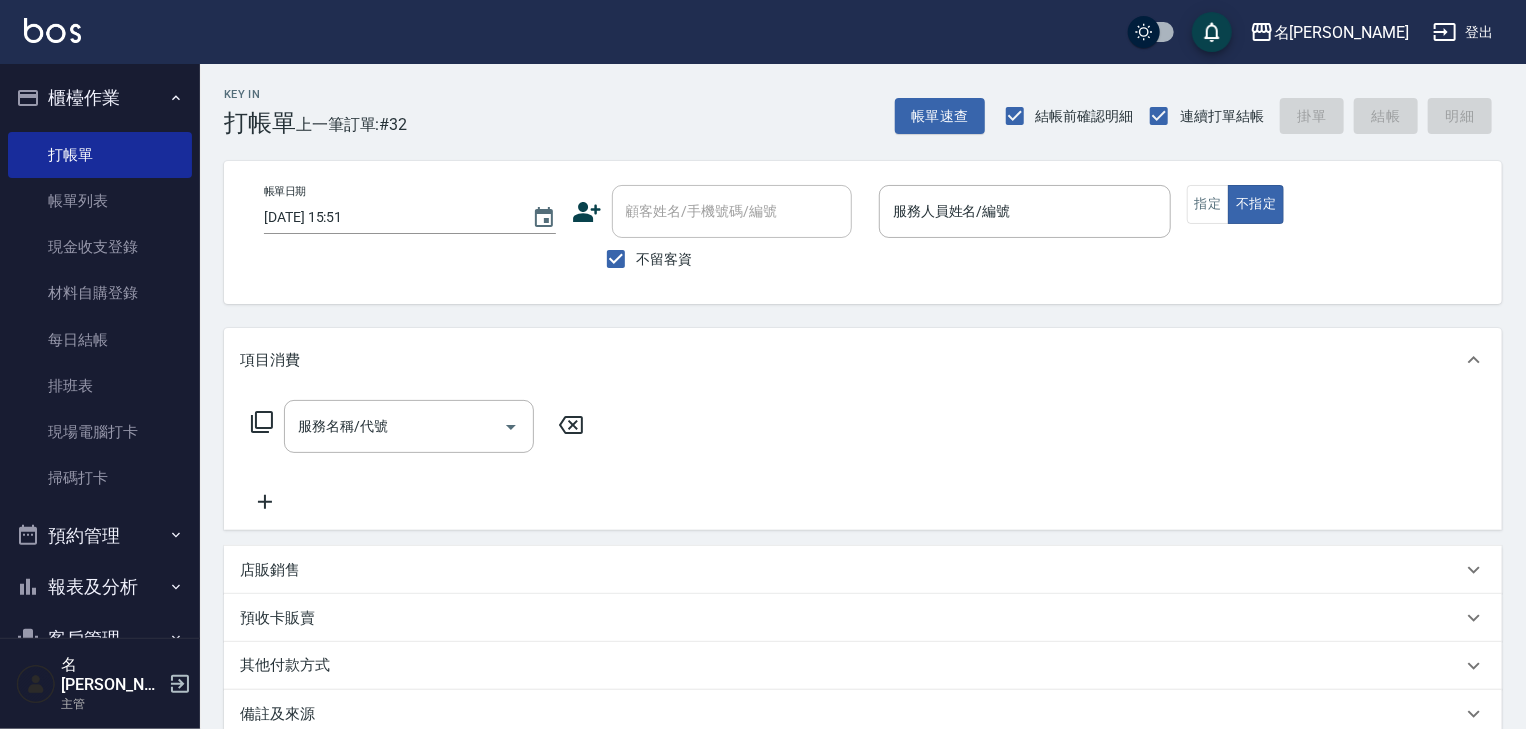 click on "報表及分析" at bounding box center [100, 587] 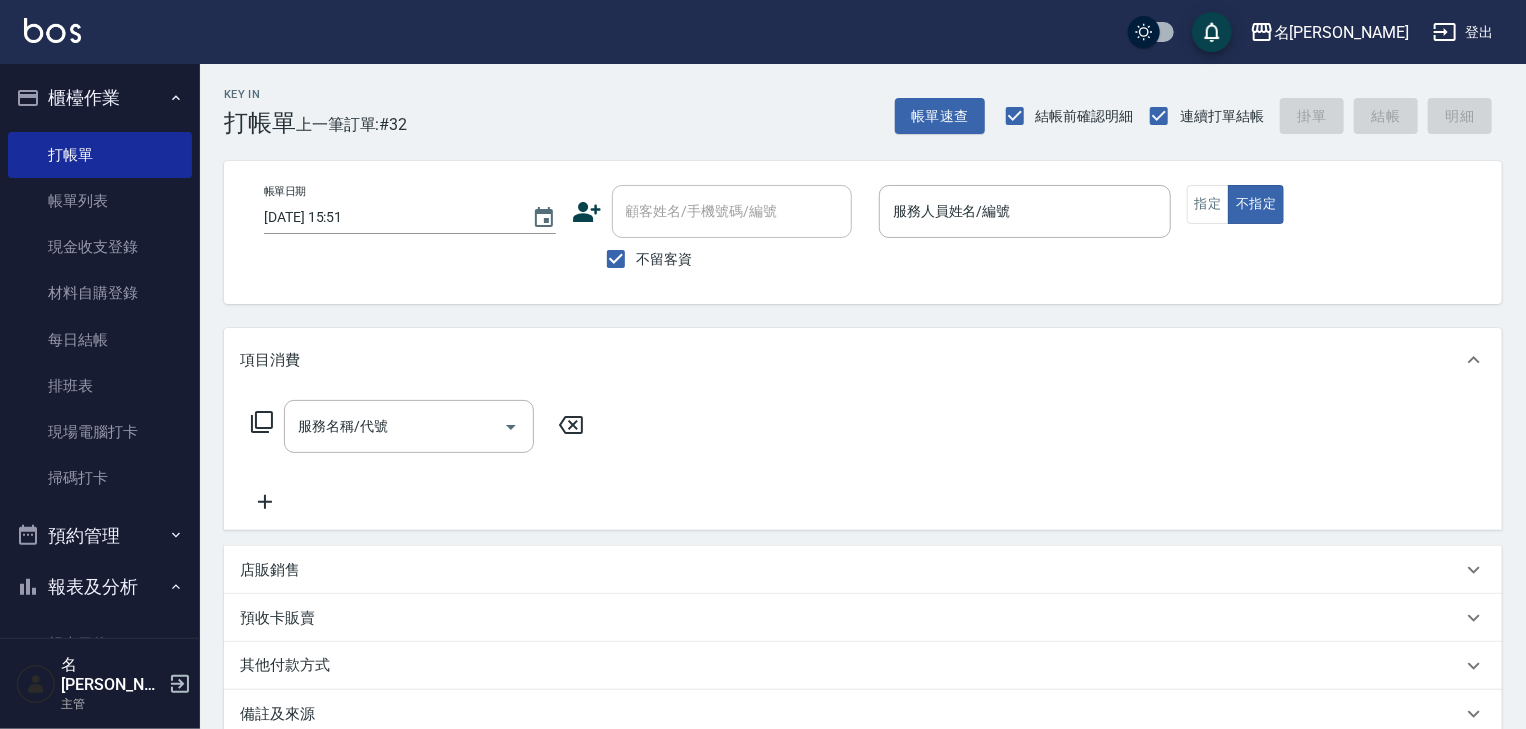 scroll, scrollTop: 426, scrollLeft: 0, axis: vertical 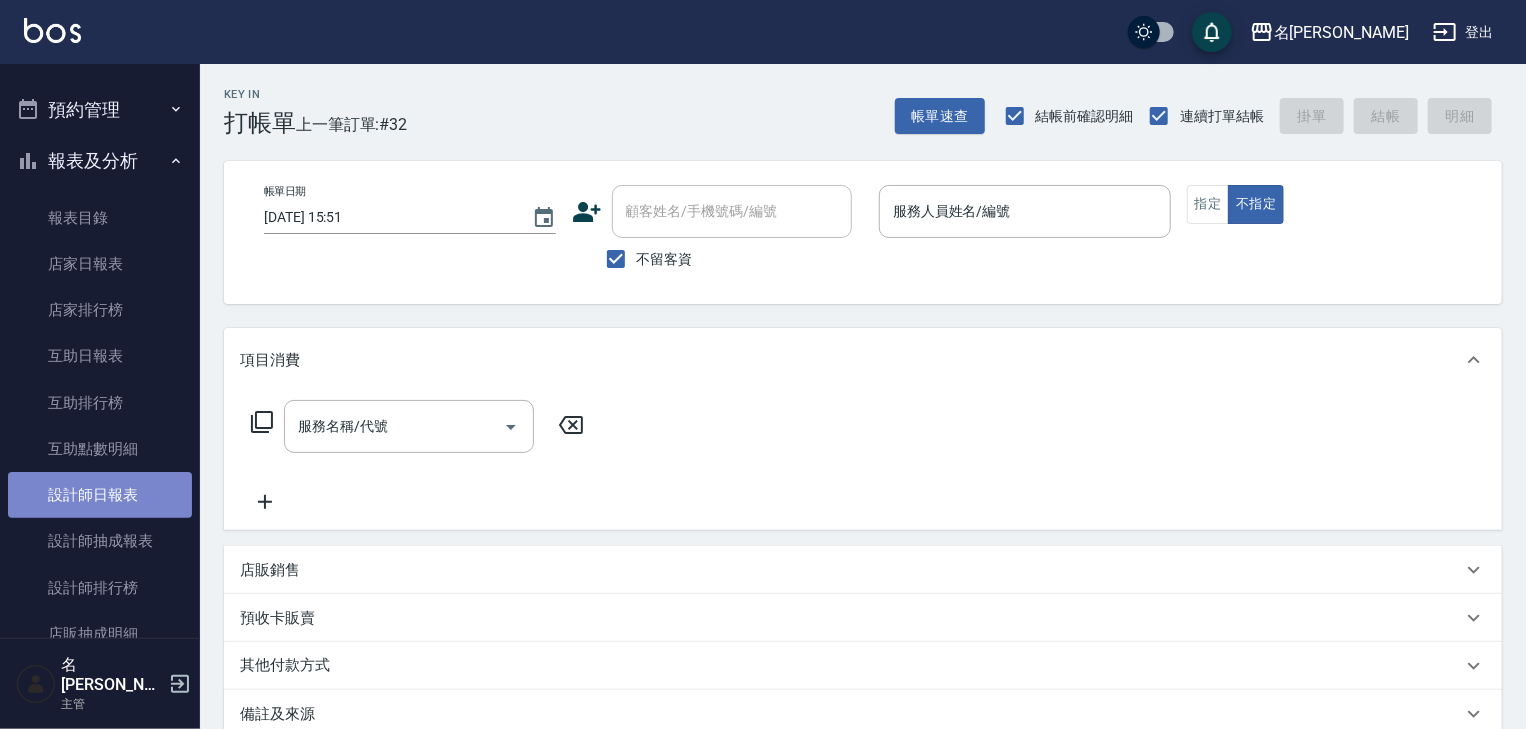click on "設計師日報表" at bounding box center [100, 495] 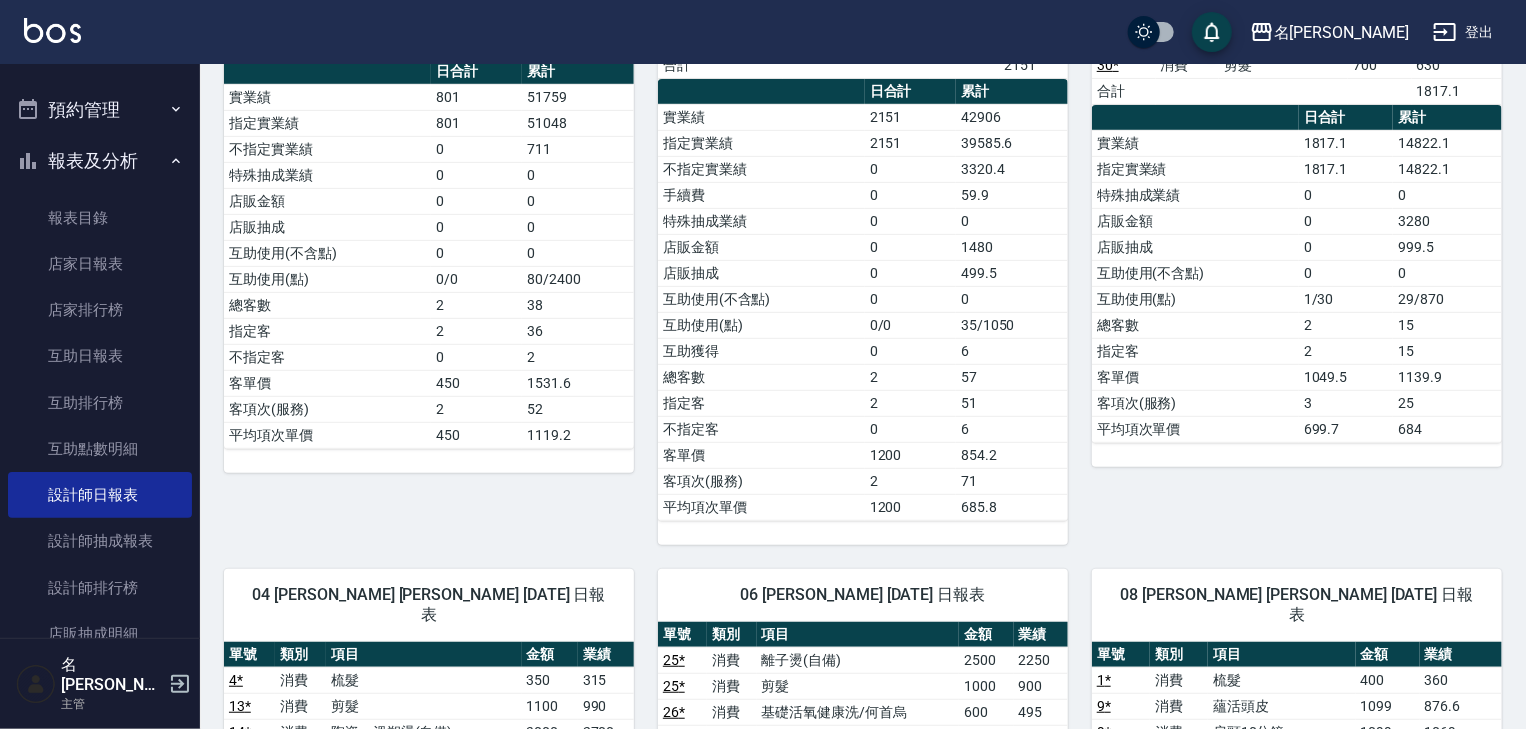 scroll, scrollTop: 533, scrollLeft: 0, axis: vertical 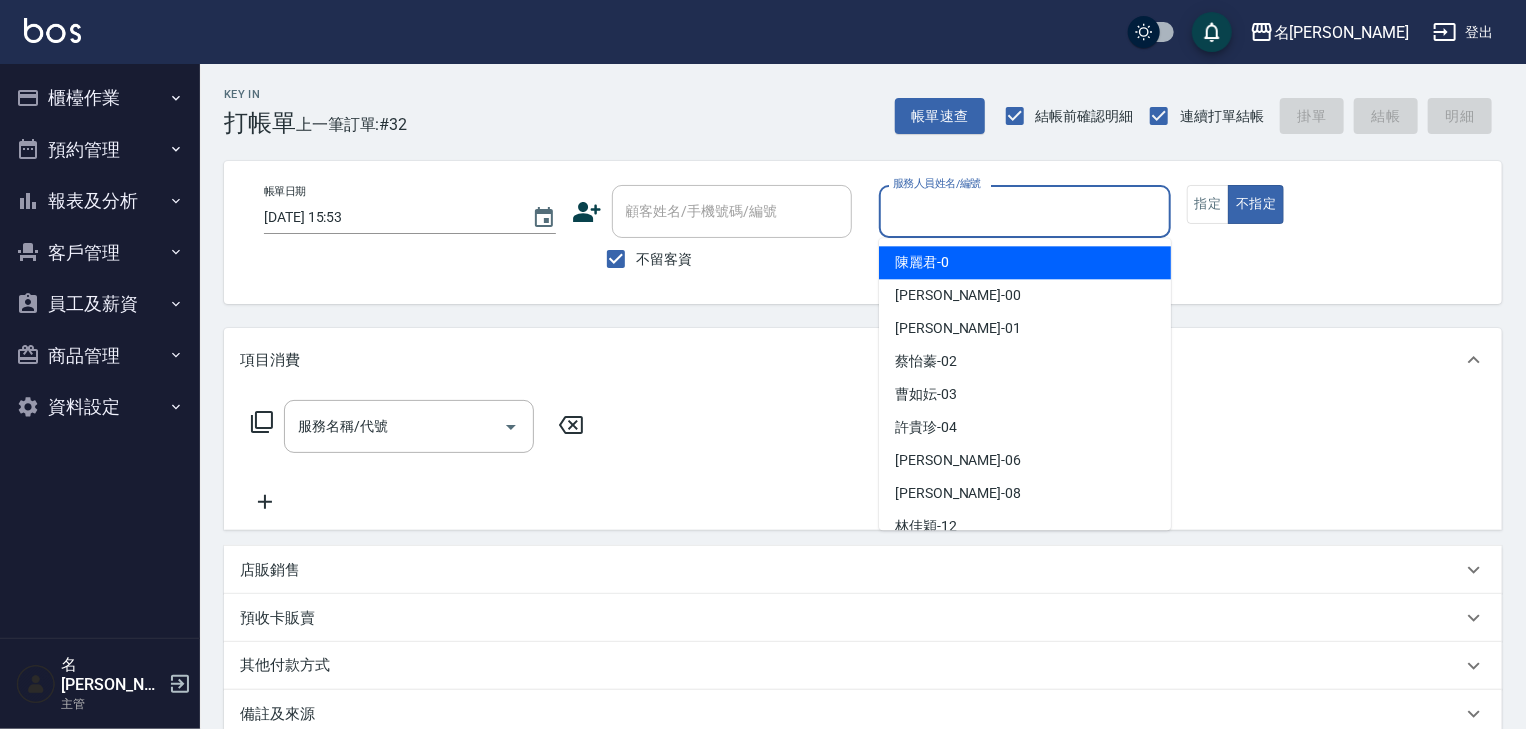 click on "服務人員姓名/編號" at bounding box center [1025, 211] 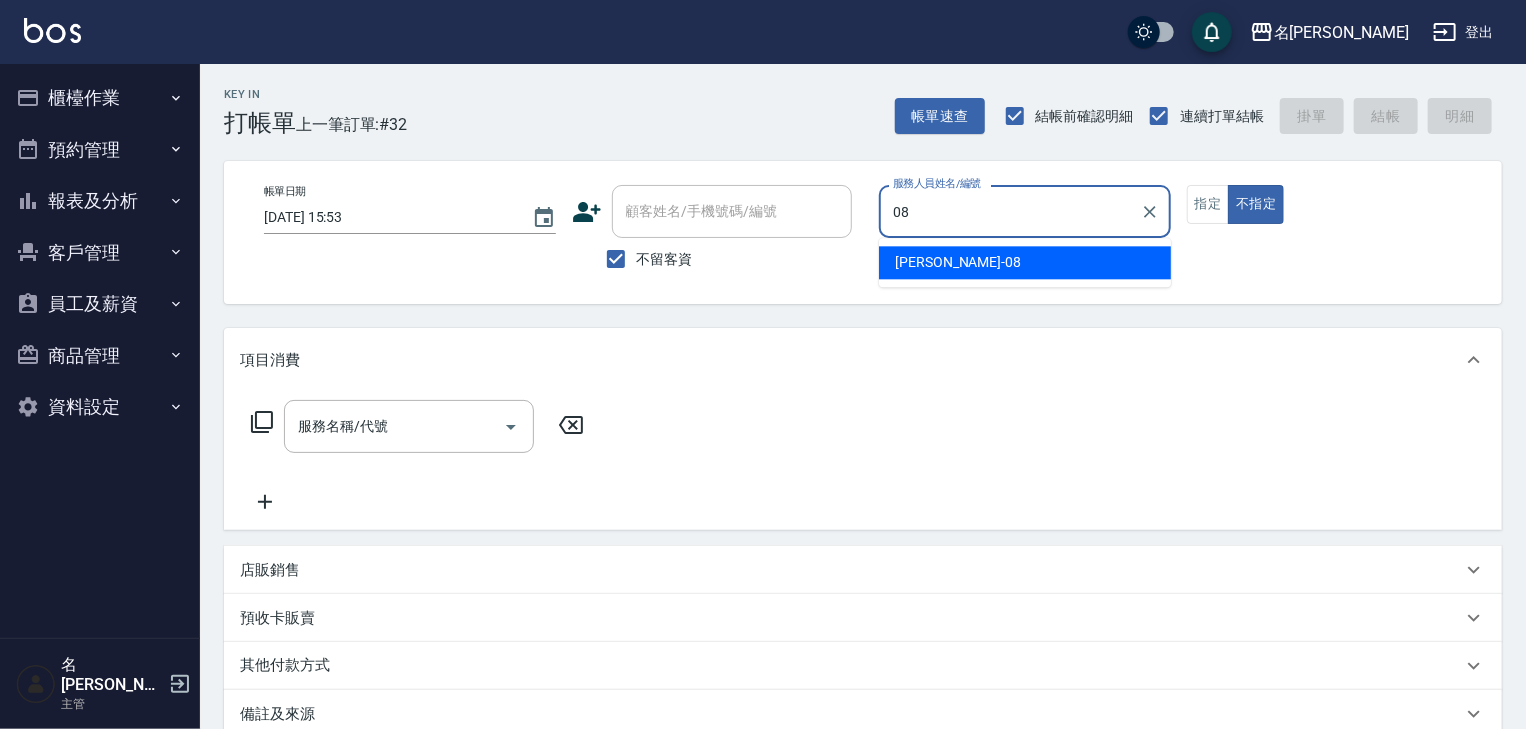 click on "蔡慈恩 -08" at bounding box center [958, 262] 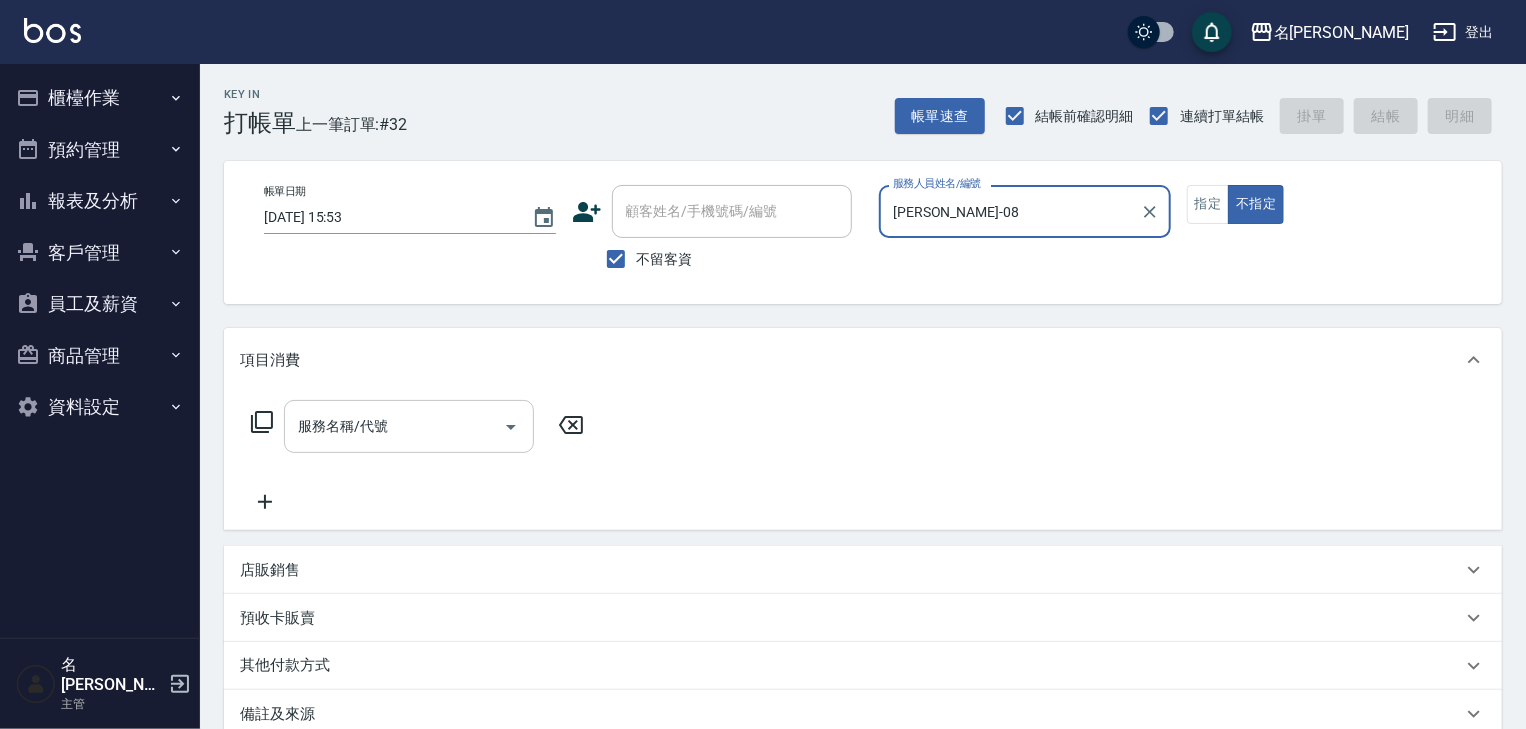type on "蔡慈恩-08" 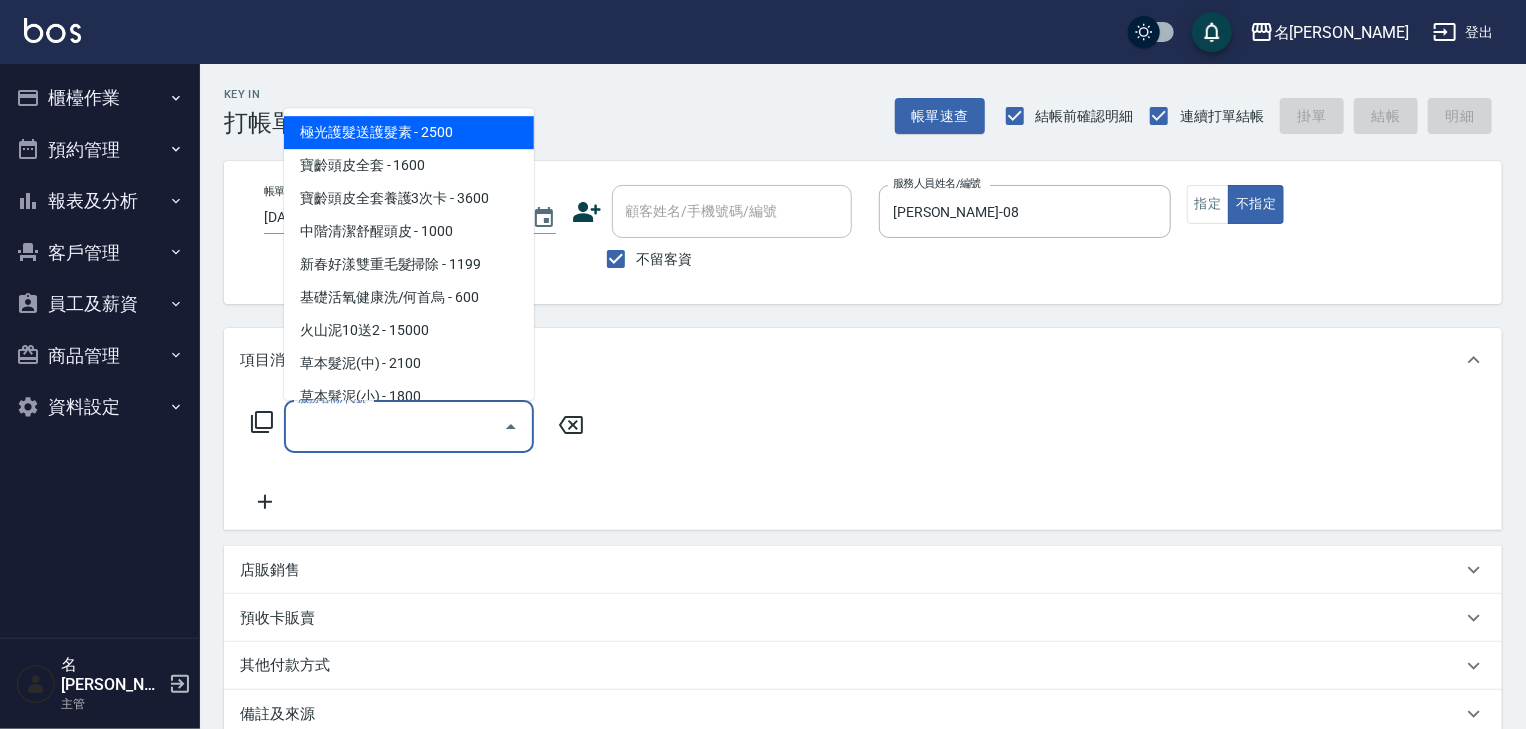 click on "服務名稱/代號" at bounding box center [394, 426] 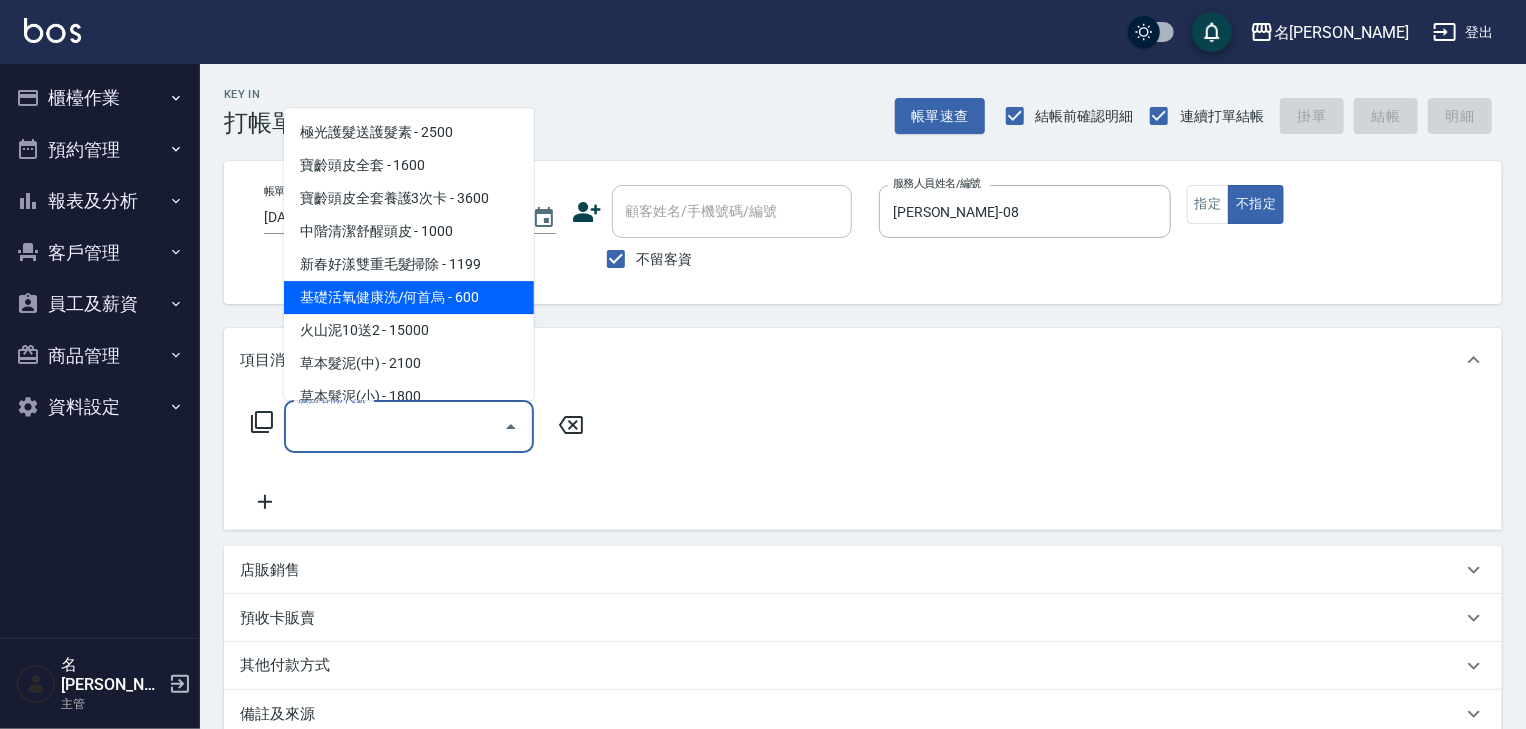 click on "基礎活氧健康洗/何首烏 - 600" at bounding box center (409, 298) 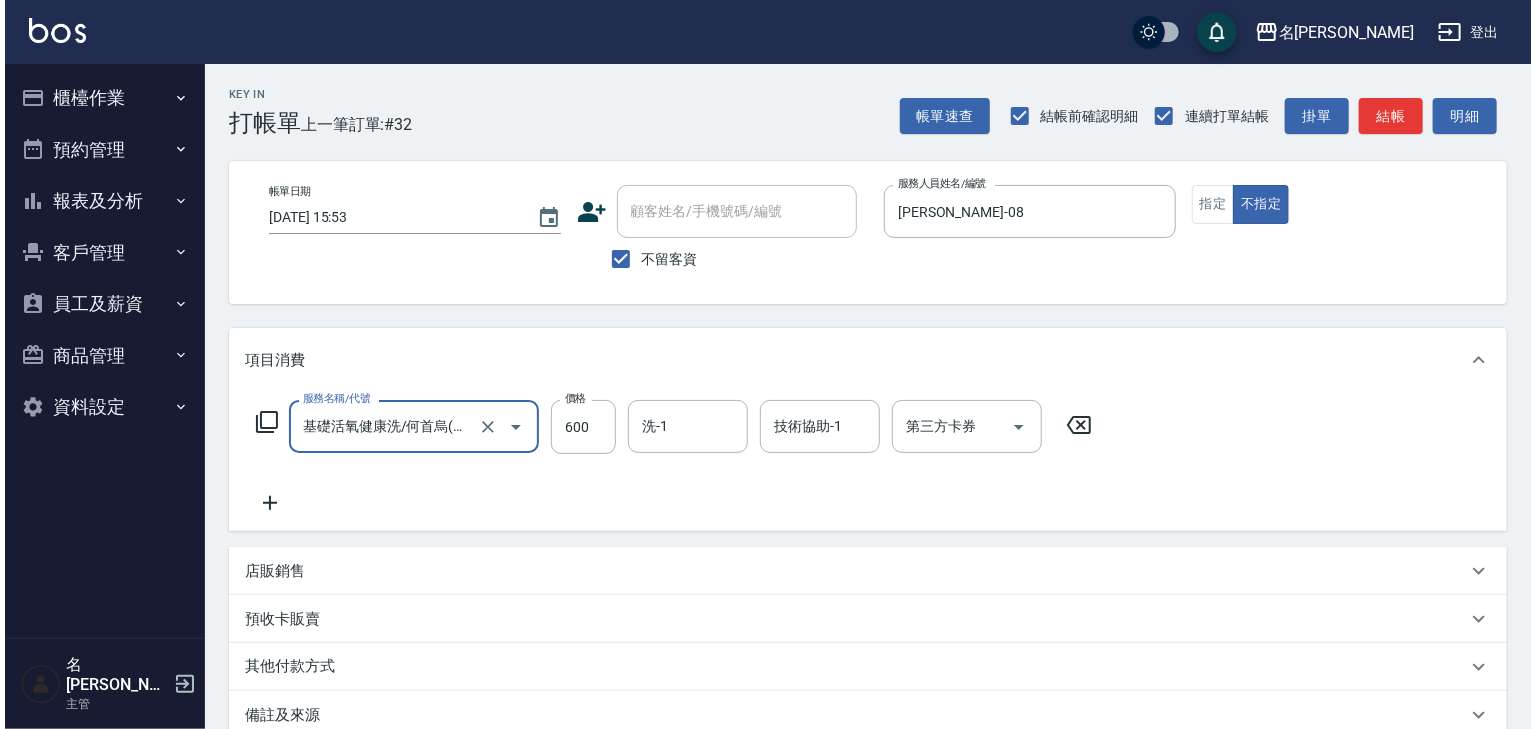 scroll, scrollTop: 234, scrollLeft: 0, axis: vertical 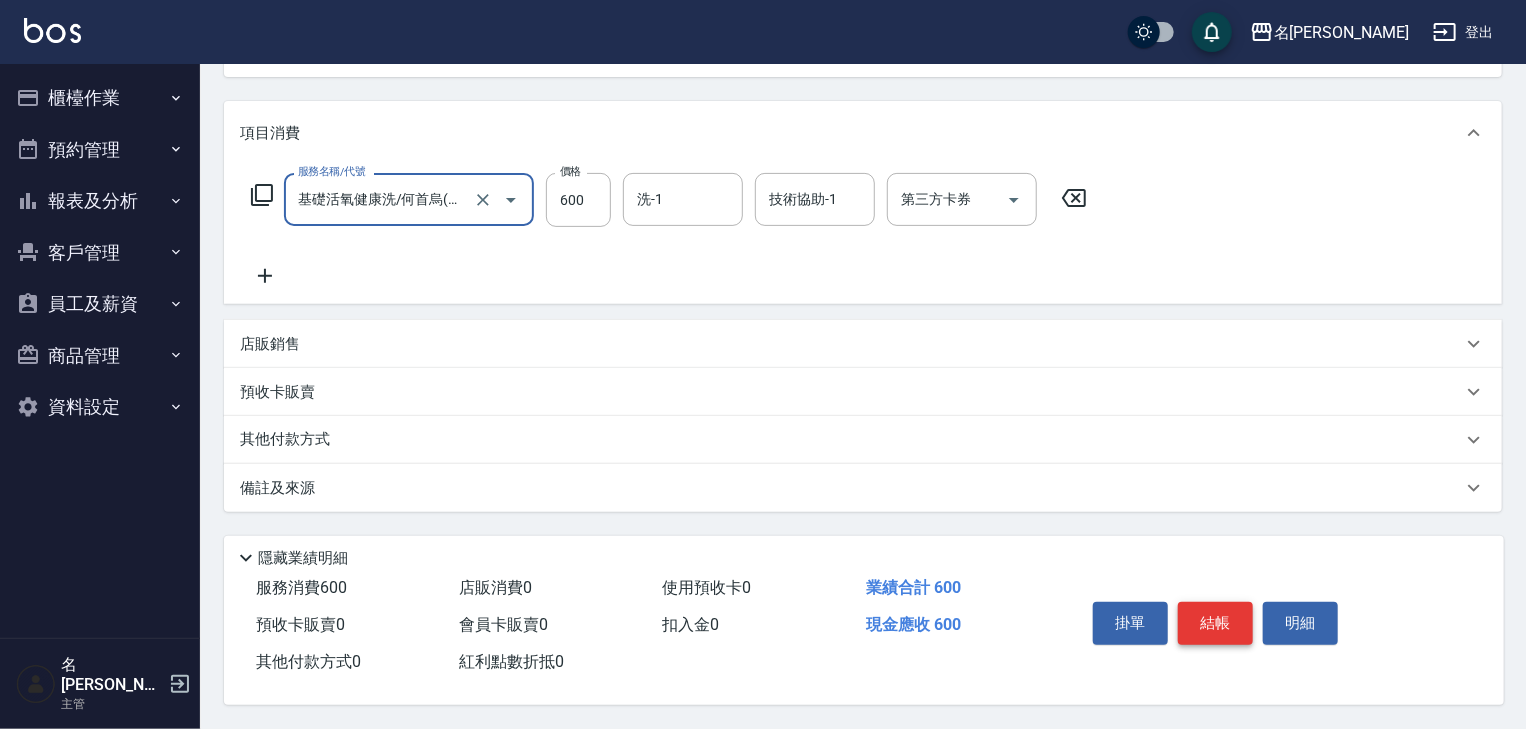 click on "結帳" at bounding box center (1215, 623) 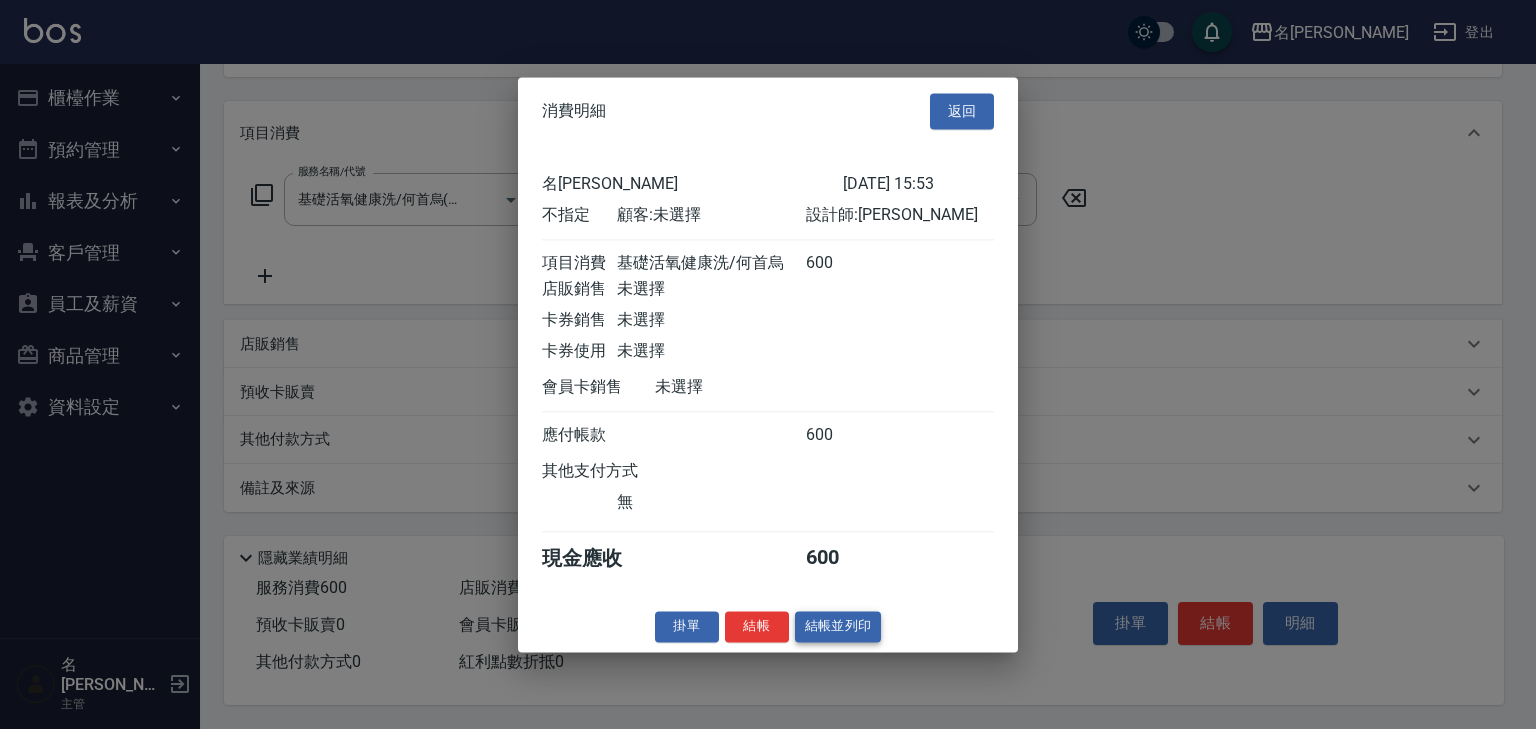 click on "結帳並列印" at bounding box center (838, 626) 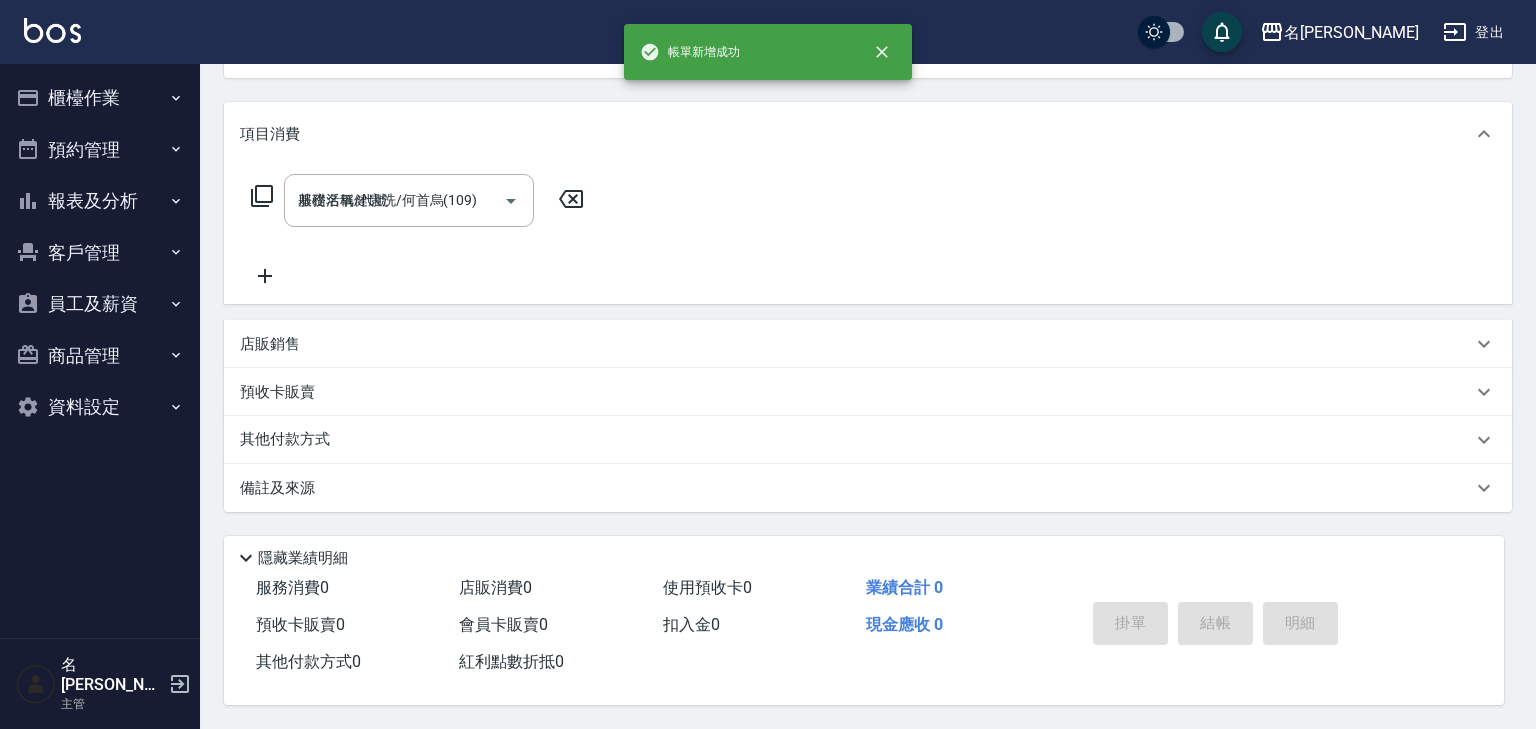type on "2025/07/12 16:10" 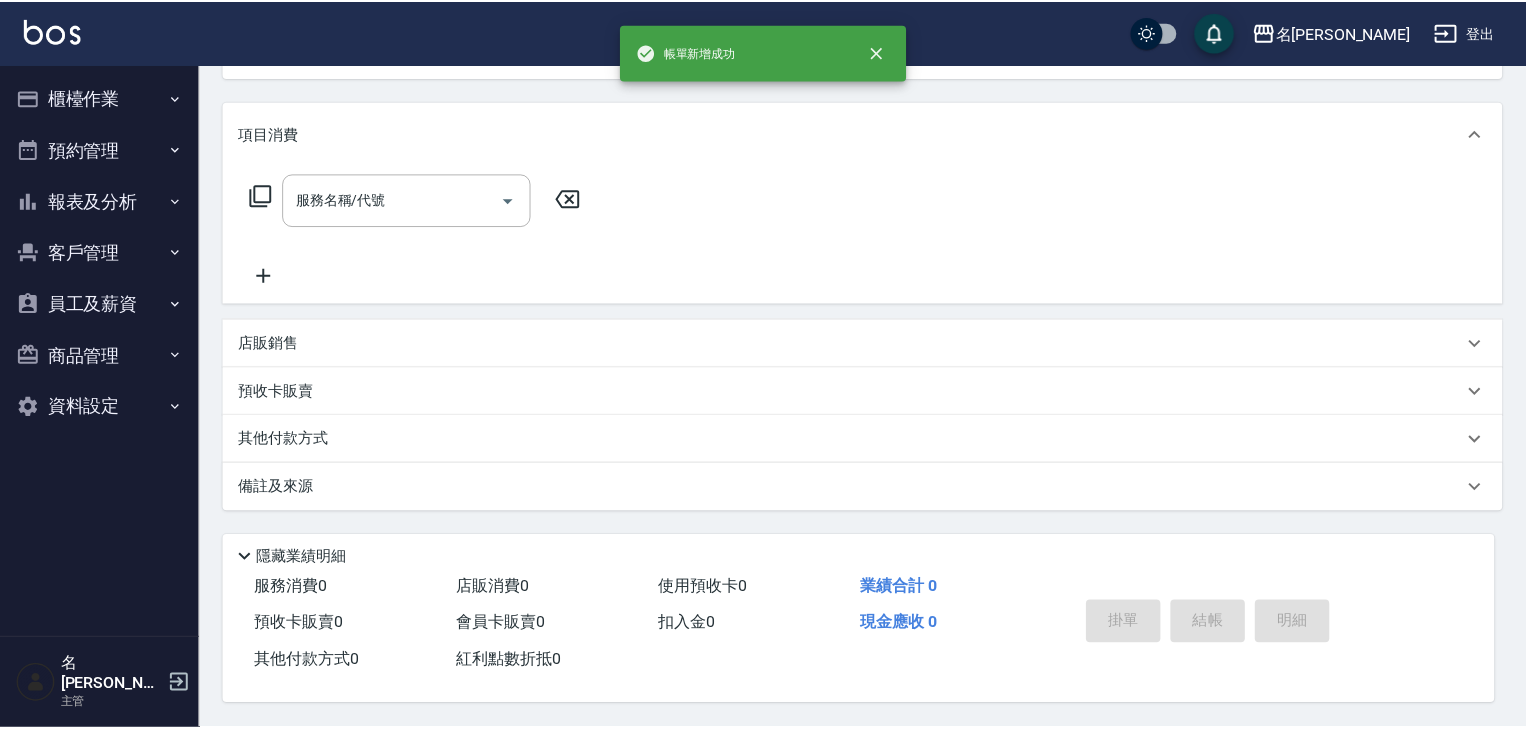 scroll, scrollTop: 0, scrollLeft: 0, axis: both 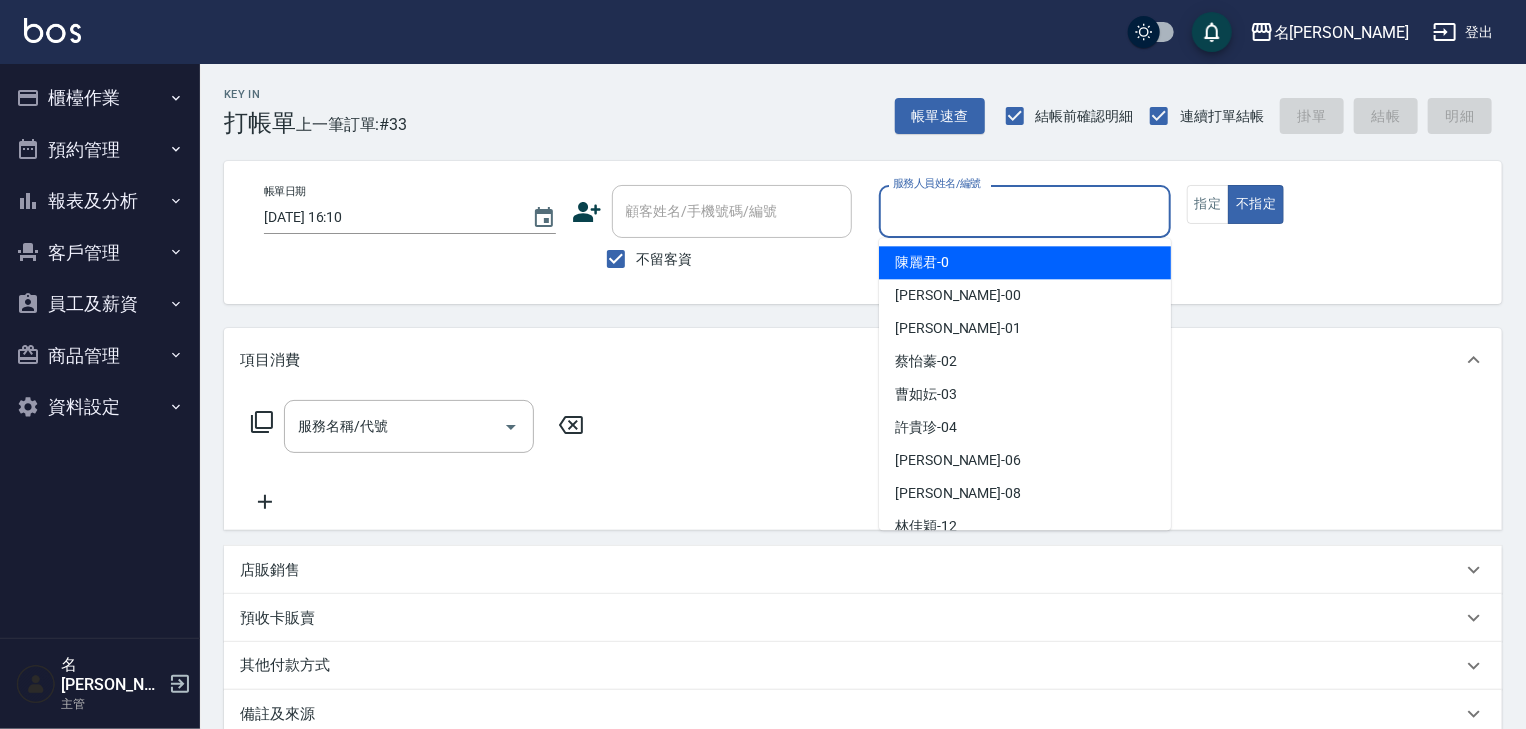 click on "服務人員姓名/編號" at bounding box center (1025, 211) 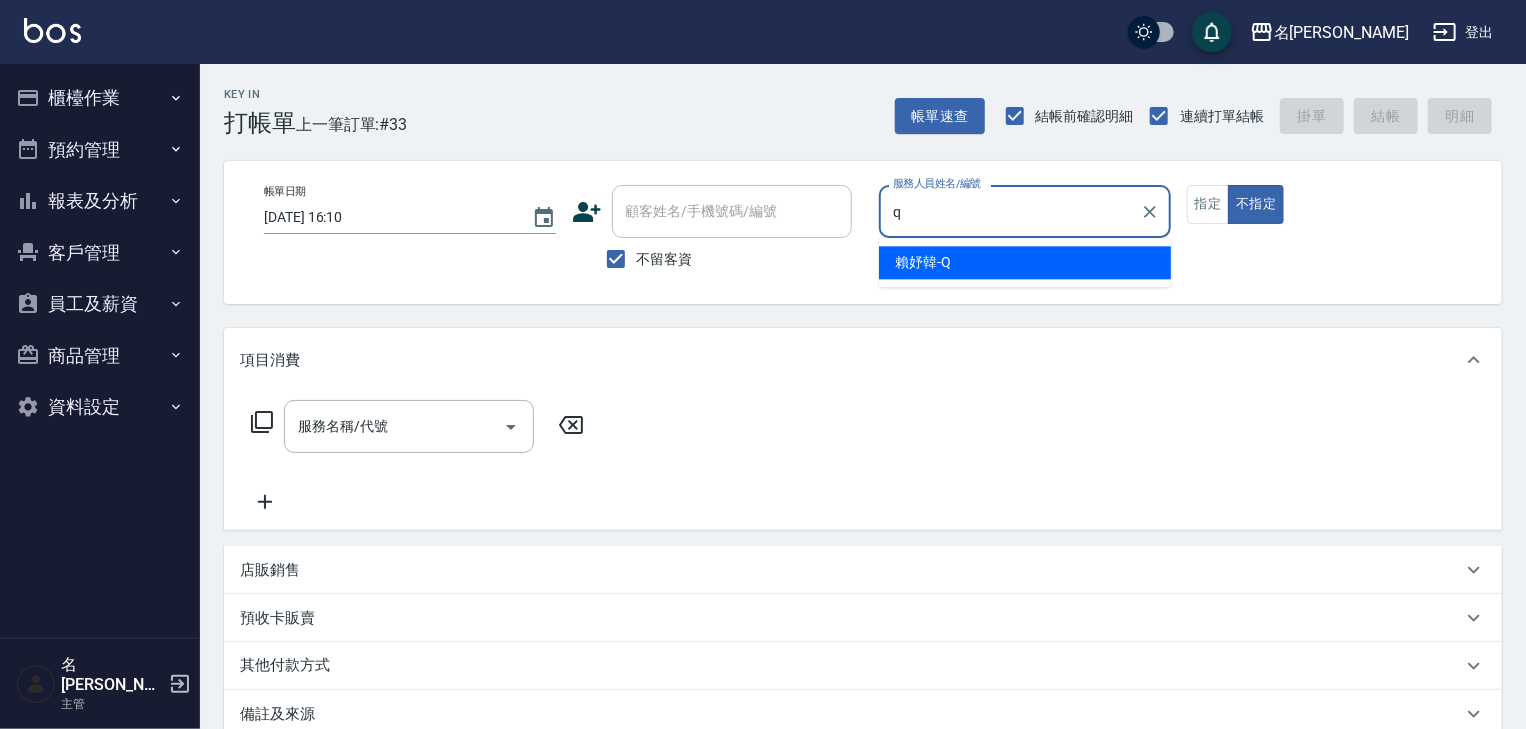 click on "賴妤韓 -Q" at bounding box center (923, 262) 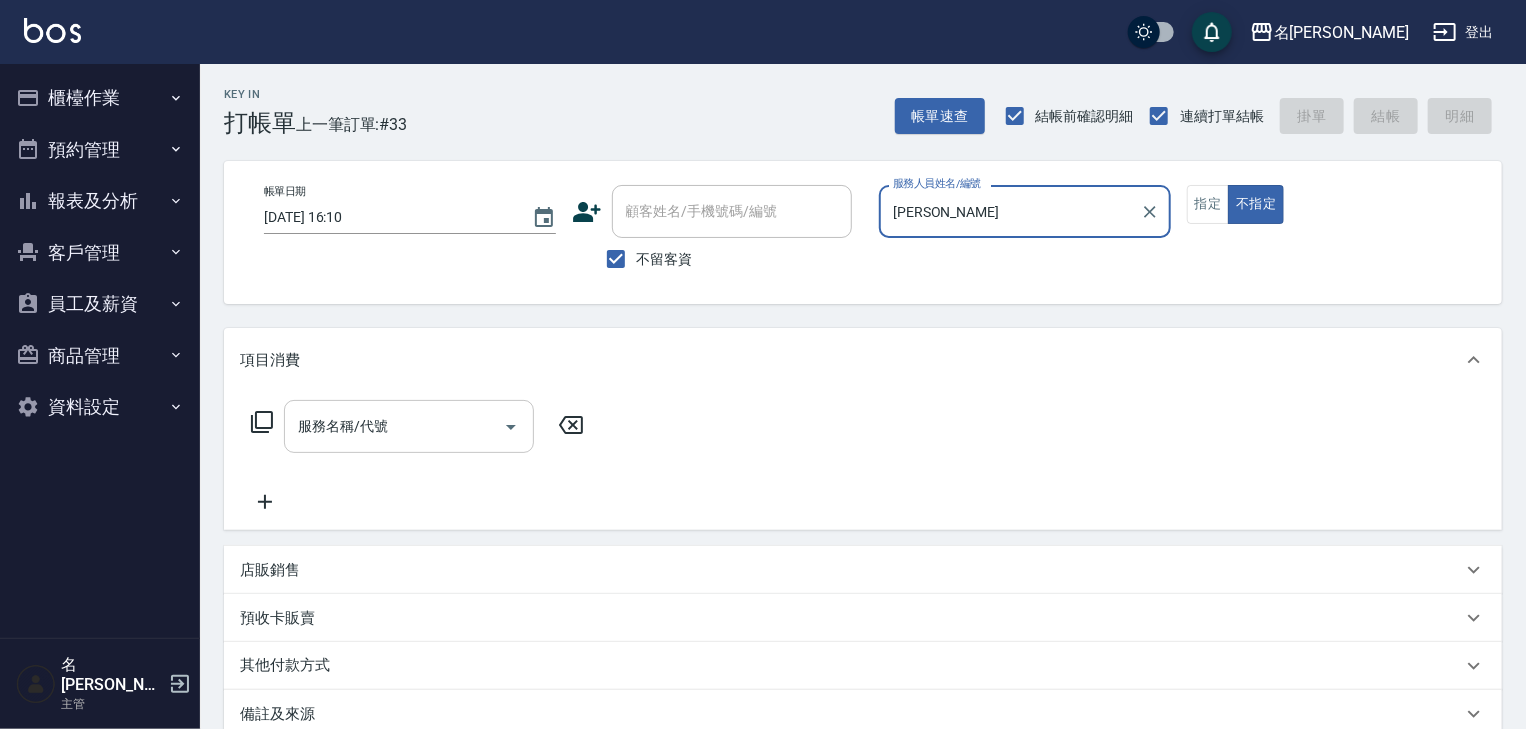 type on "賴妤韓-Q" 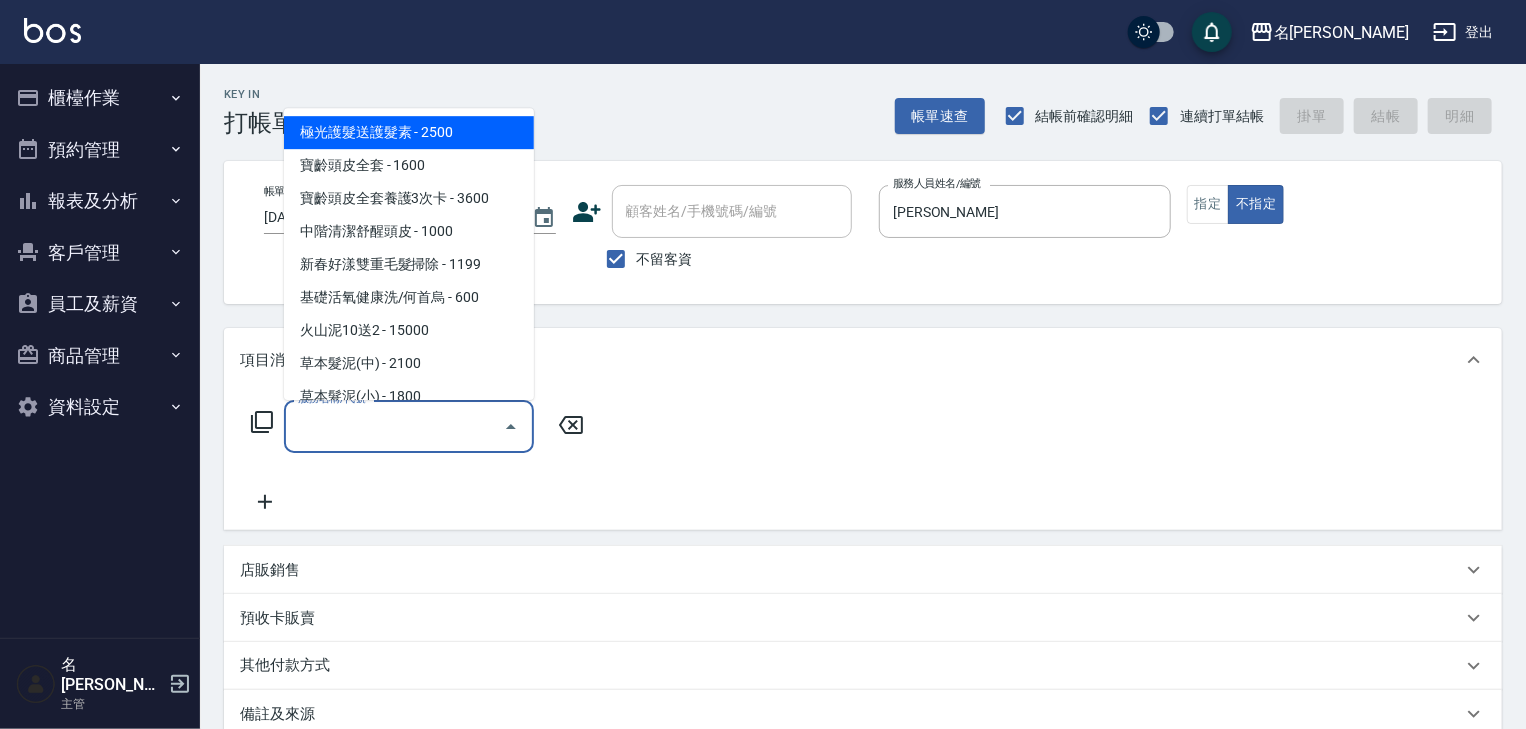 click on "服務名稱/代號" at bounding box center [394, 426] 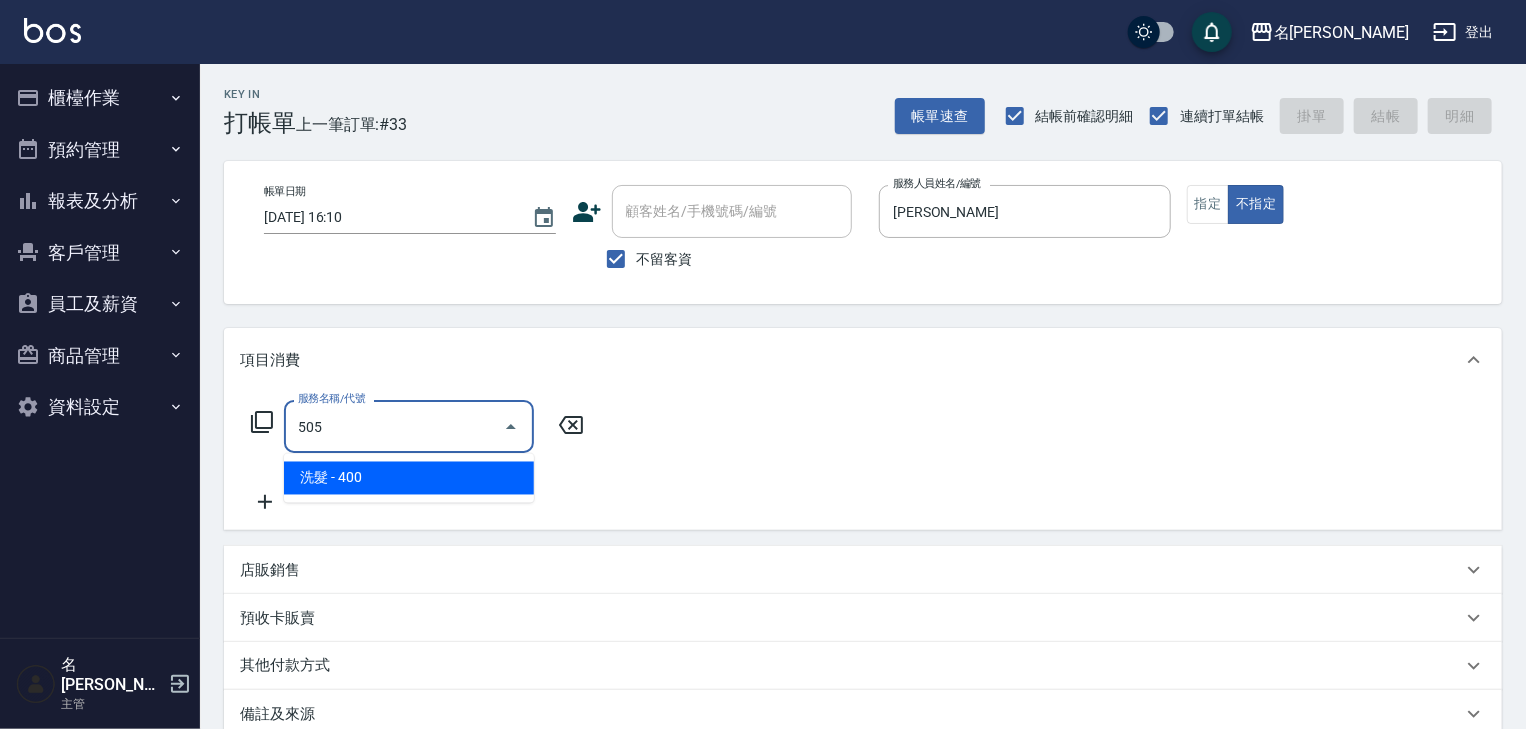 click on "洗髮 - 400" at bounding box center (409, 478) 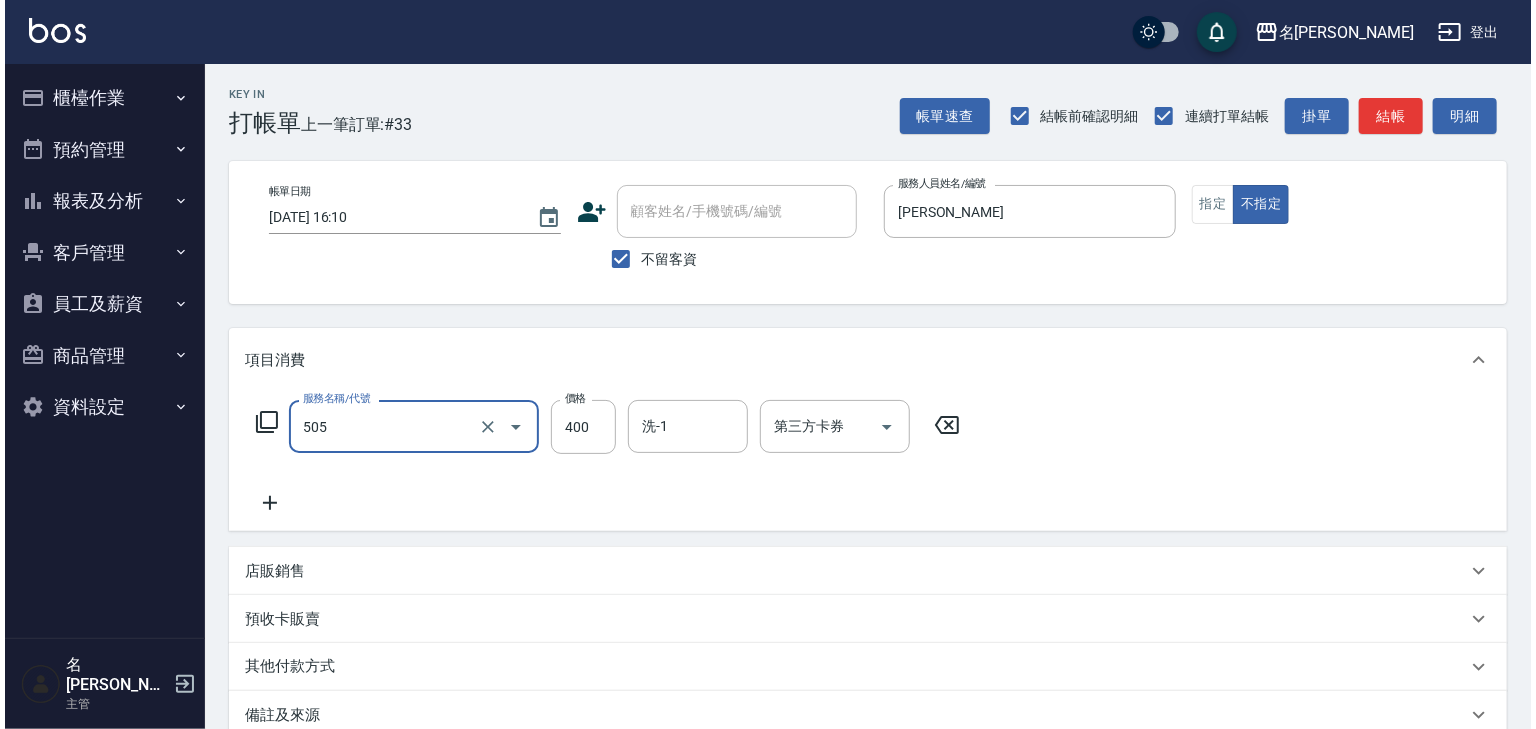 scroll, scrollTop: 234, scrollLeft: 0, axis: vertical 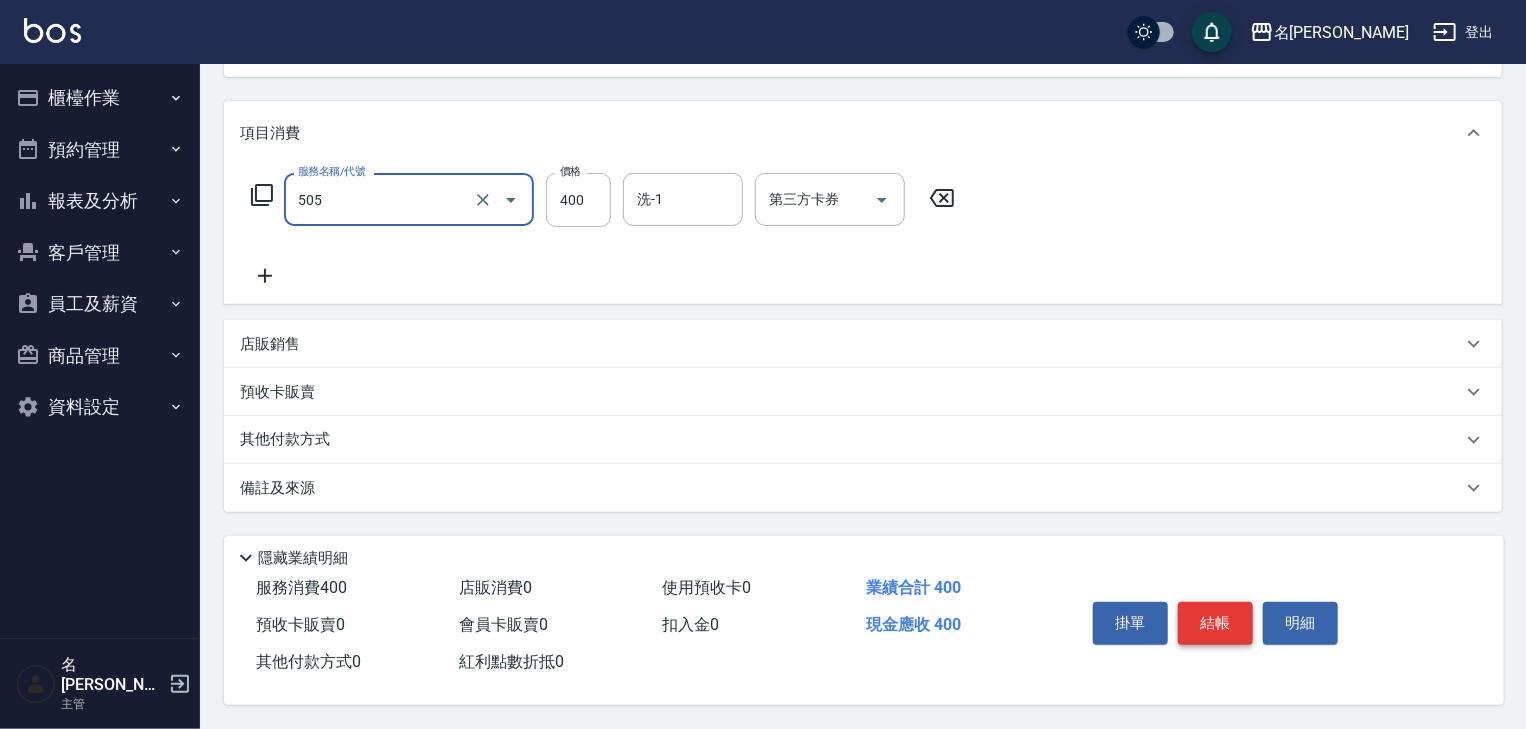 type on "洗髮(505)" 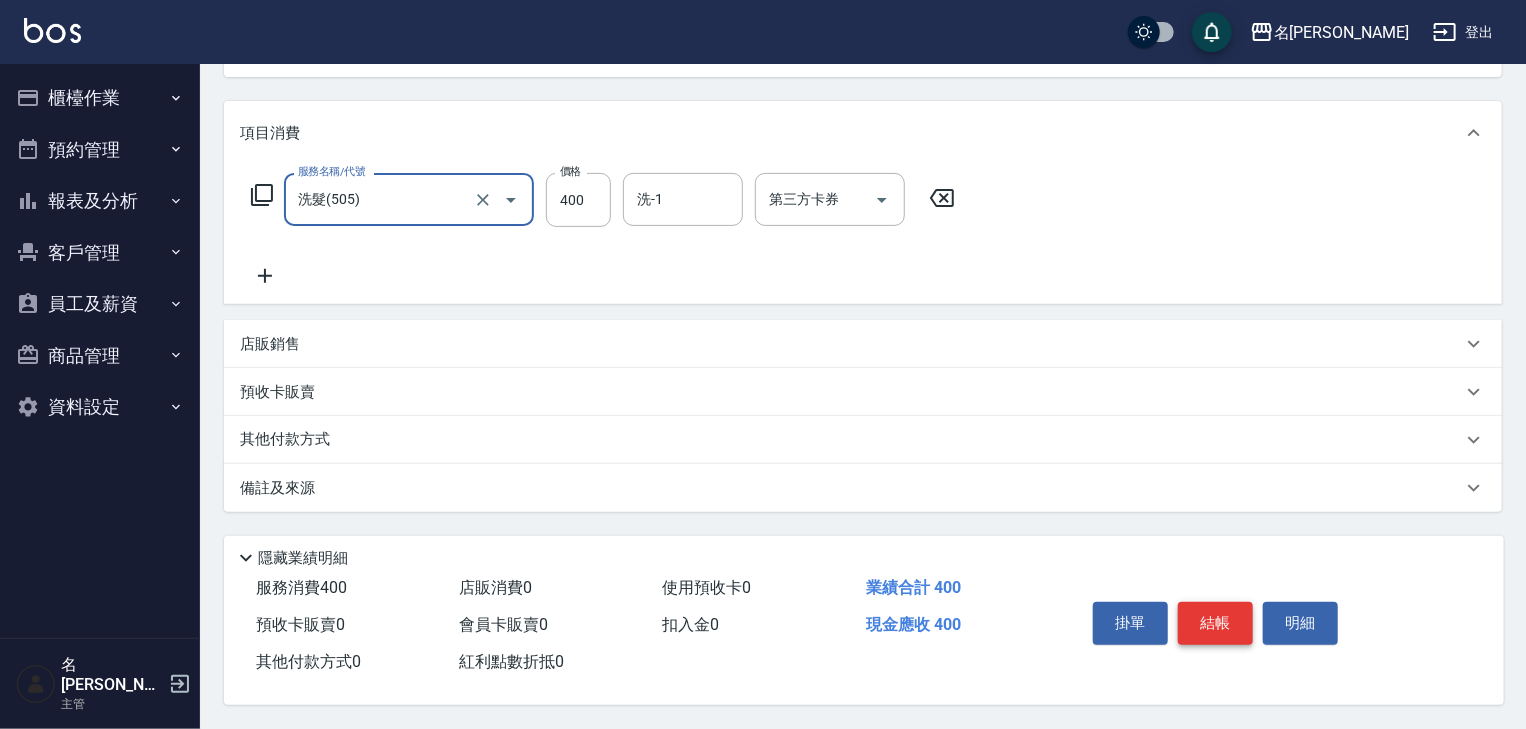 click on "結帳" at bounding box center [1215, 623] 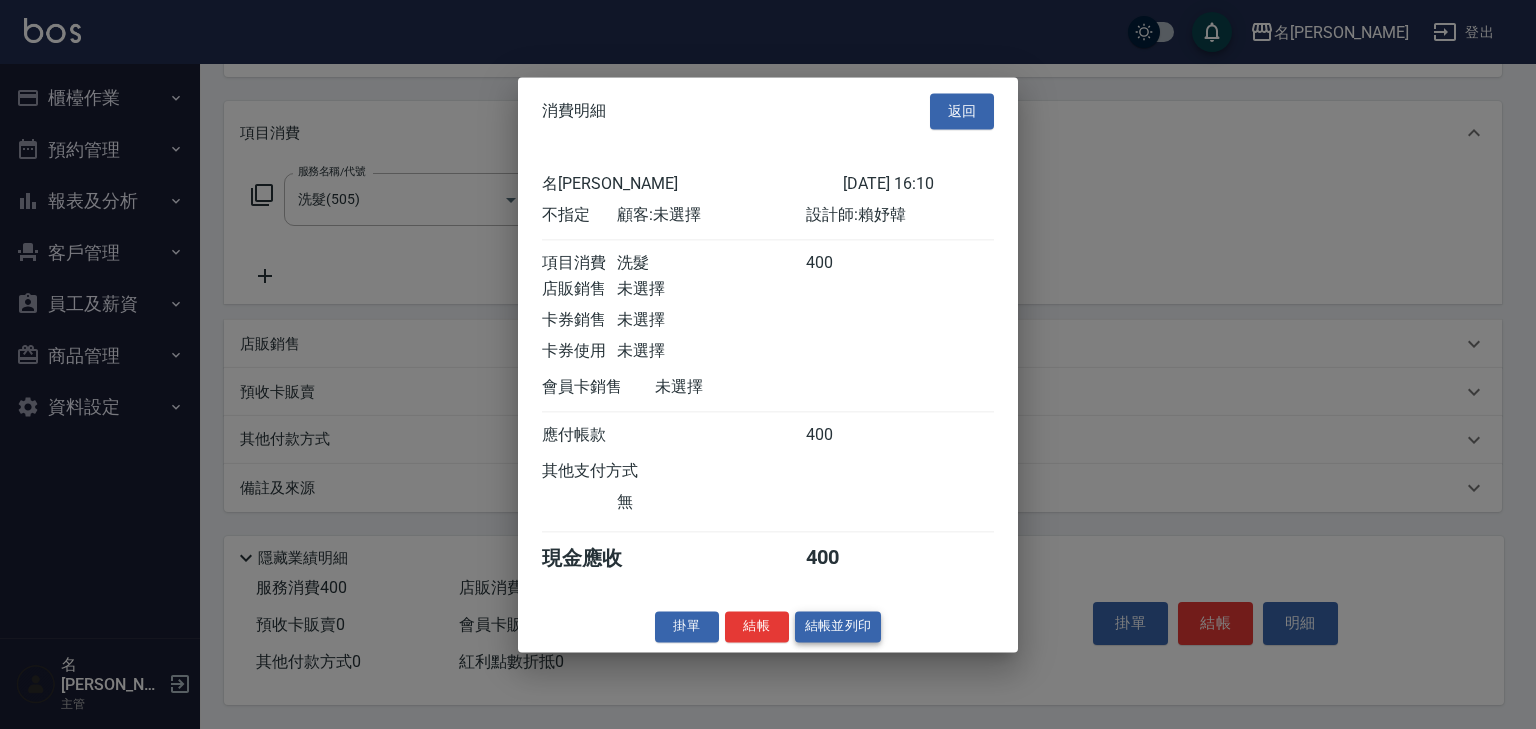 click on "結帳並列印" at bounding box center (838, 626) 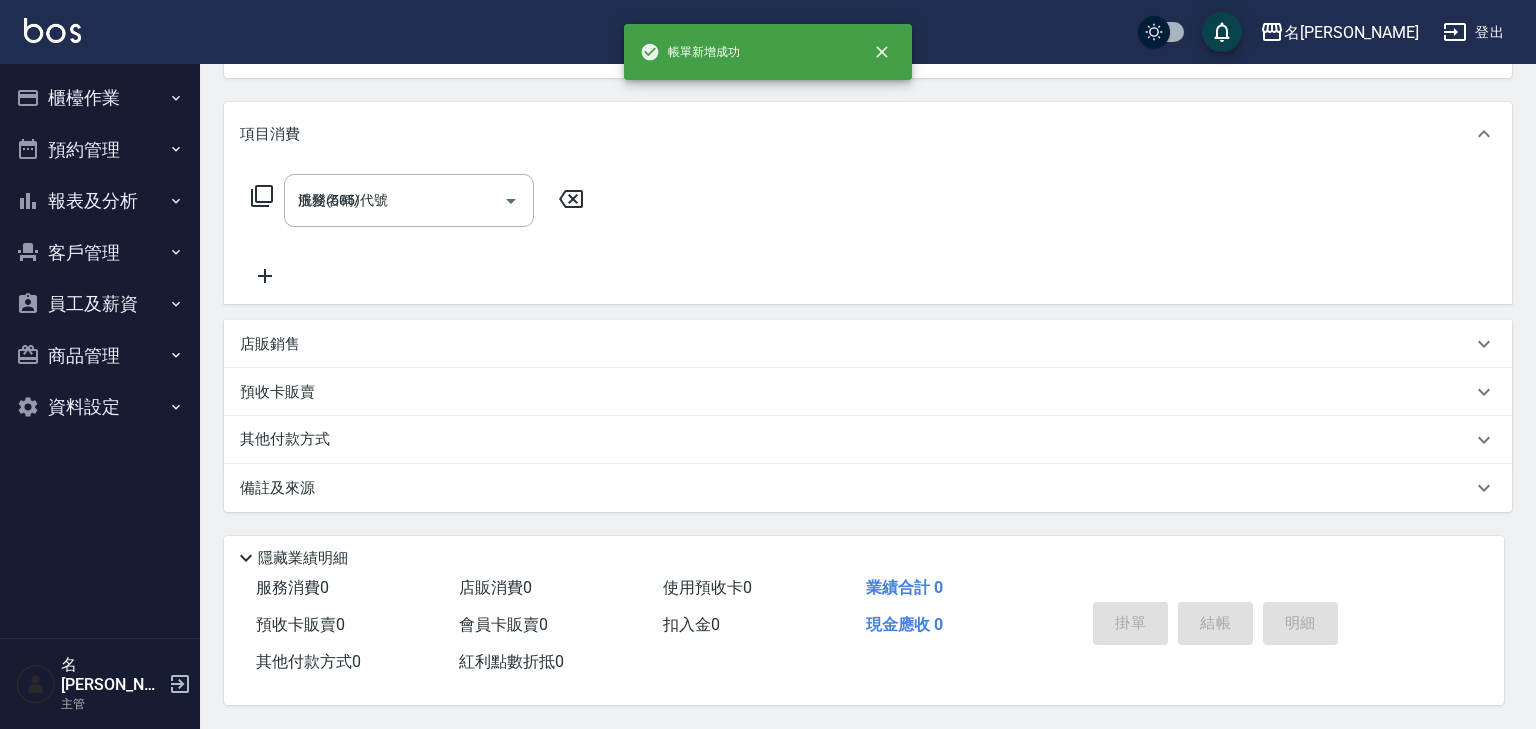 type on "2025/07/12 16:21" 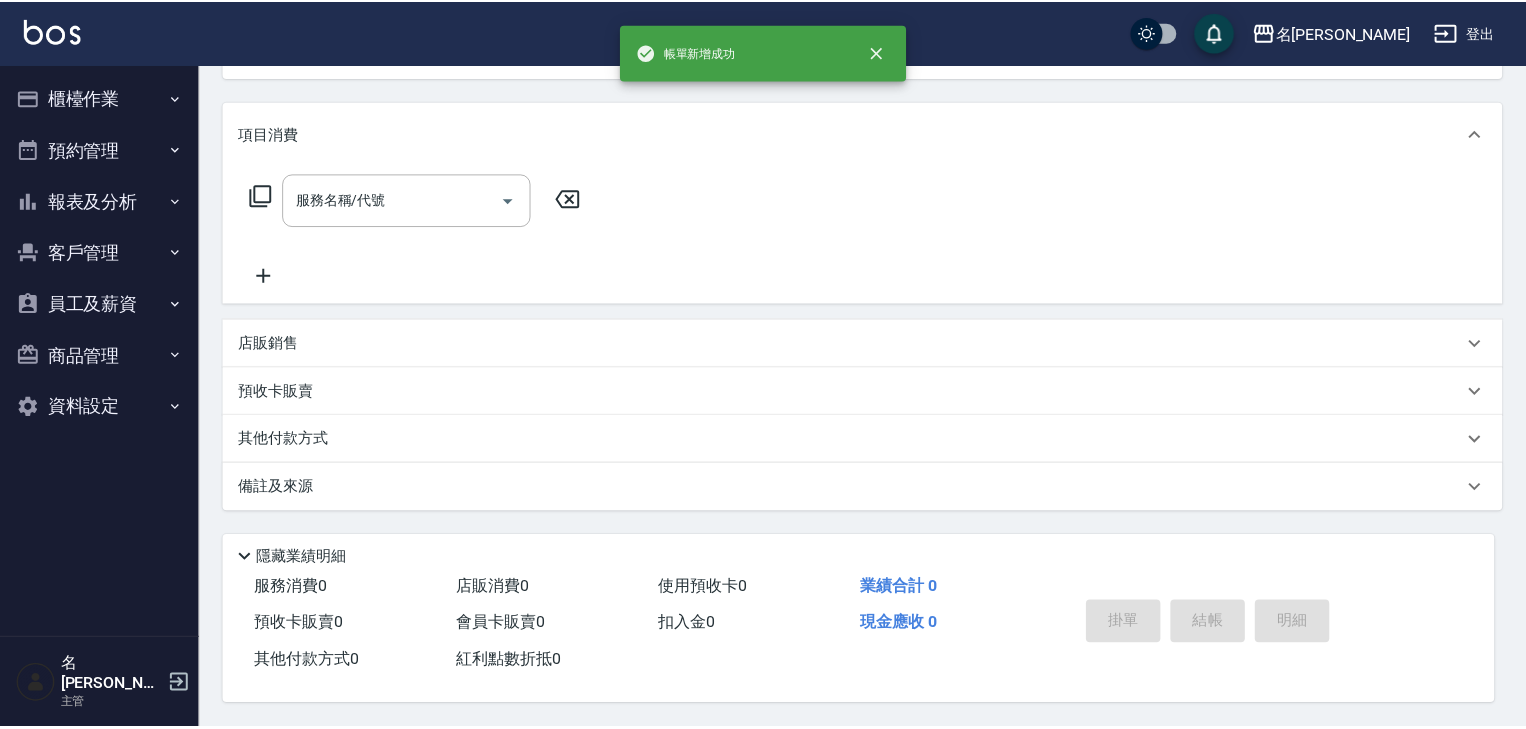 scroll, scrollTop: 0, scrollLeft: 0, axis: both 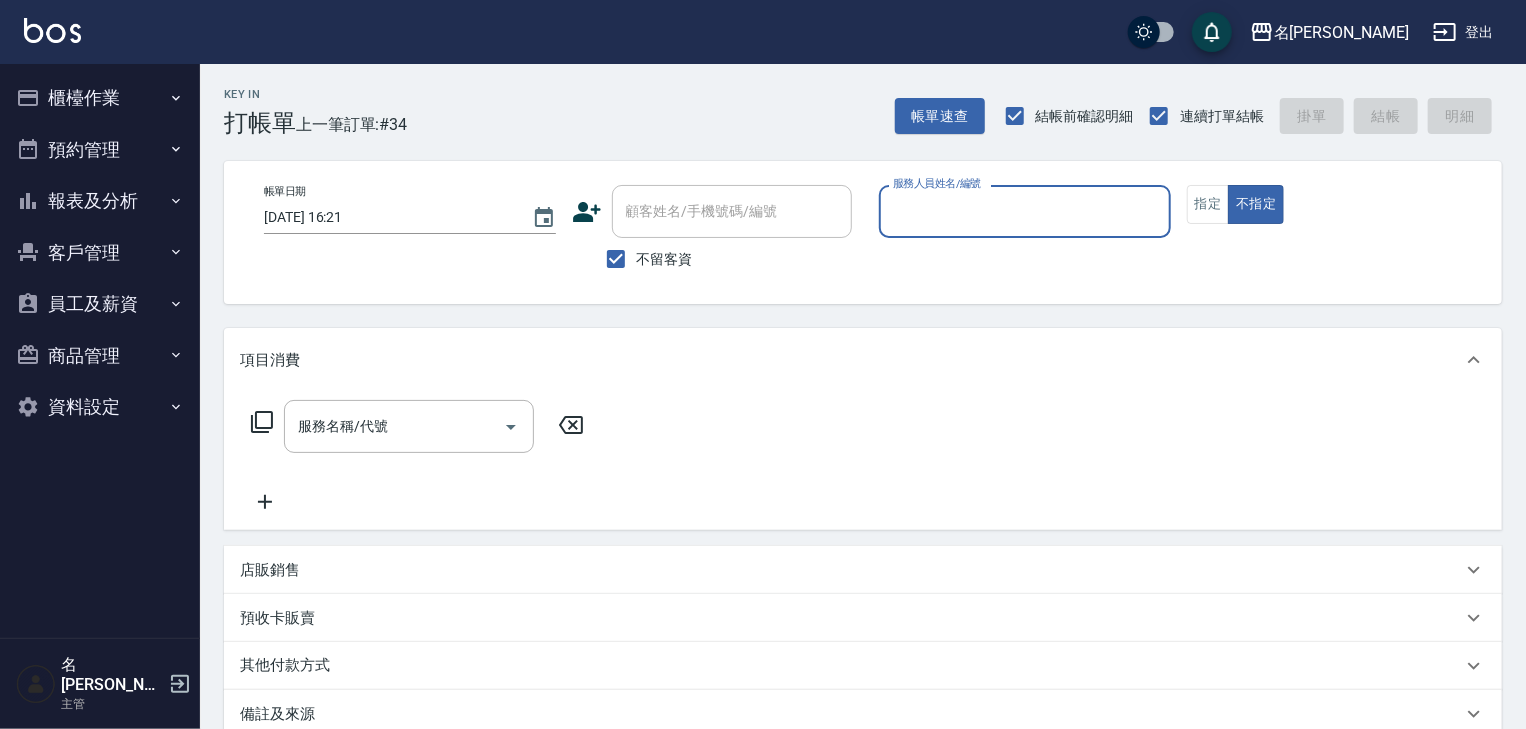 click on "櫃檯作業" at bounding box center (100, 98) 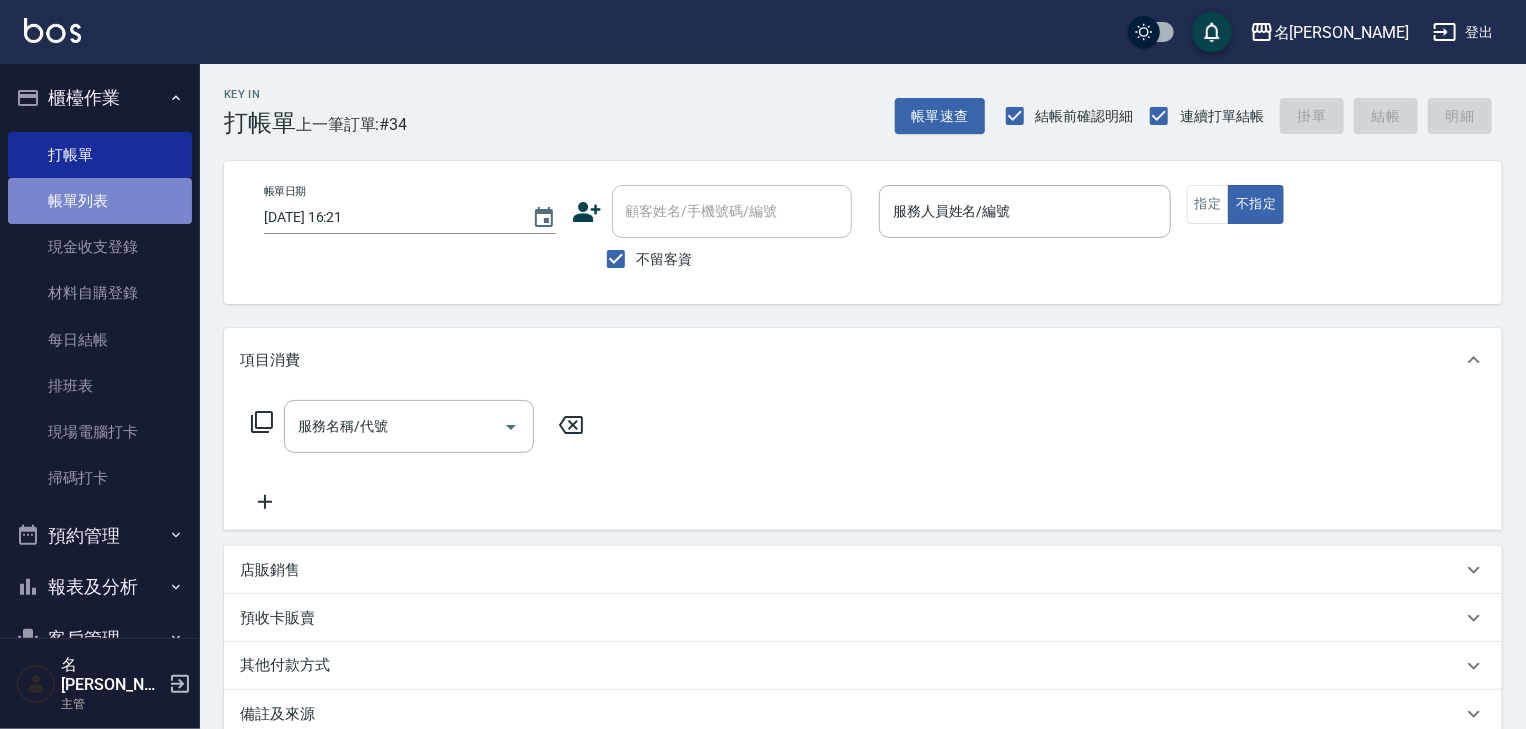 click on "帳單列表" at bounding box center (100, 201) 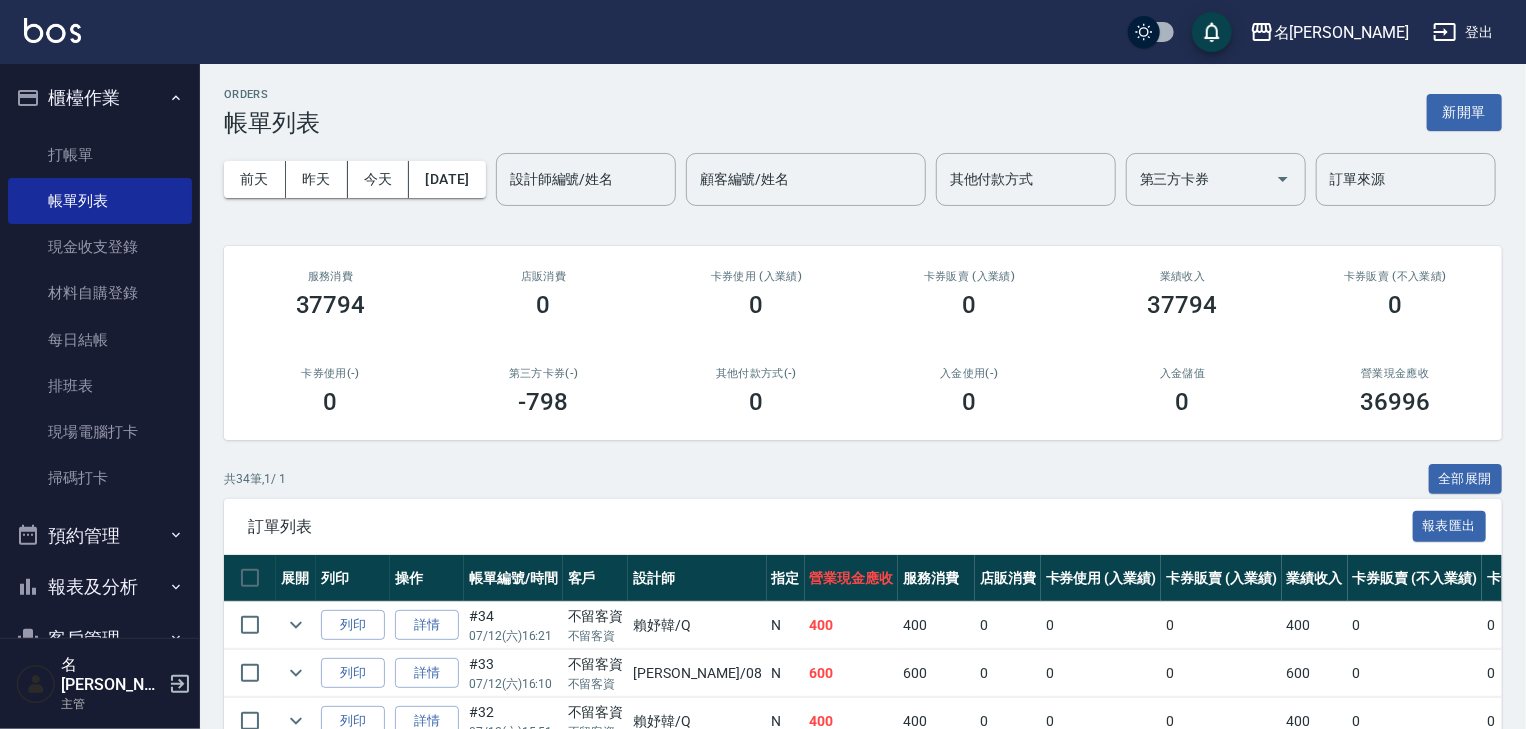 scroll, scrollTop: 106, scrollLeft: 0, axis: vertical 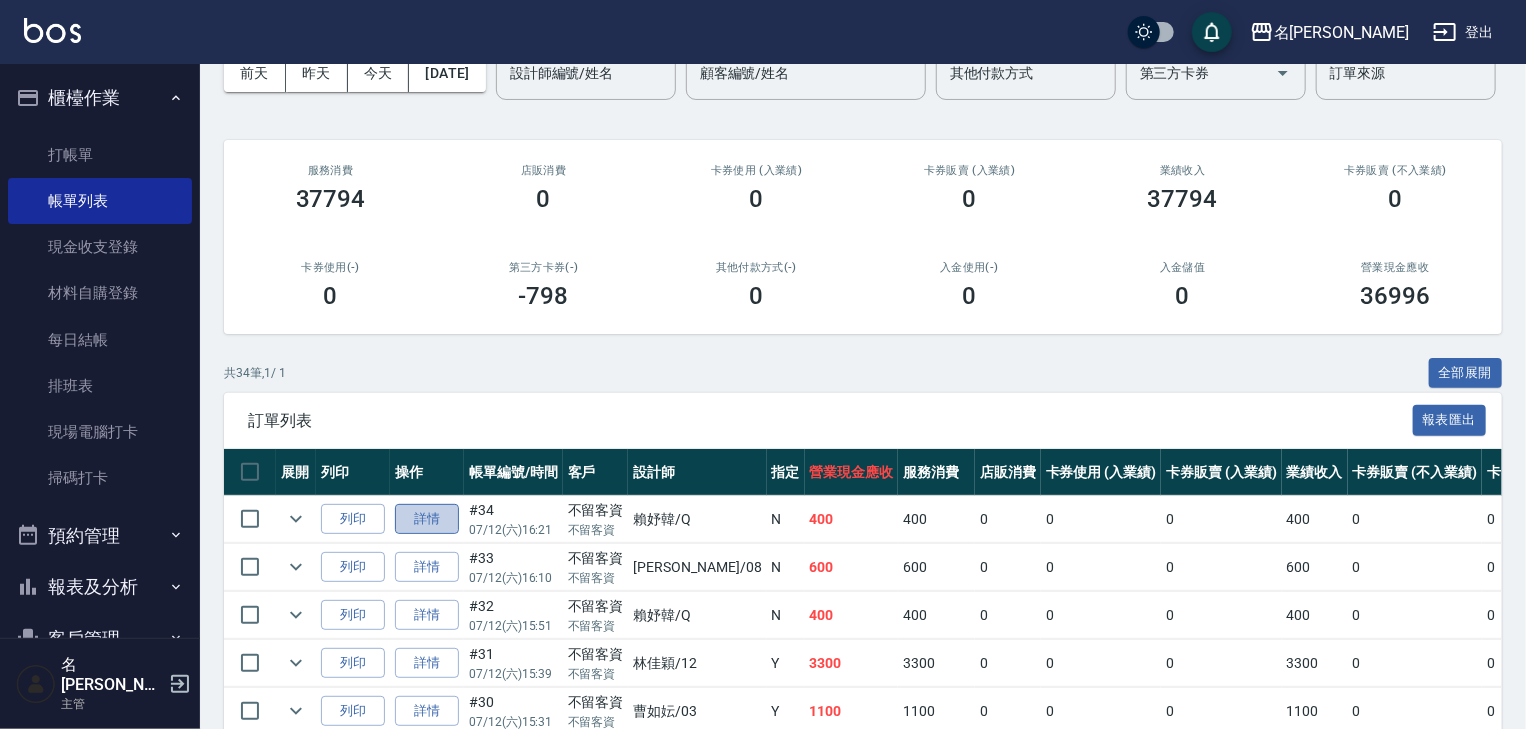 click on "詳情" at bounding box center [427, 519] 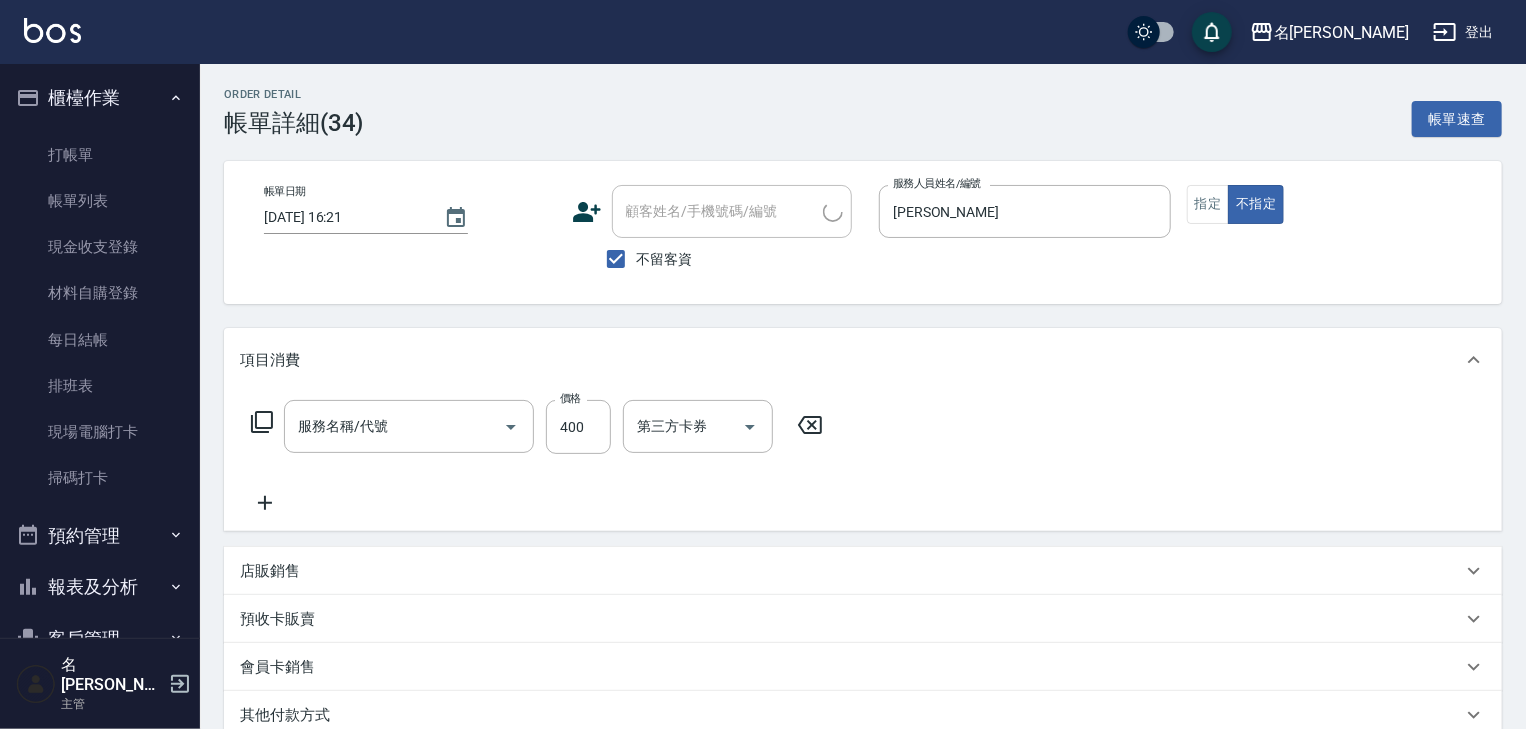 checkbox on "true" 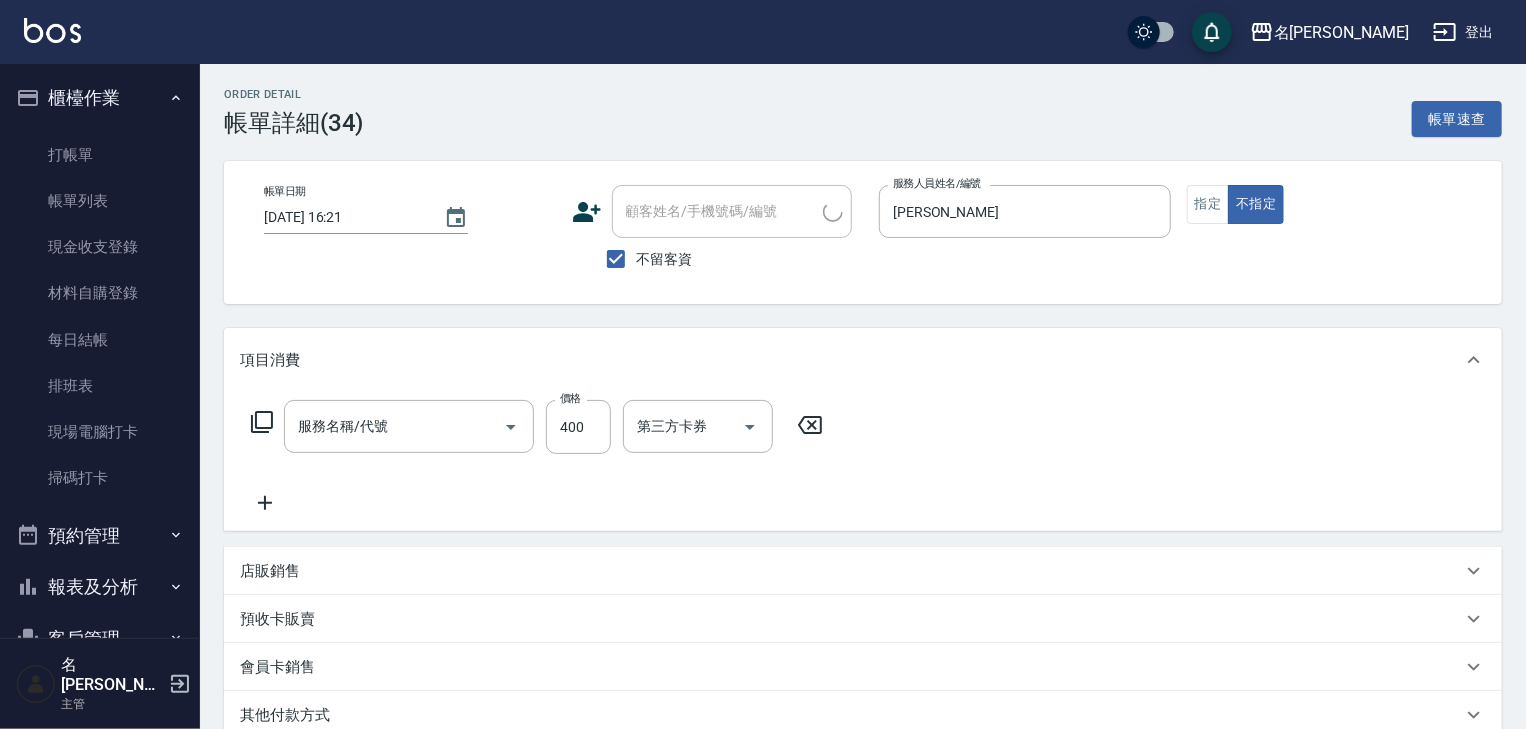 type on "賴妤韓-Q" 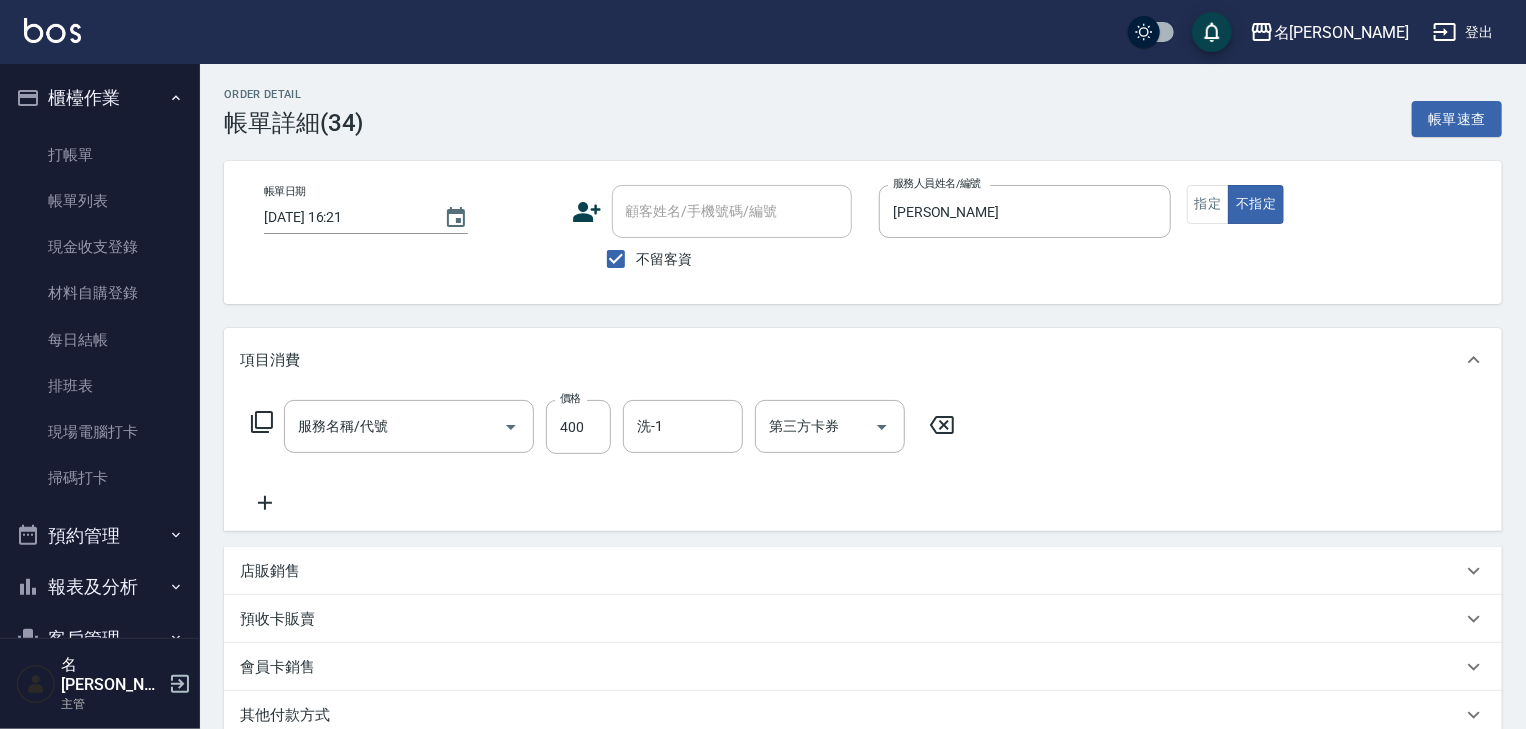 type on "洗髮(505)" 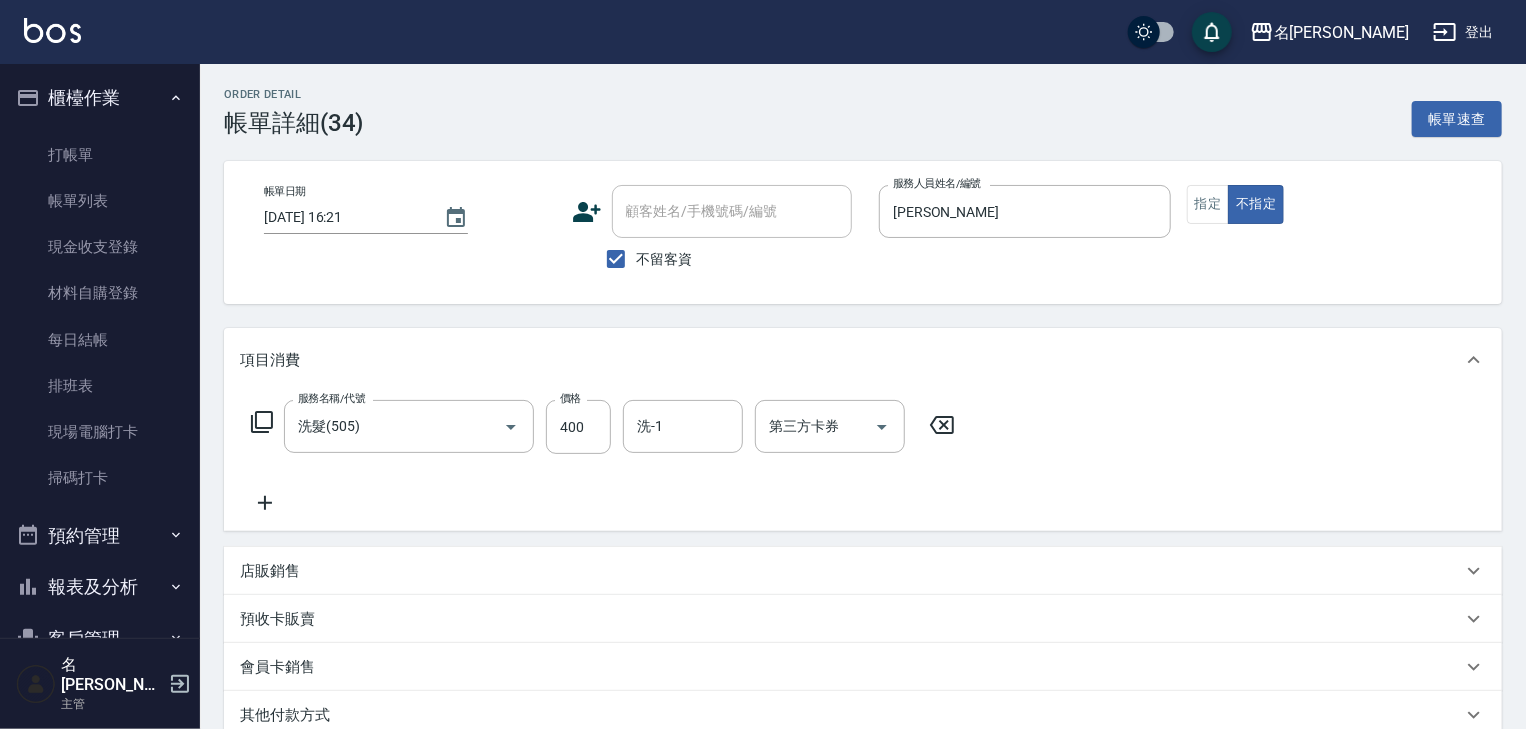 click 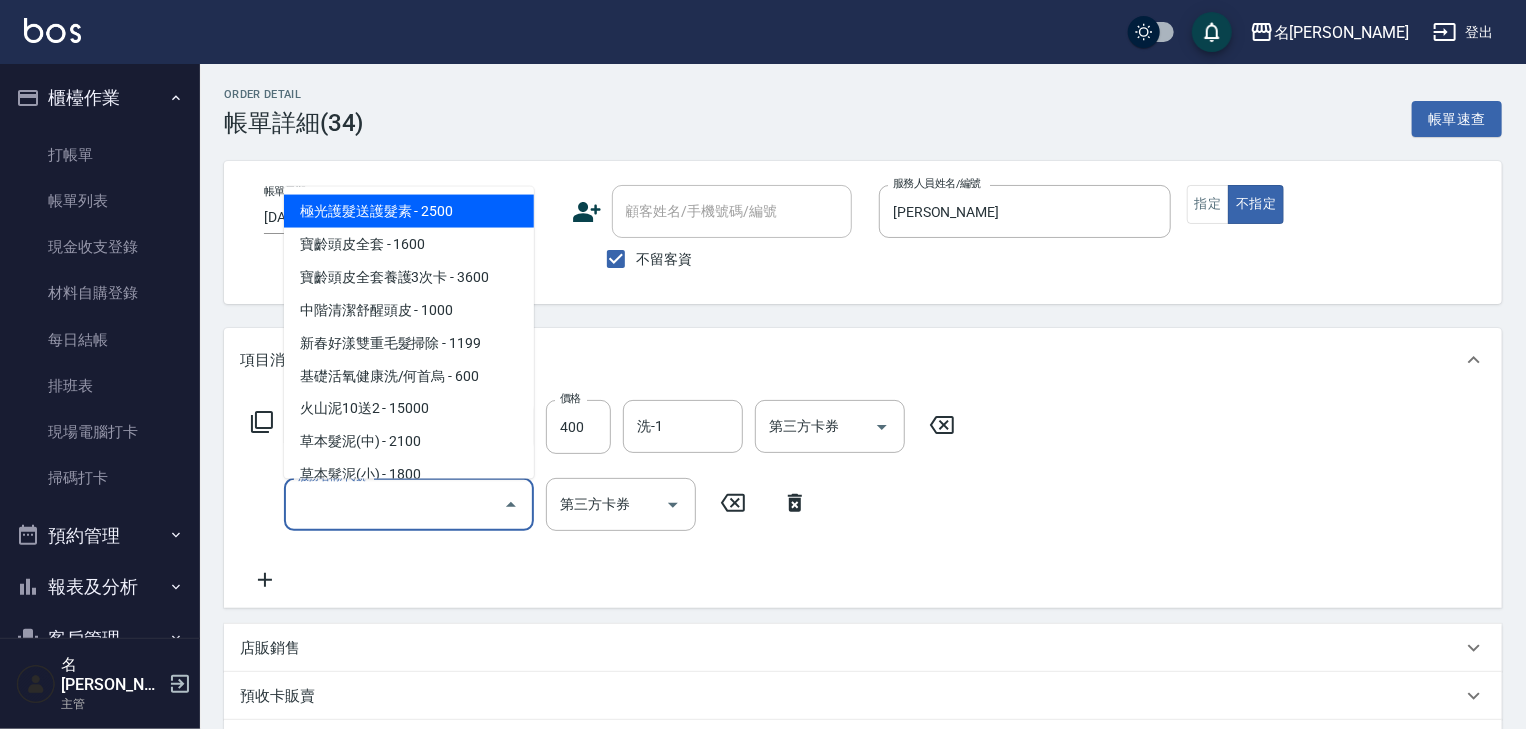 click on "服務名稱/代號" at bounding box center (394, 504) 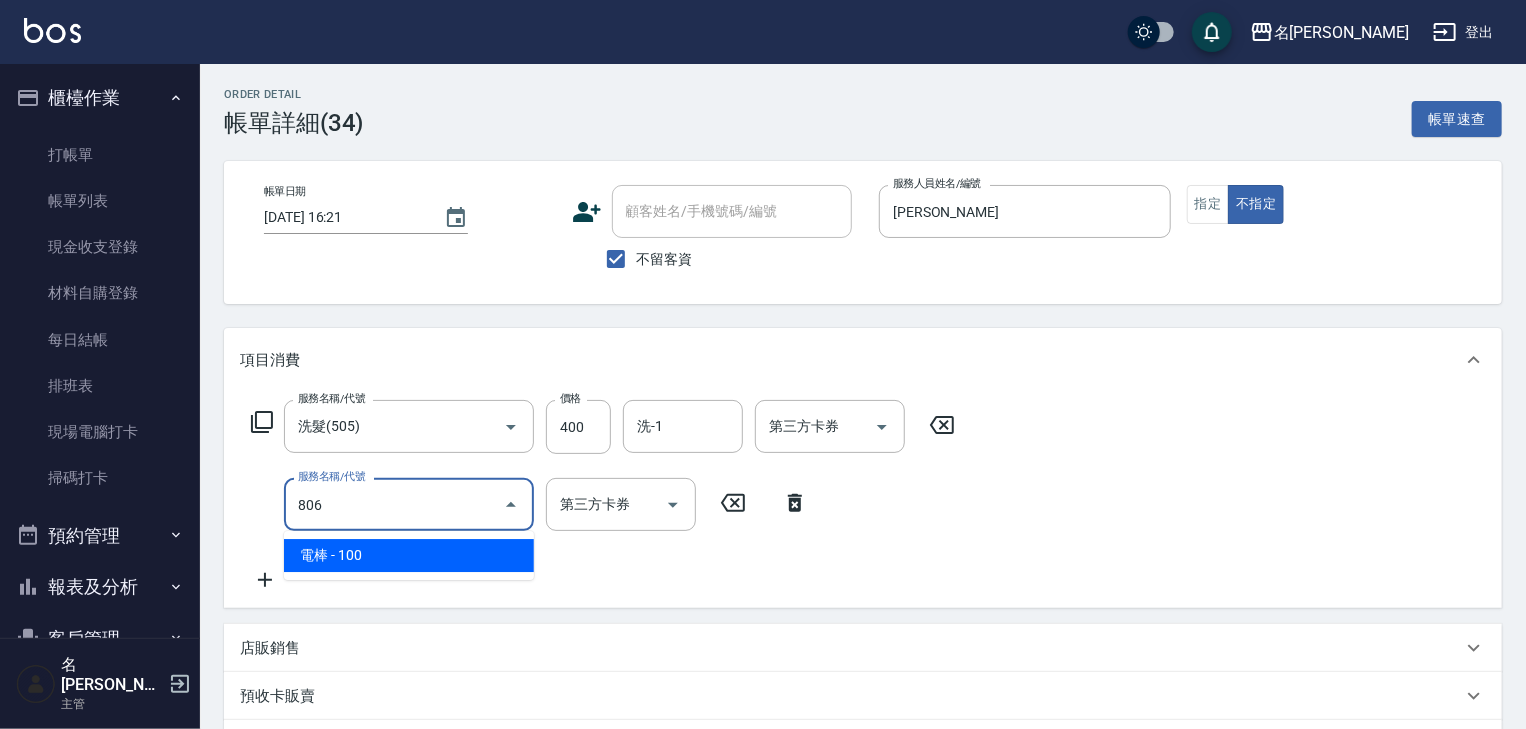 click on "電棒 - 100" at bounding box center (409, 555) 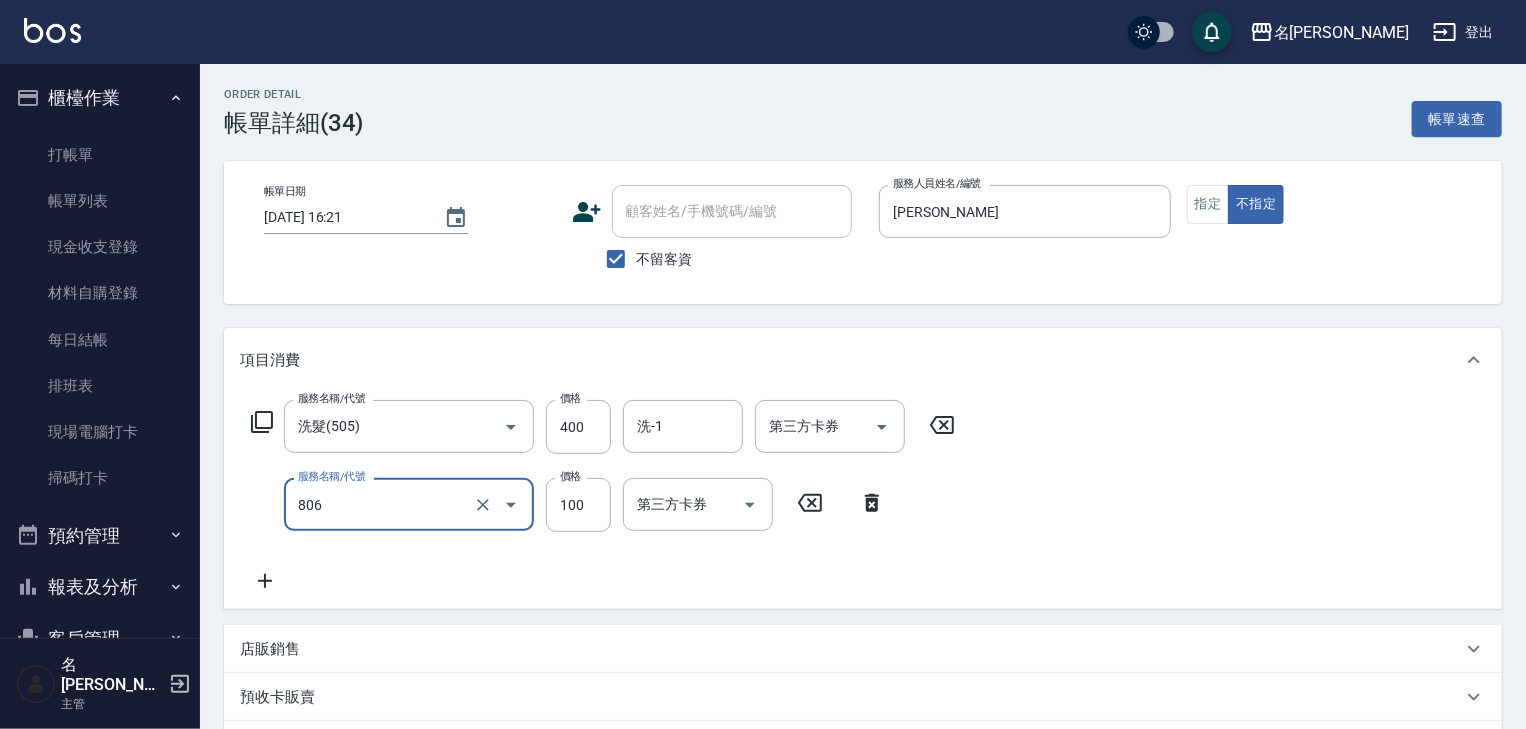 scroll, scrollTop: 350, scrollLeft: 0, axis: vertical 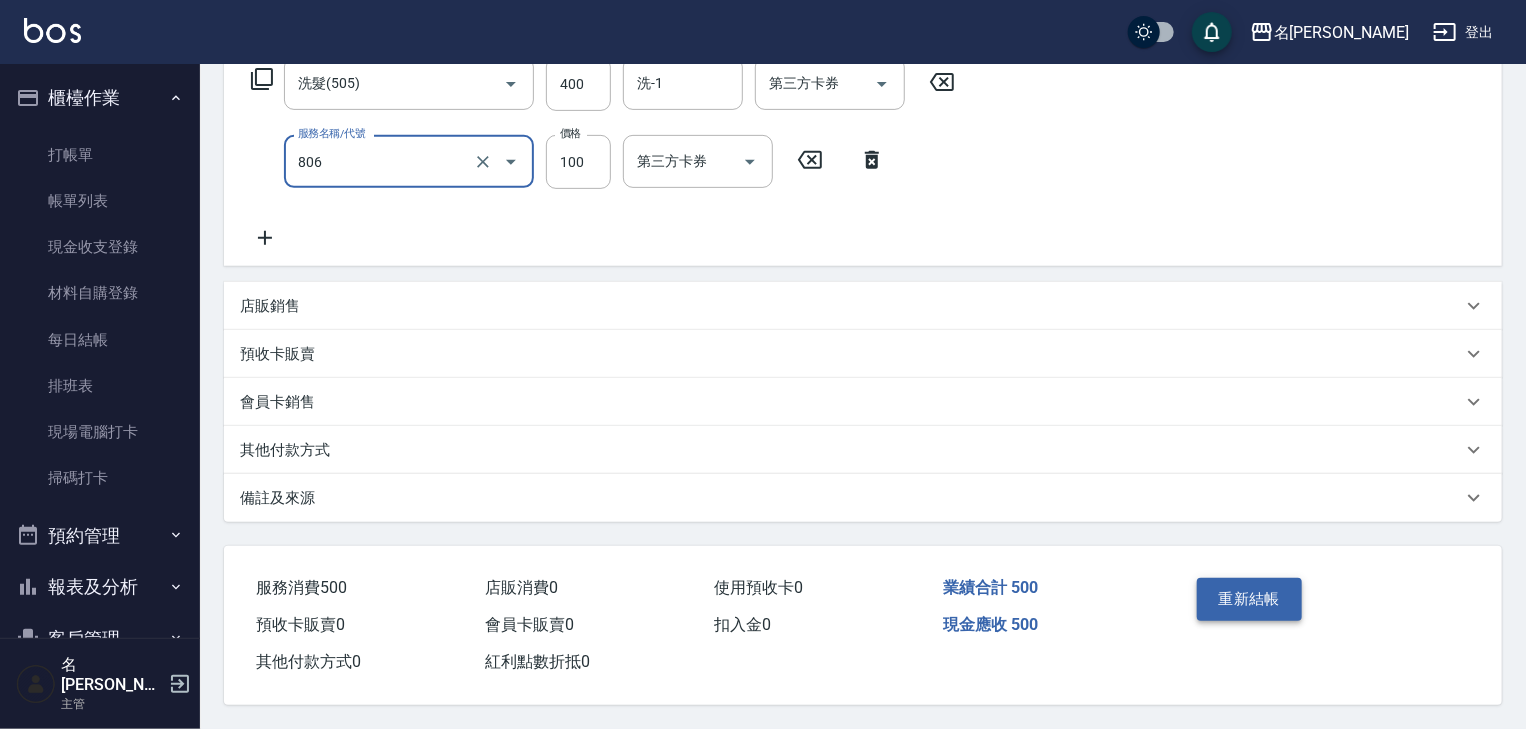 type on "電棒(806)" 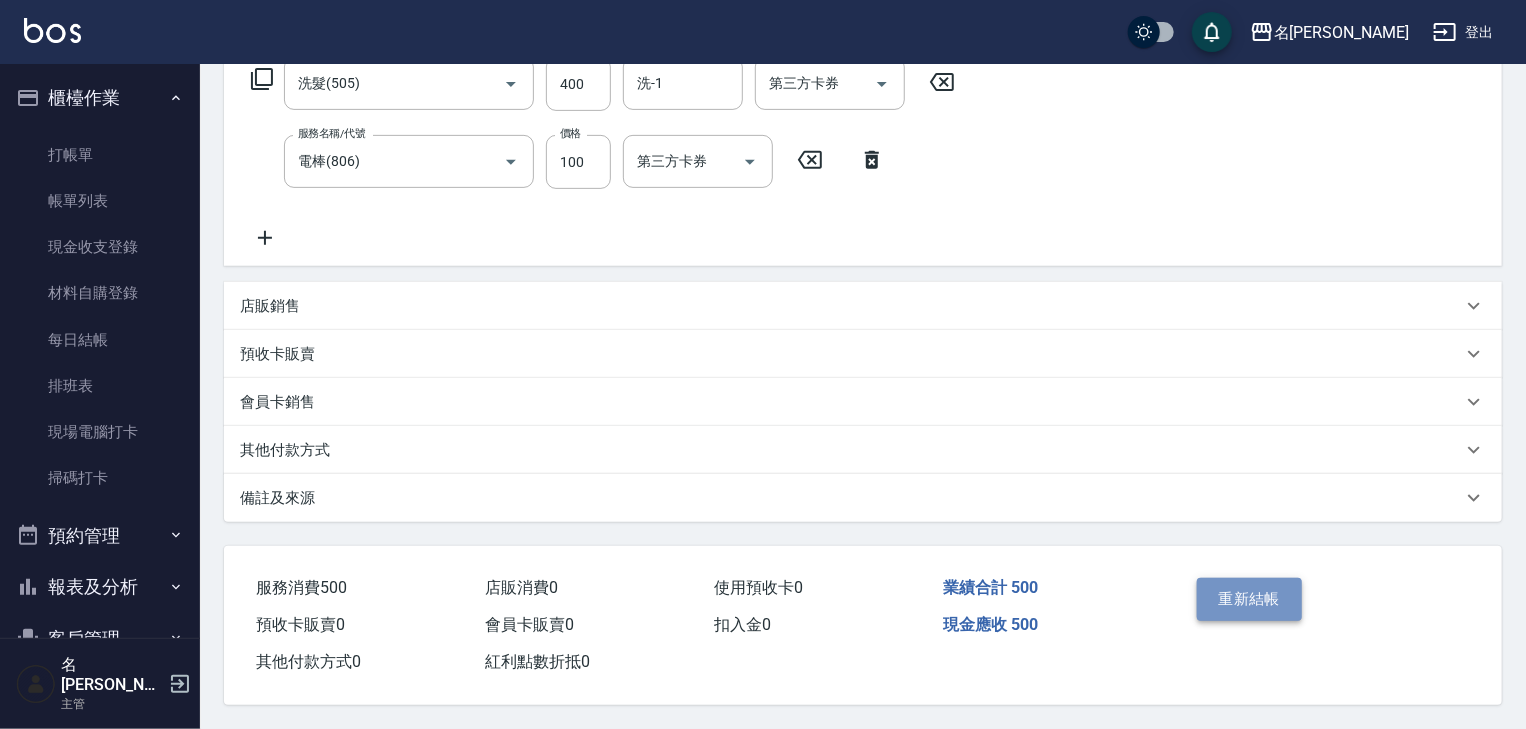 click on "重新結帳" at bounding box center [1250, 599] 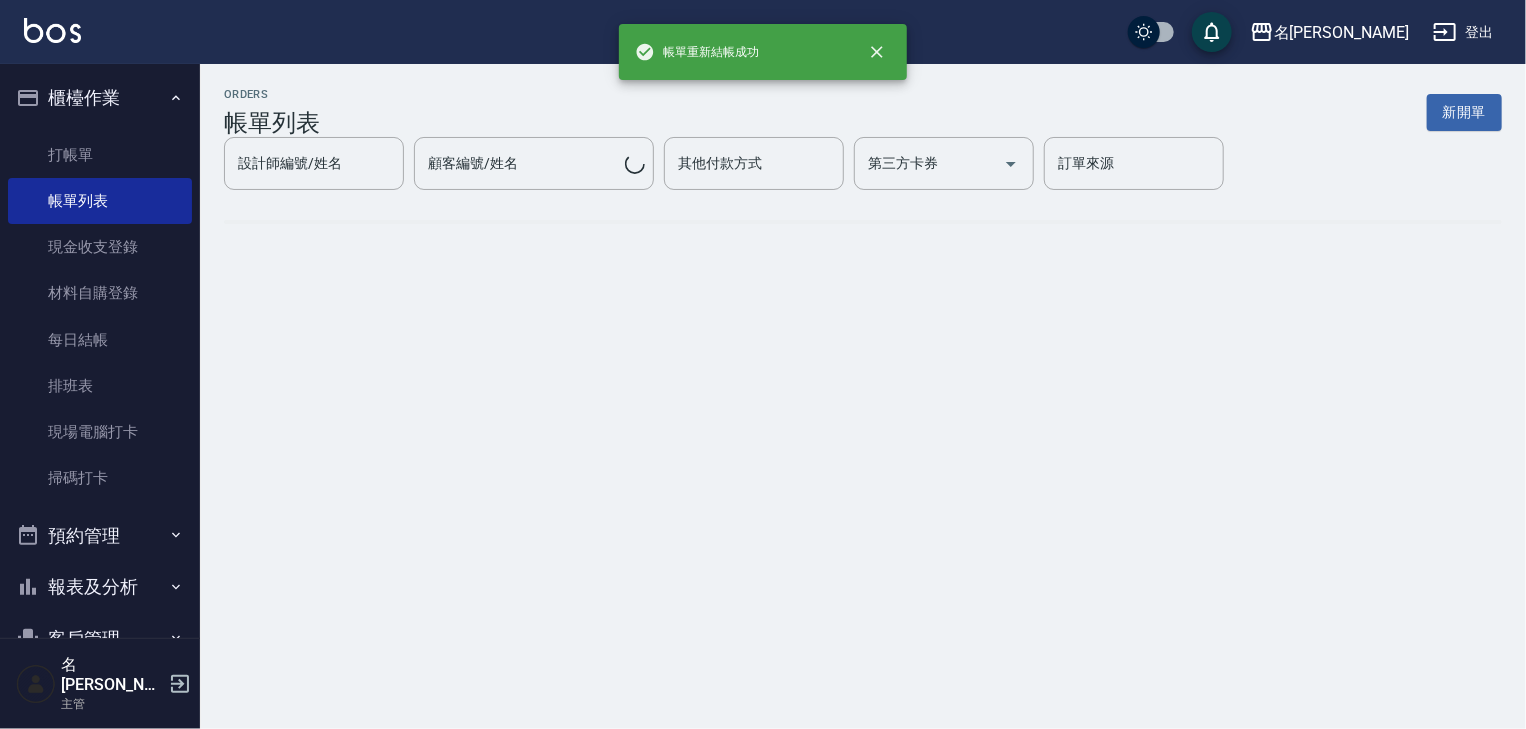 scroll, scrollTop: 0, scrollLeft: 0, axis: both 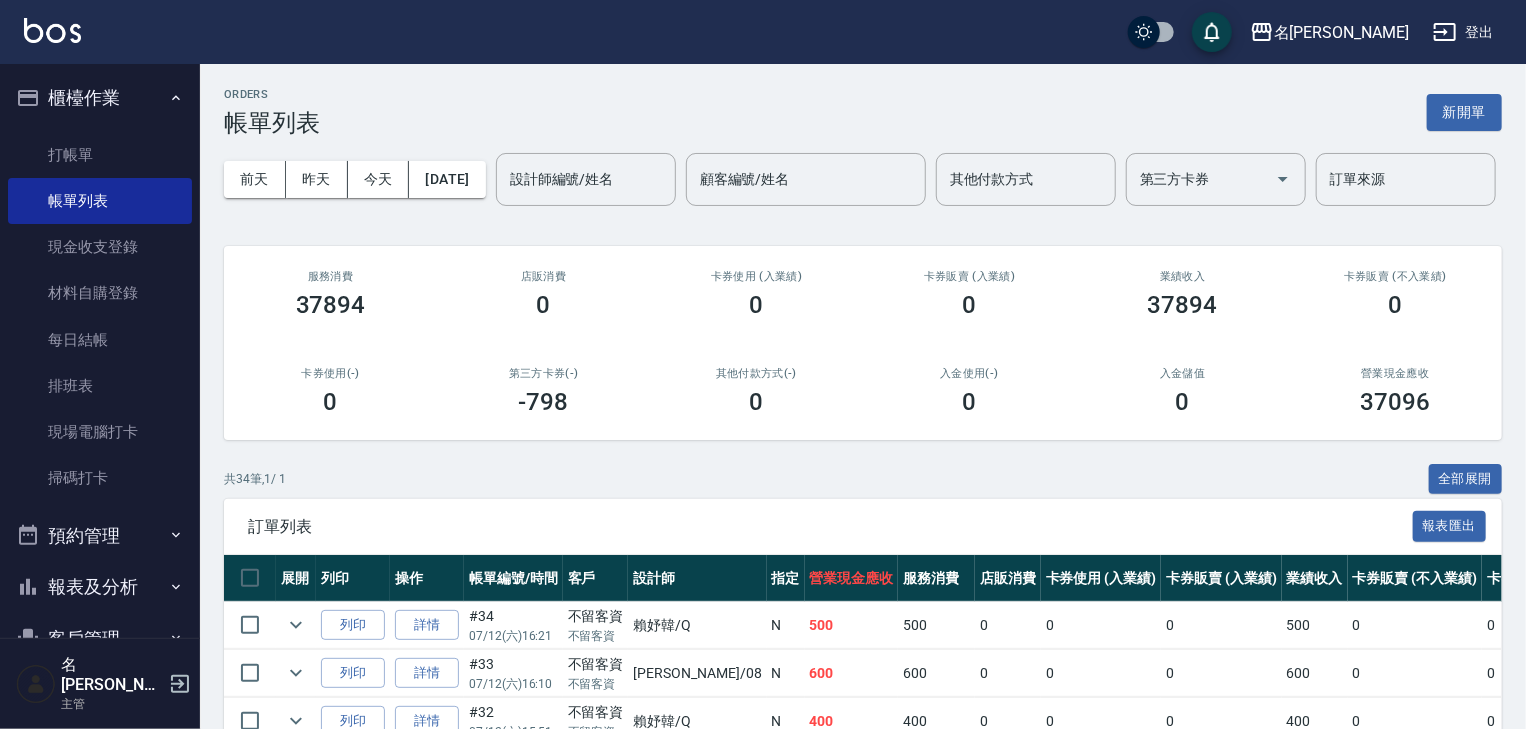 click on "列印" at bounding box center (353, 625) 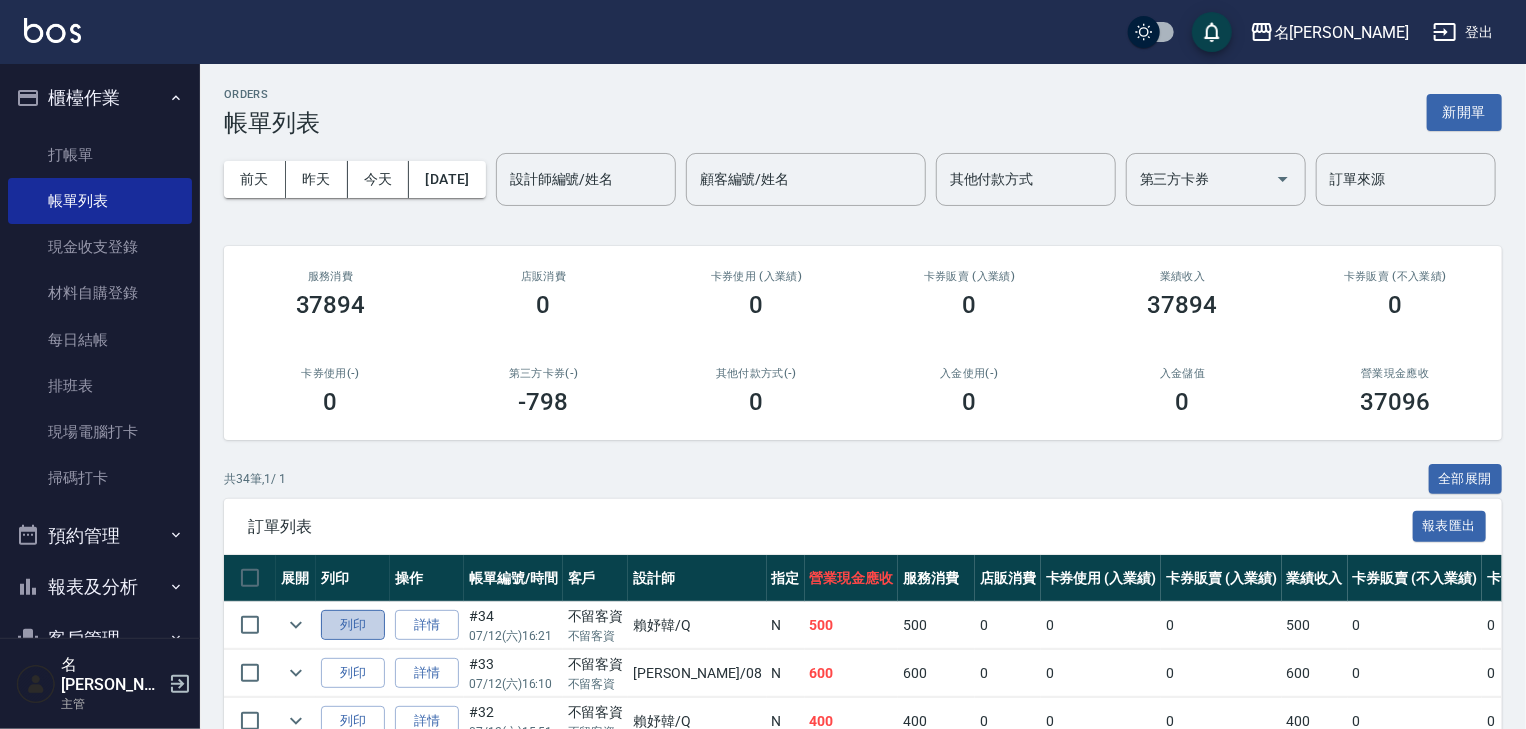 click on "列印" at bounding box center [353, 625] 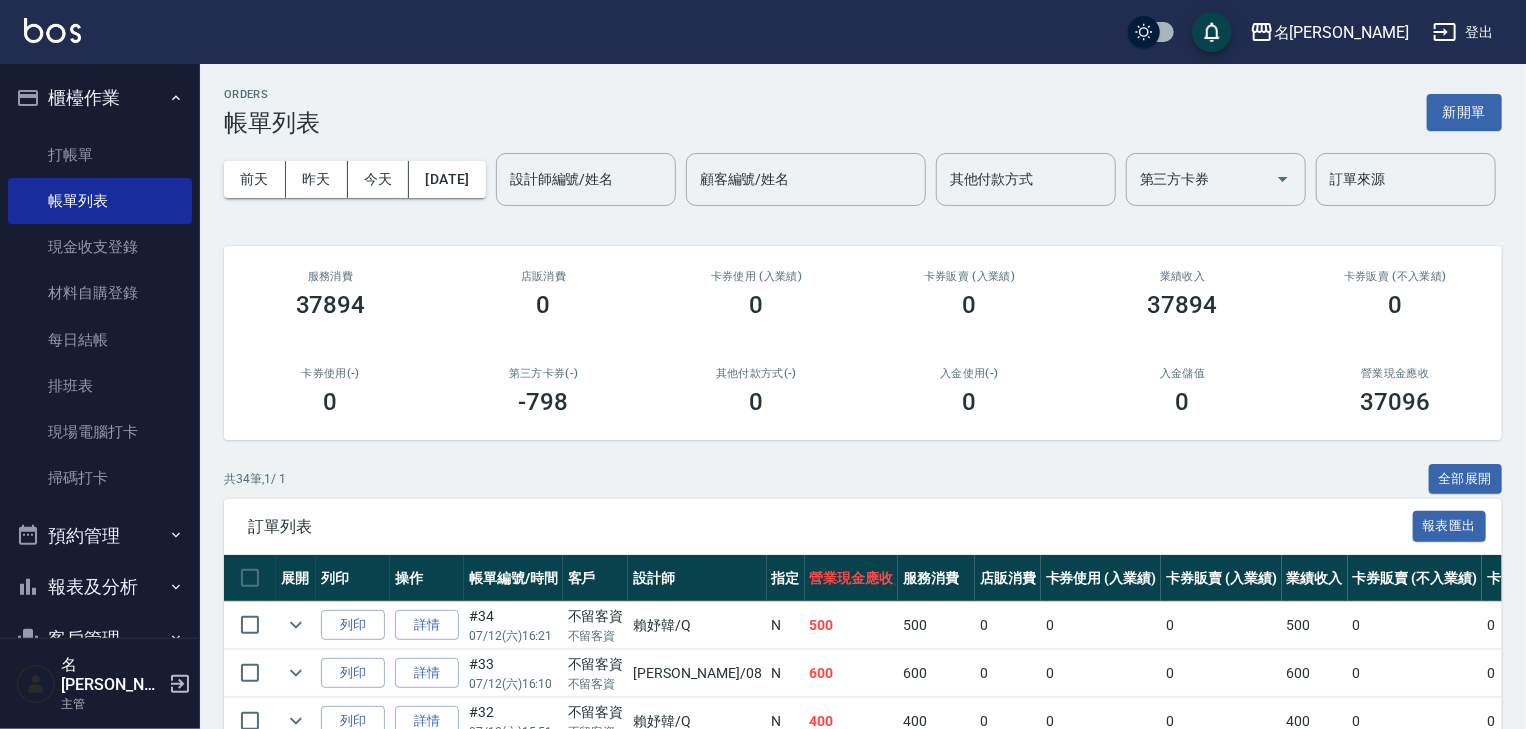 click at bounding box center [52, 30] 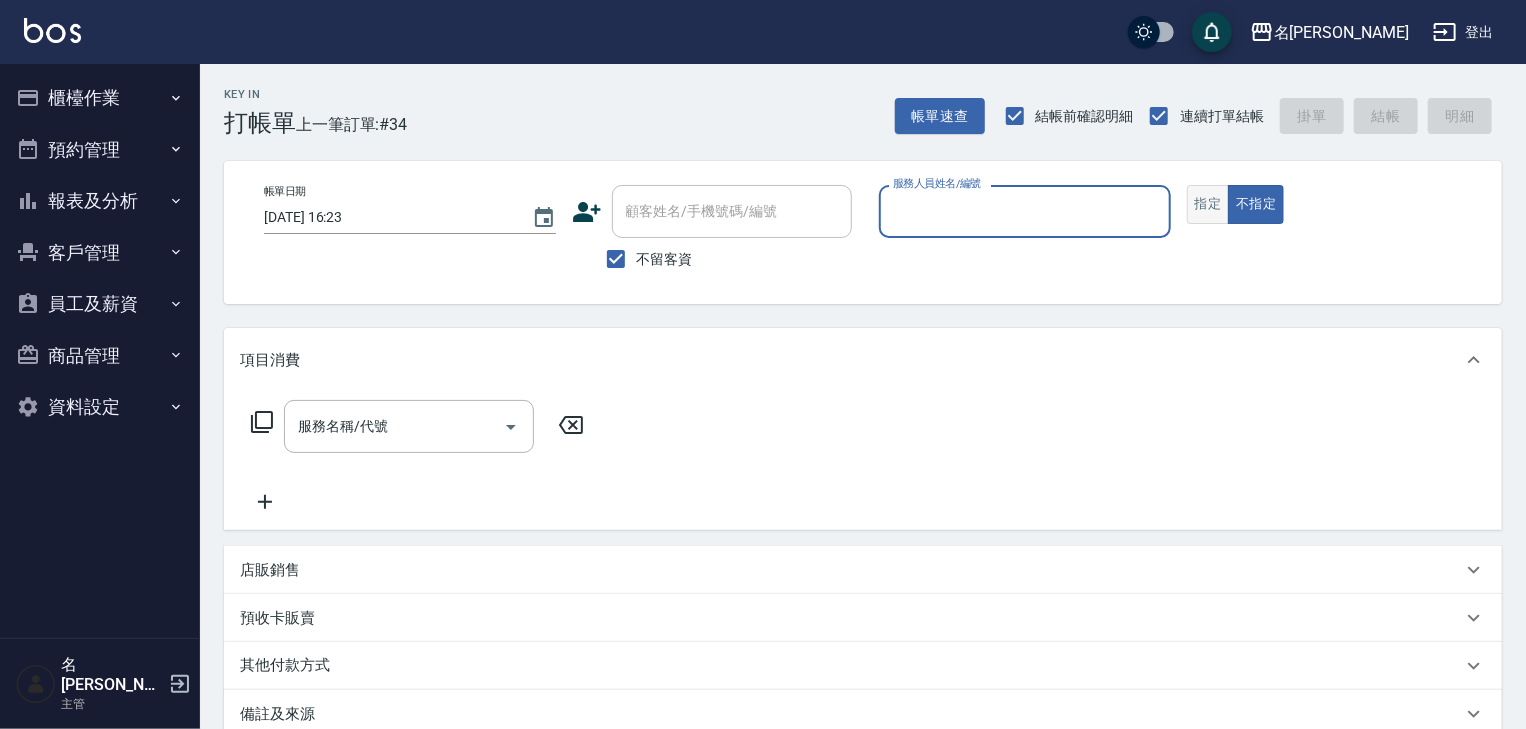 drag, startPoint x: 1208, startPoint y: 220, endPoint x: 1187, endPoint y: 219, distance: 21.023796 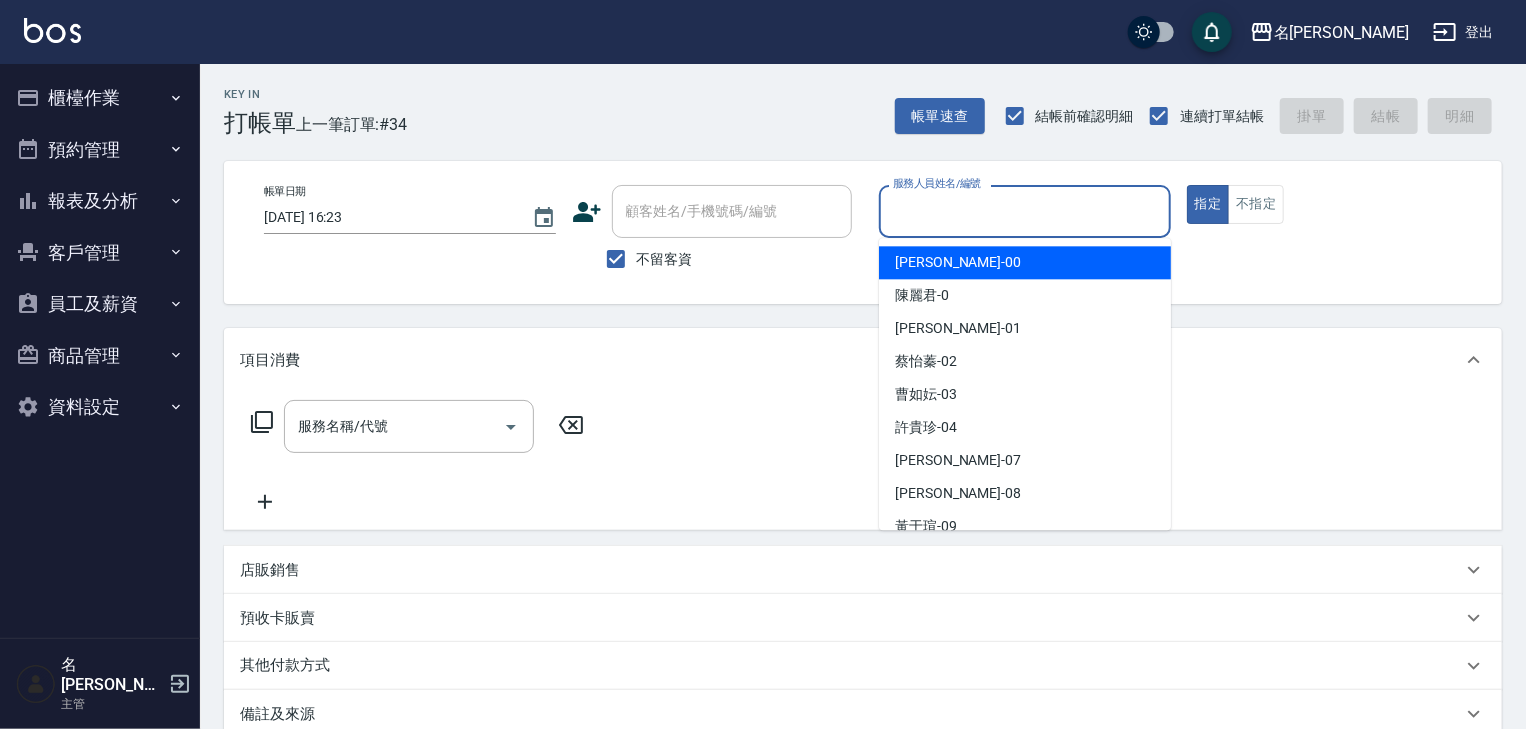 click on "服務人員姓名/編號" at bounding box center (1025, 211) 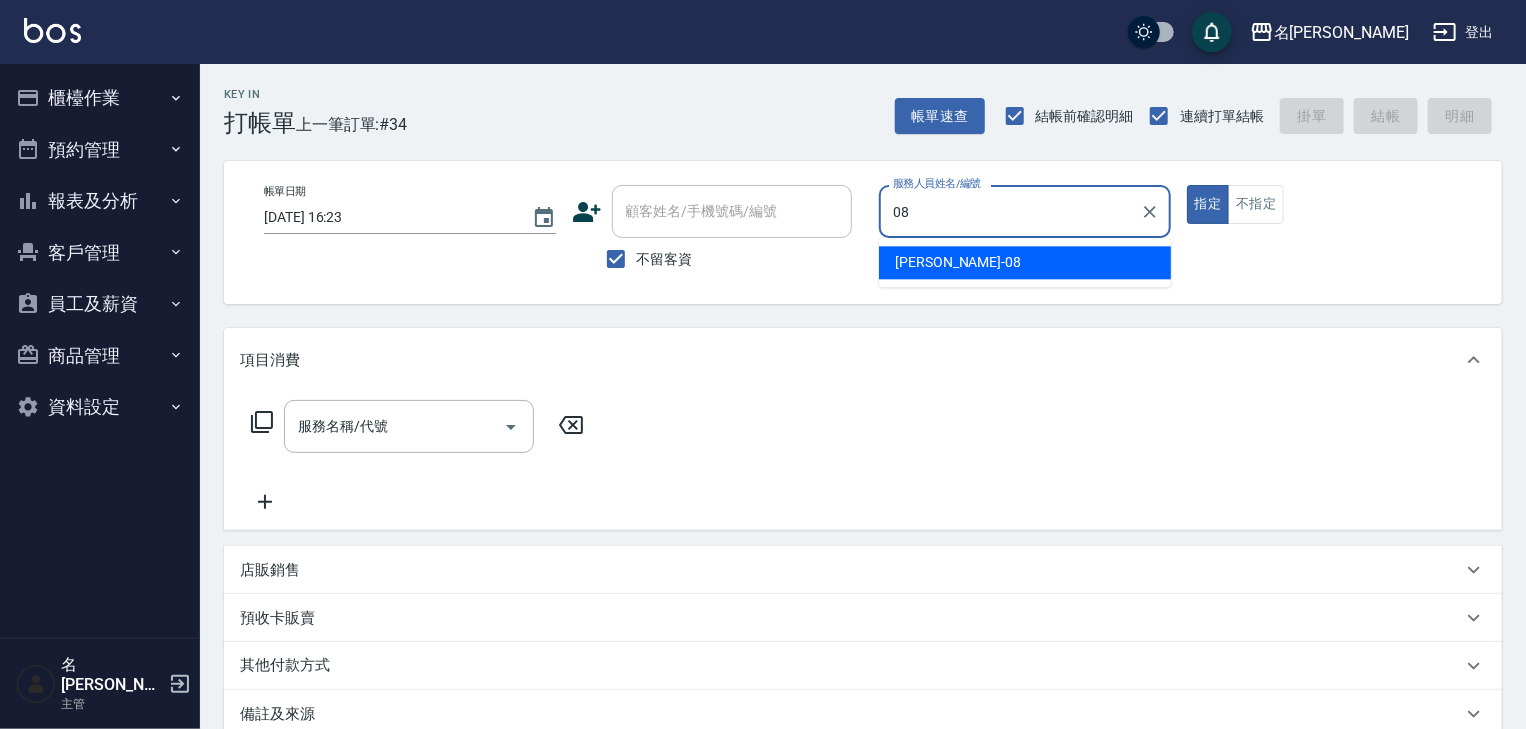 type on "蔡慈恩-08" 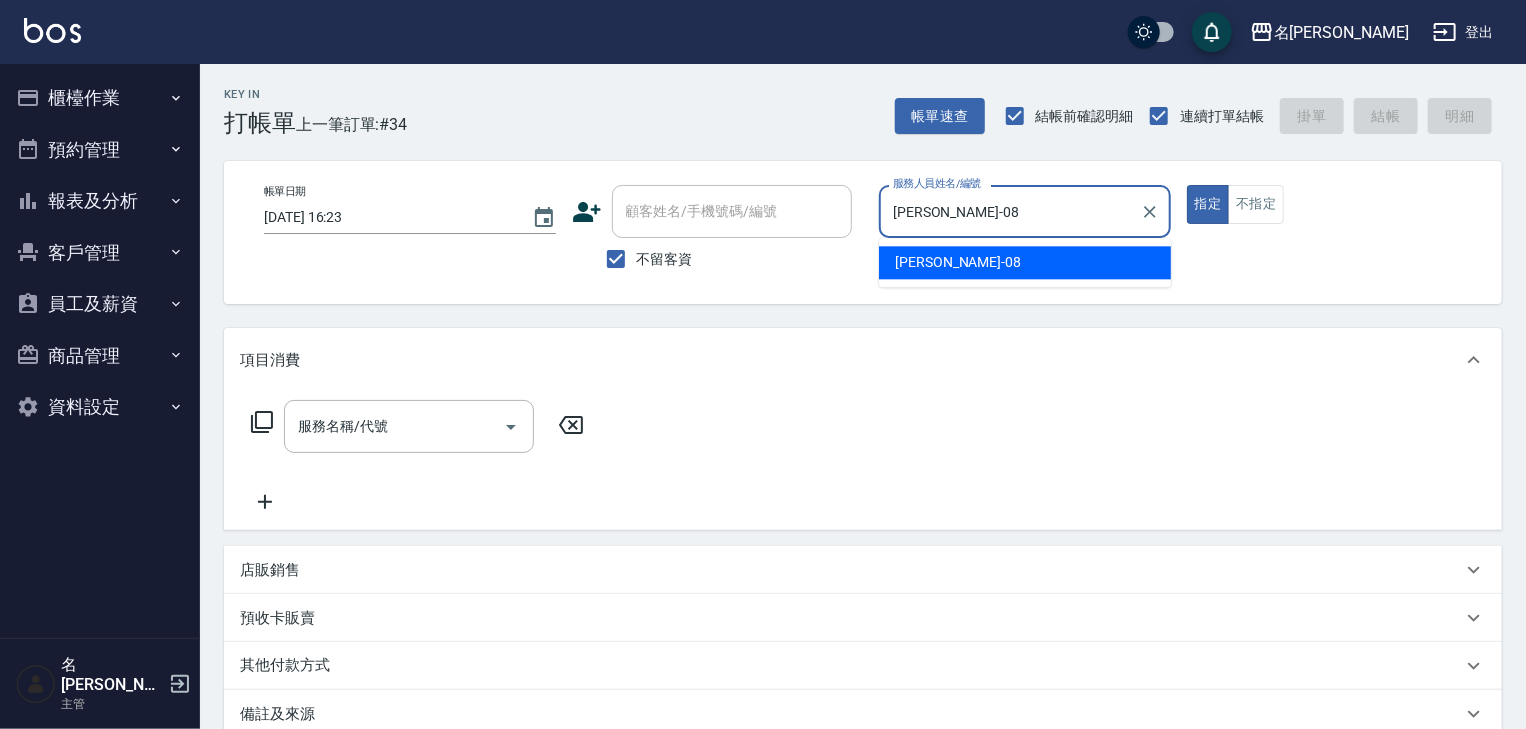 type on "true" 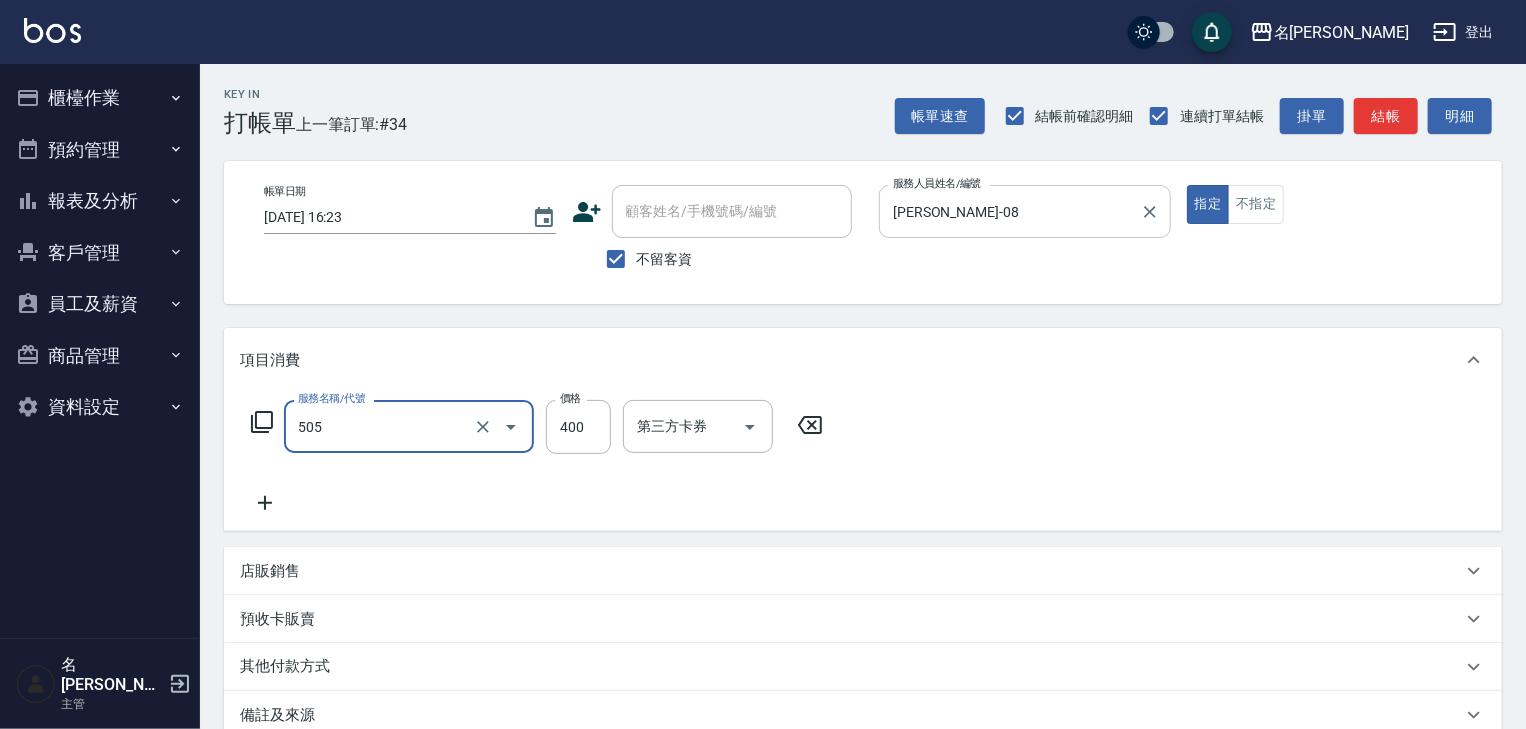 type on "洗髮(505)" 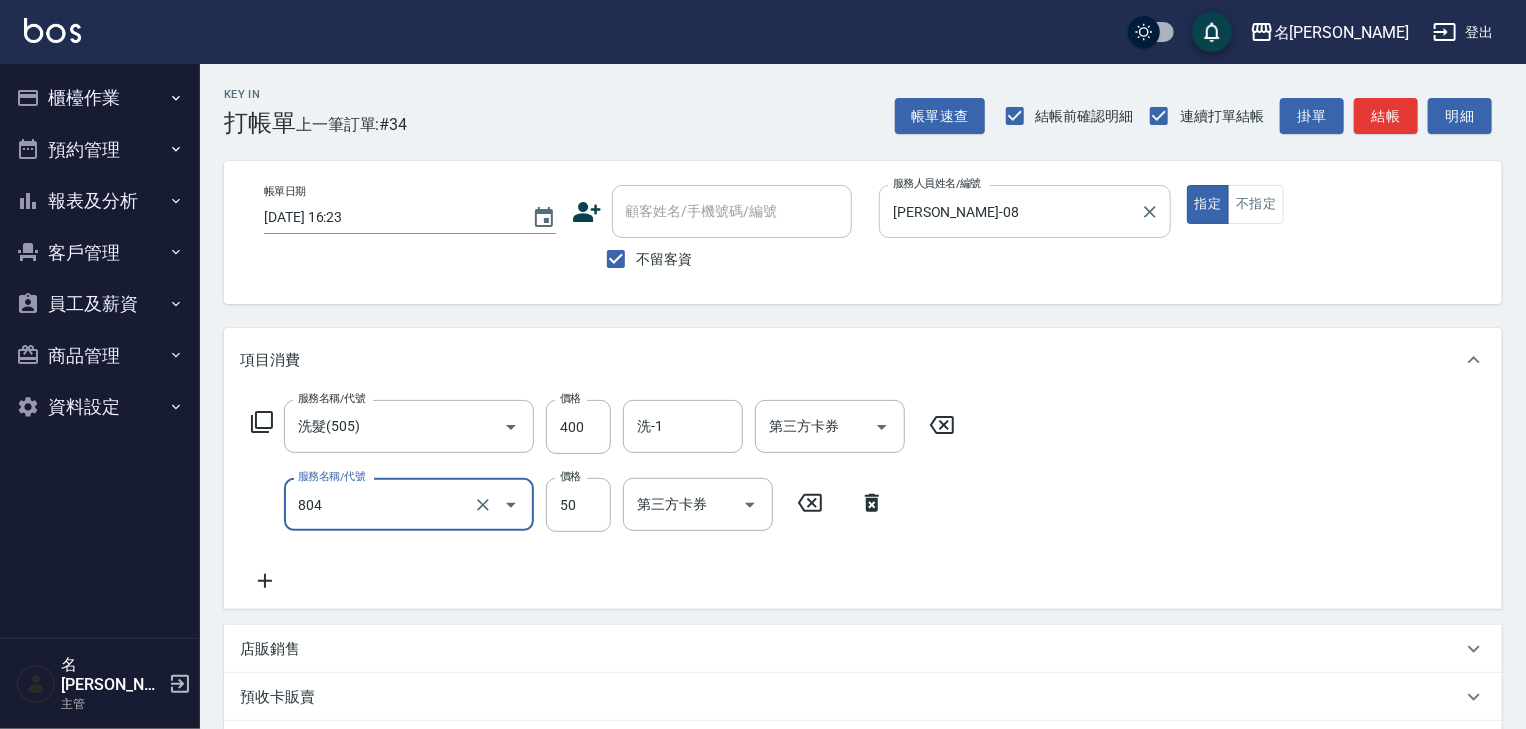 type on "吹捲(804)" 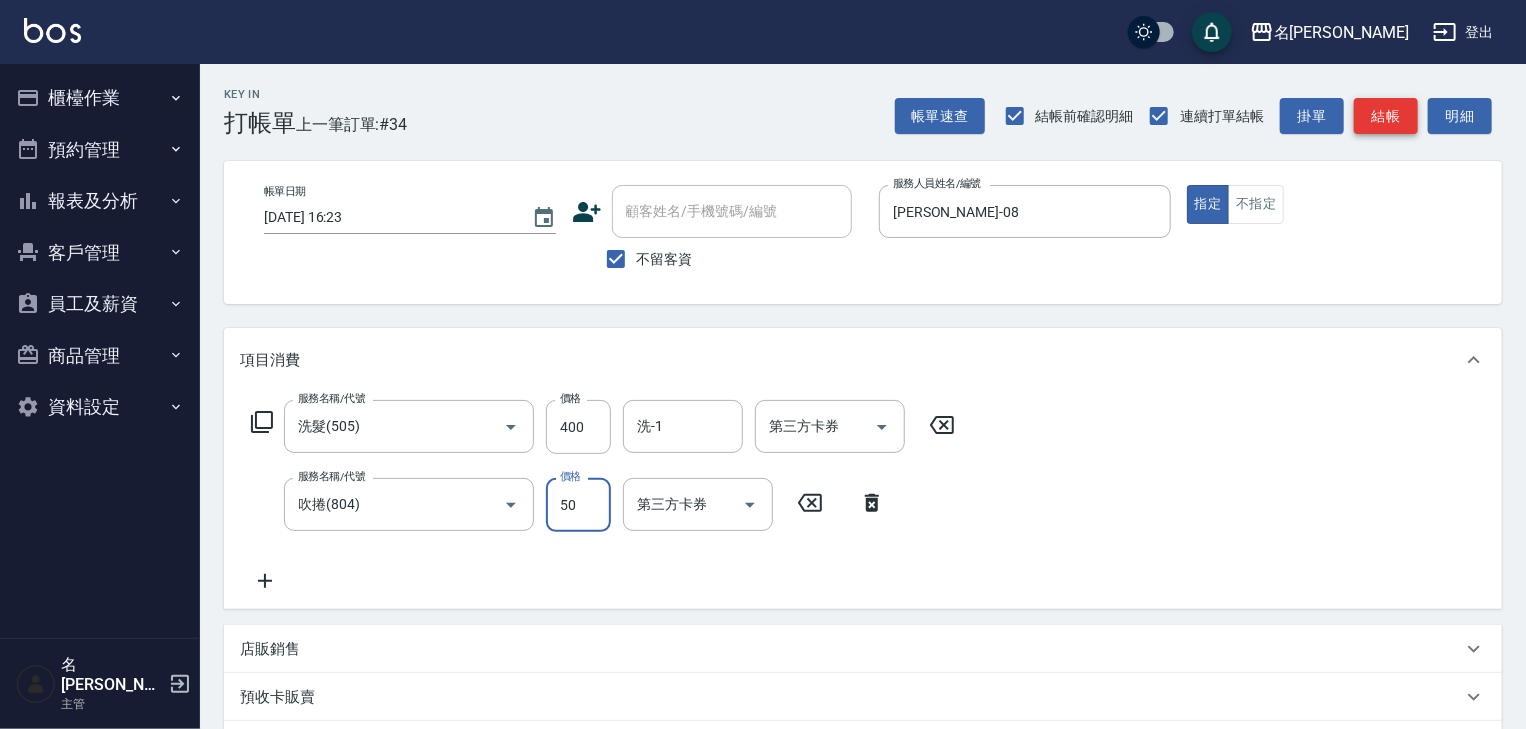 click on "結帳" at bounding box center [1386, 116] 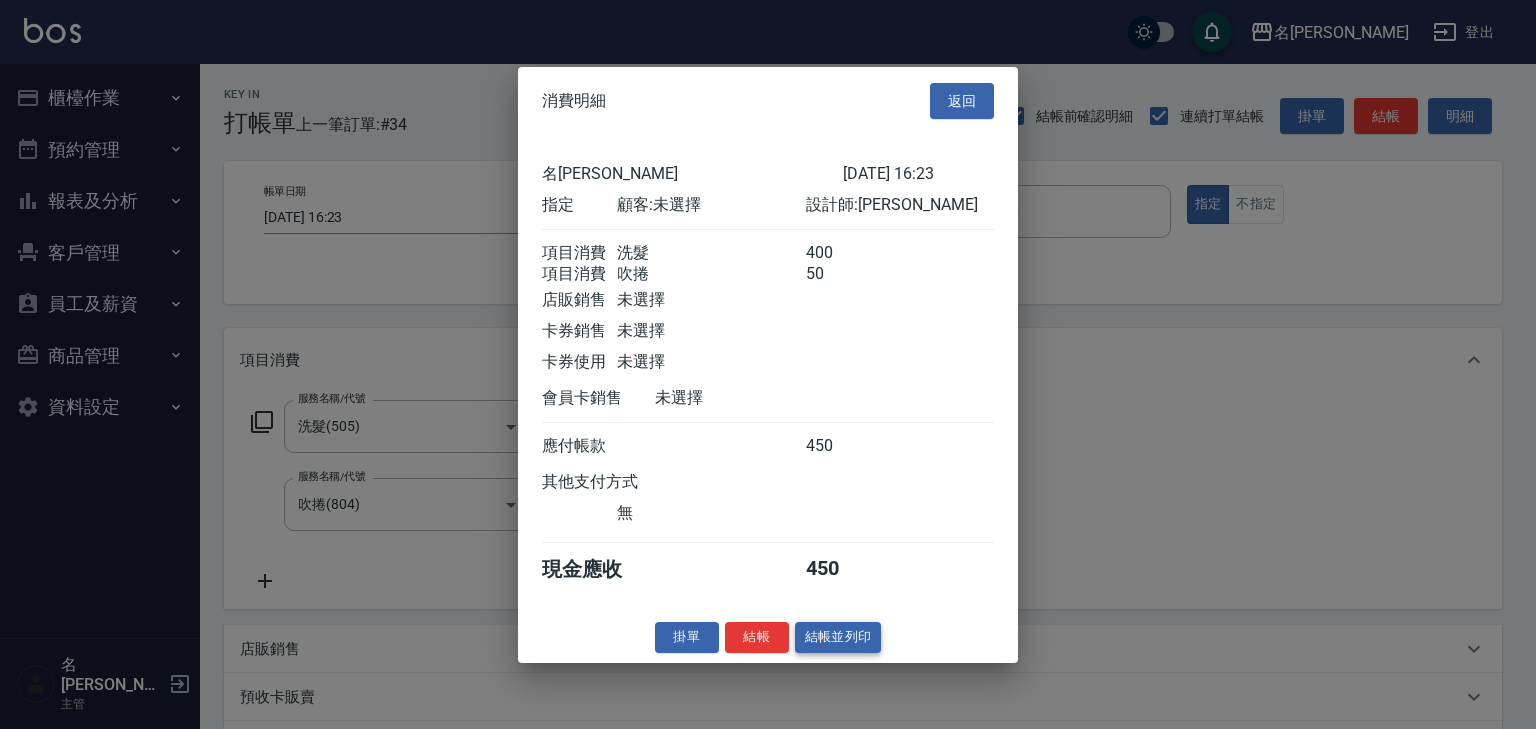 click on "結帳並列印" at bounding box center [838, 637] 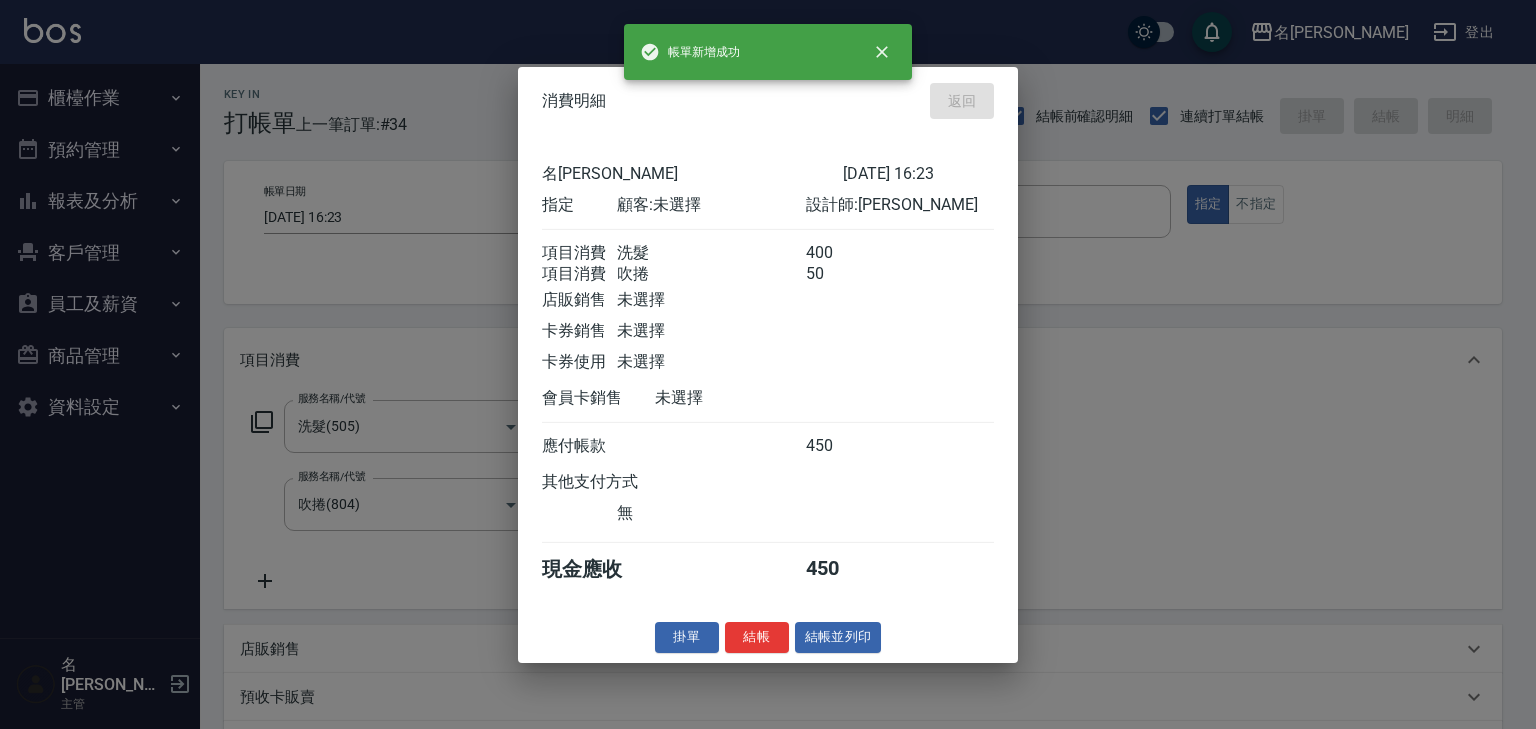type 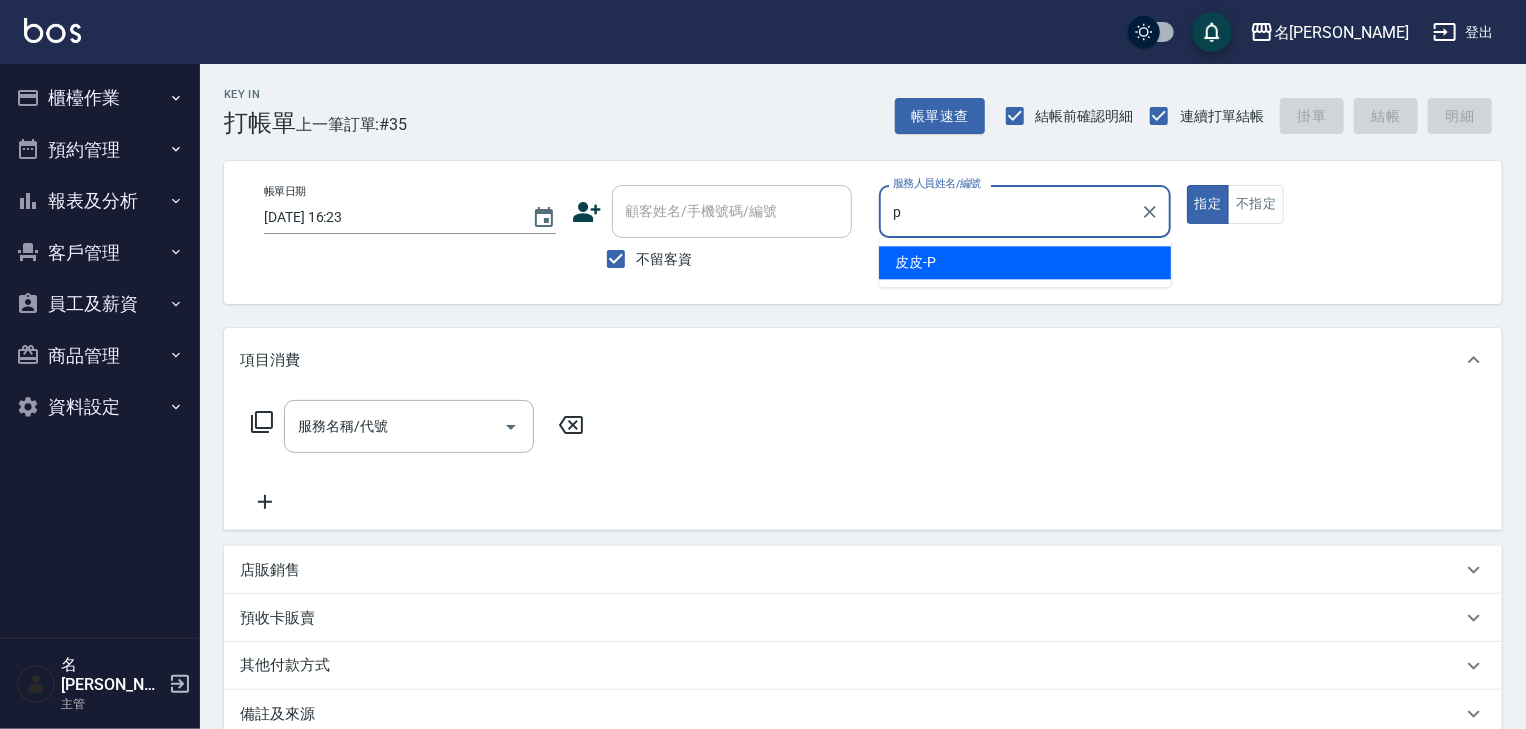 type on "皮皮-P" 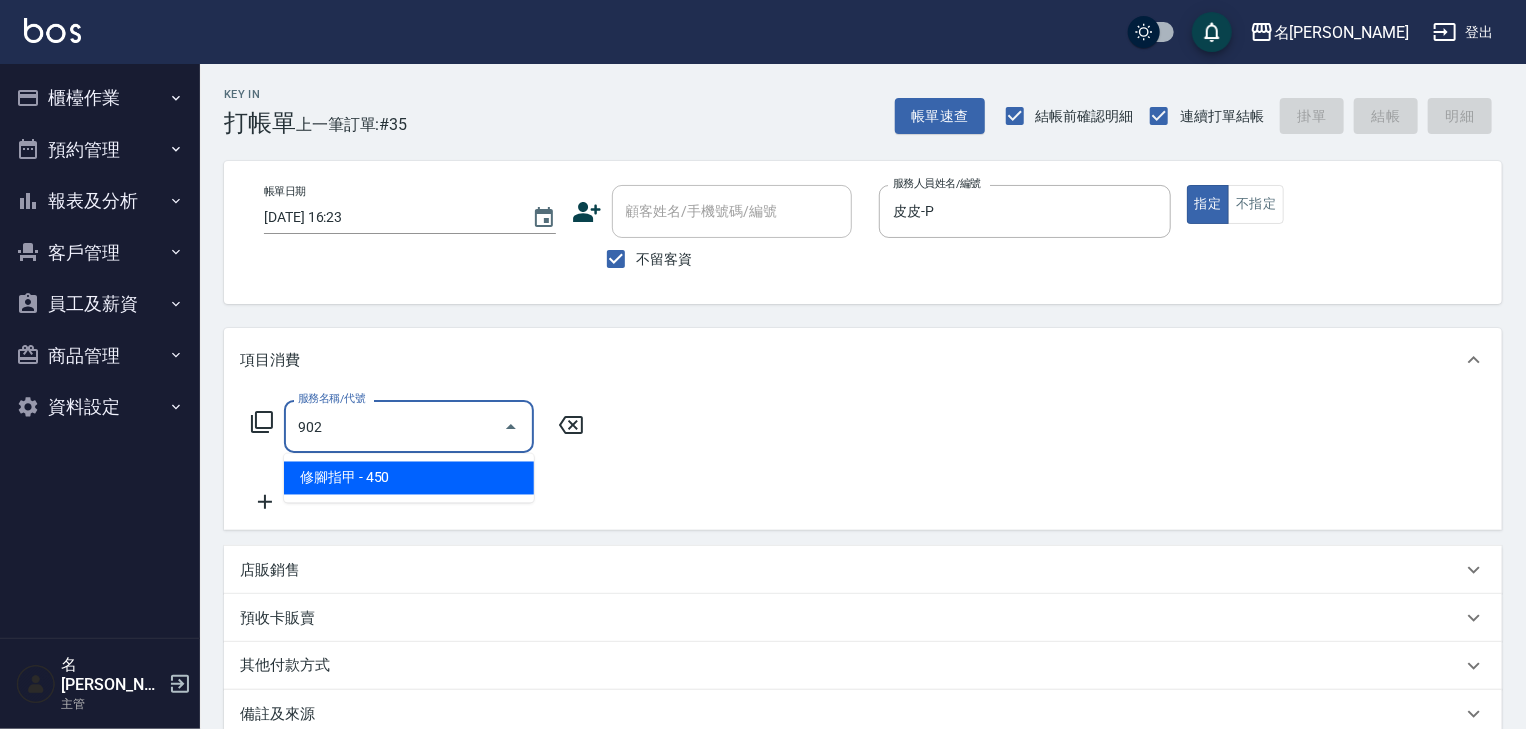 type on "修腳指甲(902)" 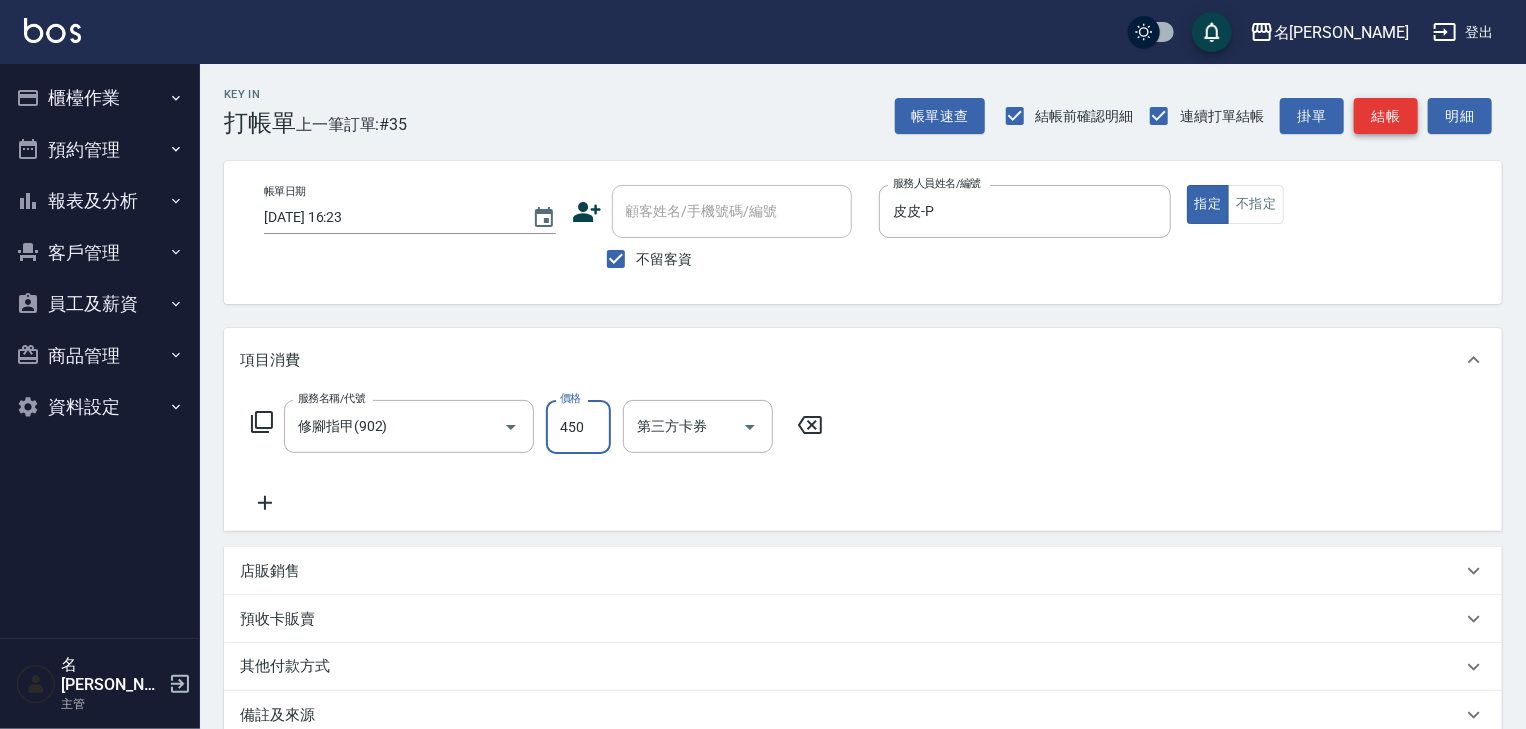 click on "結帳" at bounding box center [1386, 116] 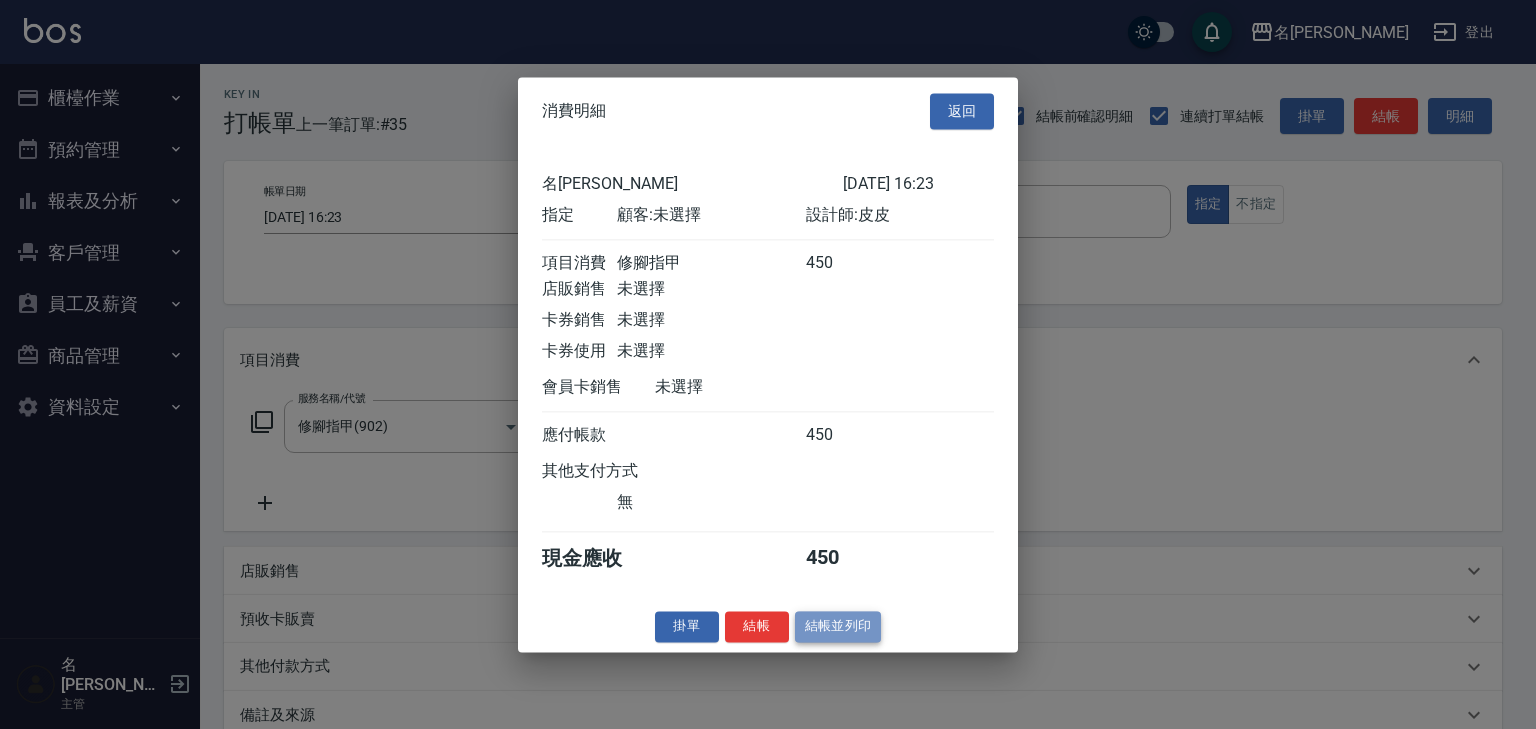 click on "結帳並列印" at bounding box center [838, 626] 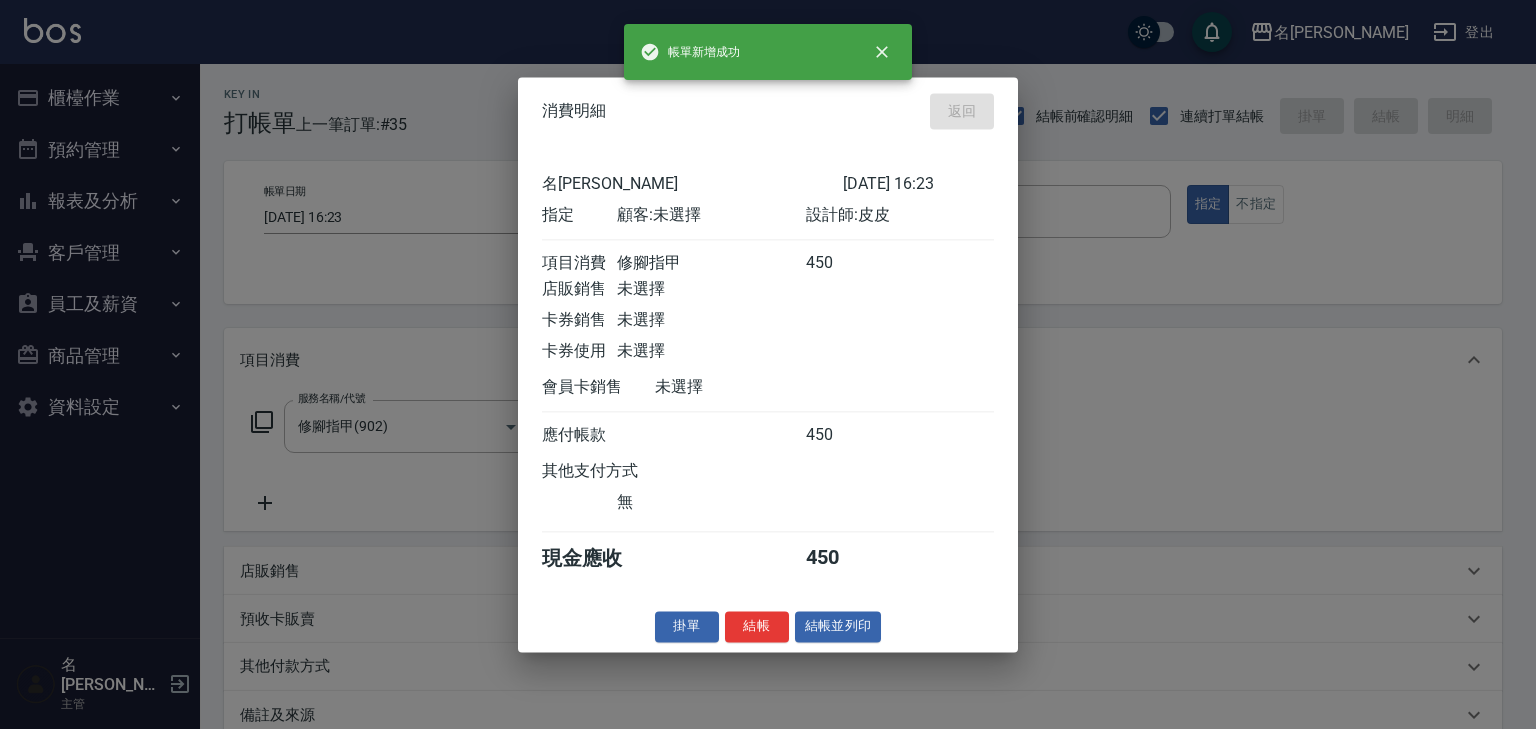 type on "2025/07/12 16:51" 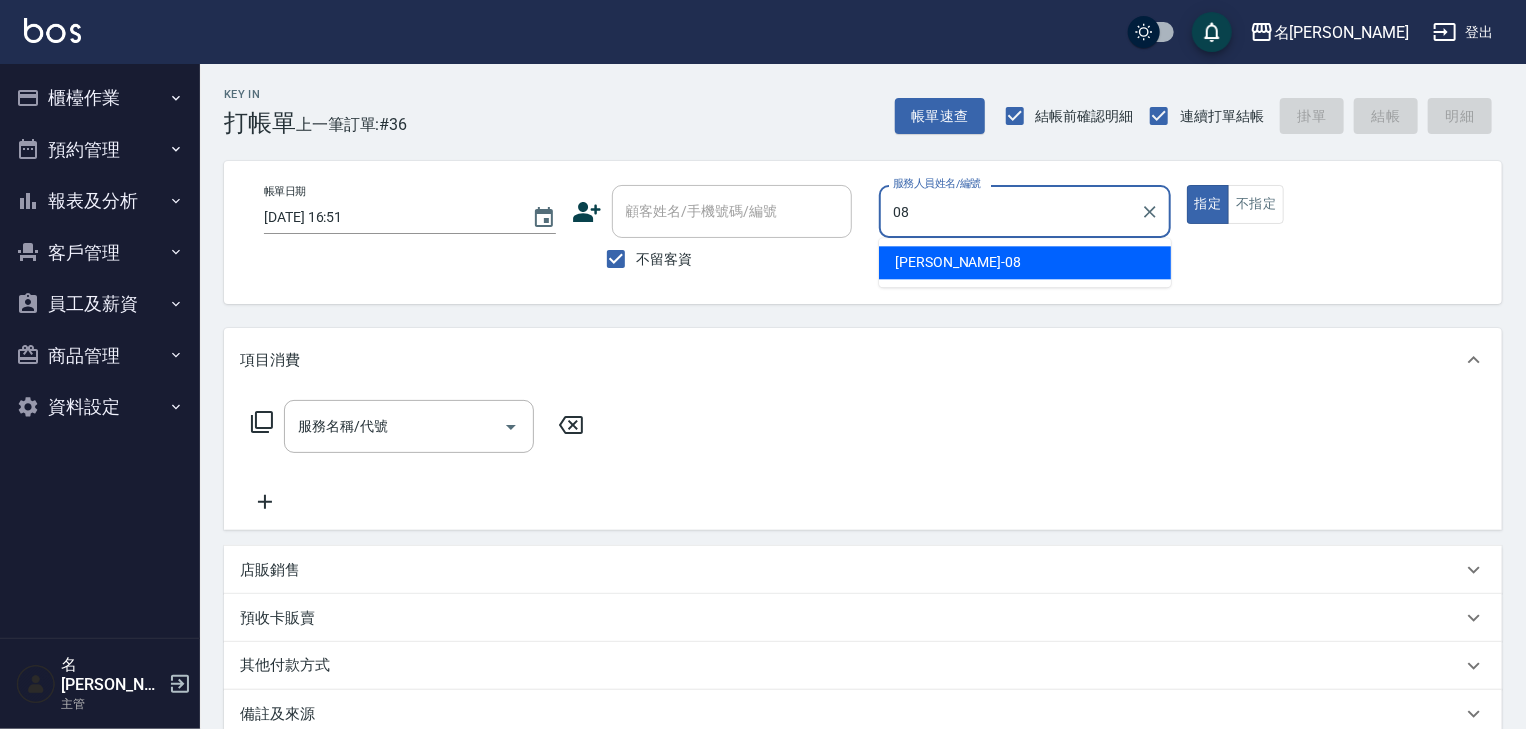 type on "蔡慈恩-08" 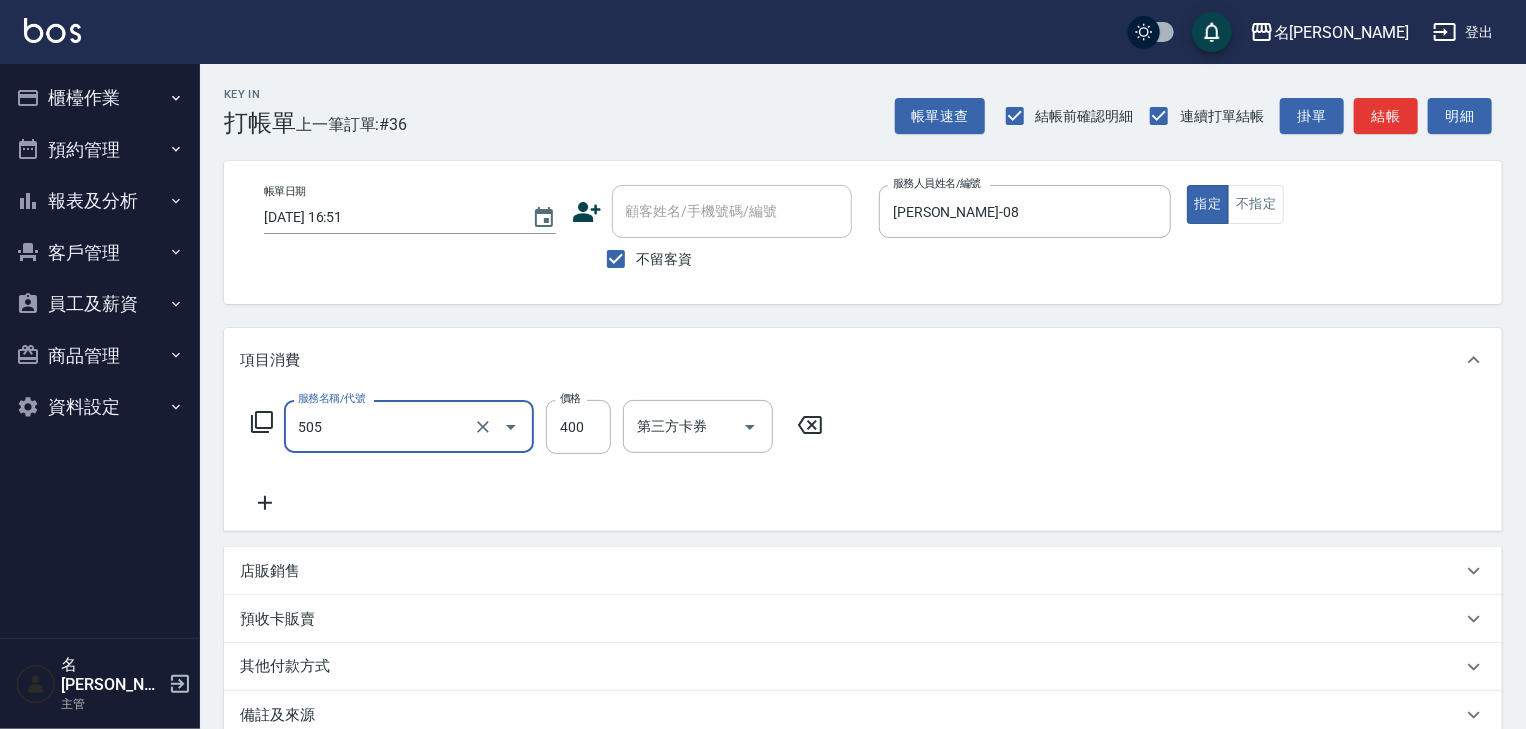 type on "洗髮(505)" 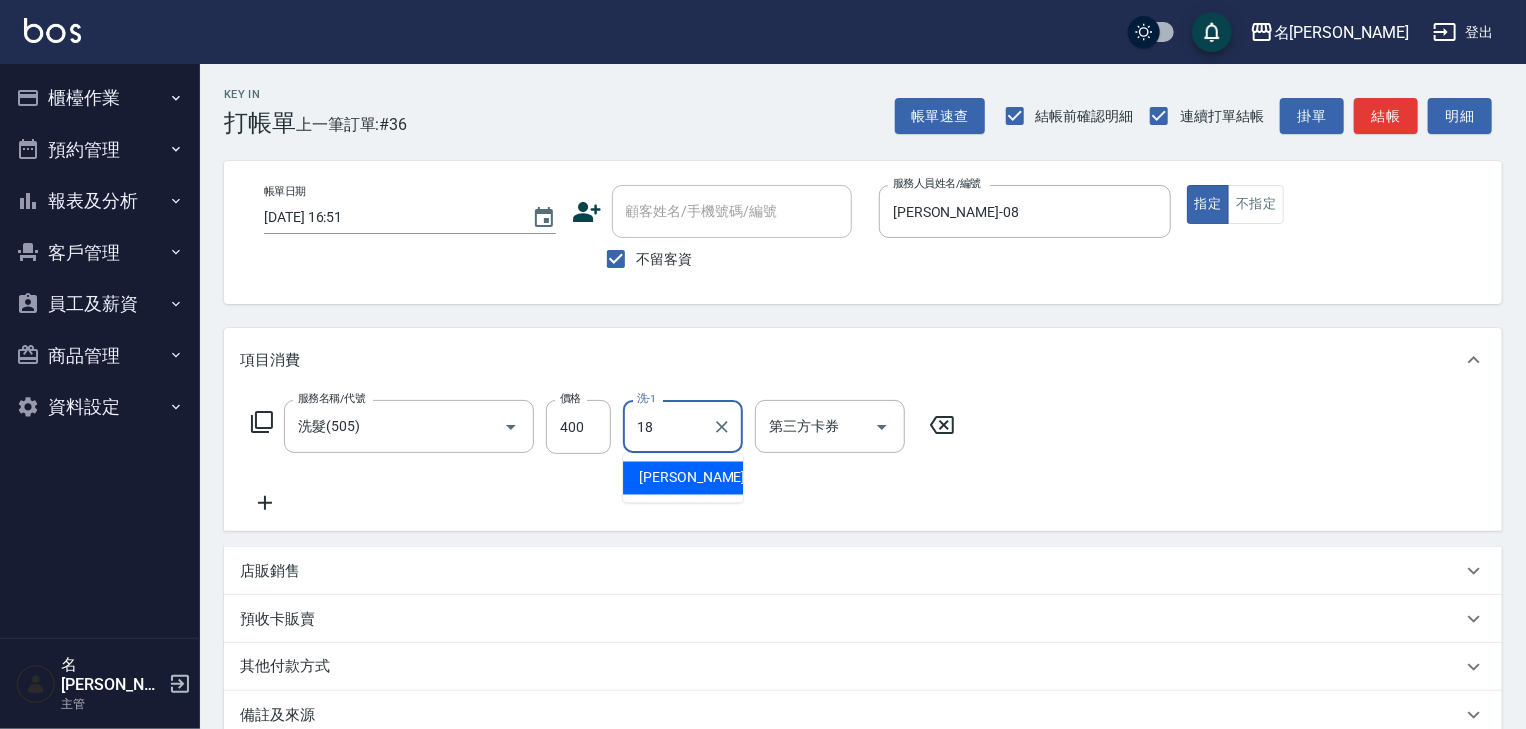 type on "紫萍-18" 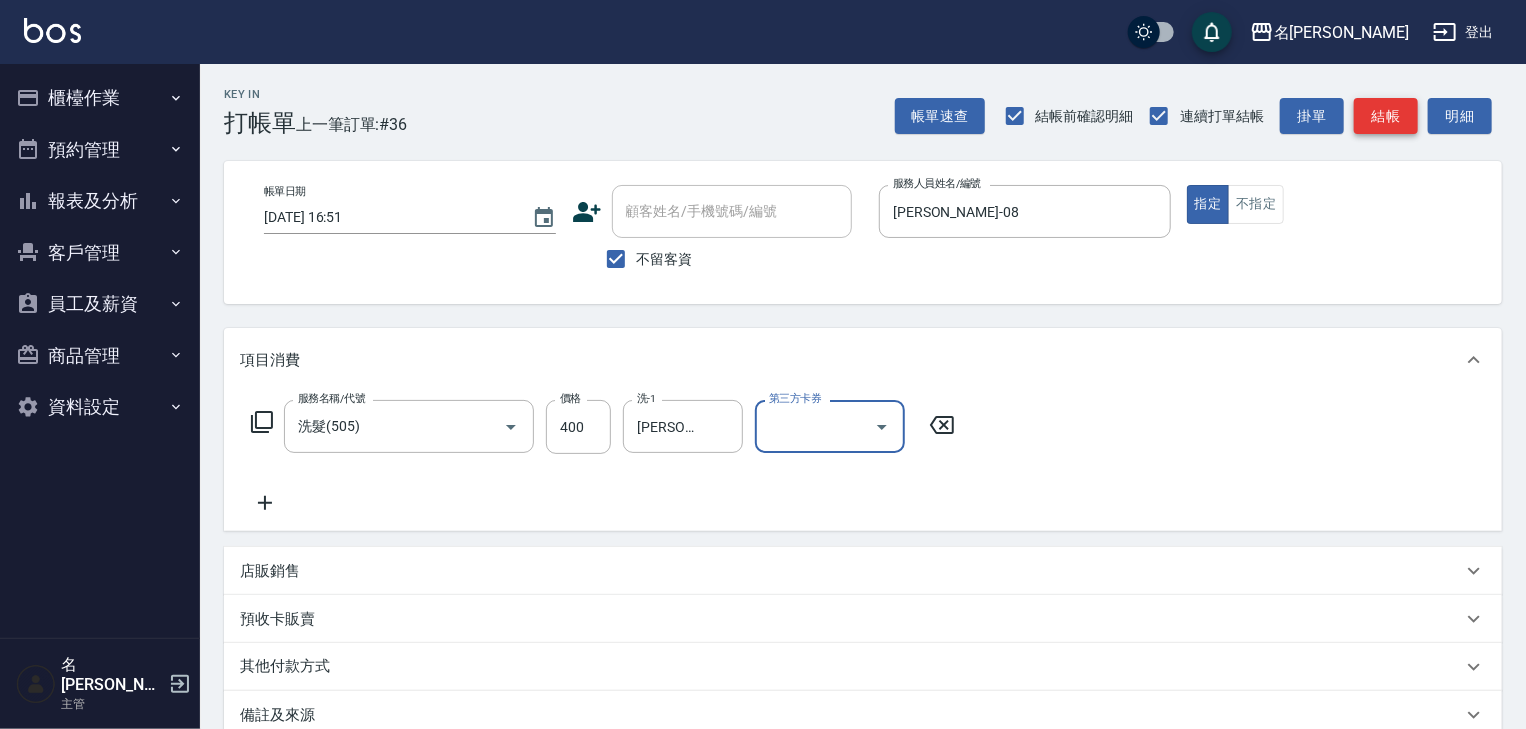 click on "結帳" at bounding box center (1386, 116) 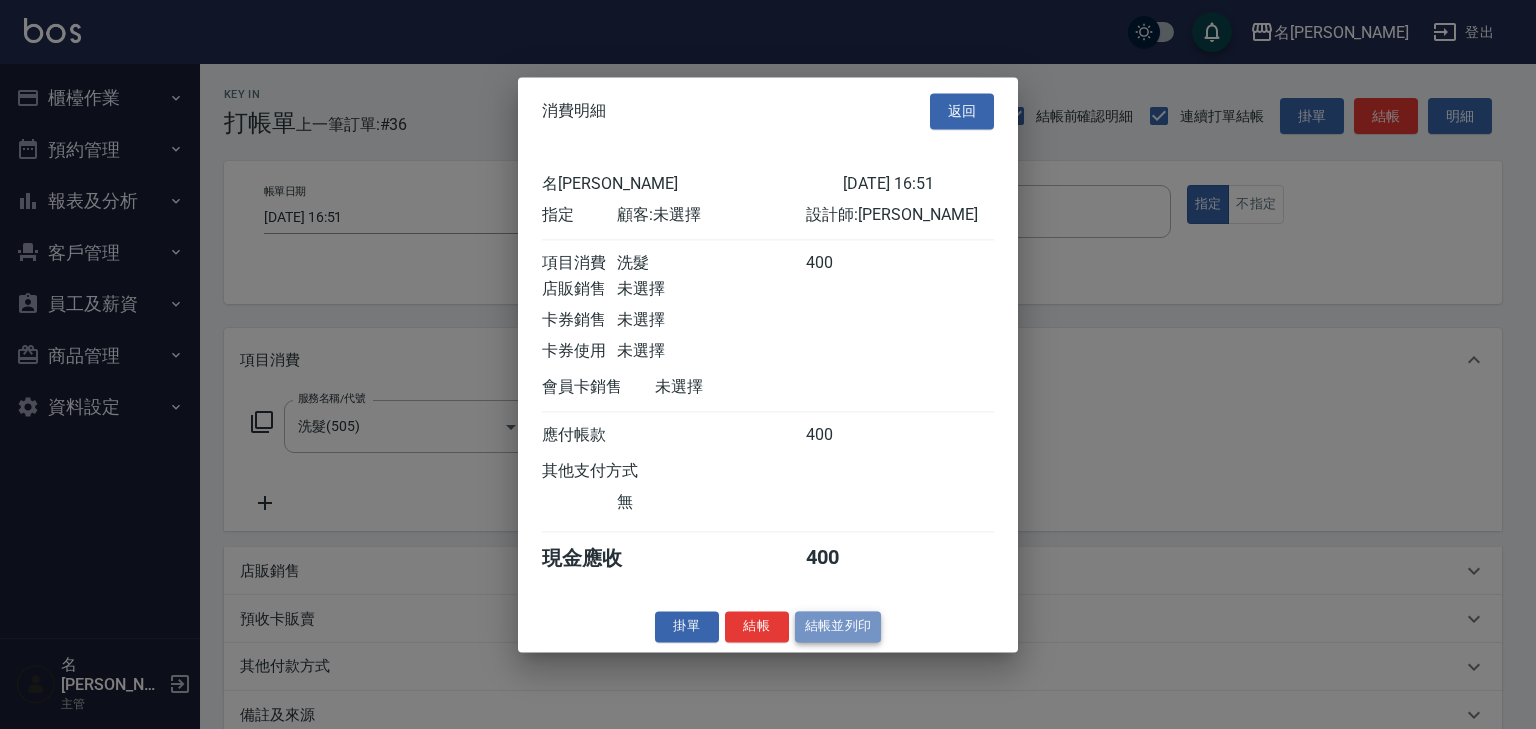 click on "結帳並列印" at bounding box center [838, 626] 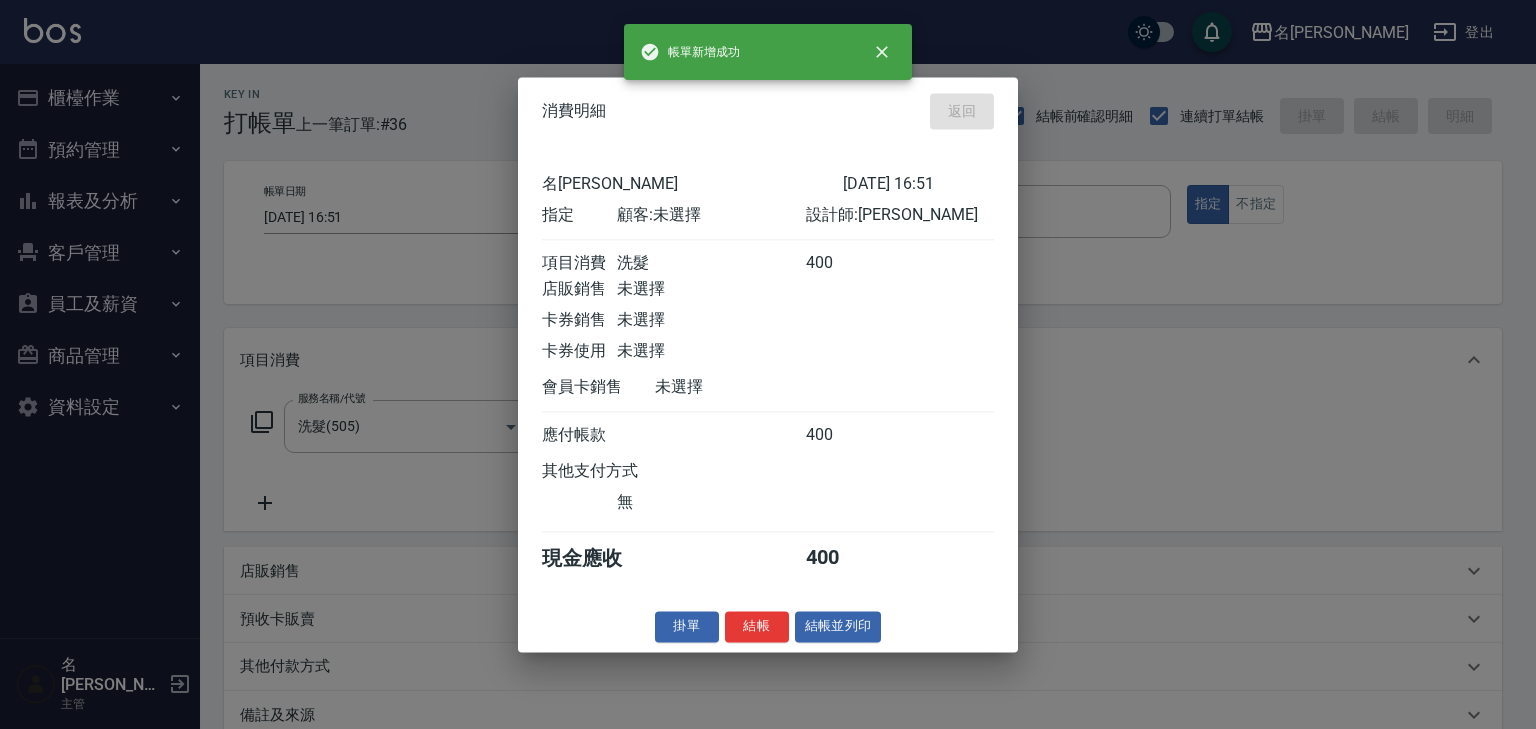 type on "2025/07/12 16:57" 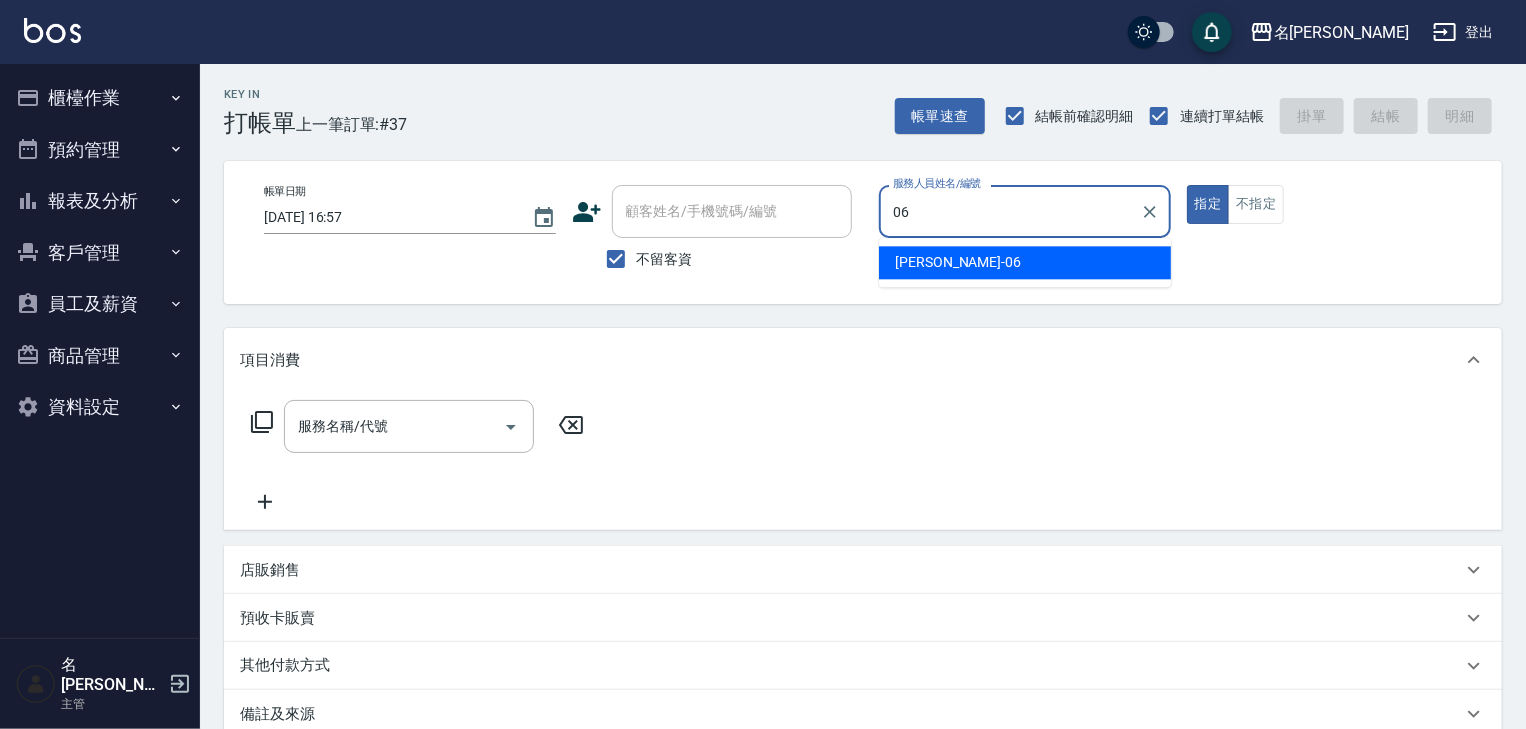 type on "阿龔-06" 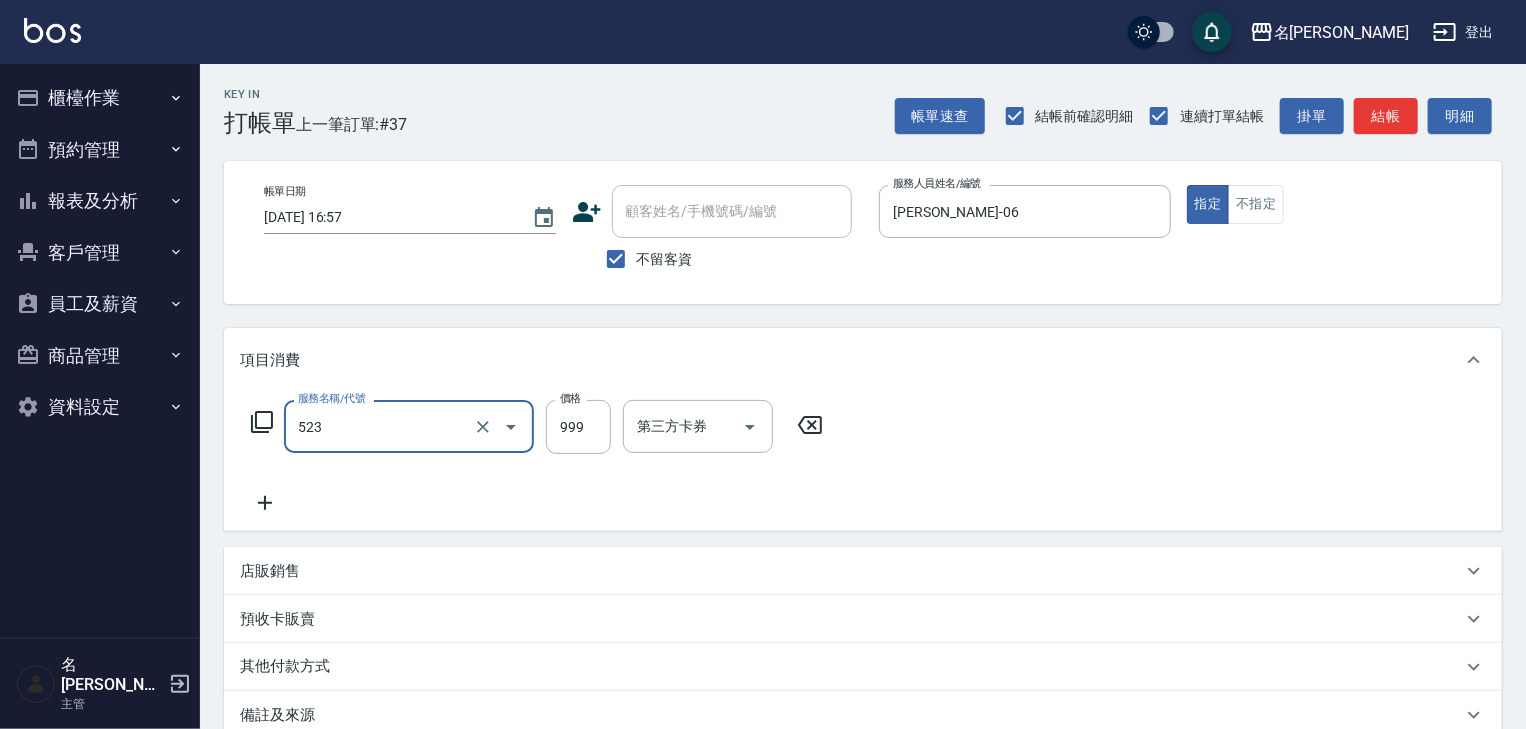 type on "頭皮SPA洗(523)" 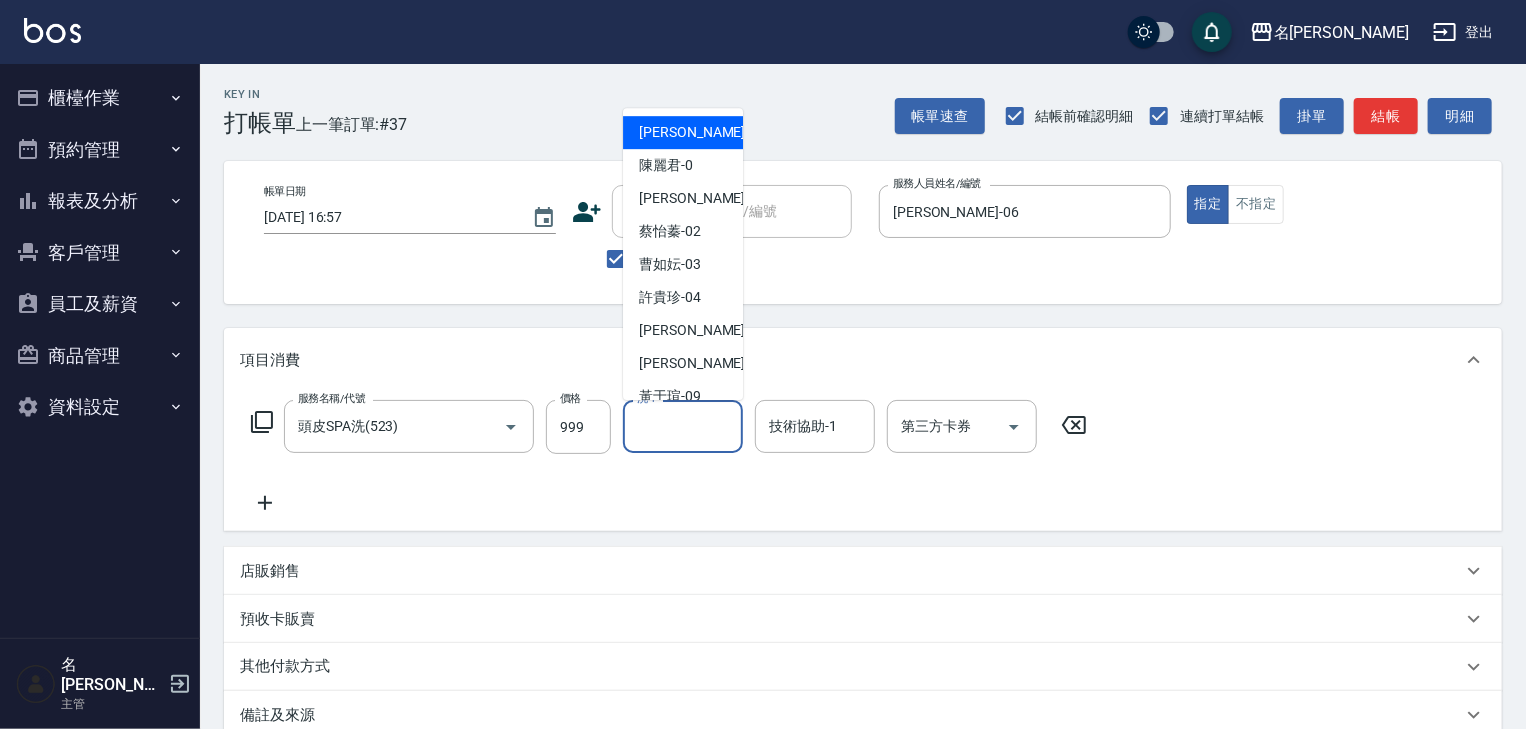 click on "洗-1" at bounding box center [683, 426] 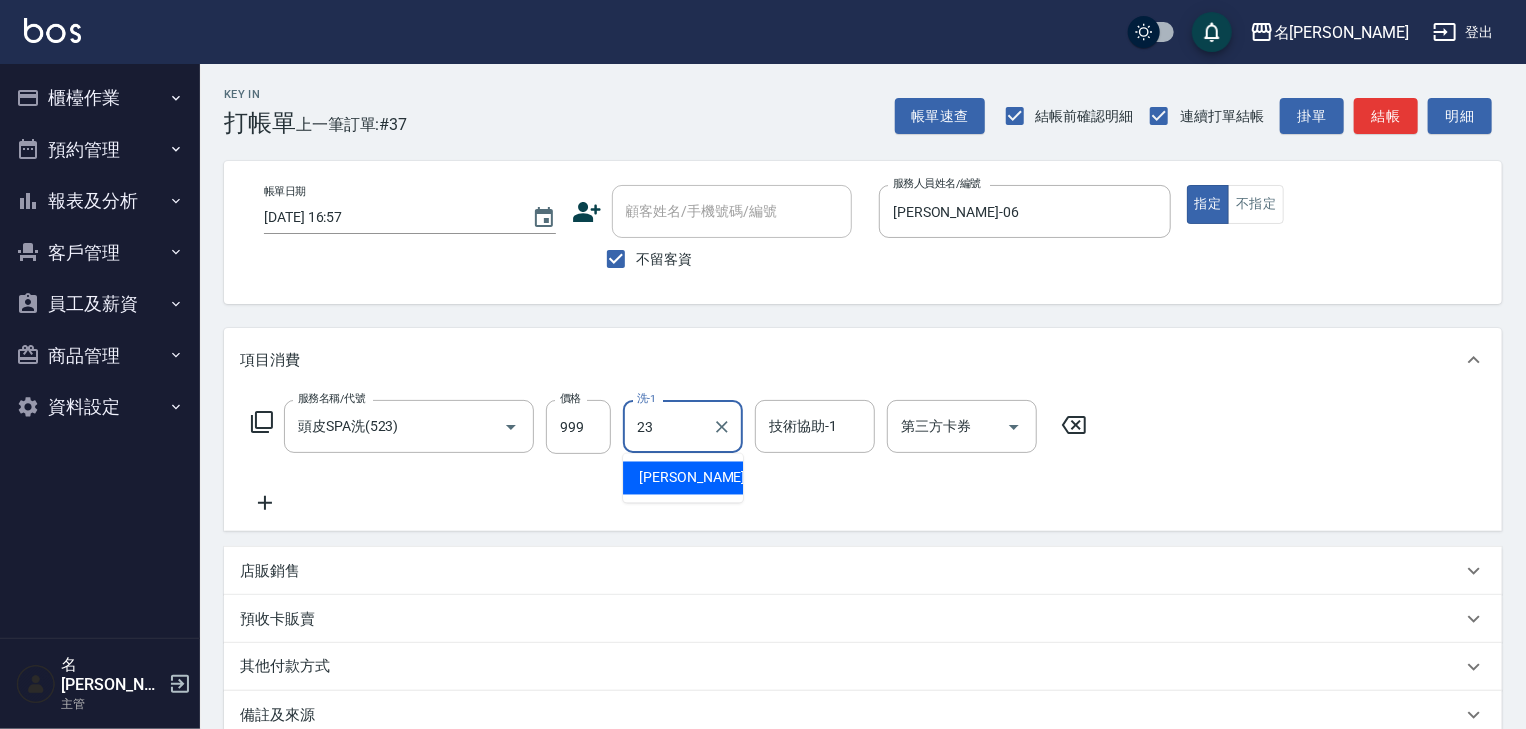 type on "[PERSON_NAME]-23" 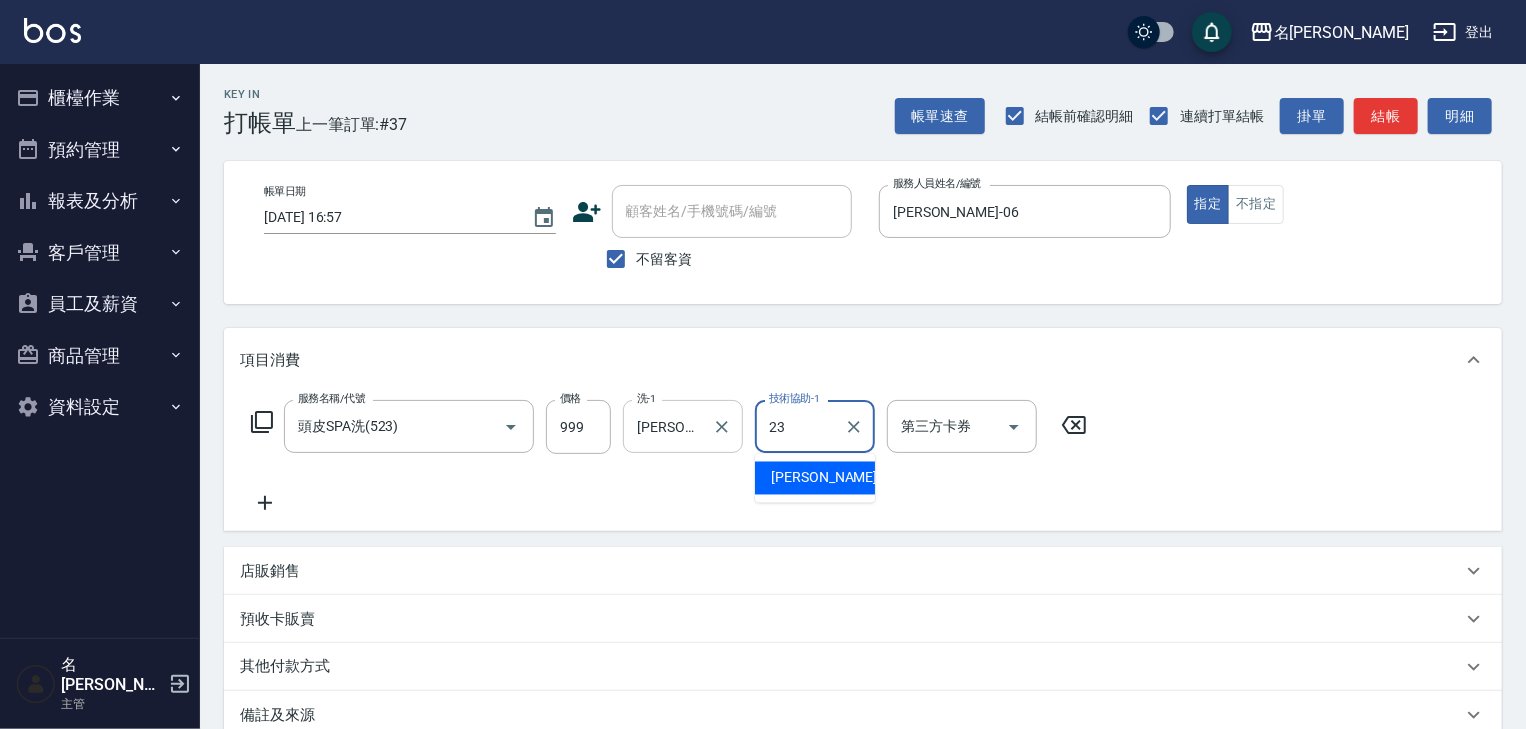 type on "[PERSON_NAME]-23" 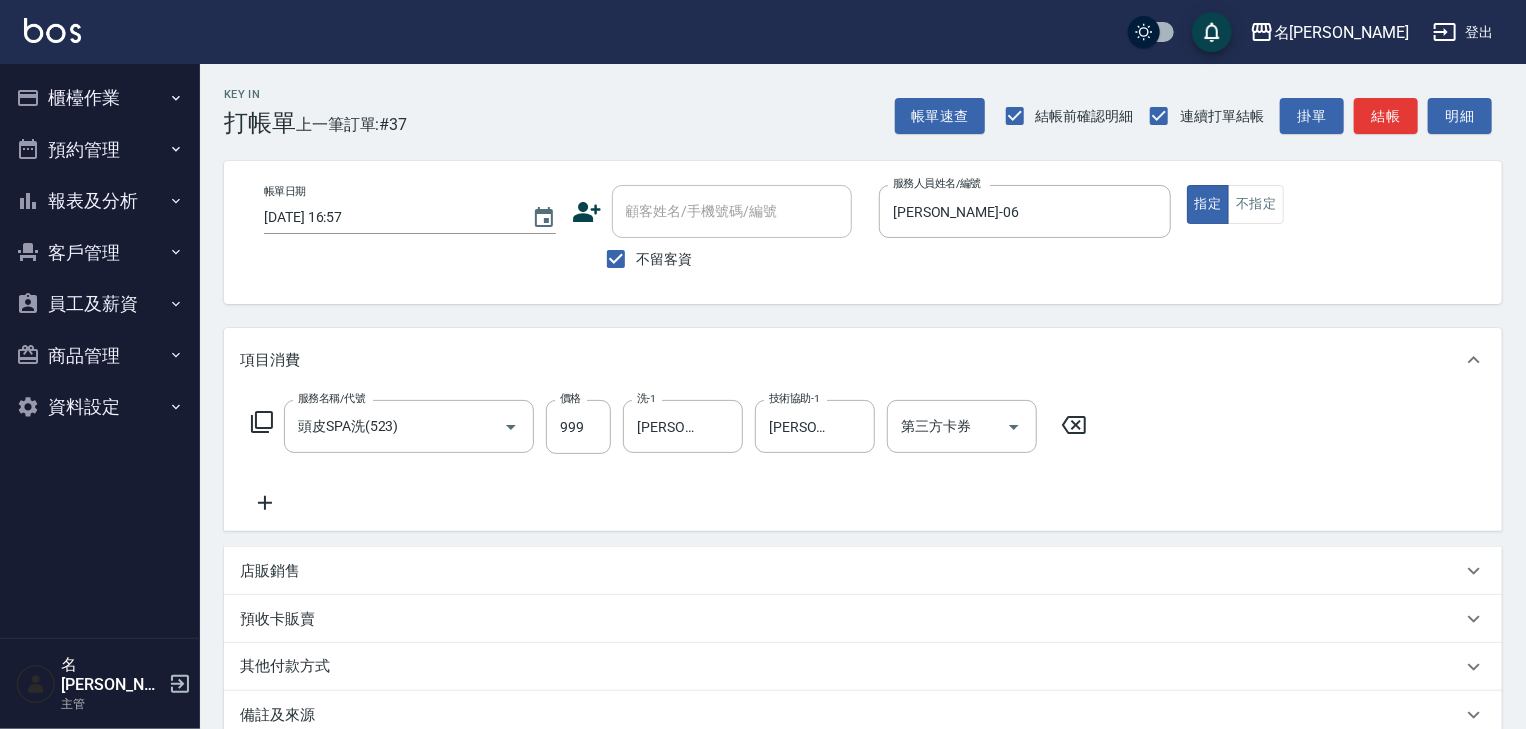click 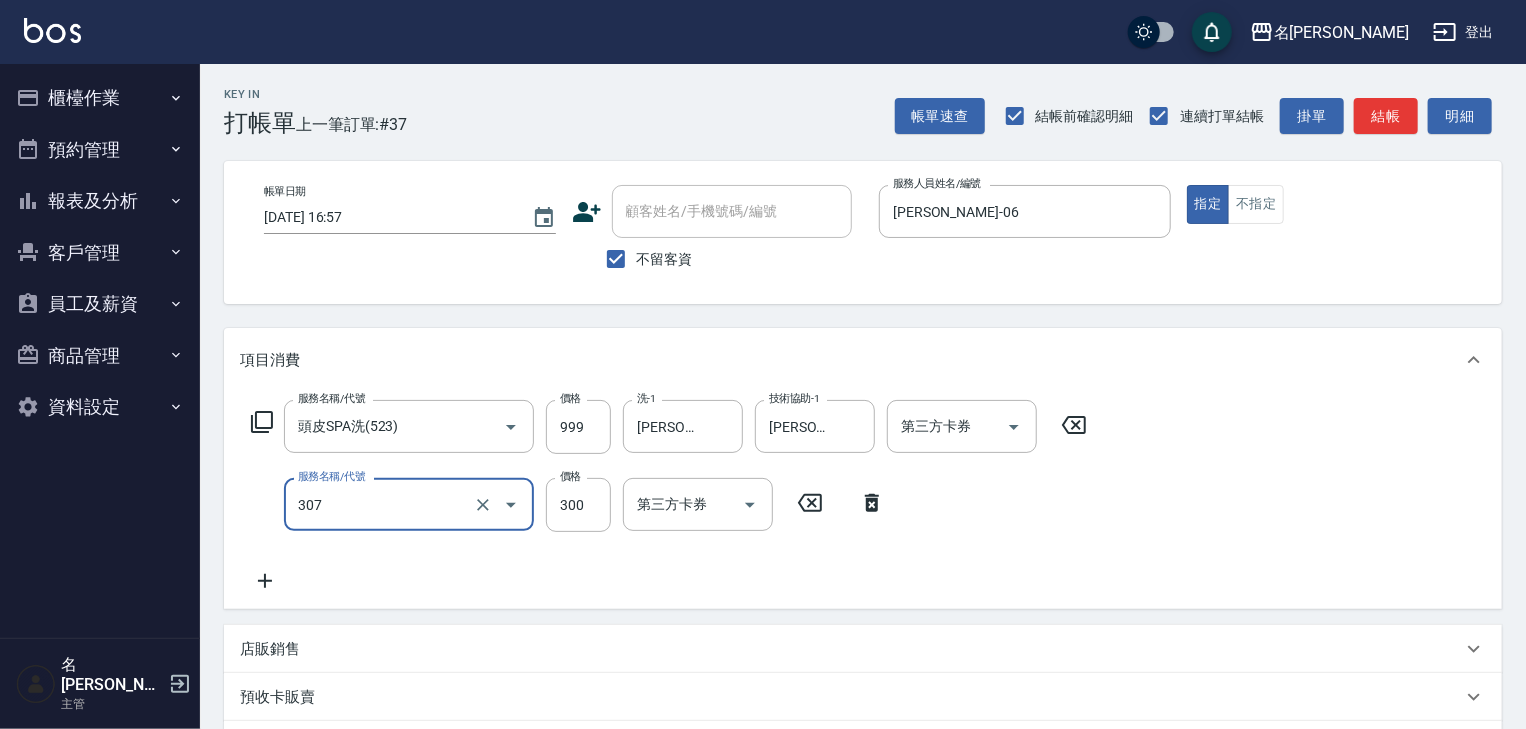 type on "剪髮(307)" 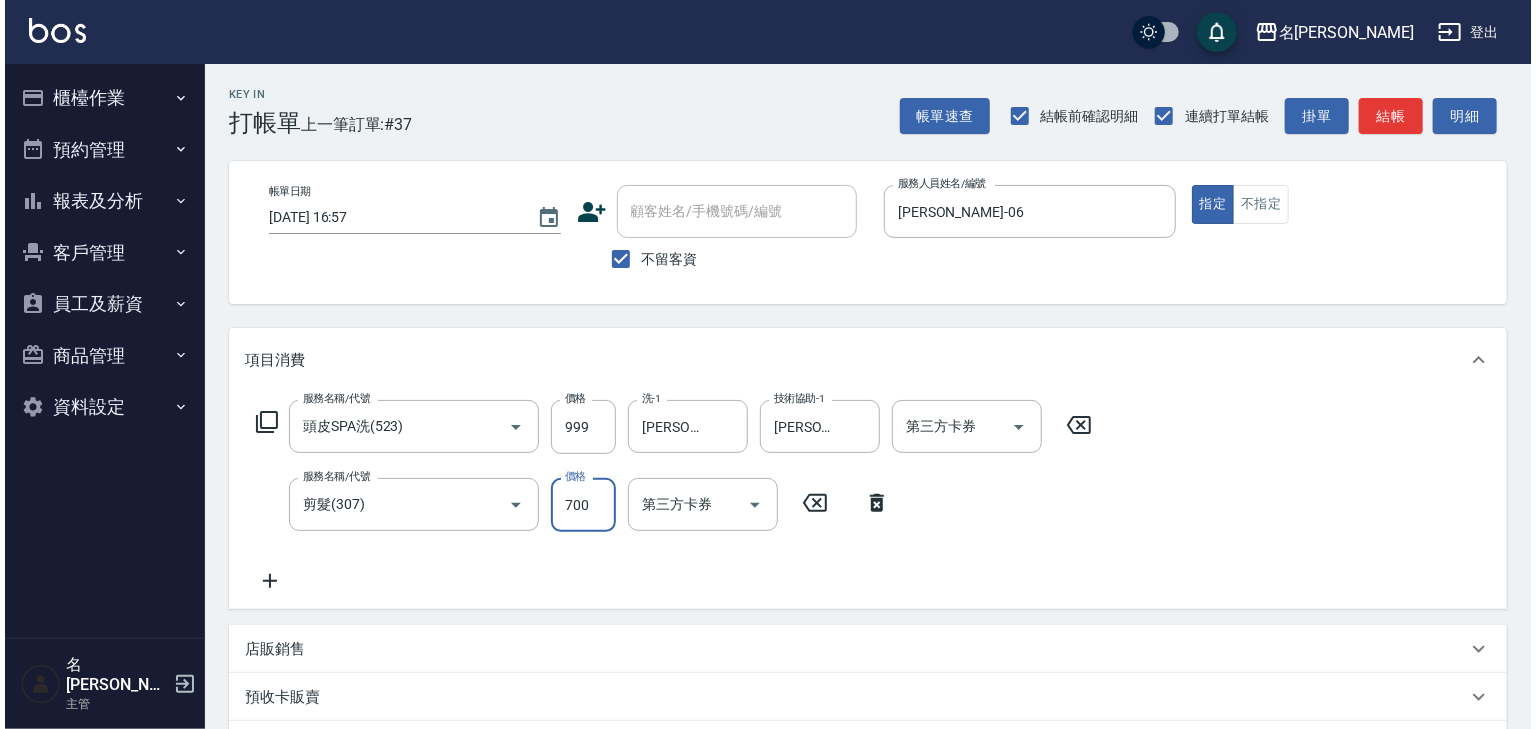 scroll, scrollTop: 312, scrollLeft: 0, axis: vertical 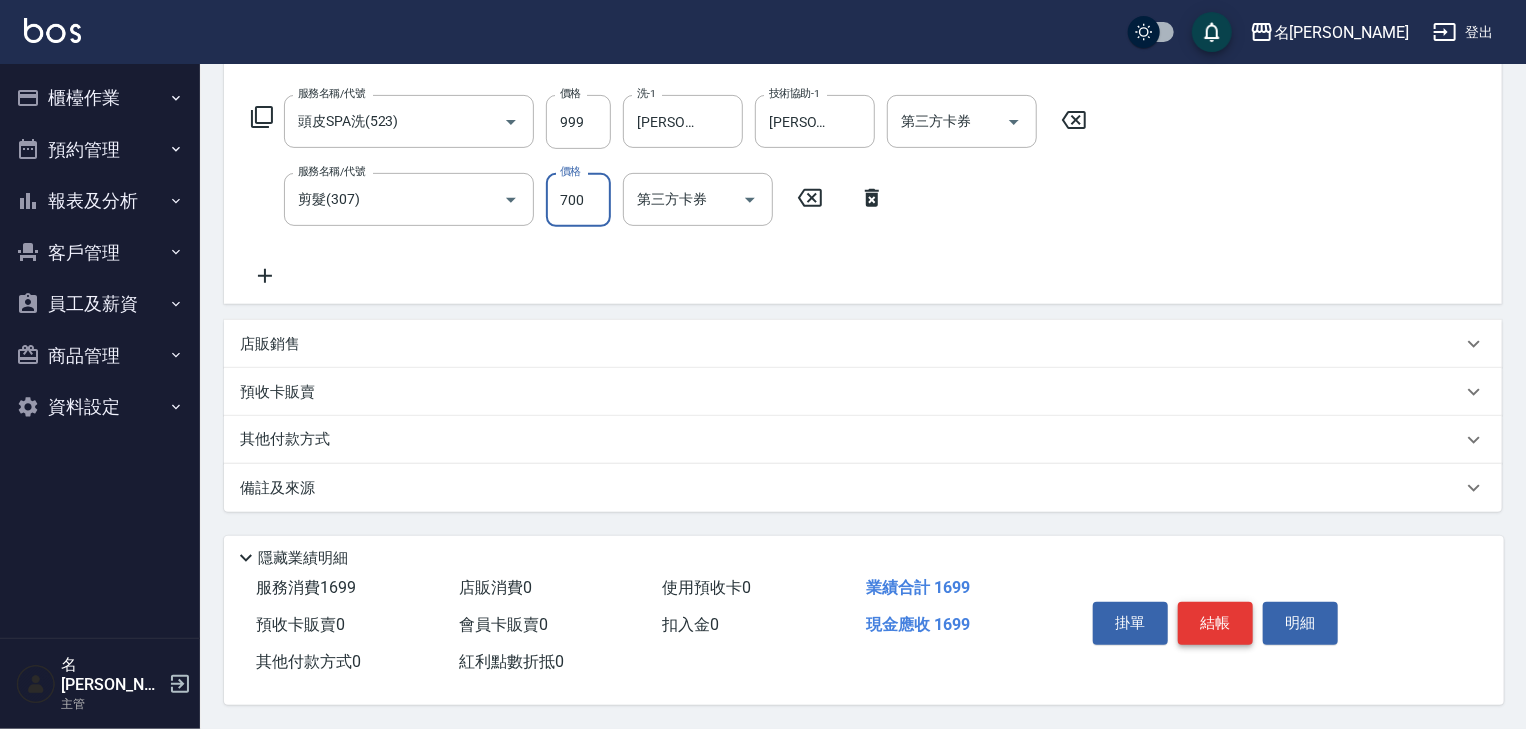 type on "700" 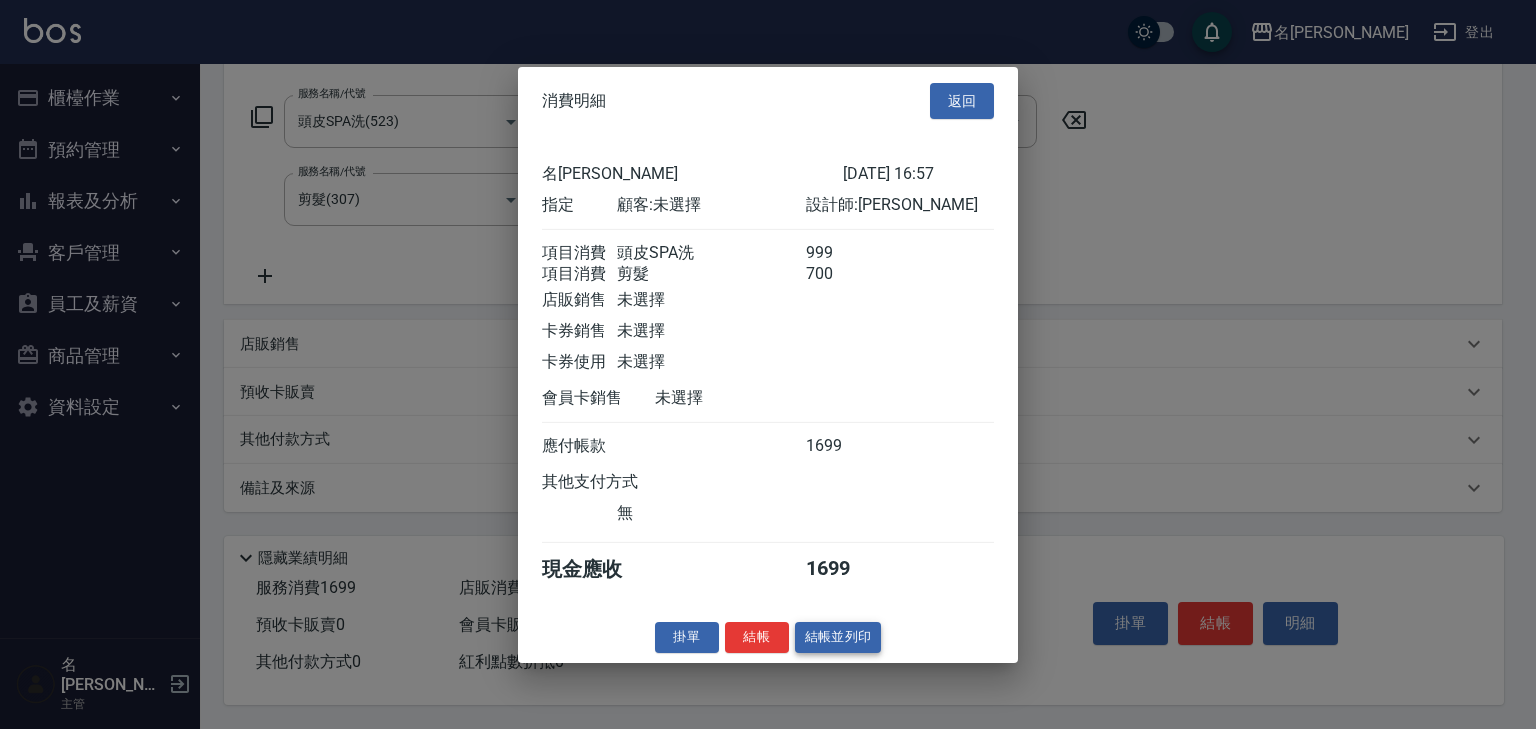 click on "結帳並列印" at bounding box center (838, 637) 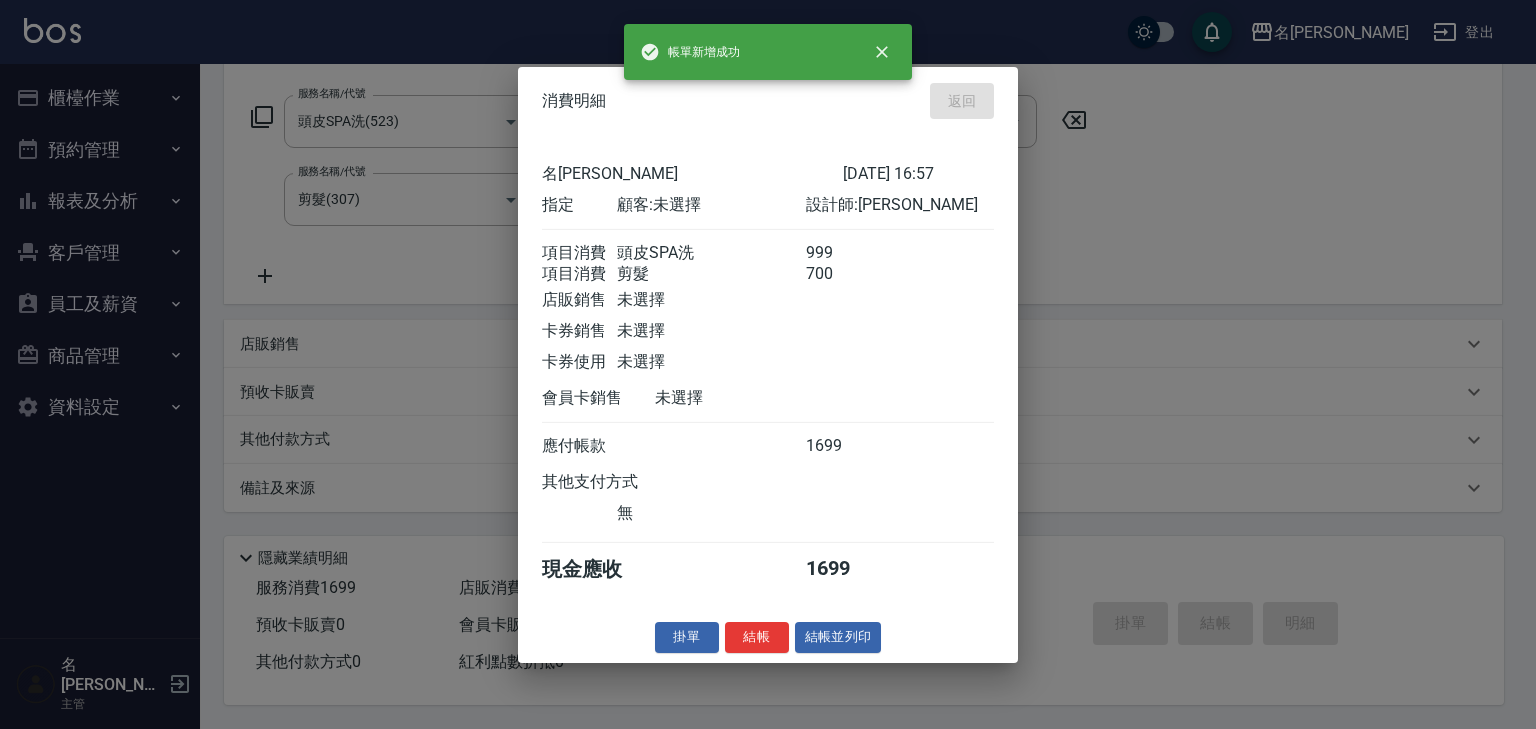 type on "2025/07/12 17:04" 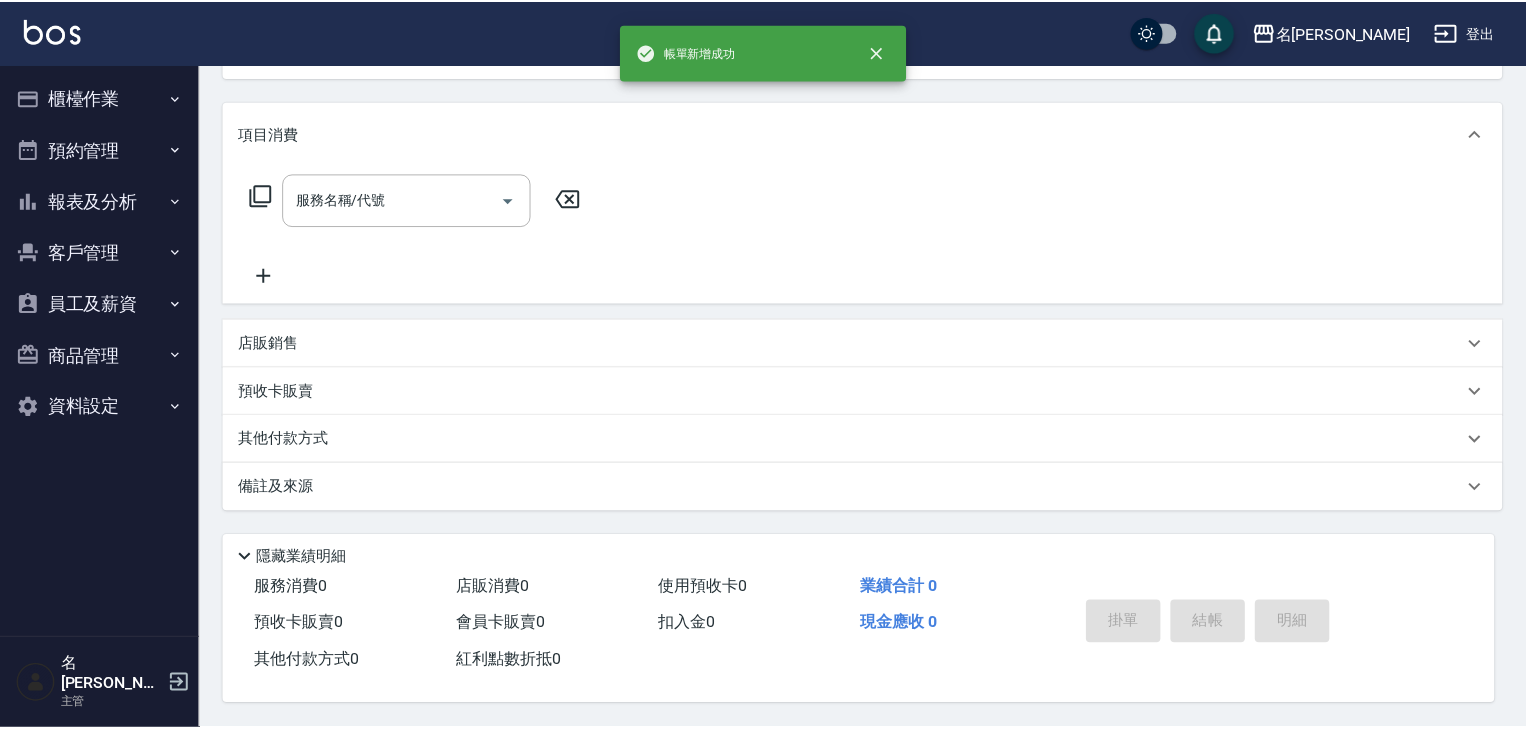 scroll, scrollTop: 0, scrollLeft: 0, axis: both 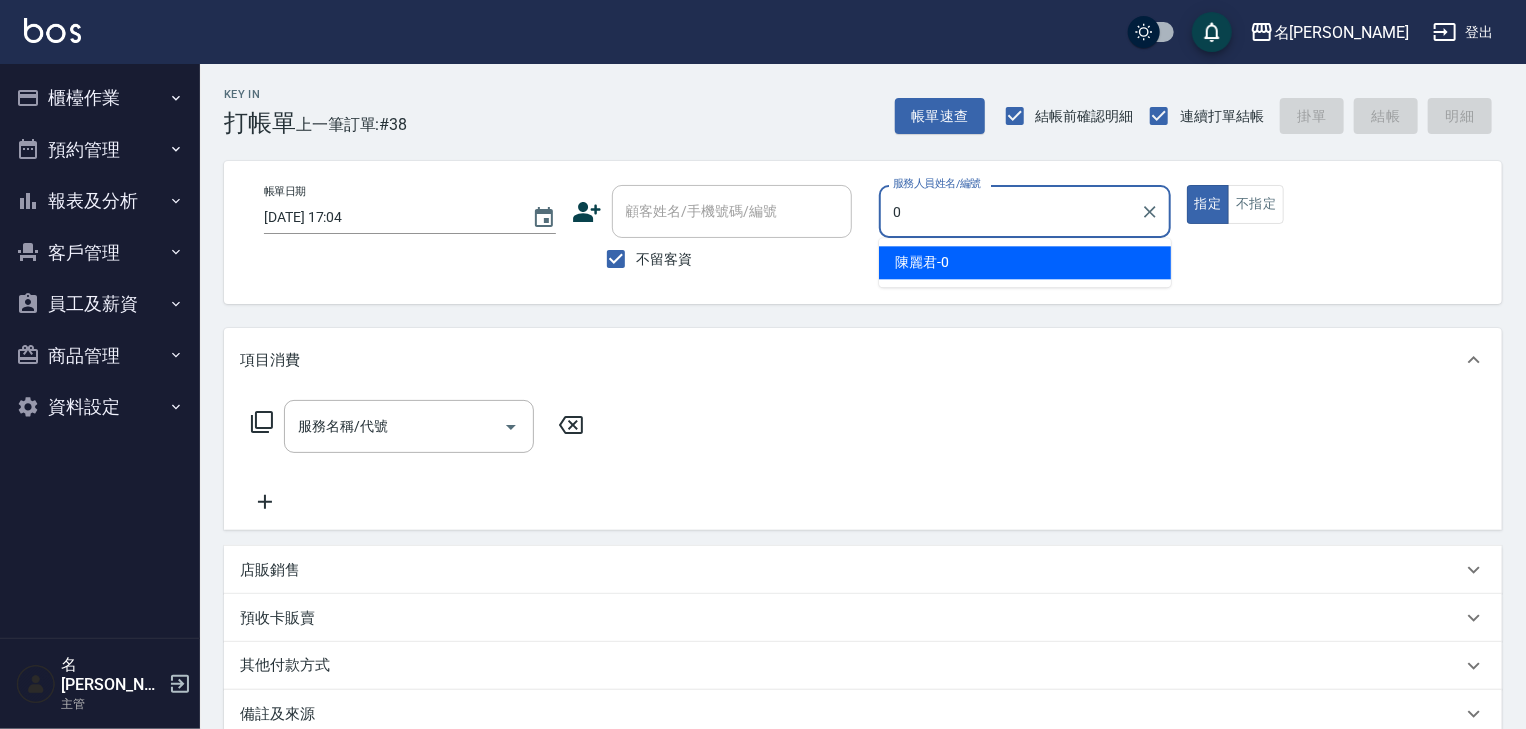 type on "陳麗君-0" 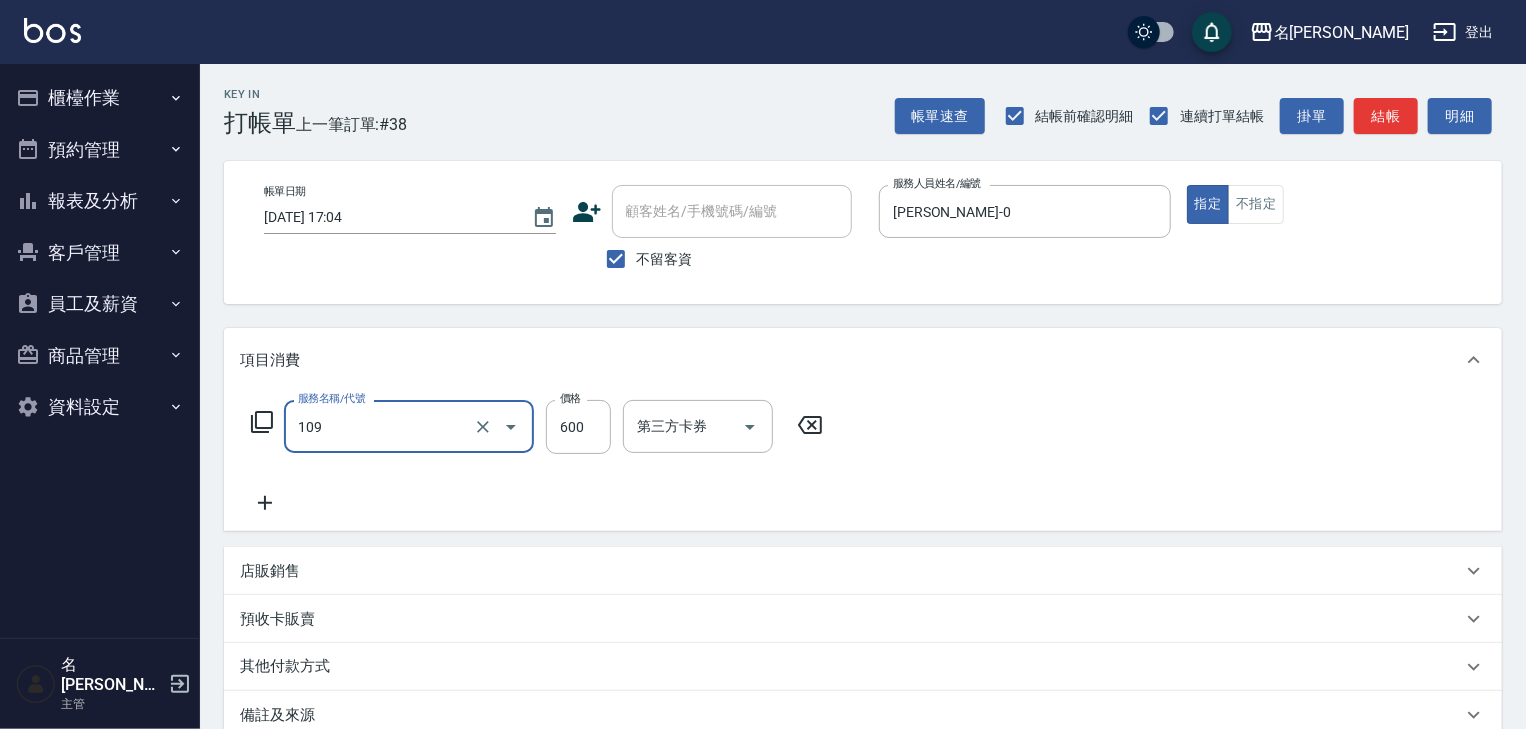 type on "基礎活氧健康洗/何首烏(109)" 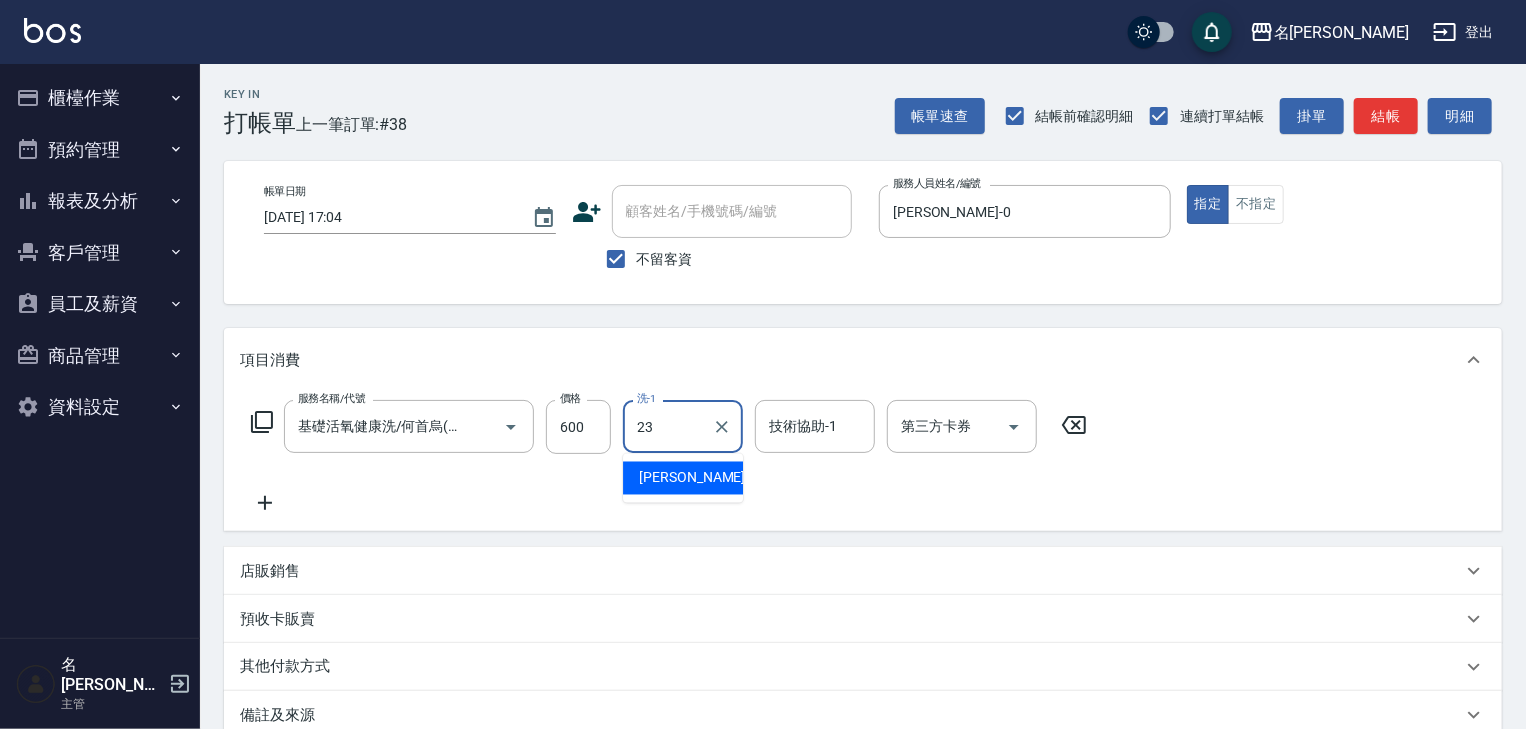 type on "[PERSON_NAME]-23" 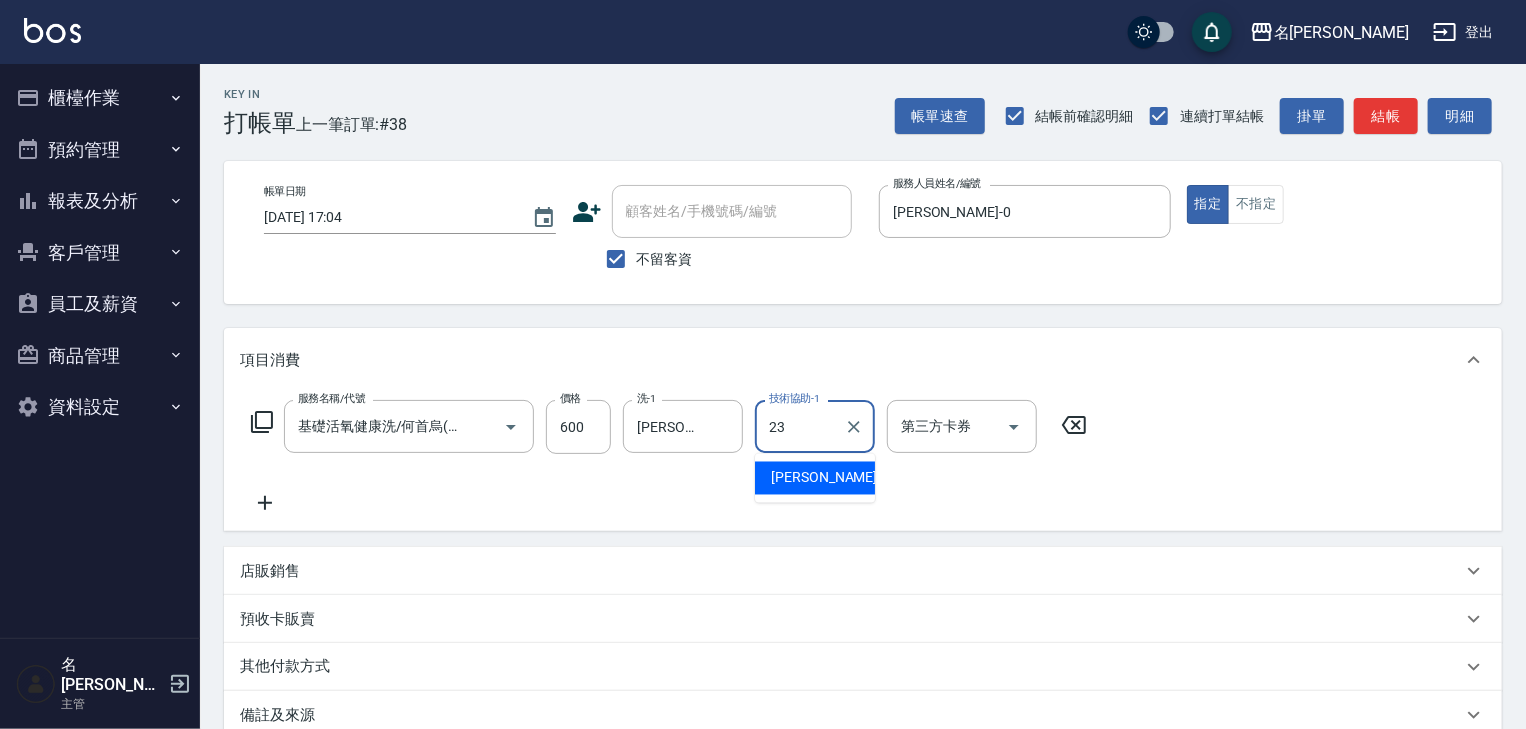type on "[PERSON_NAME]-23" 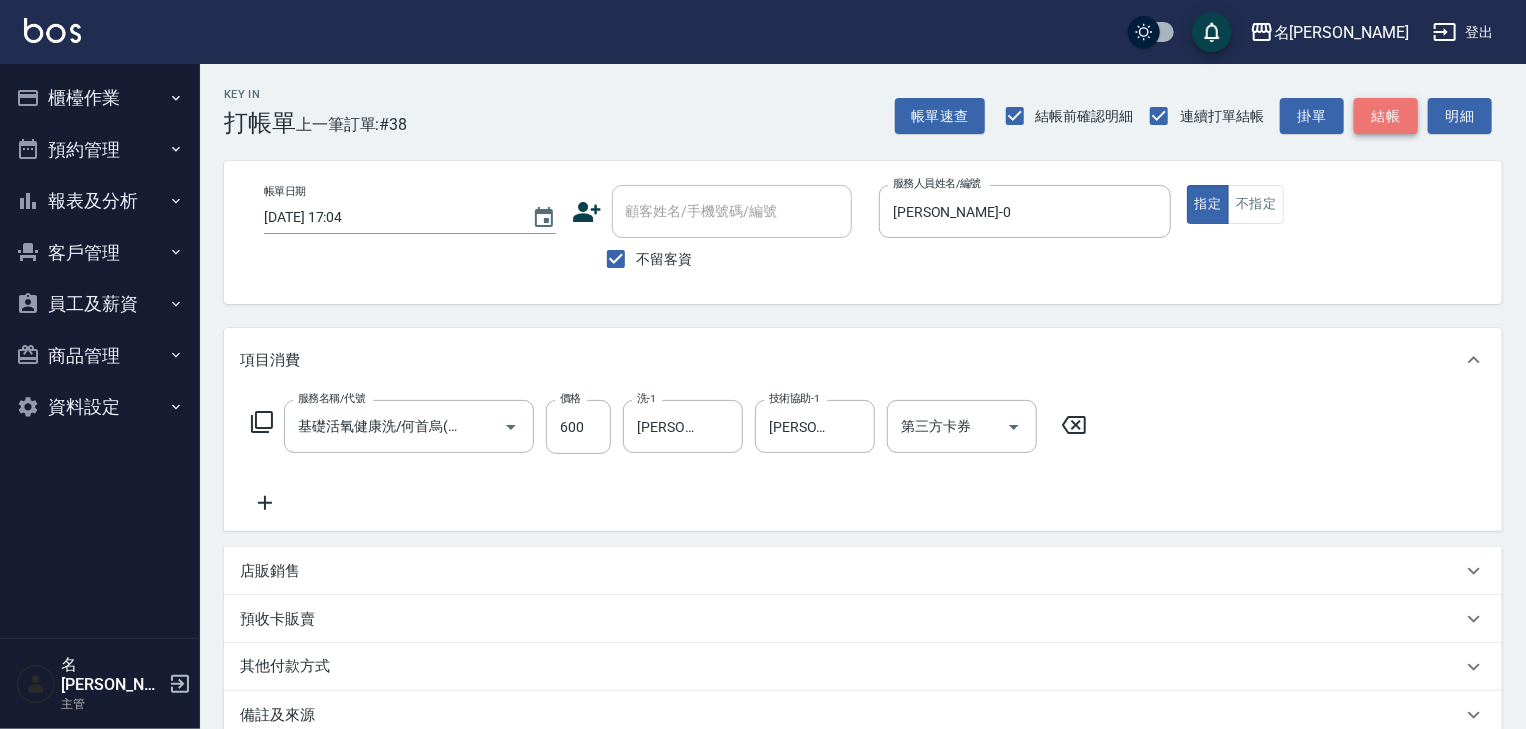 click on "結帳" at bounding box center (1386, 116) 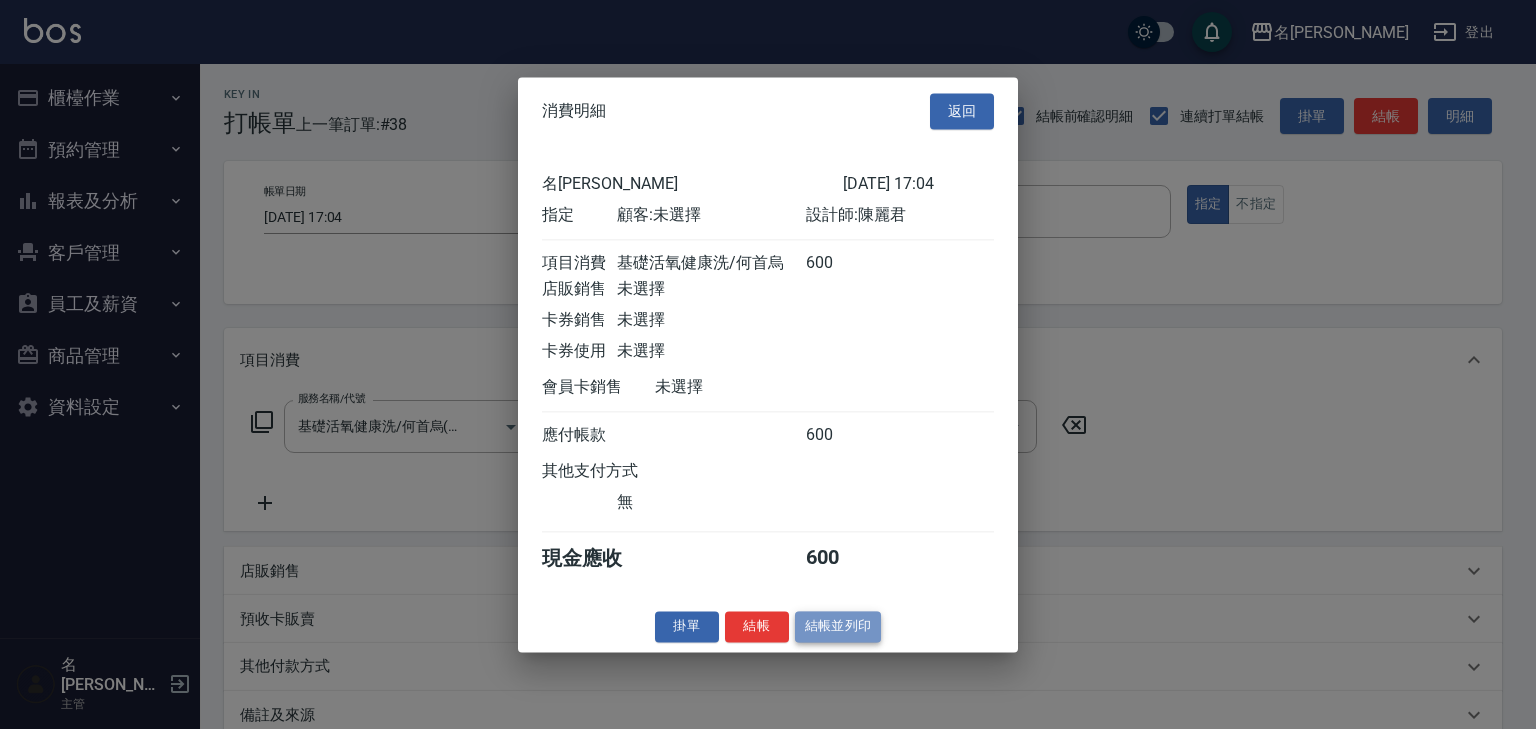 click on "結帳並列印" at bounding box center [838, 626] 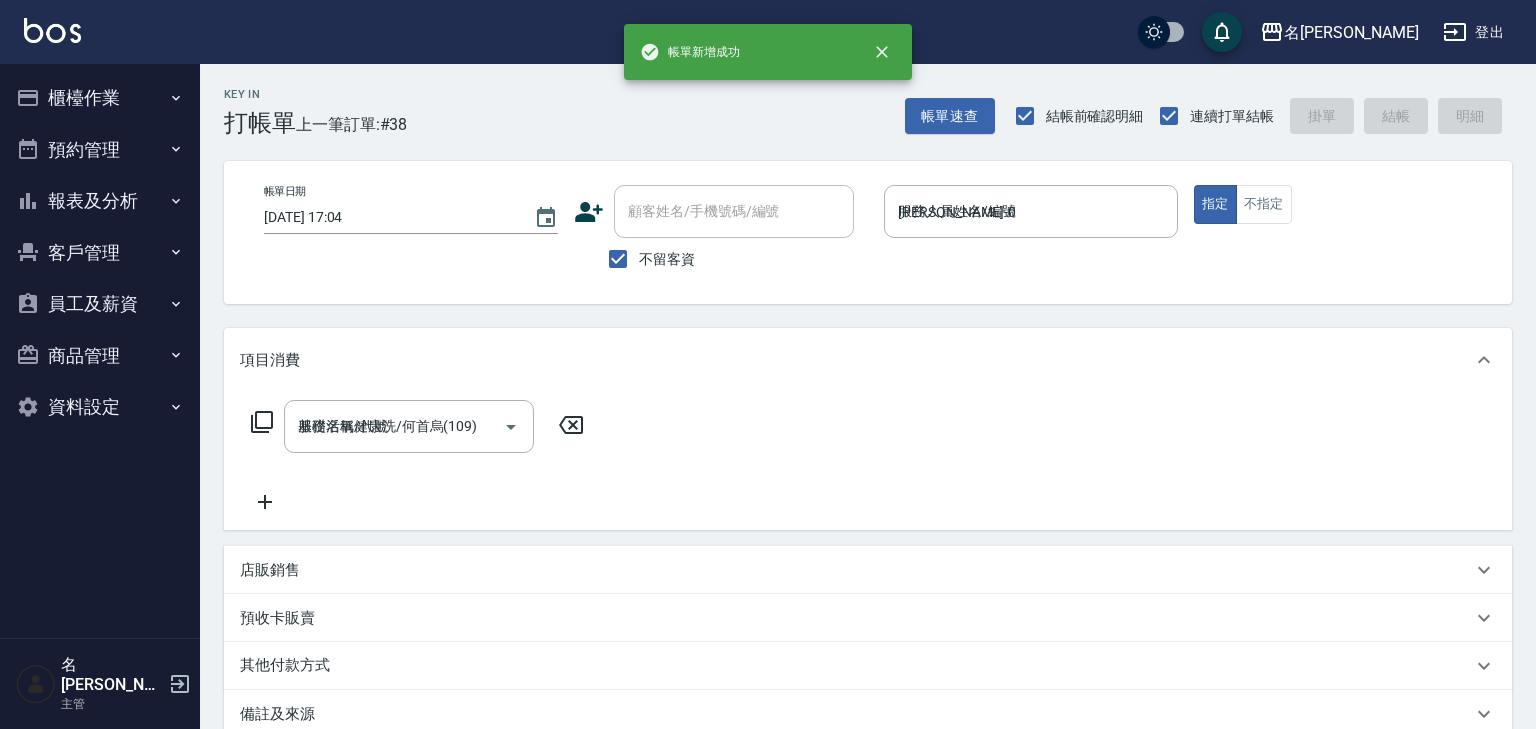 type on "2025/07/12 17:15" 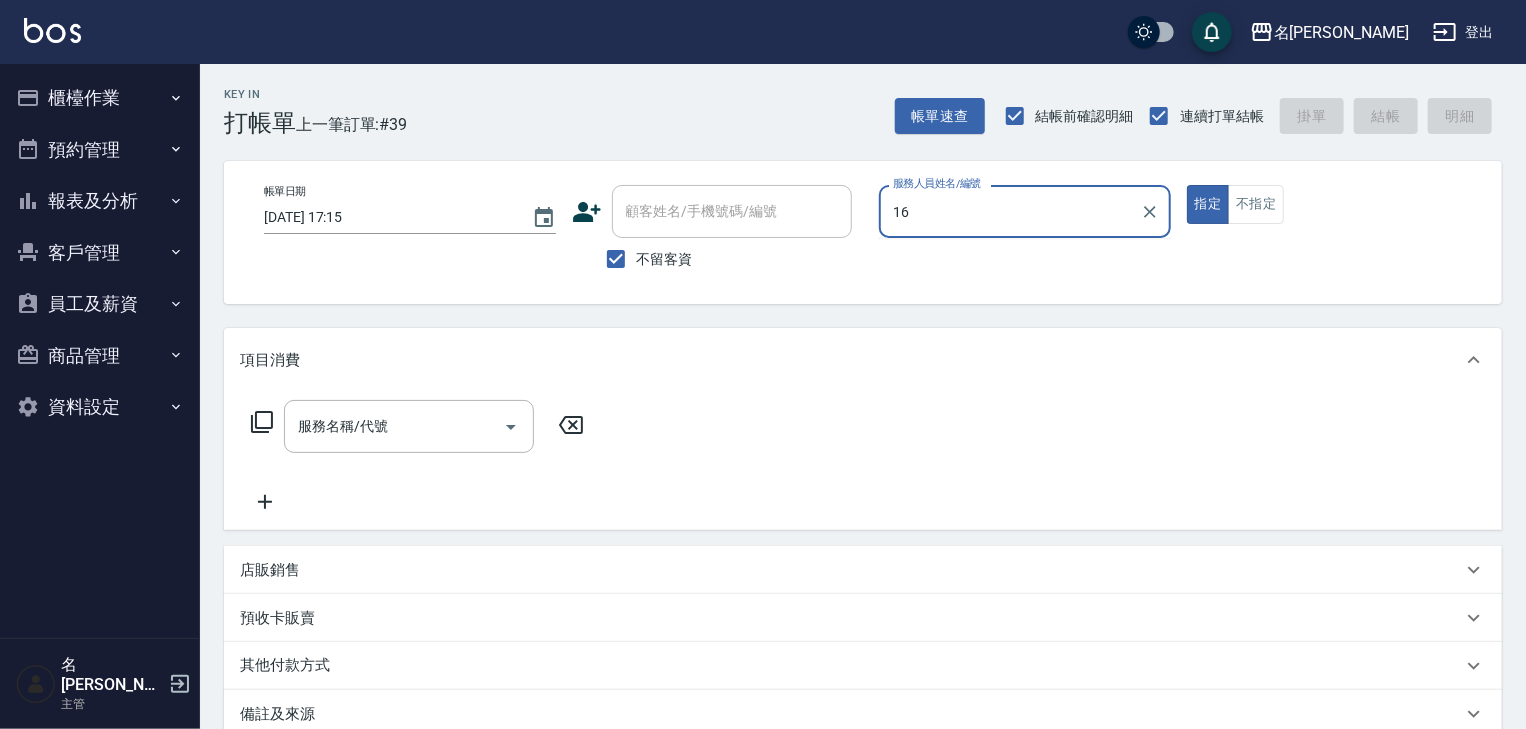 type on "意如-16" 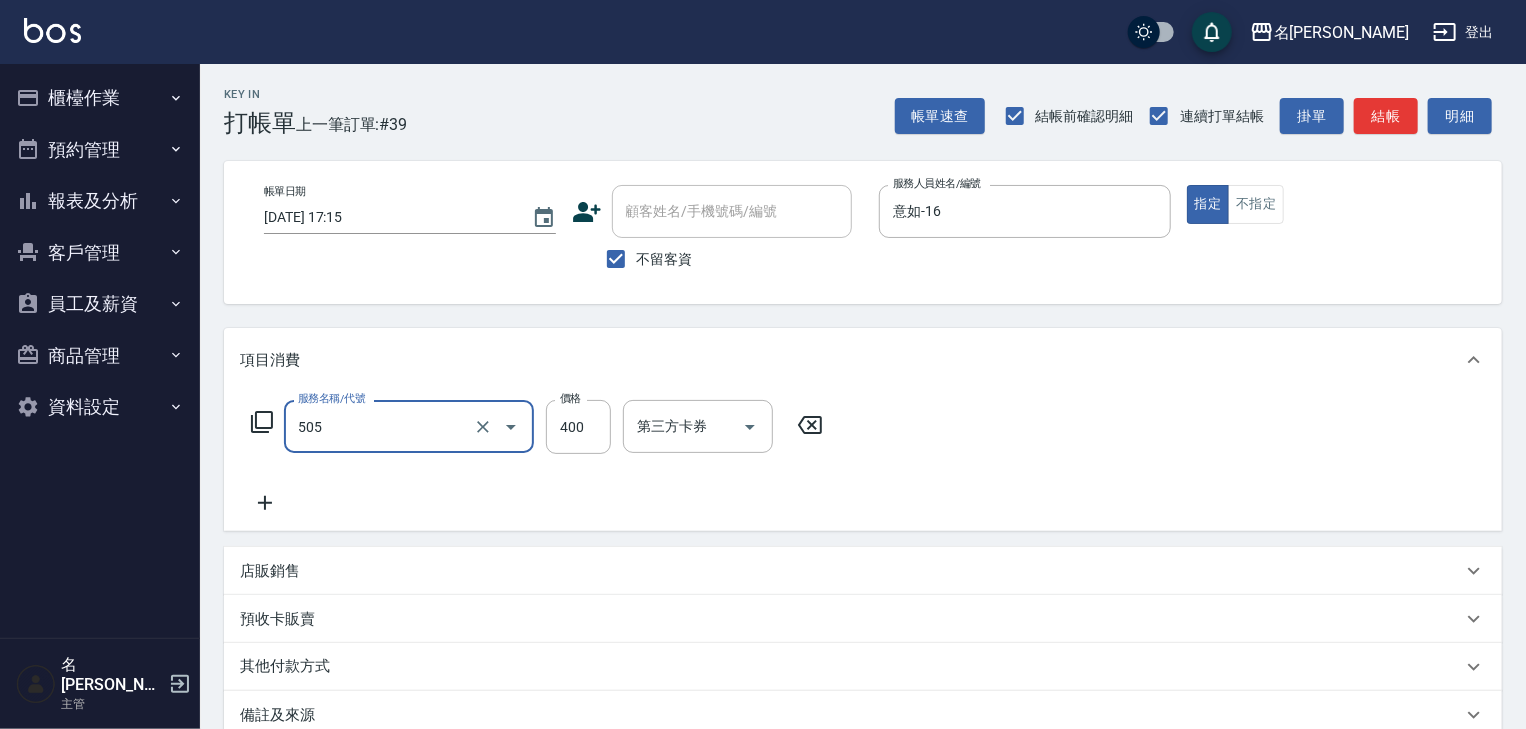 type on "洗髮(505)" 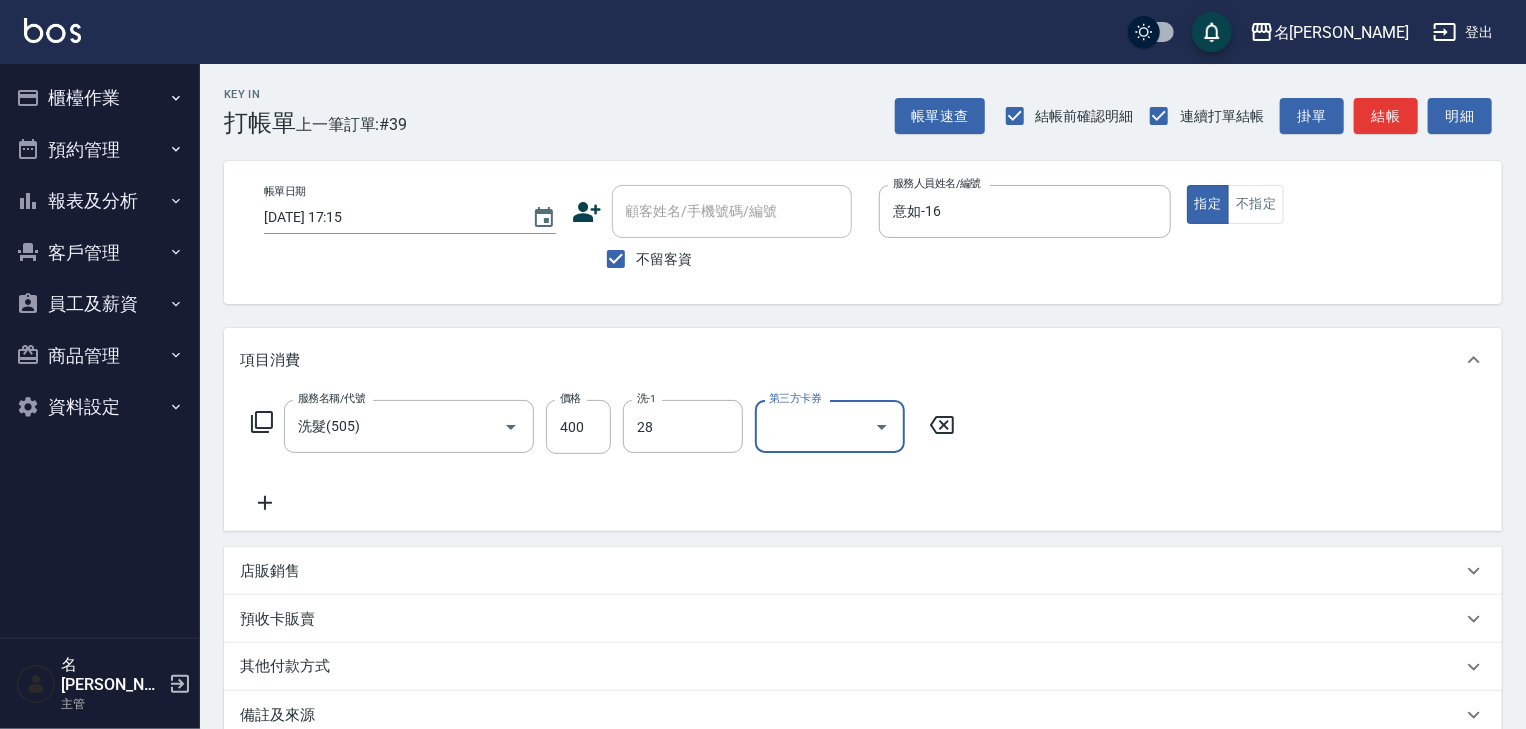 type on "冼宜芳-28" 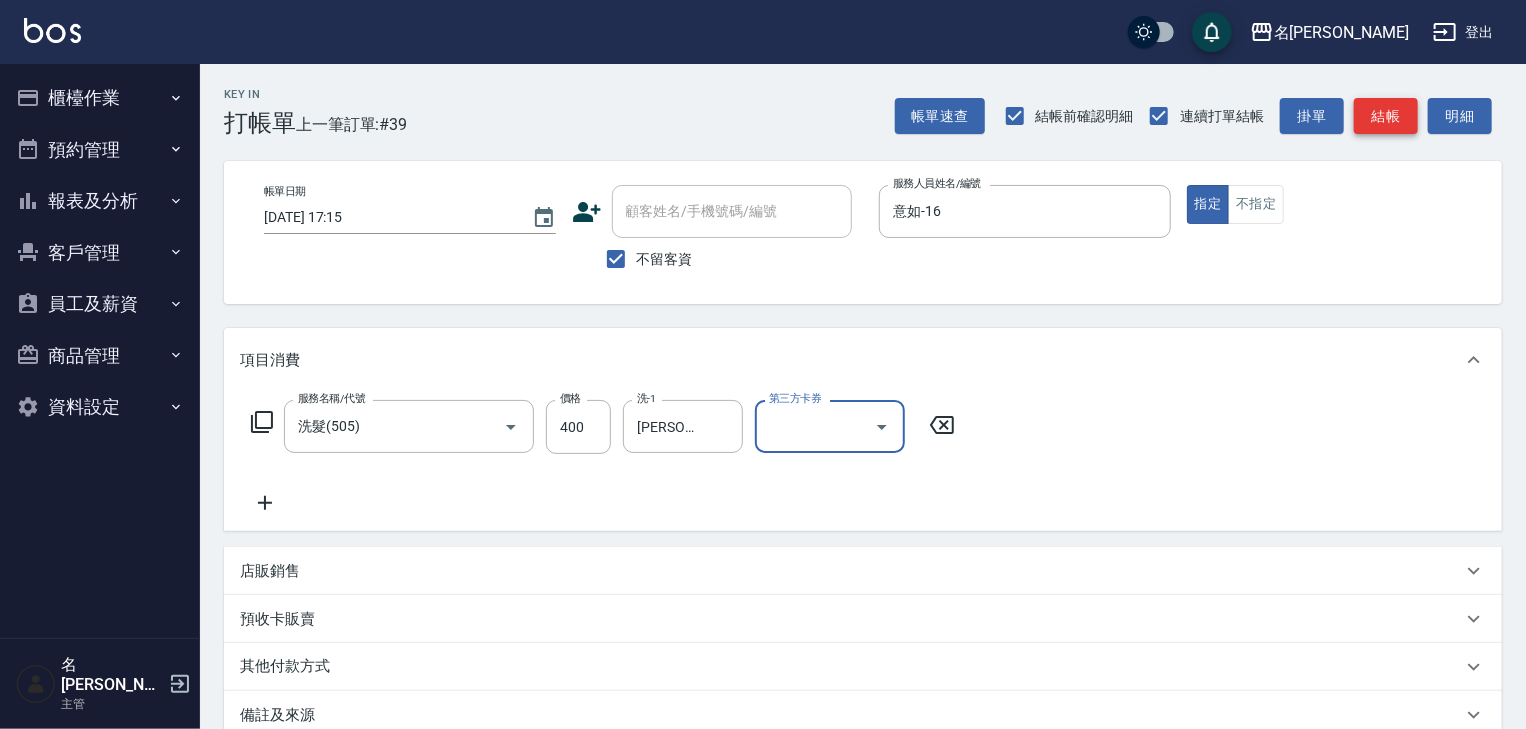 click on "結帳" at bounding box center [1386, 116] 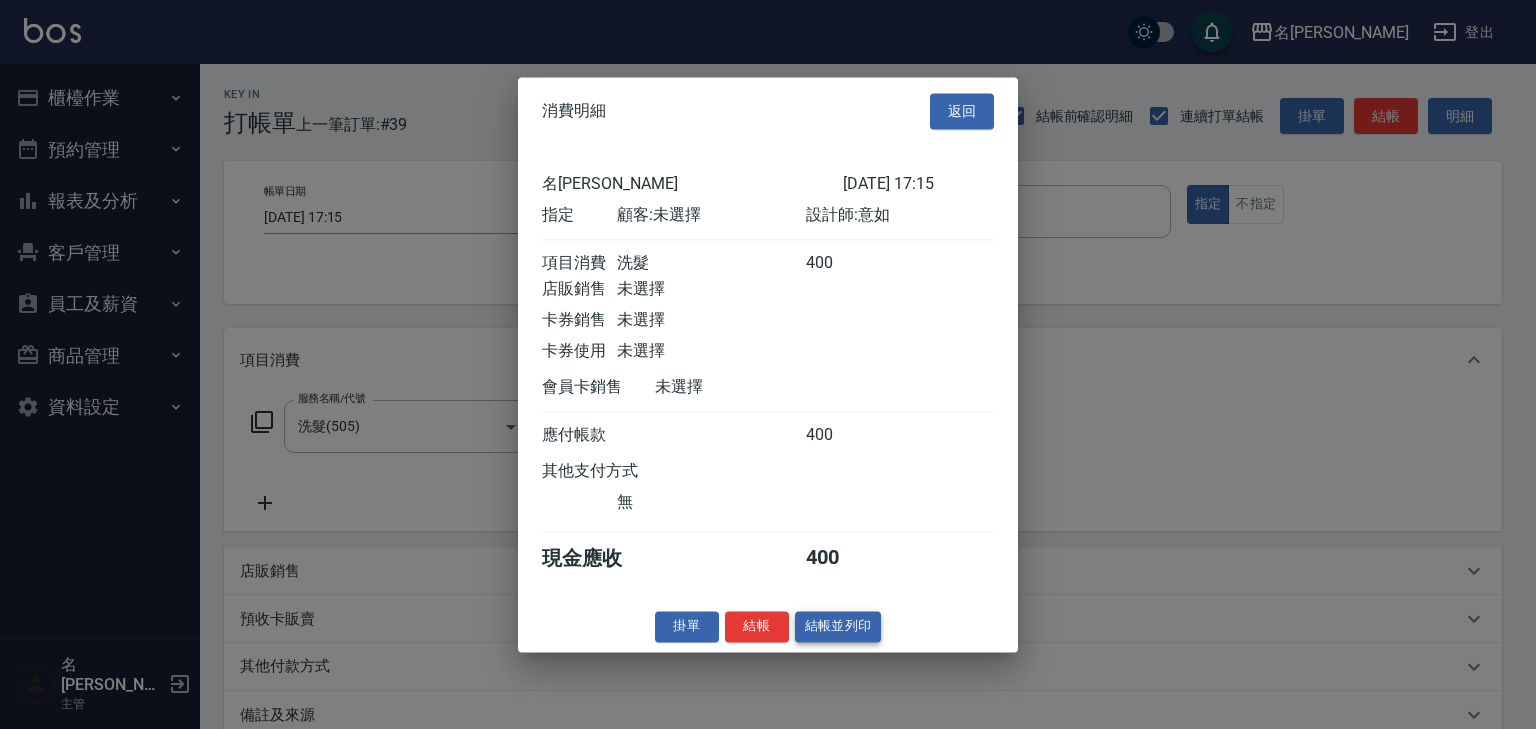 click on "結帳並列印" at bounding box center (838, 626) 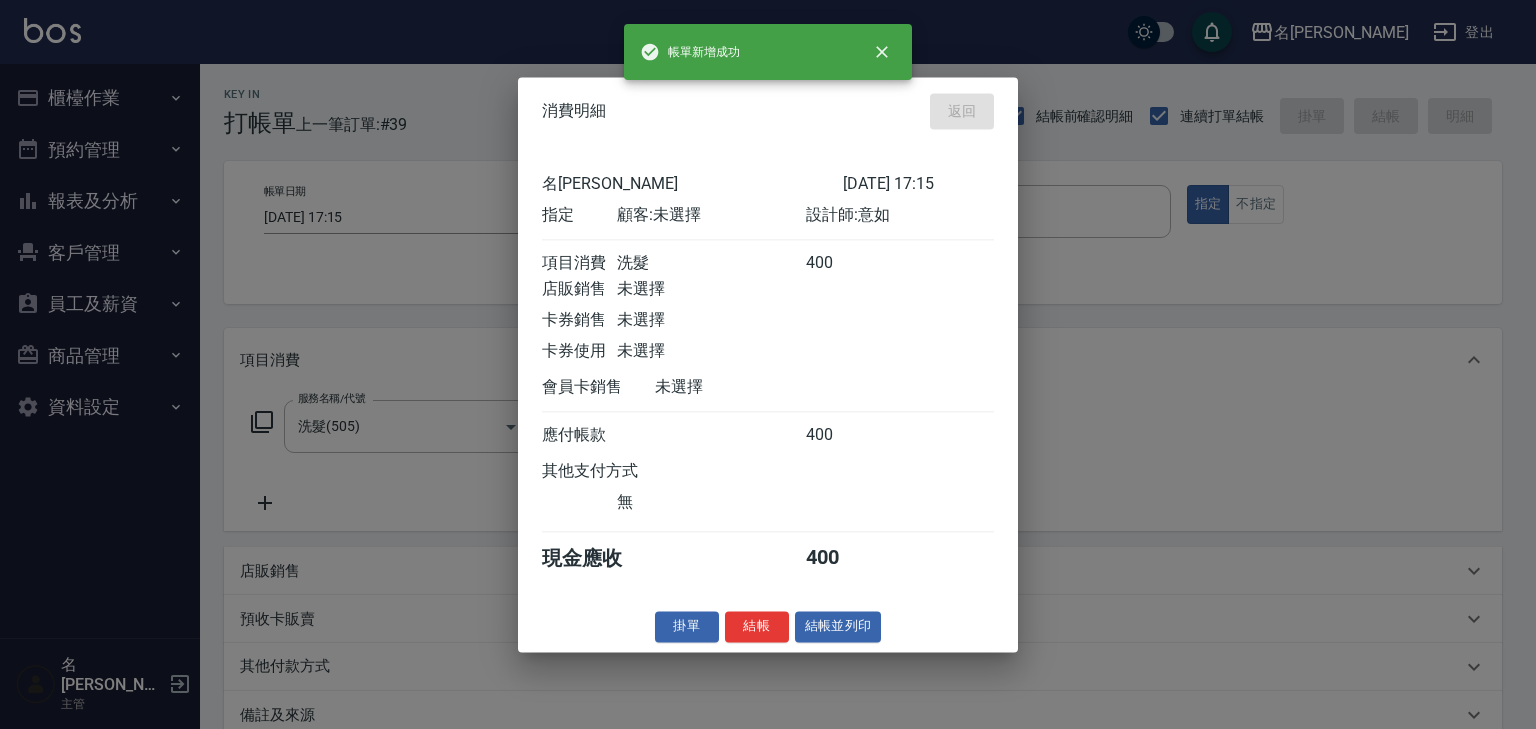 type on "2025/07/12 17:17" 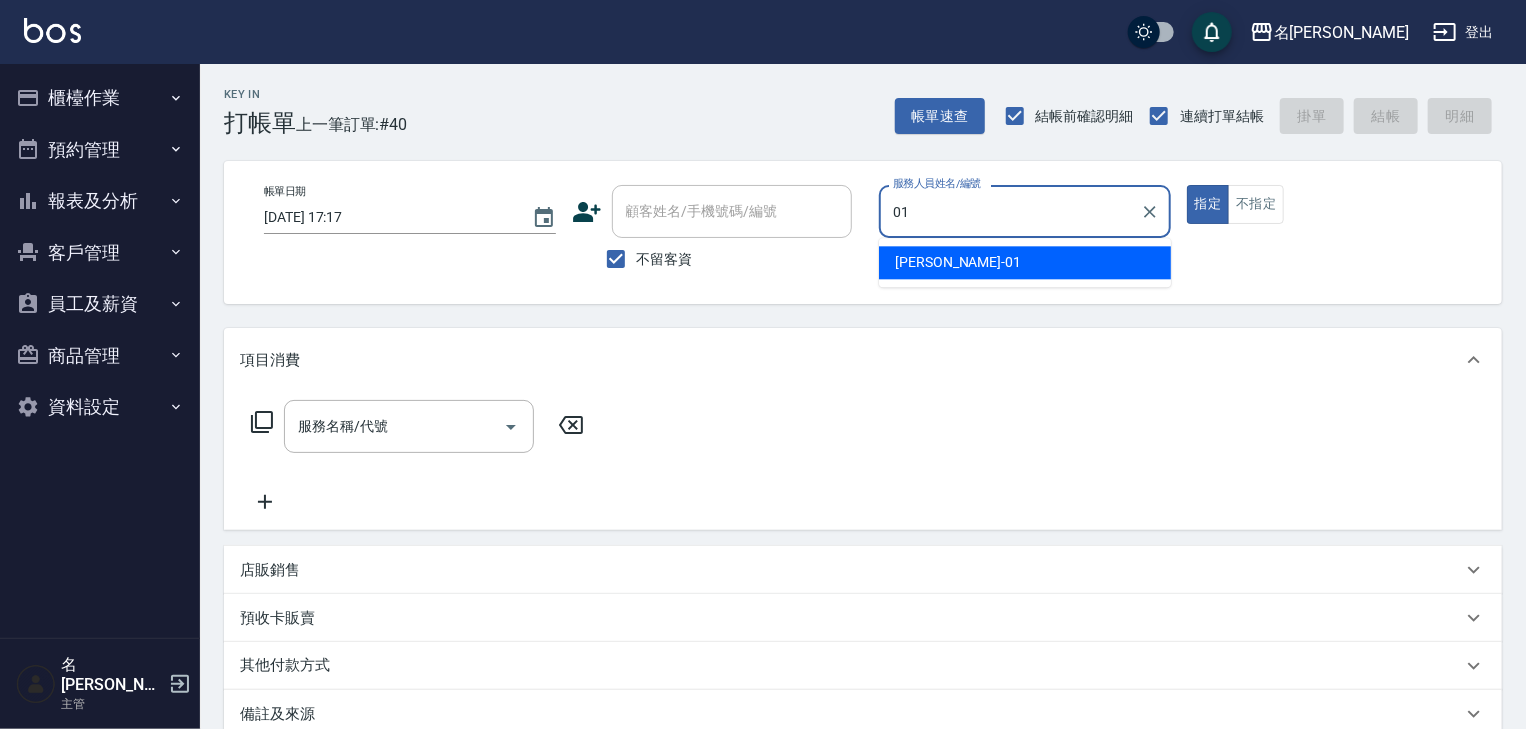 type on "Joyce-01" 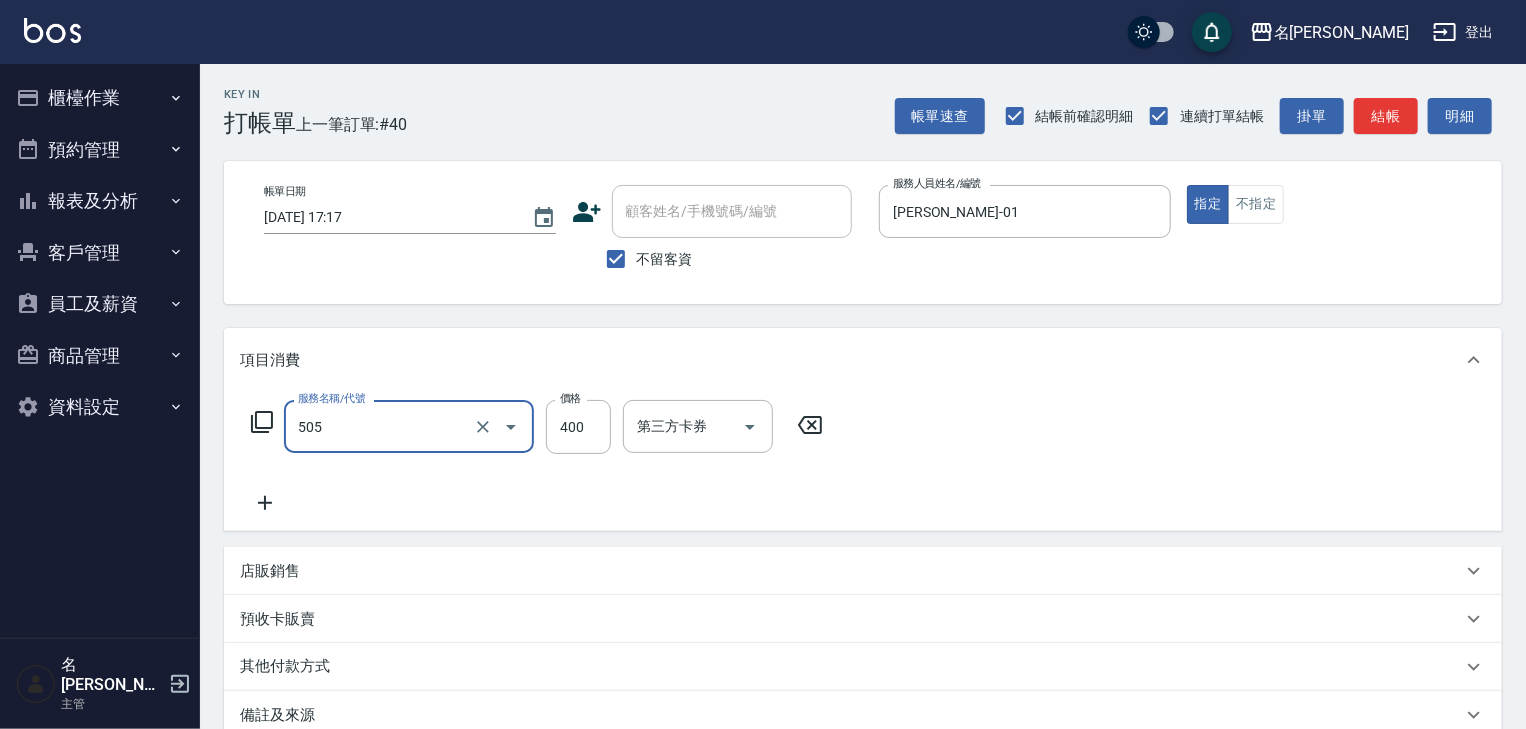 type on "洗髮(505)" 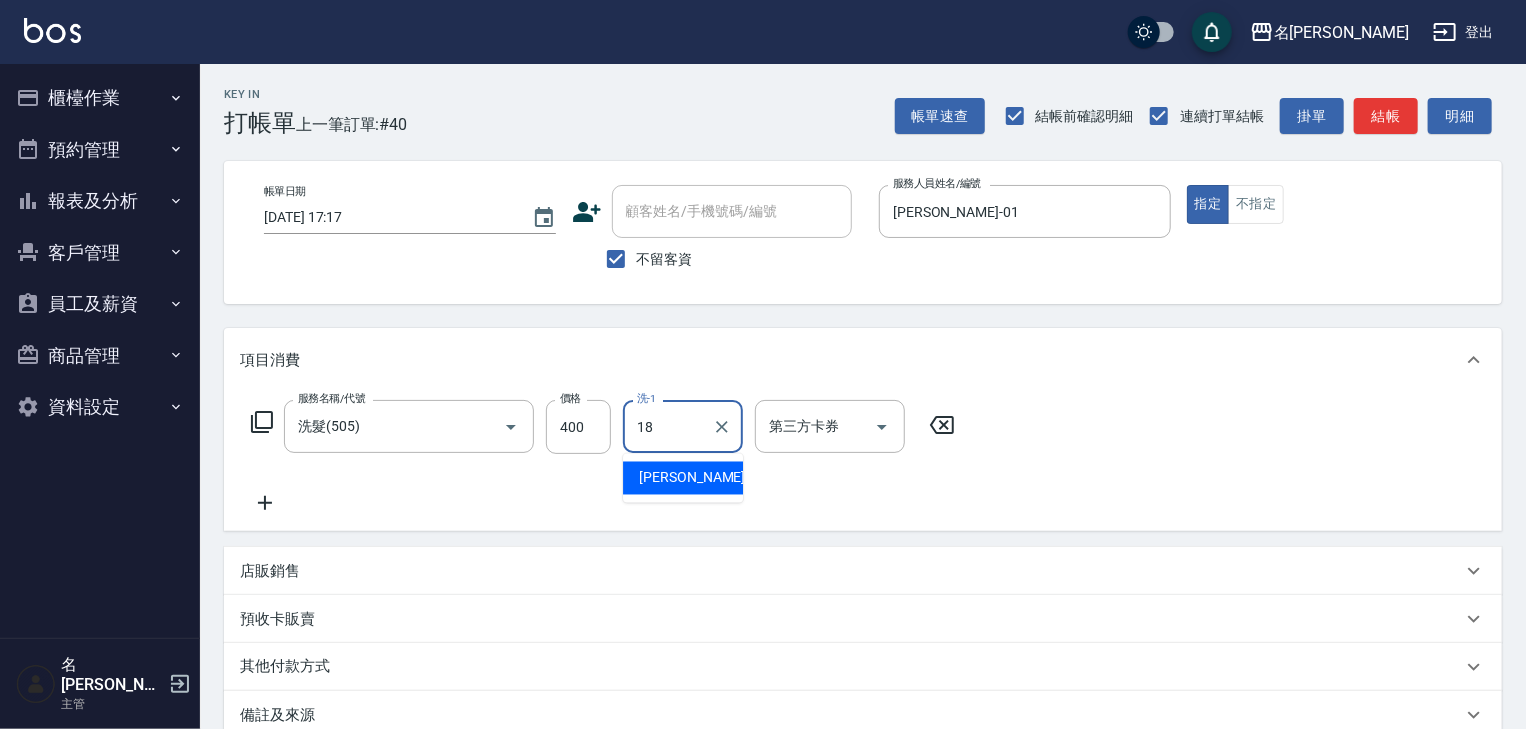 type on "紫萍-18" 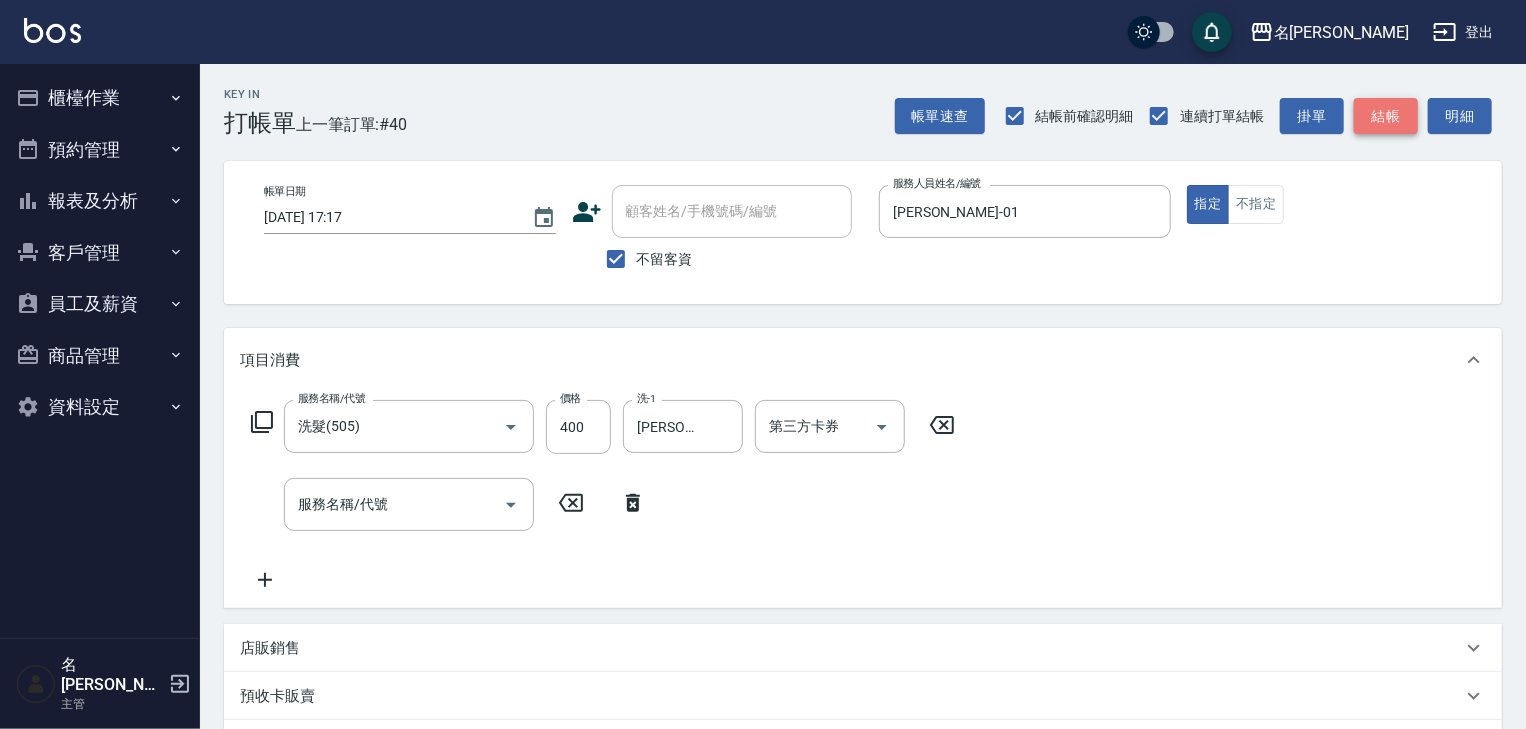 click on "結帳" at bounding box center [1386, 116] 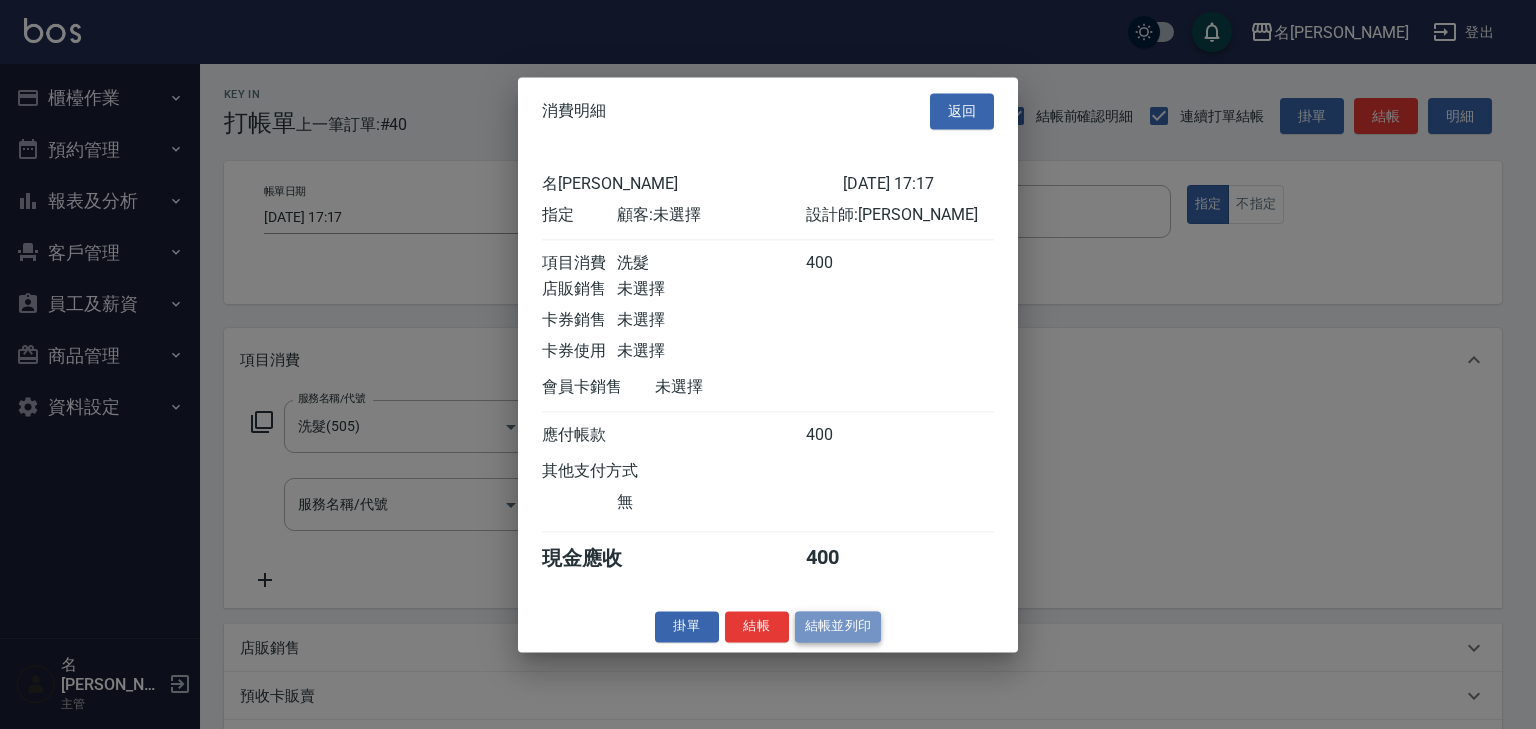 click on "結帳並列印" at bounding box center (838, 626) 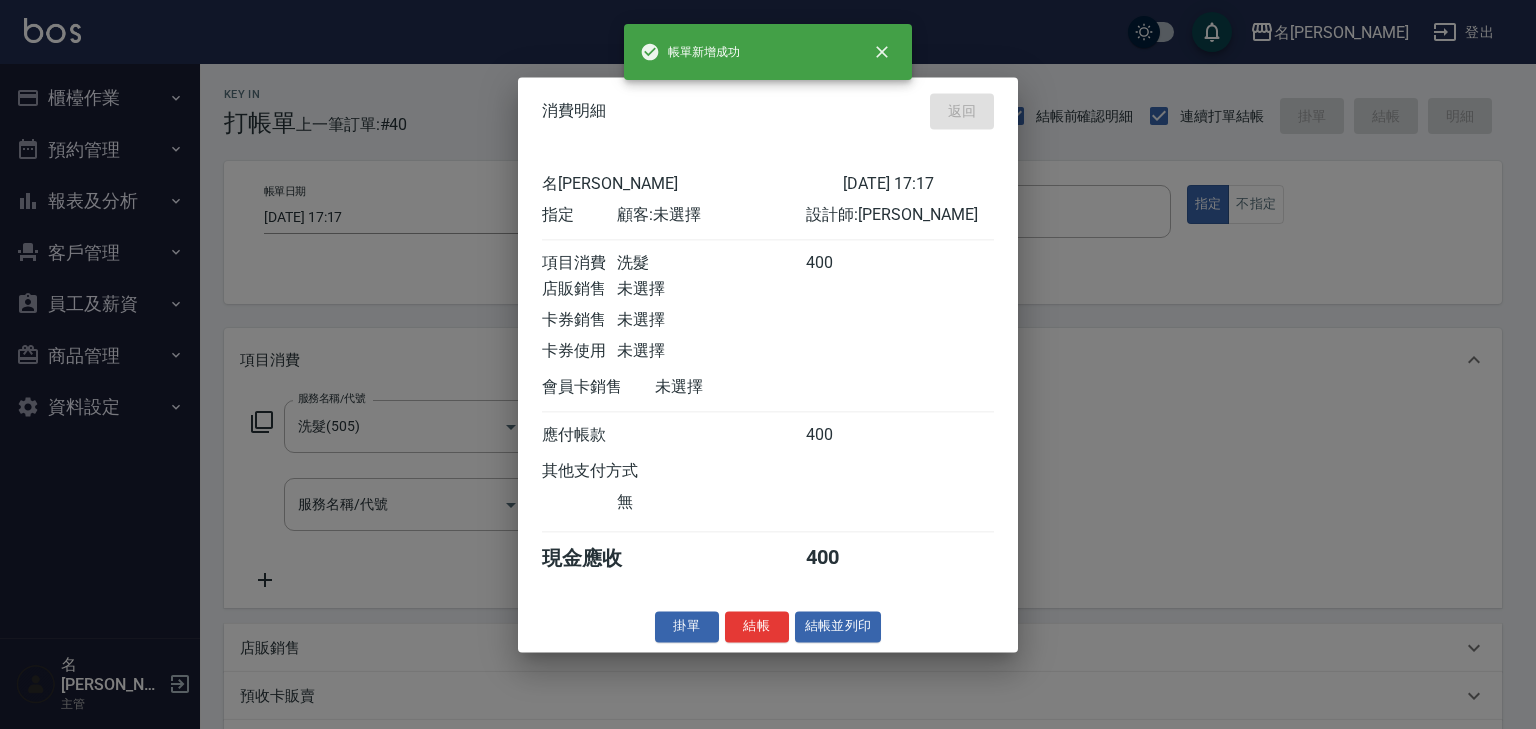 type on "2025/07/12 17:23" 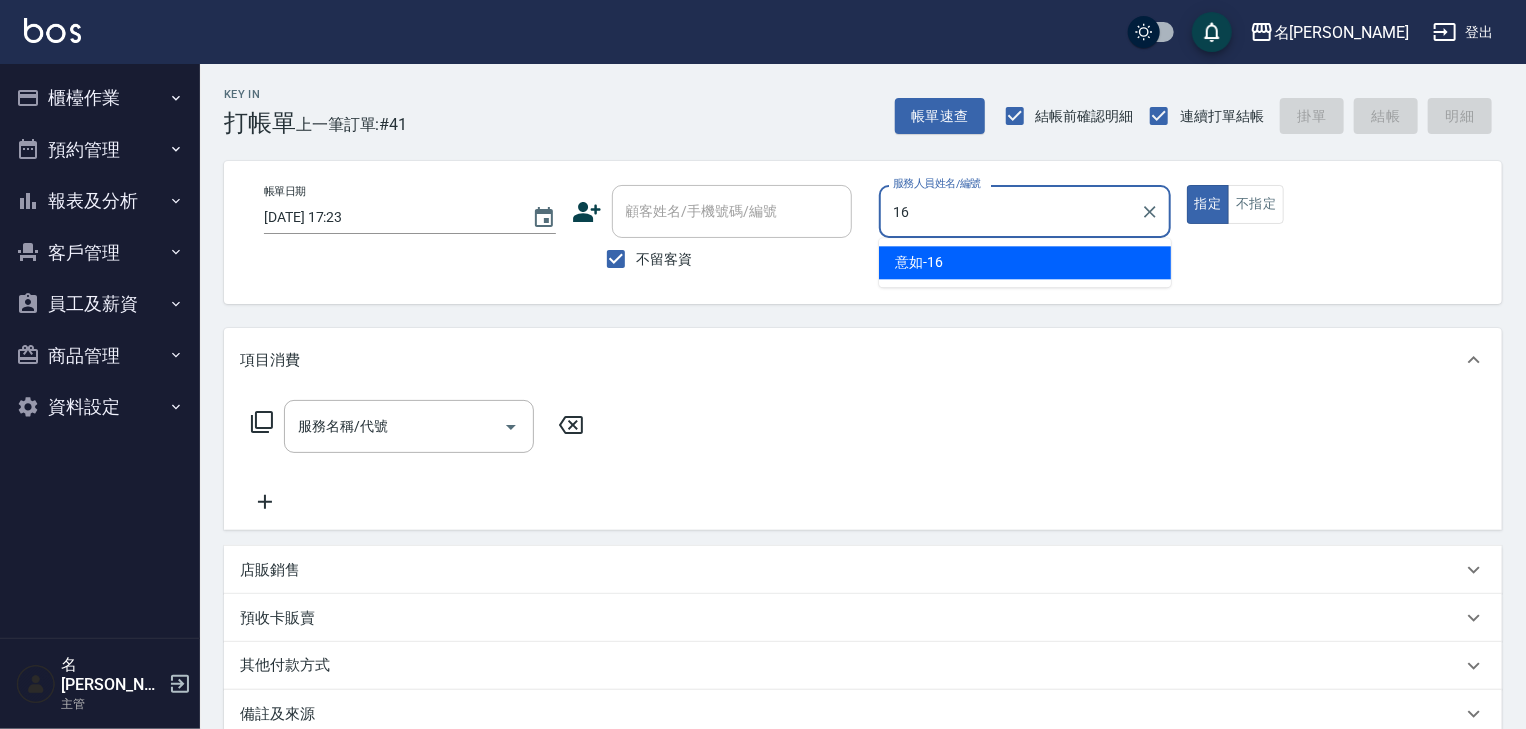 type on "意如-16" 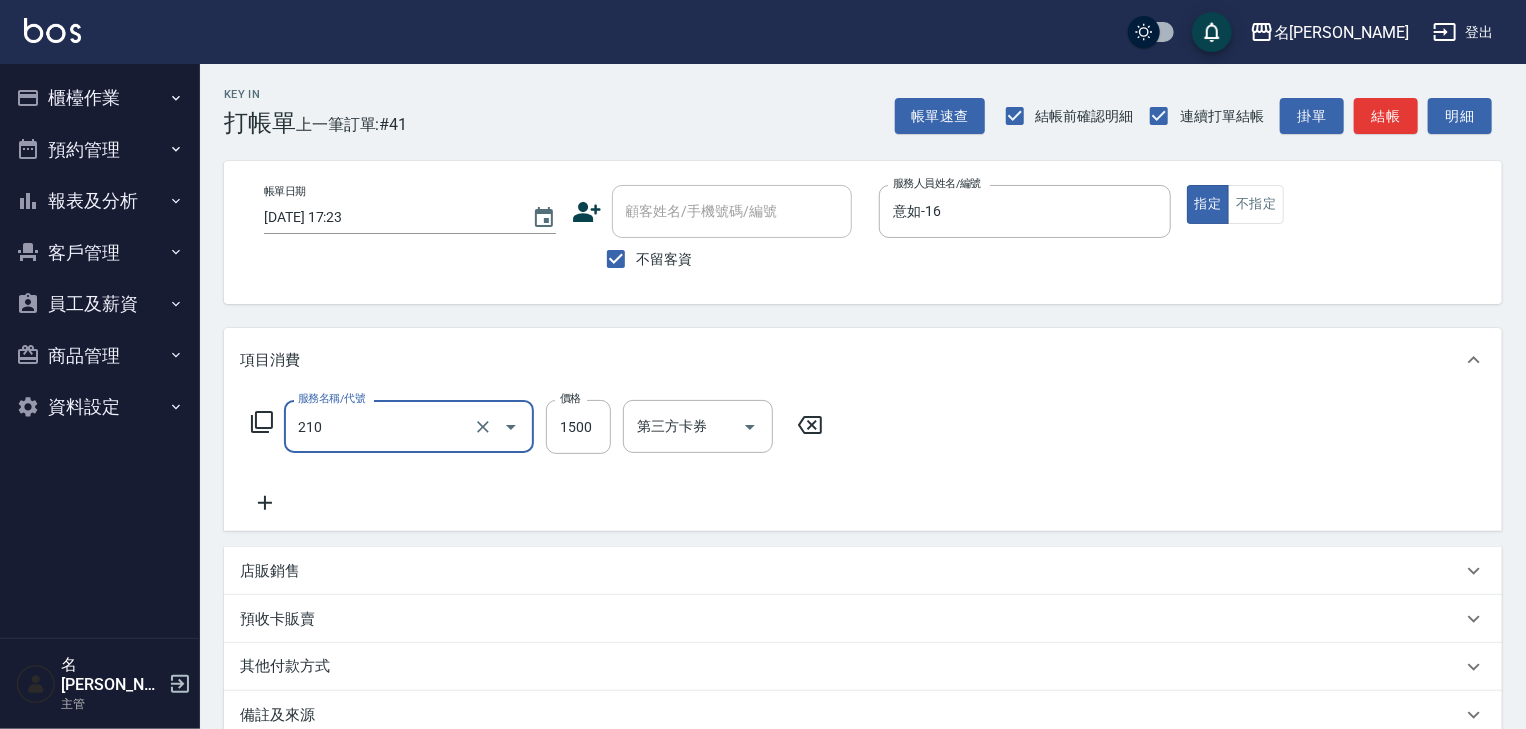 type on "離子燙(自備)(210)" 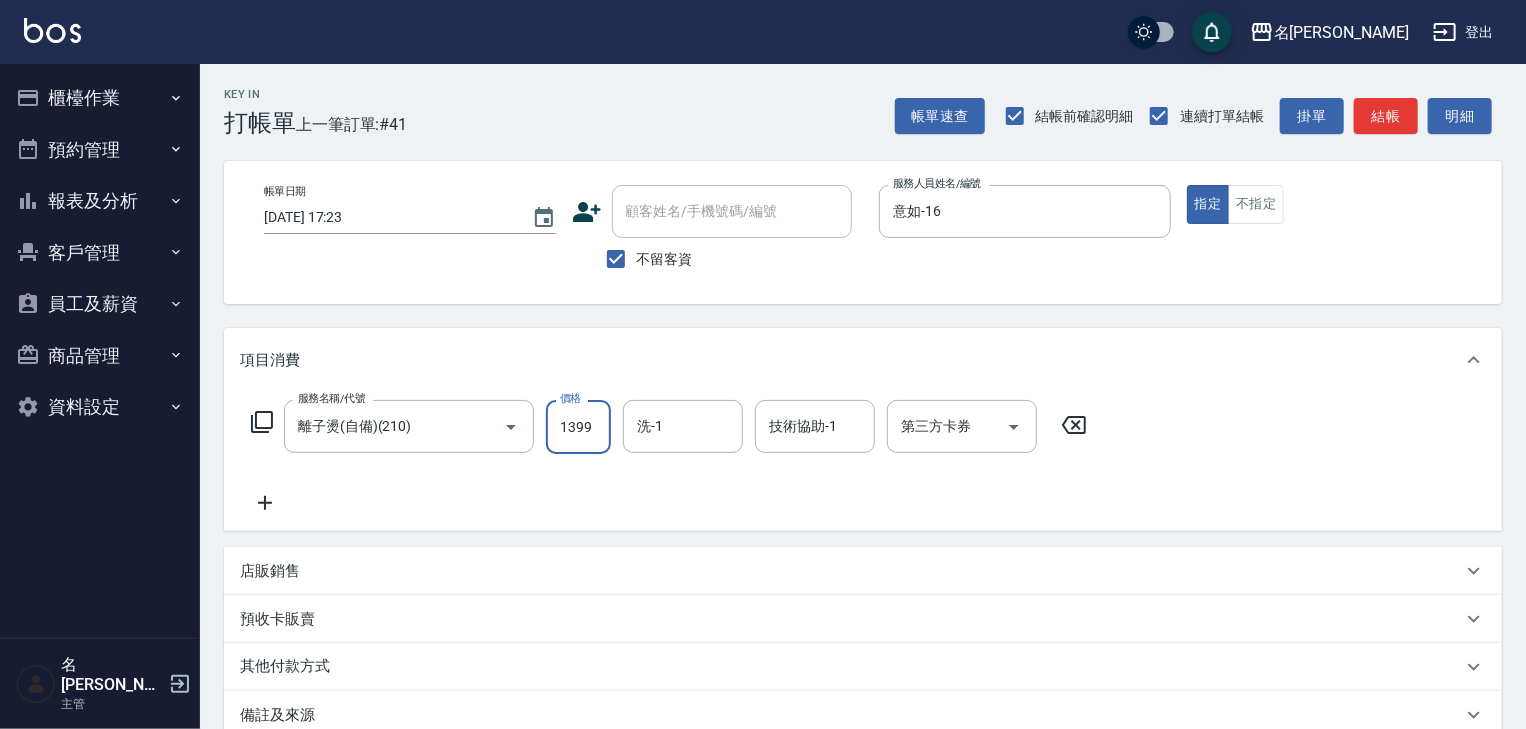 type on "1399" 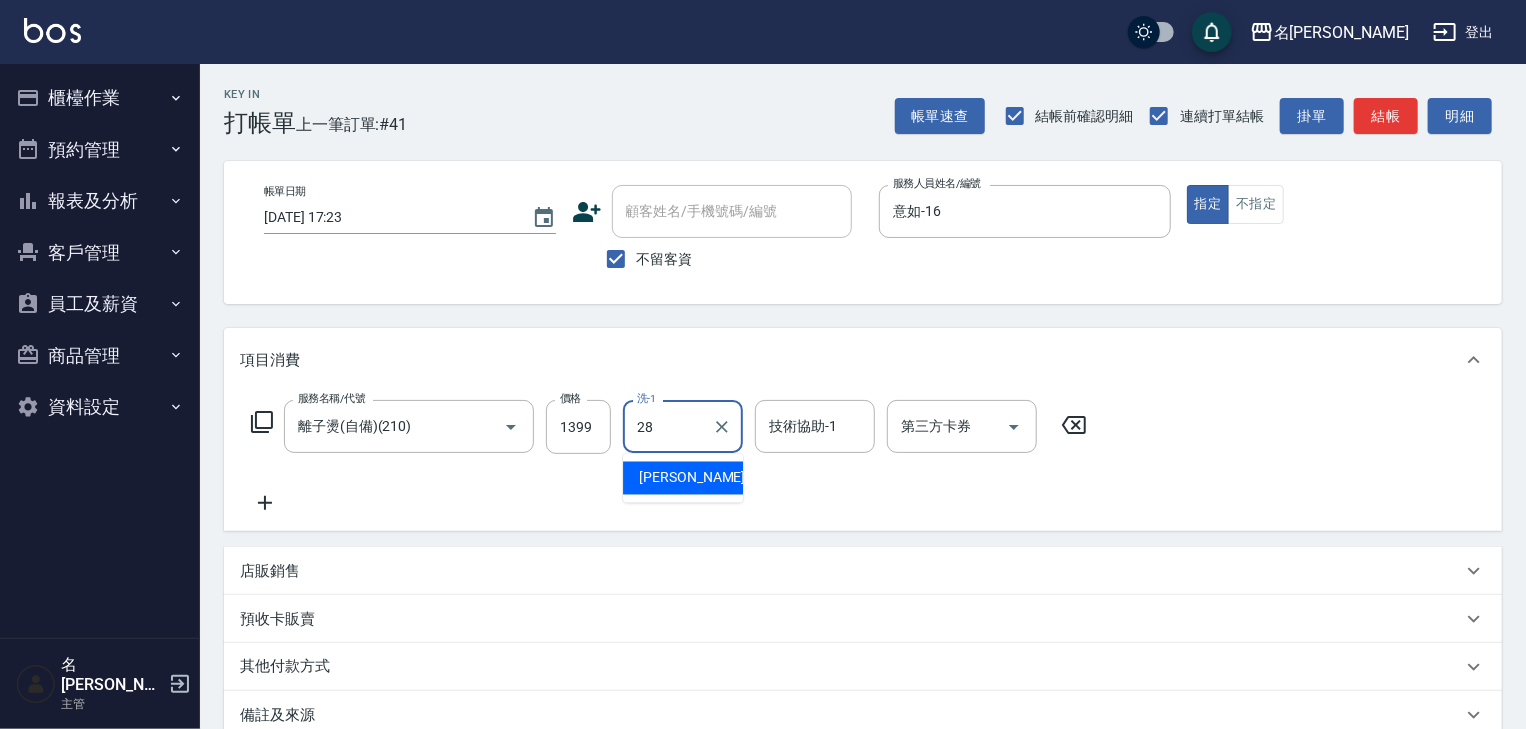 type on "冼宜芳-28" 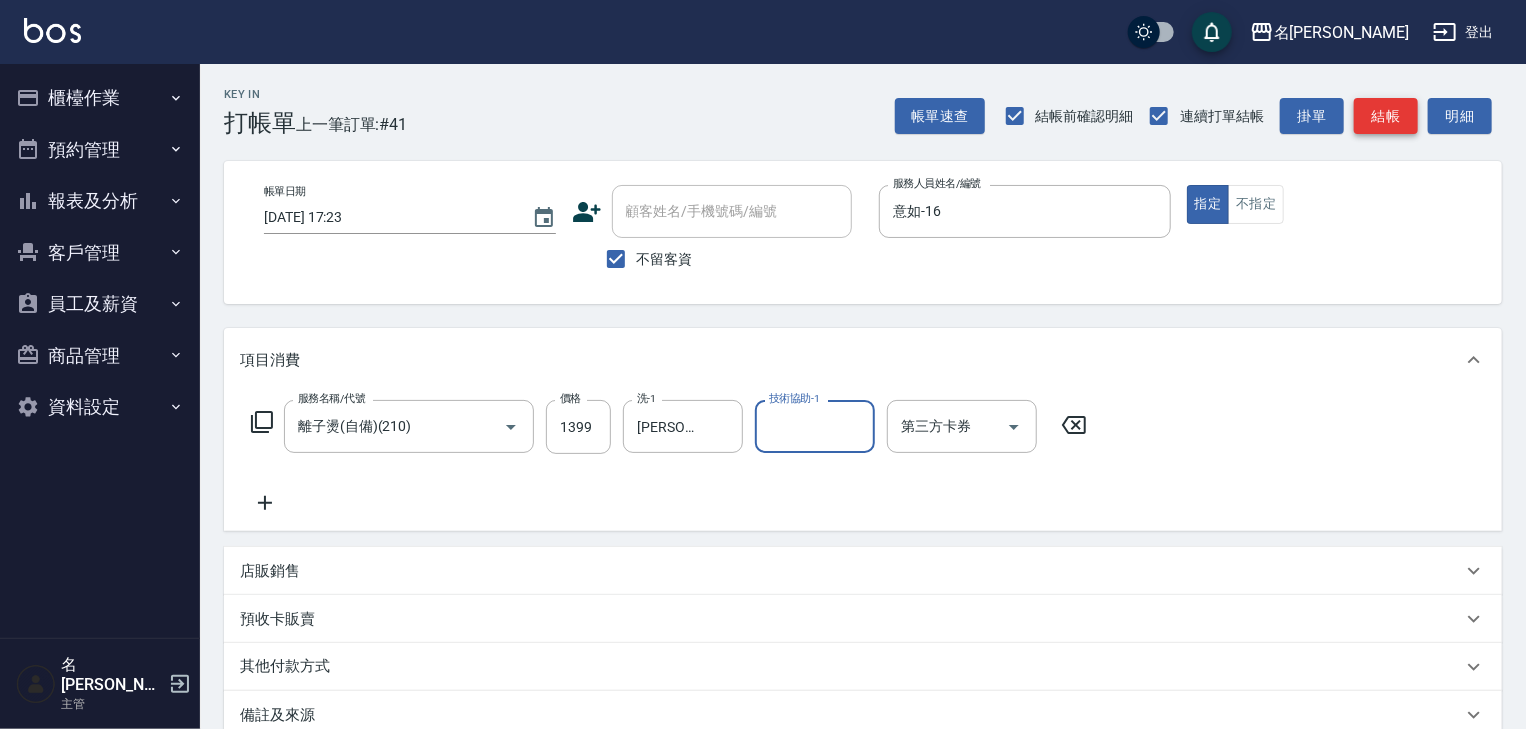 click on "結帳" at bounding box center (1386, 116) 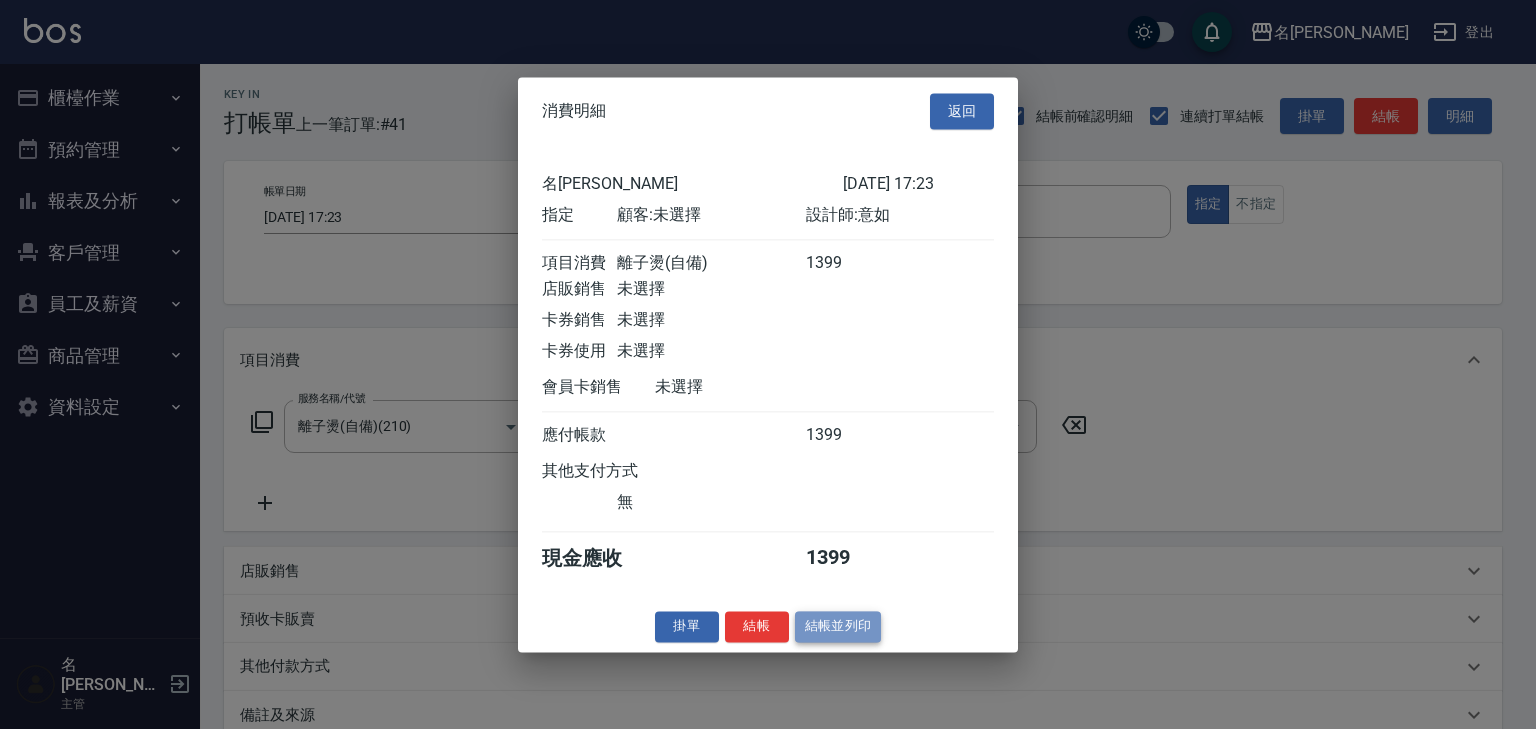 click on "結帳並列印" at bounding box center [838, 626] 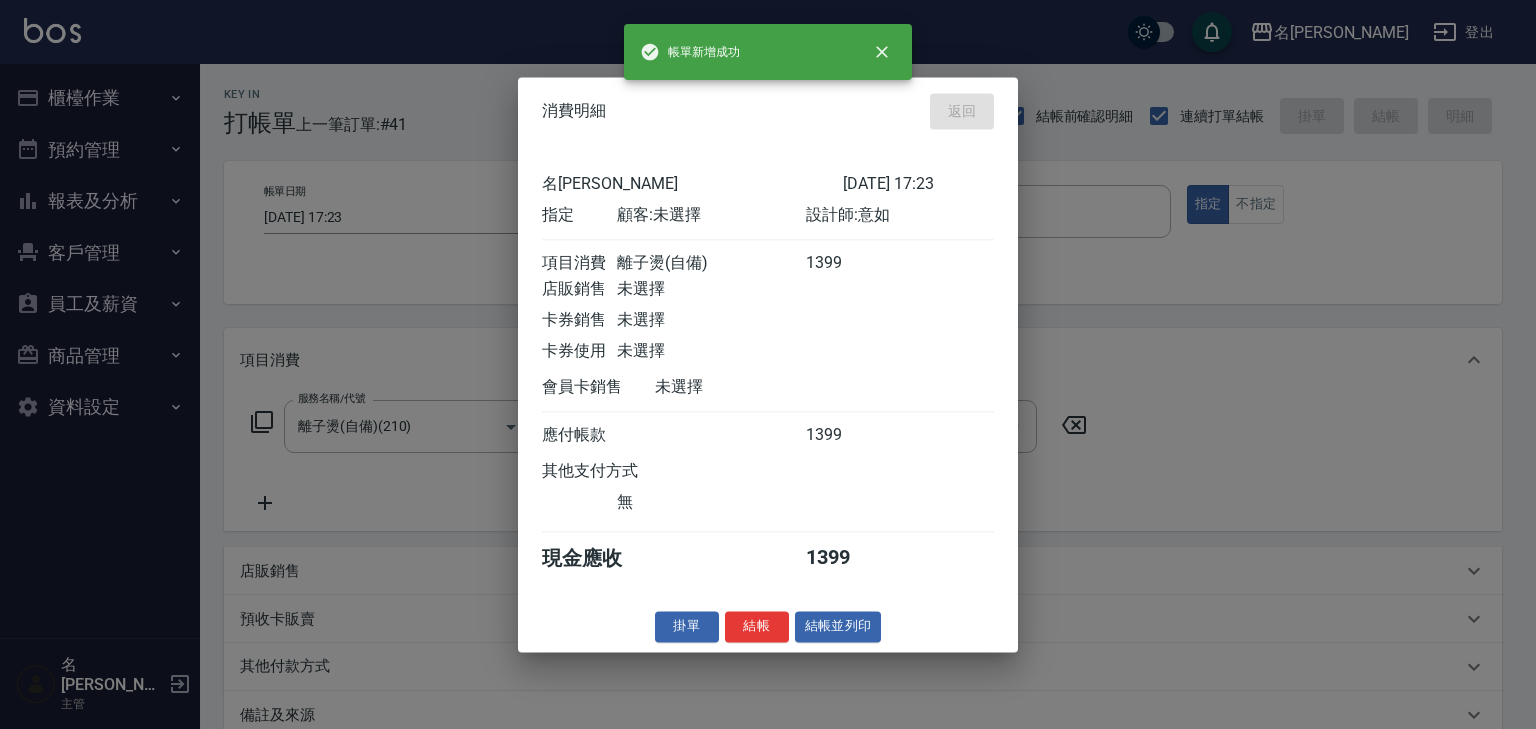 type on "2025/07/12 17:24" 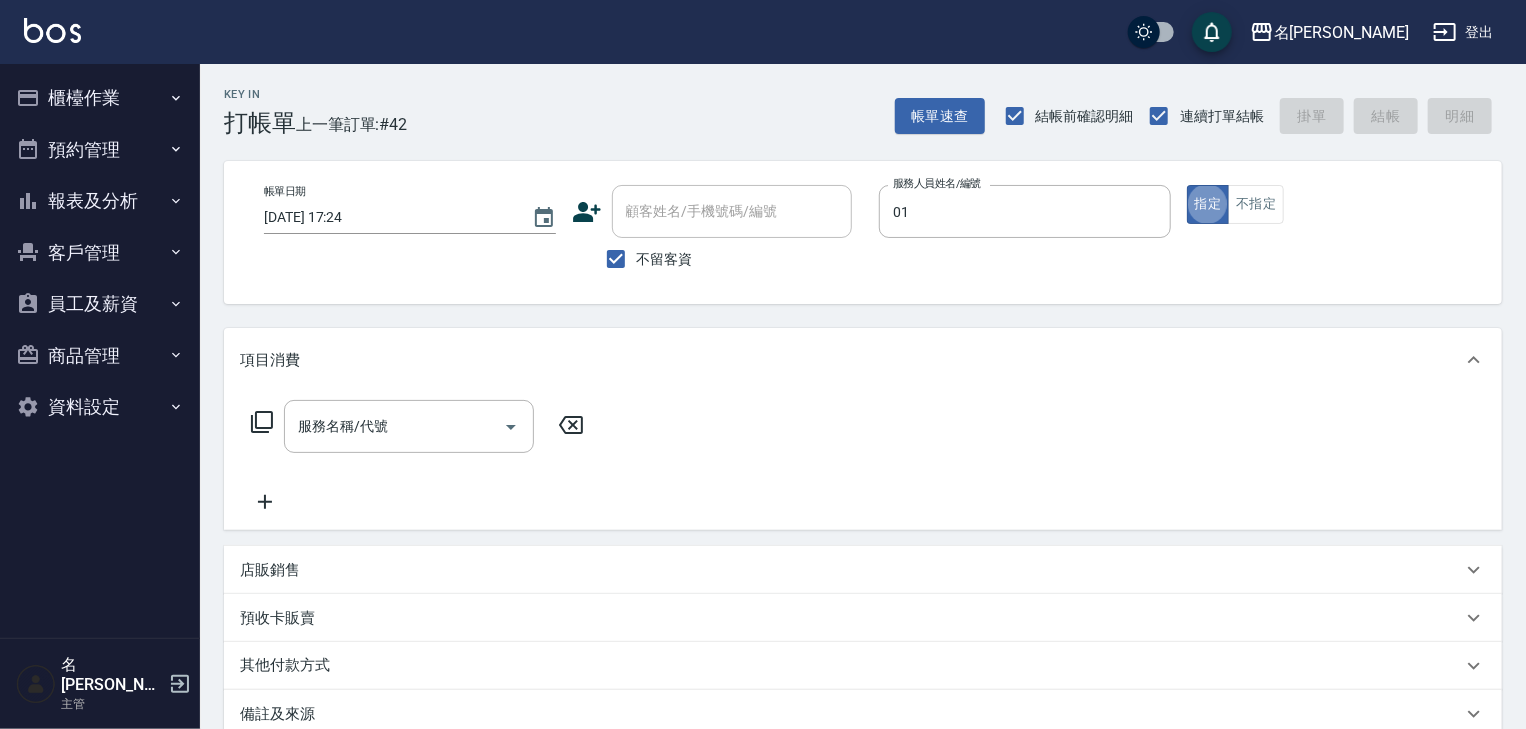 type on "Joyce-01" 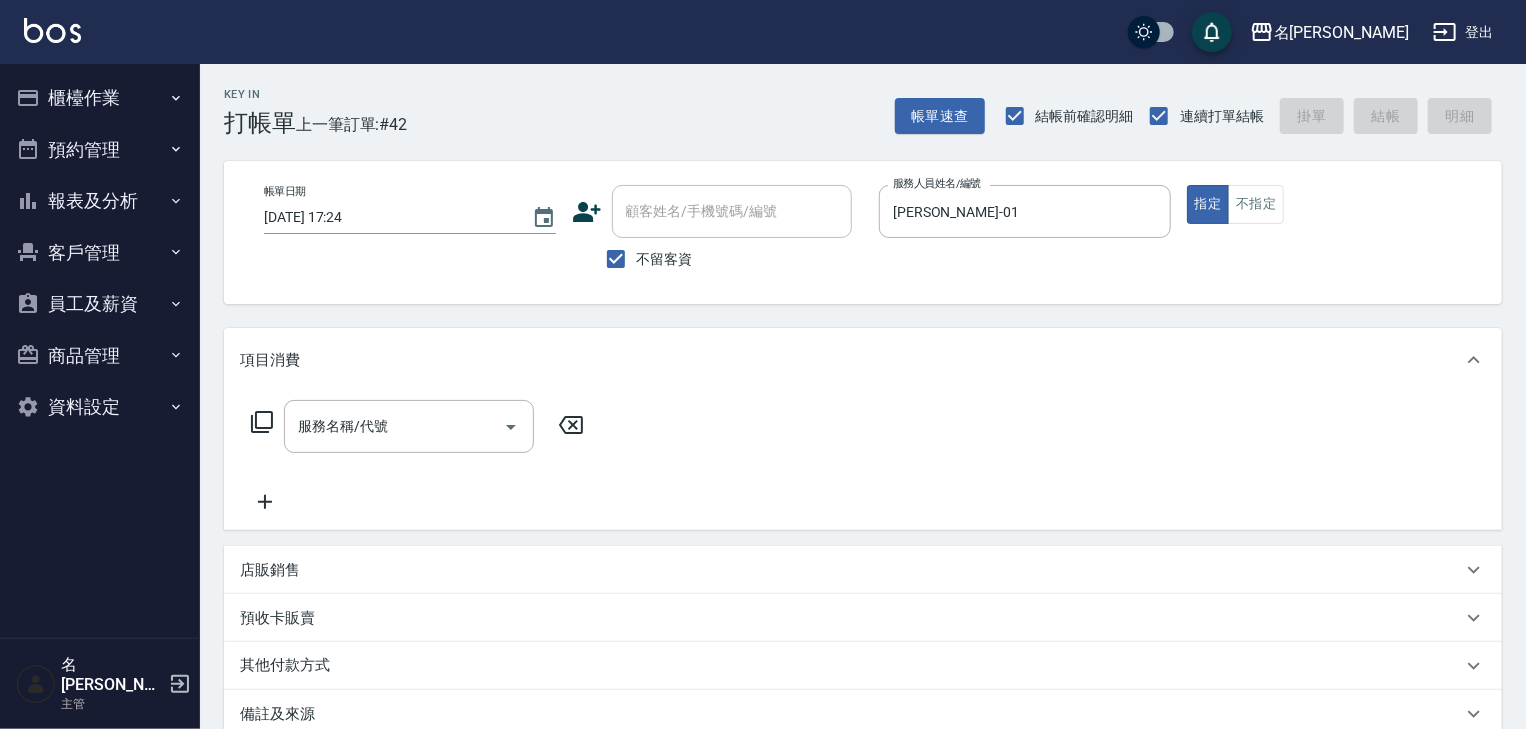 click 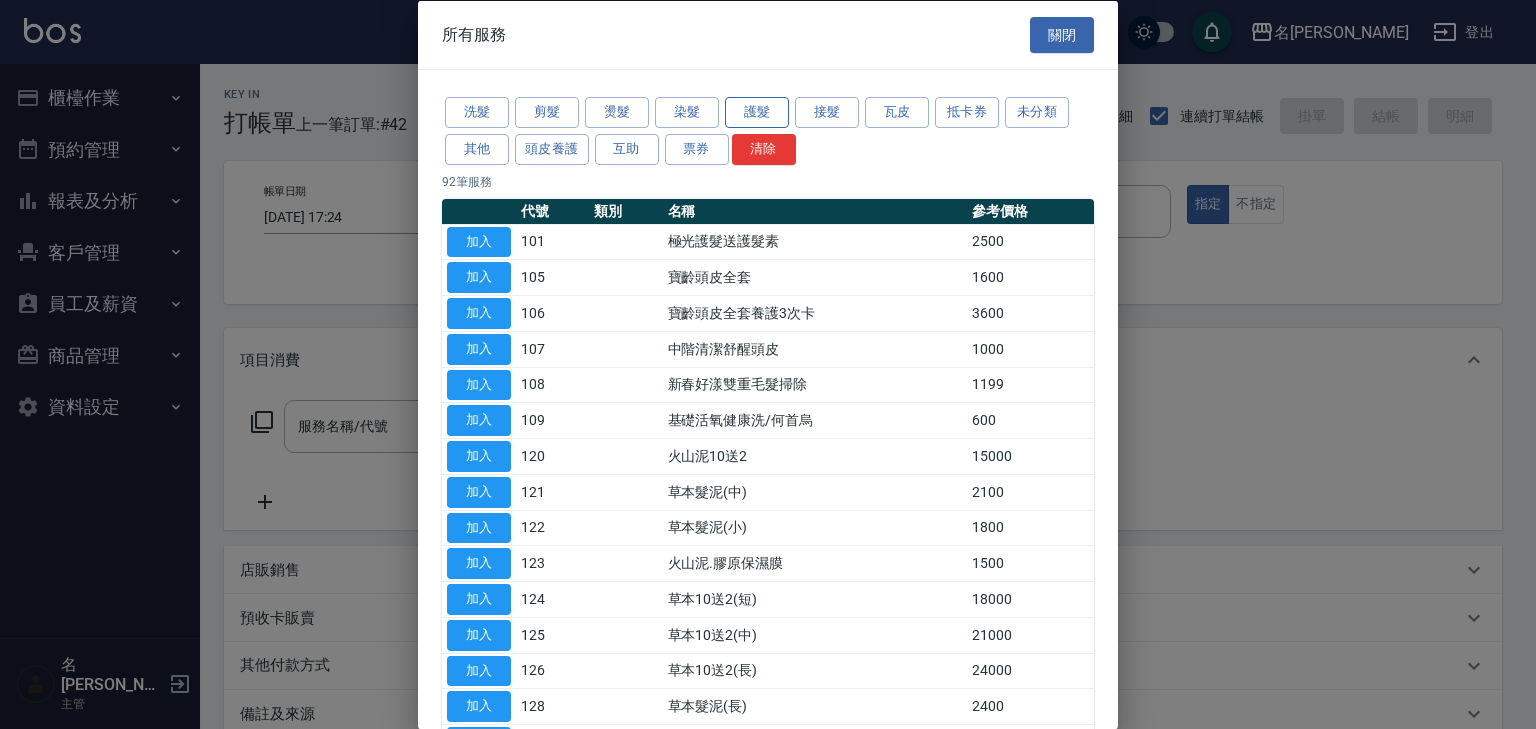 click on "護髮" at bounding box center (757, 112) 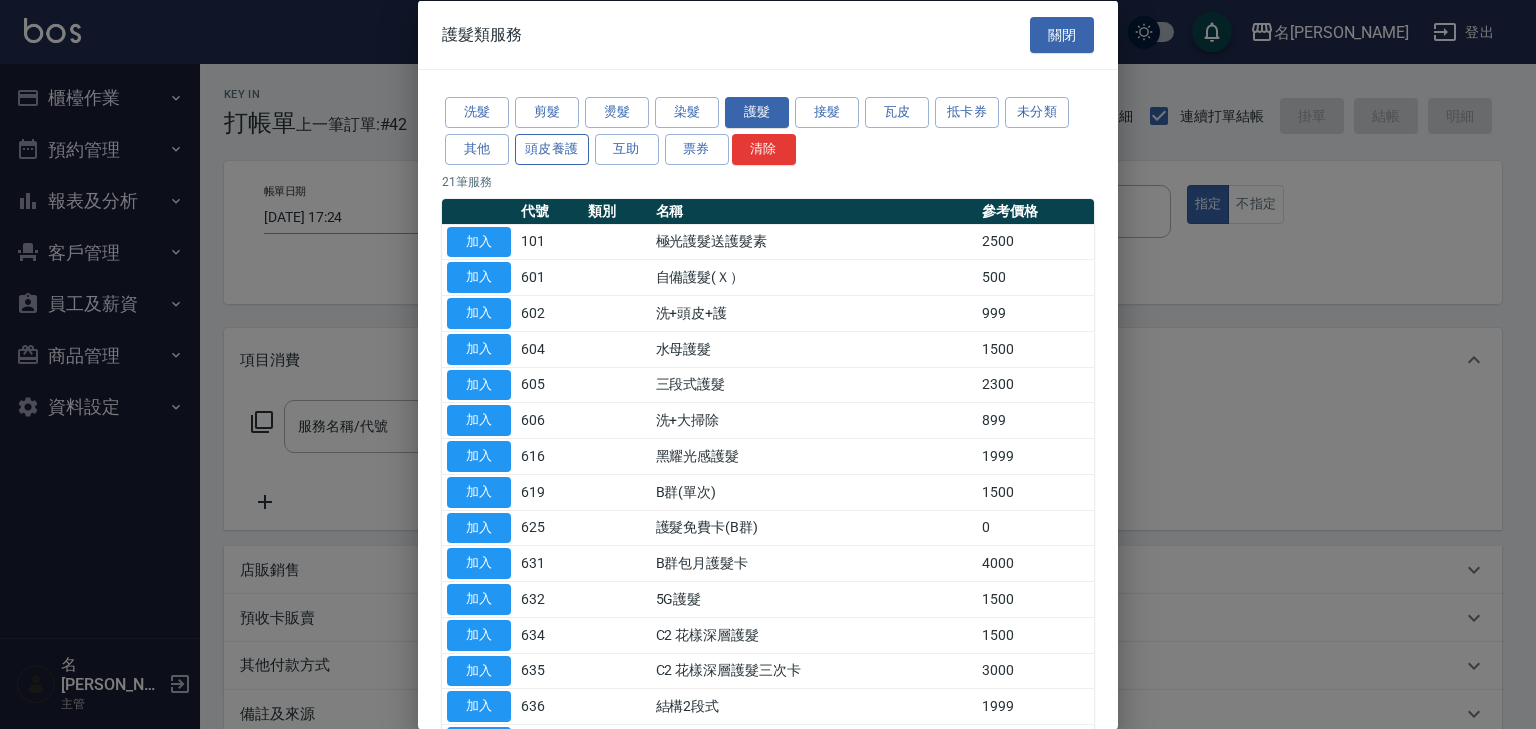 click on "頭皮養護" at bounding box center [552, 148] 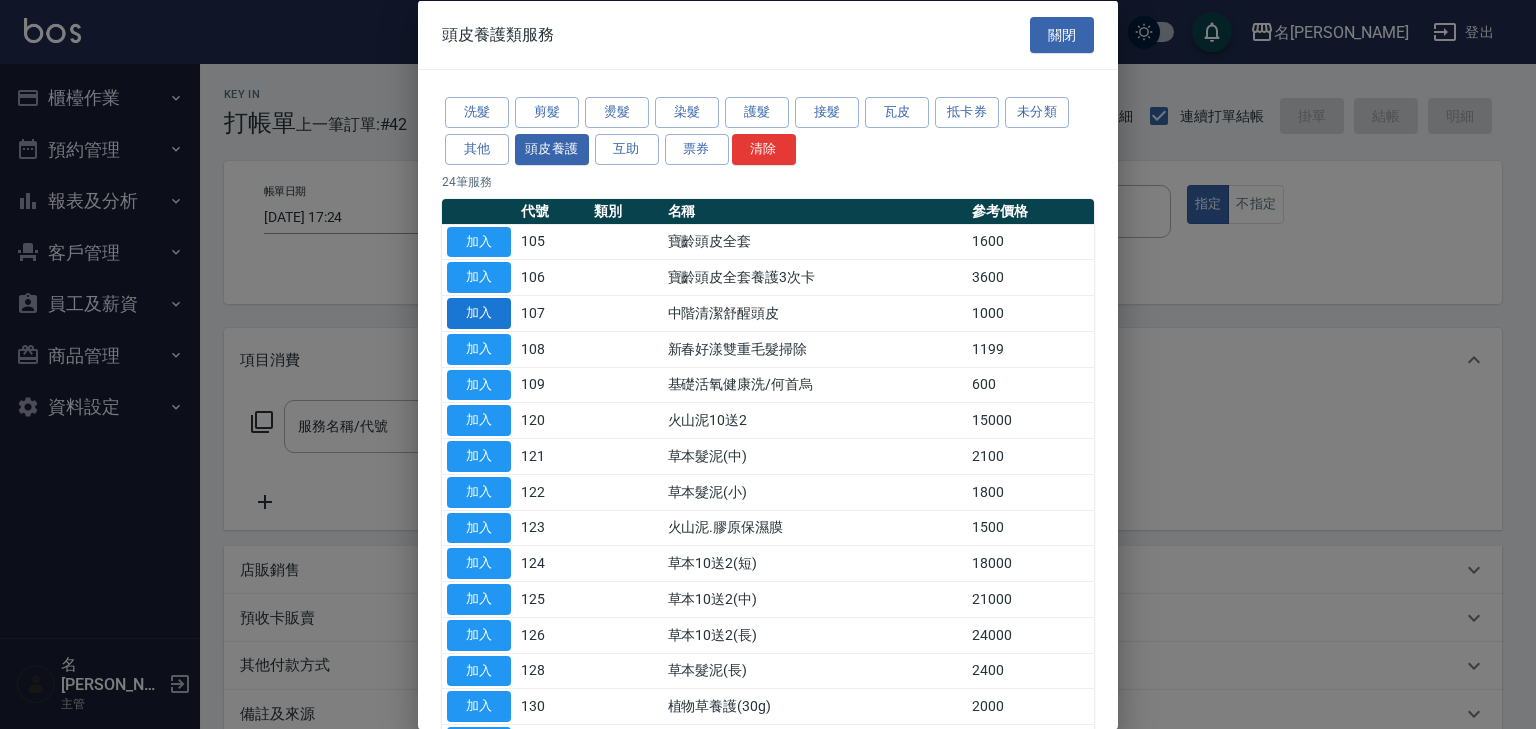 click on "加入" at bounding box center [479, 313] 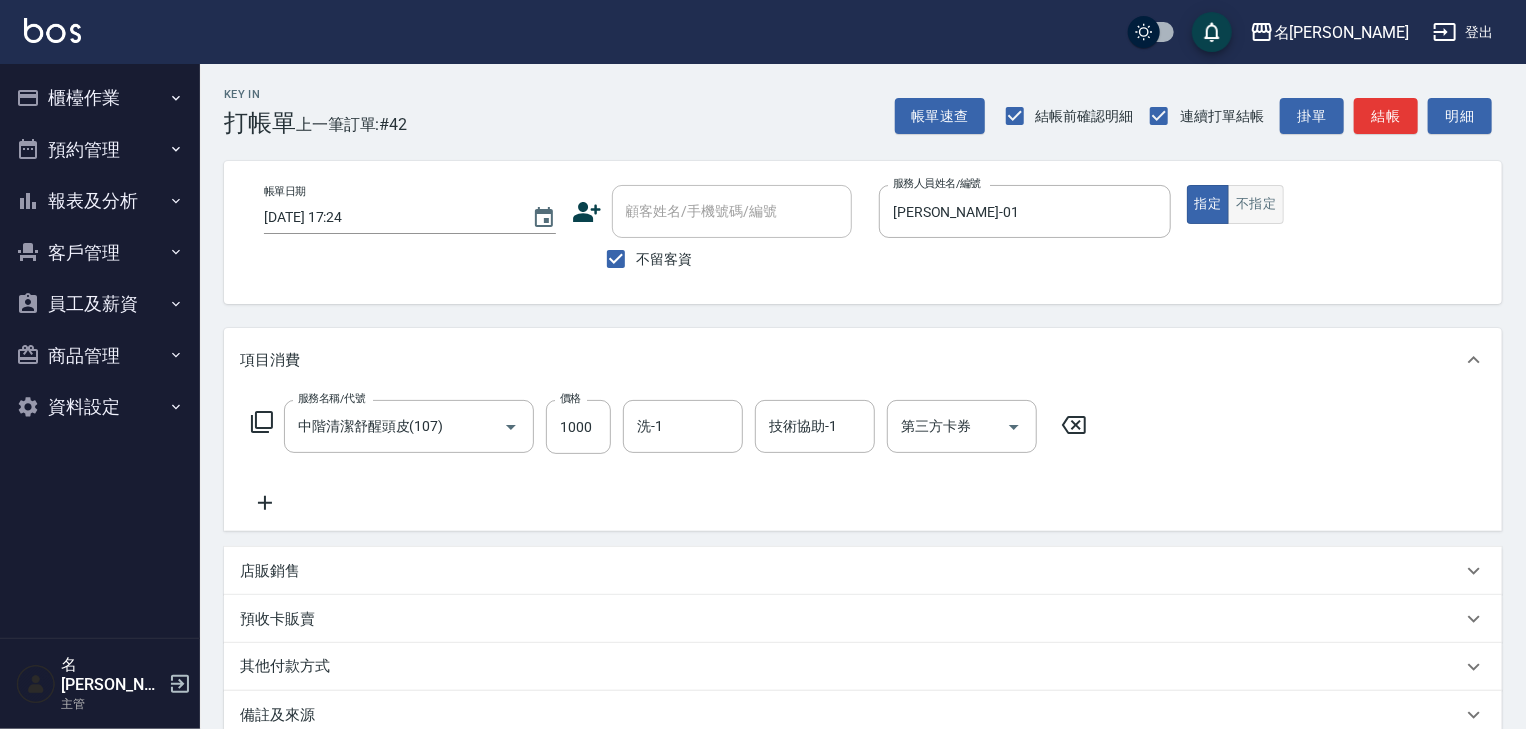 click on "不指定" at bounding box center [1256, 204] 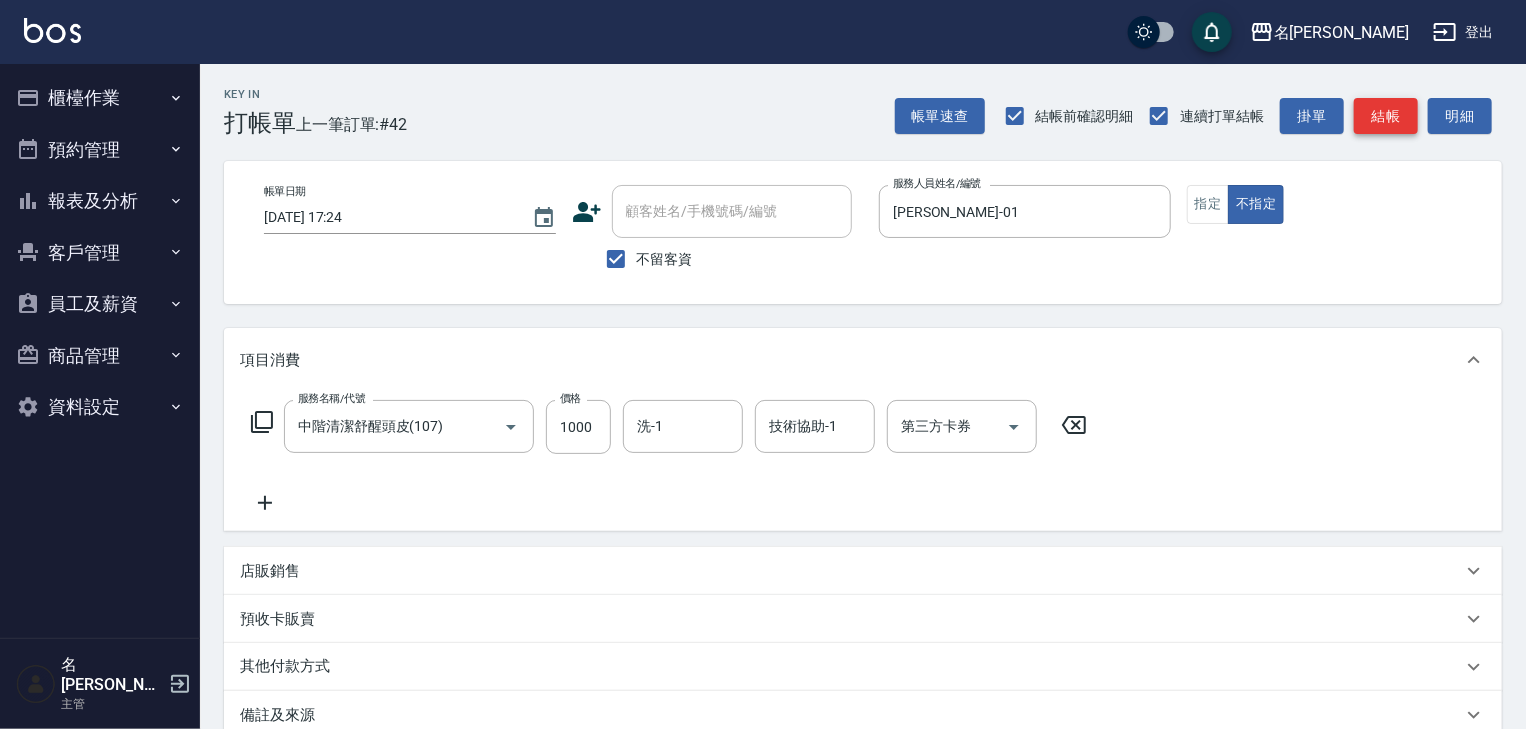click on "結帳" at bounding box center [1386, 116] 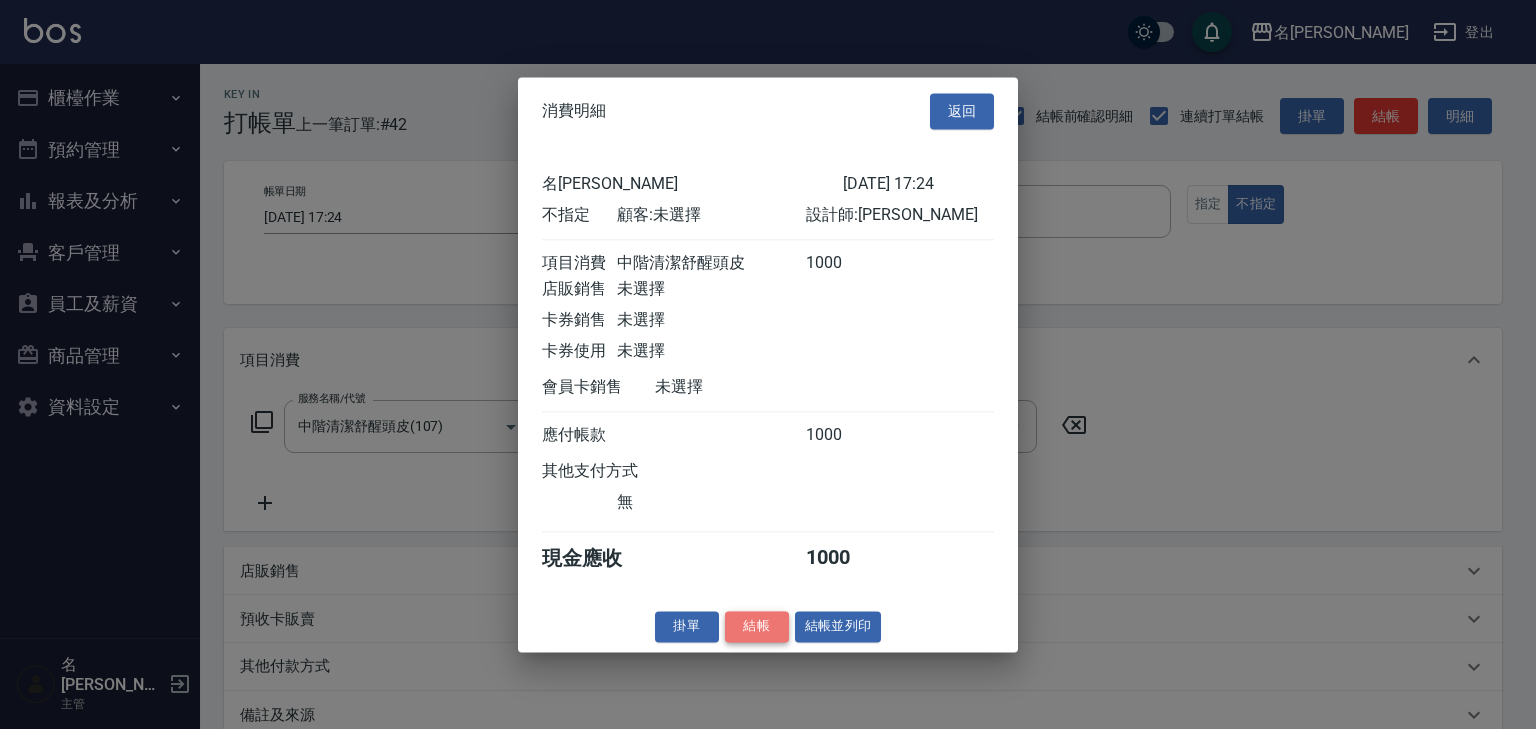 click on "結帳" at bounding box center (757, 626) 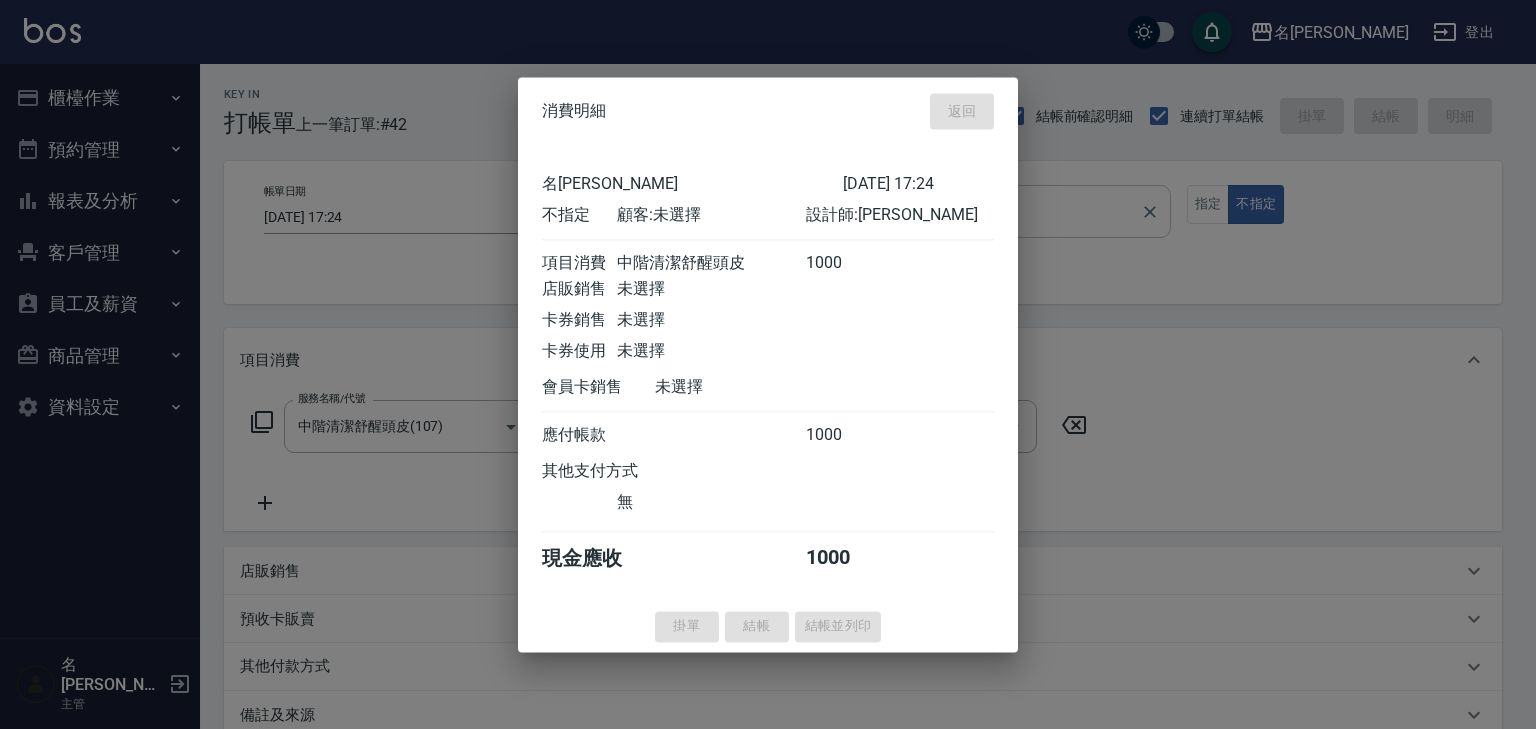 type on "2025/07/12 17:27" 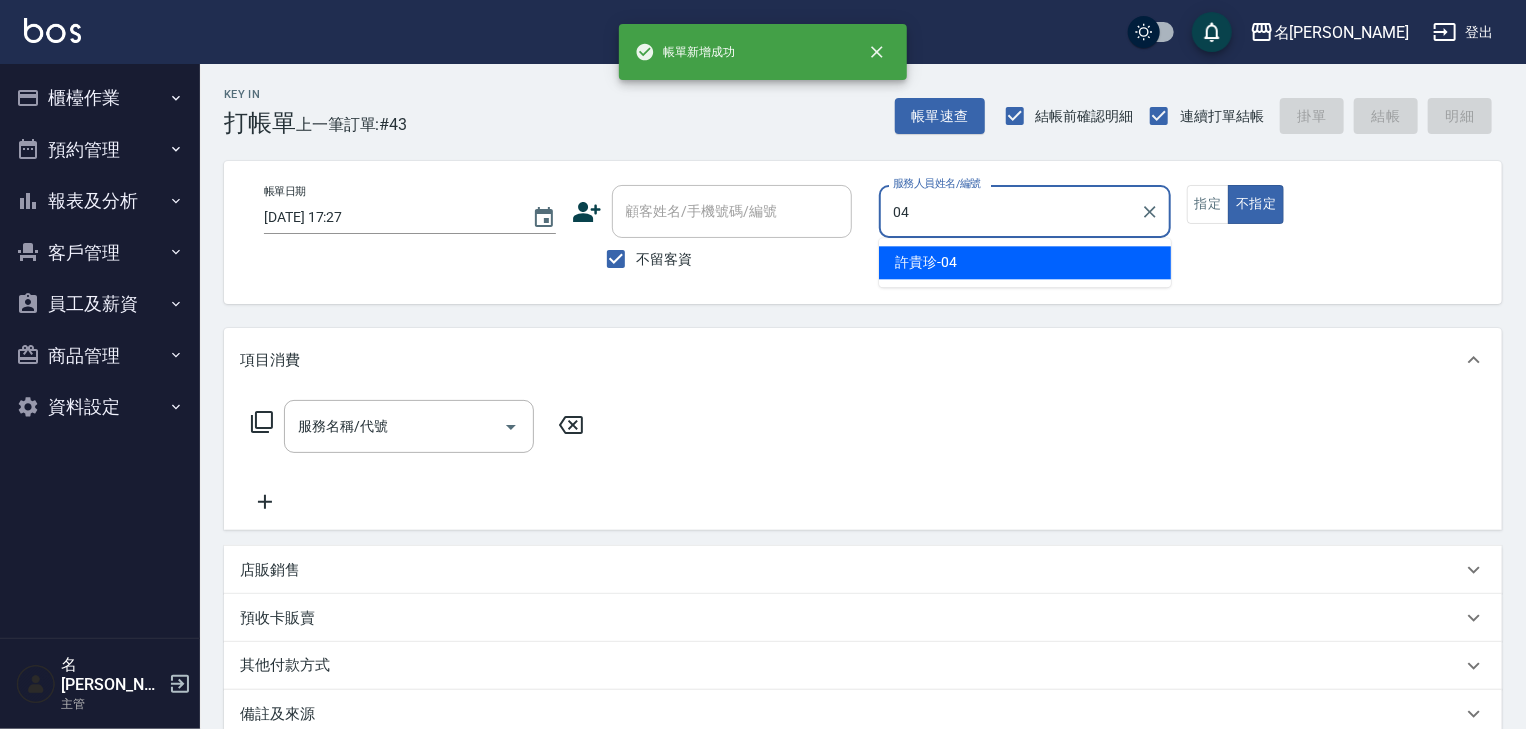 type on "許貴珍-04" 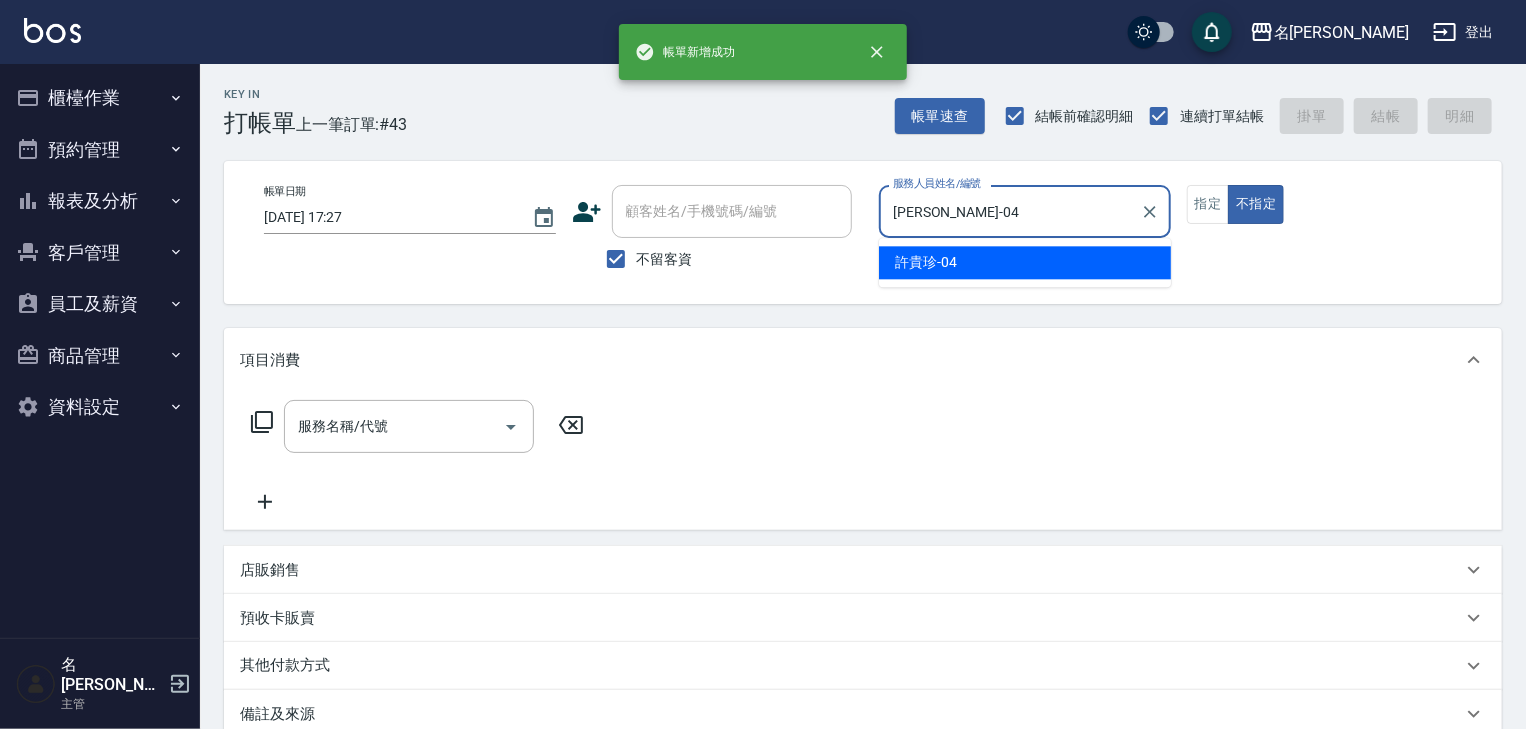 type on "false" 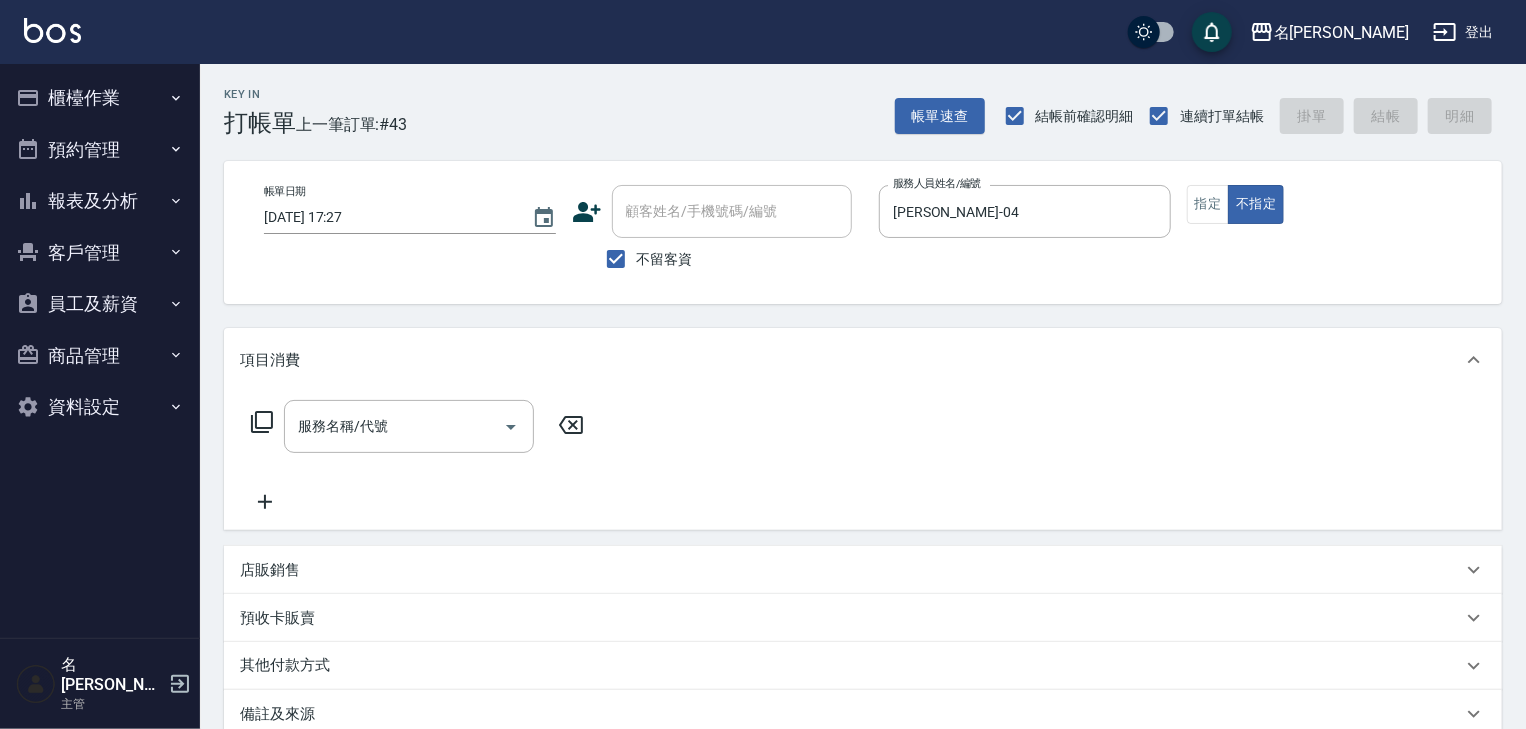 click 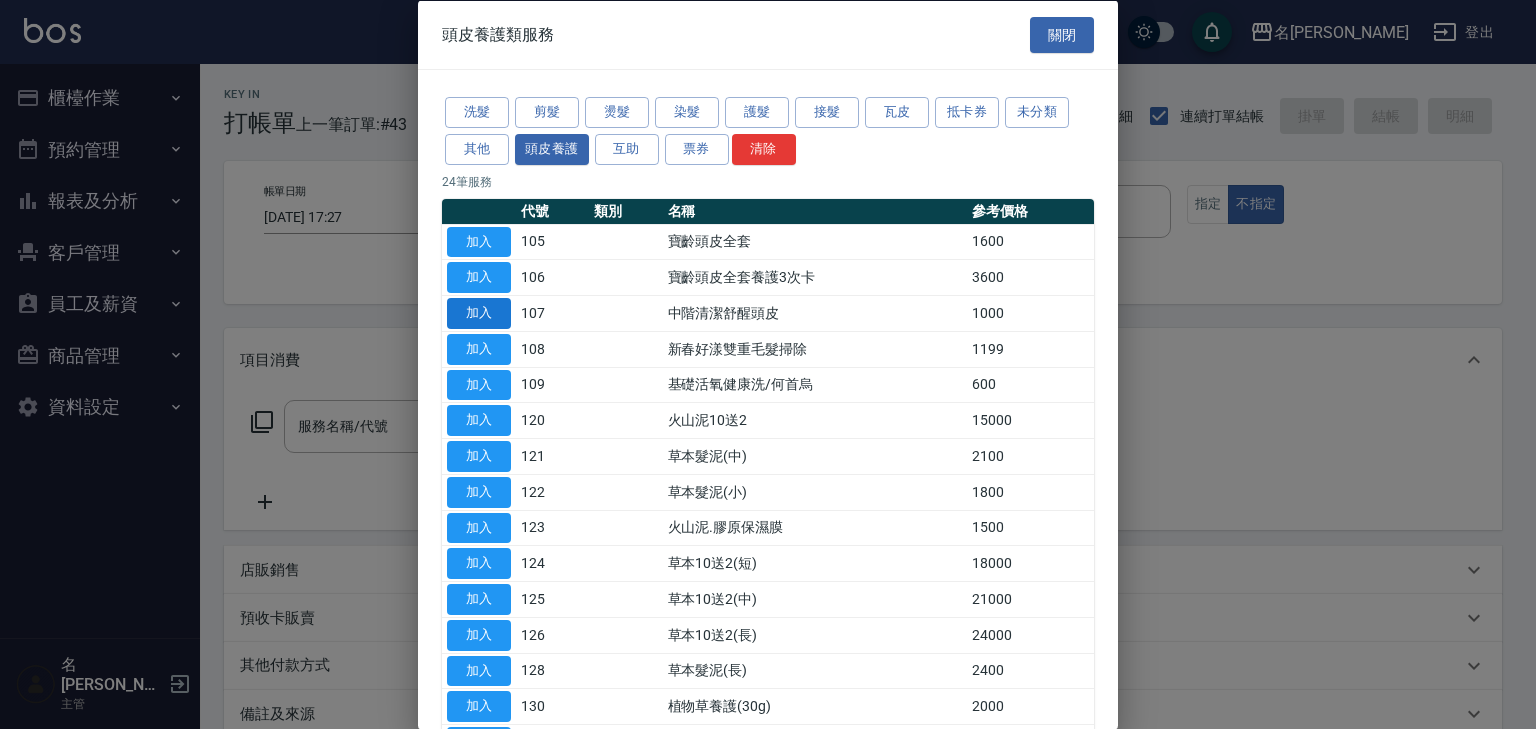 click on "加入" at bounding box center [479, 313] 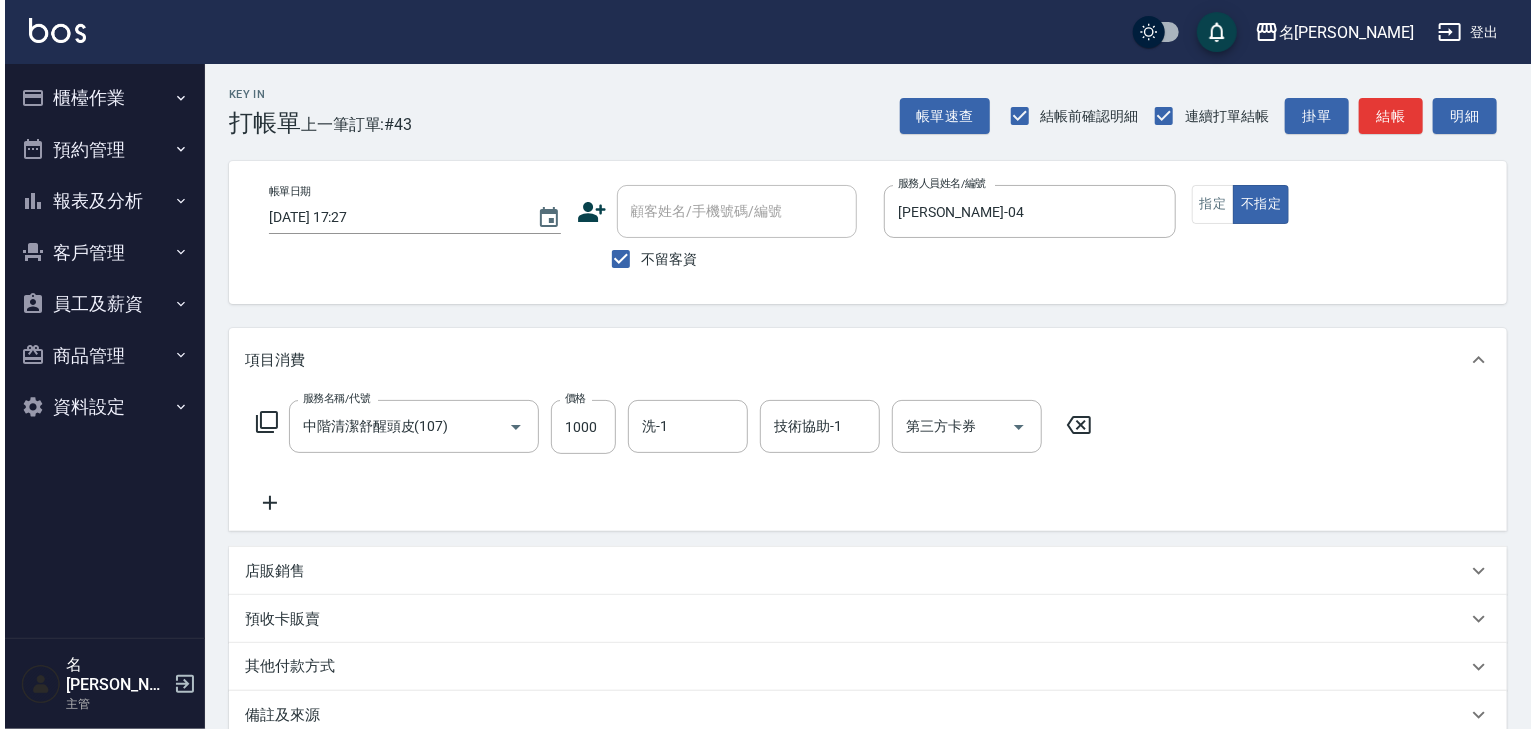 scroll, scrollTop: 213, scrollLeft: 0, axis: vertical 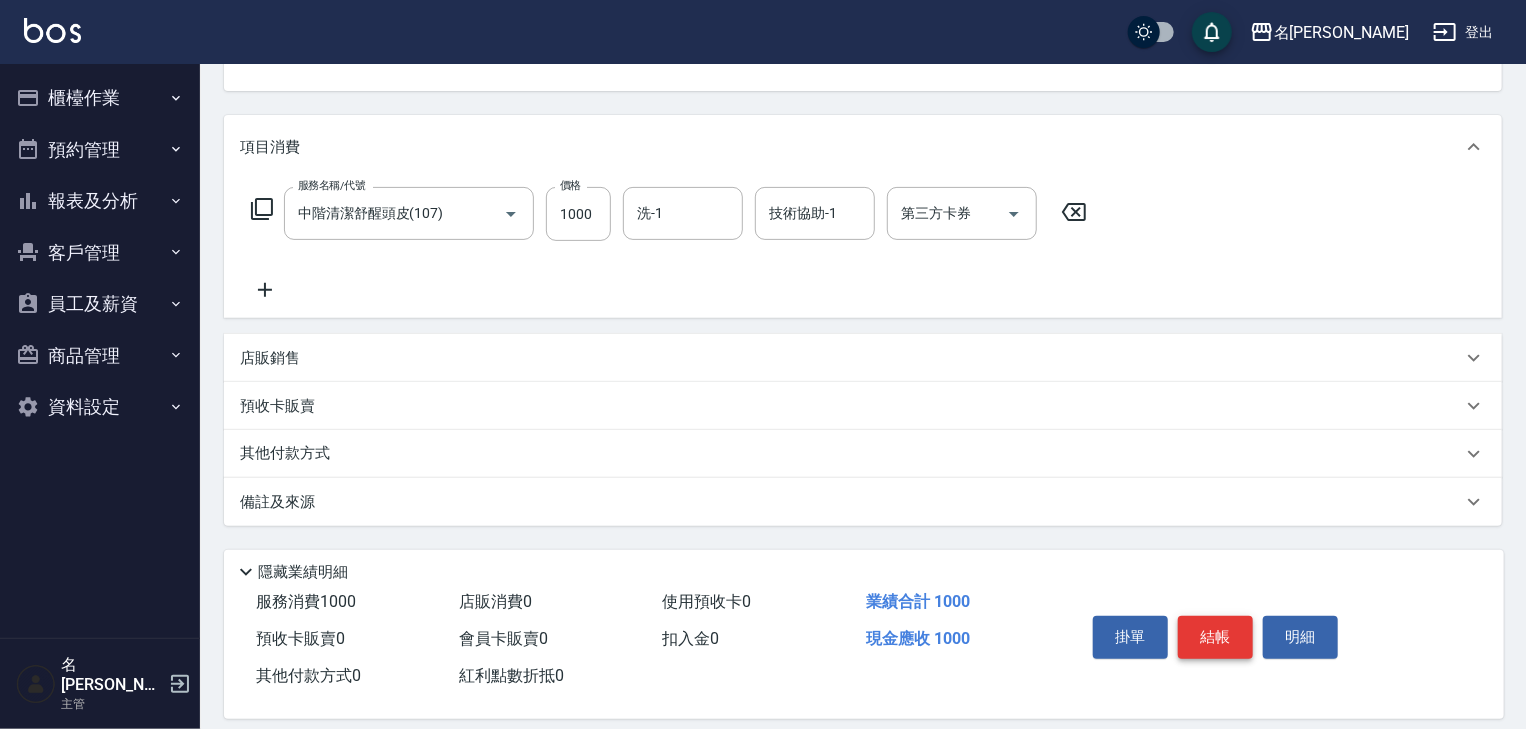click on "結帳" at bounding box center [1215, 637] 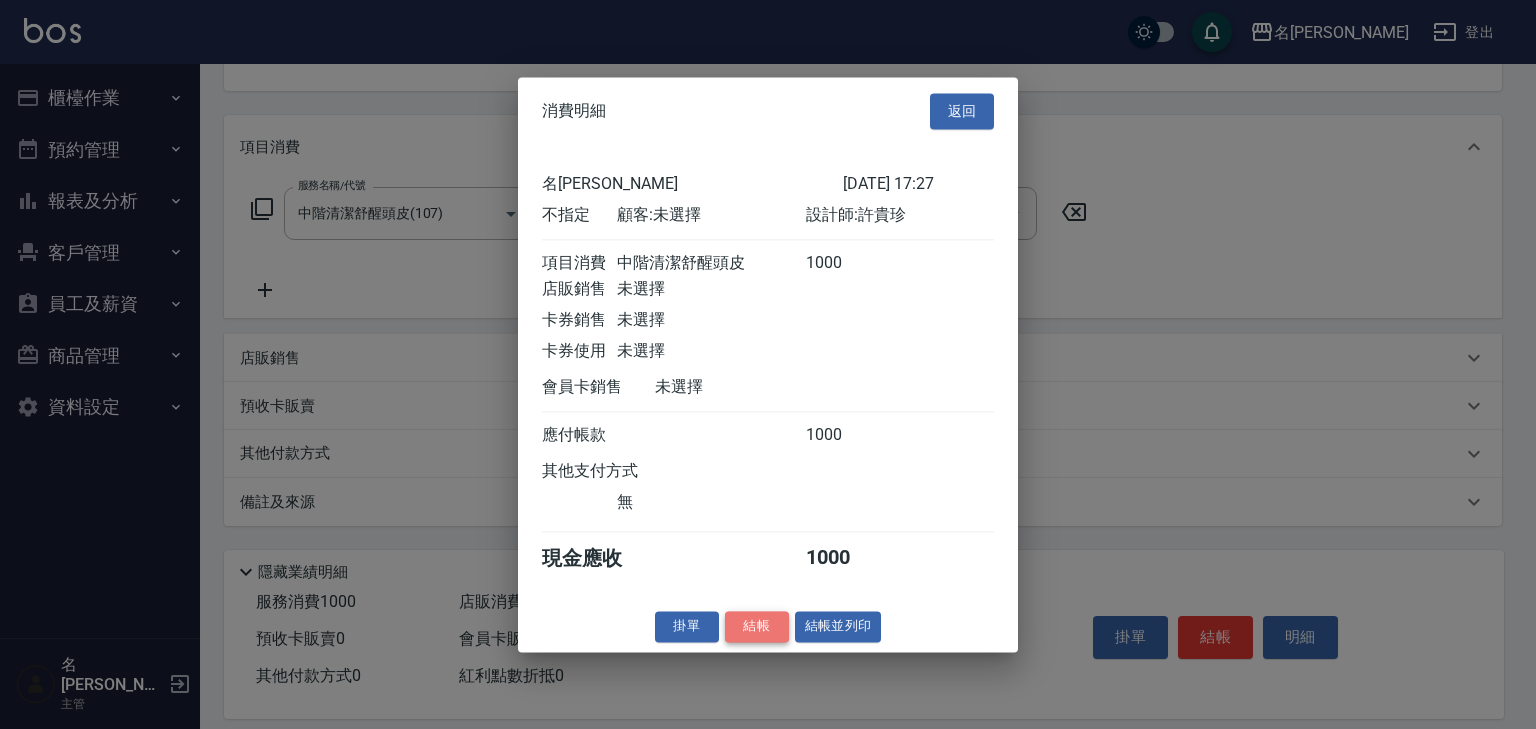 click on "結帳" at bounding box center [757, 626] 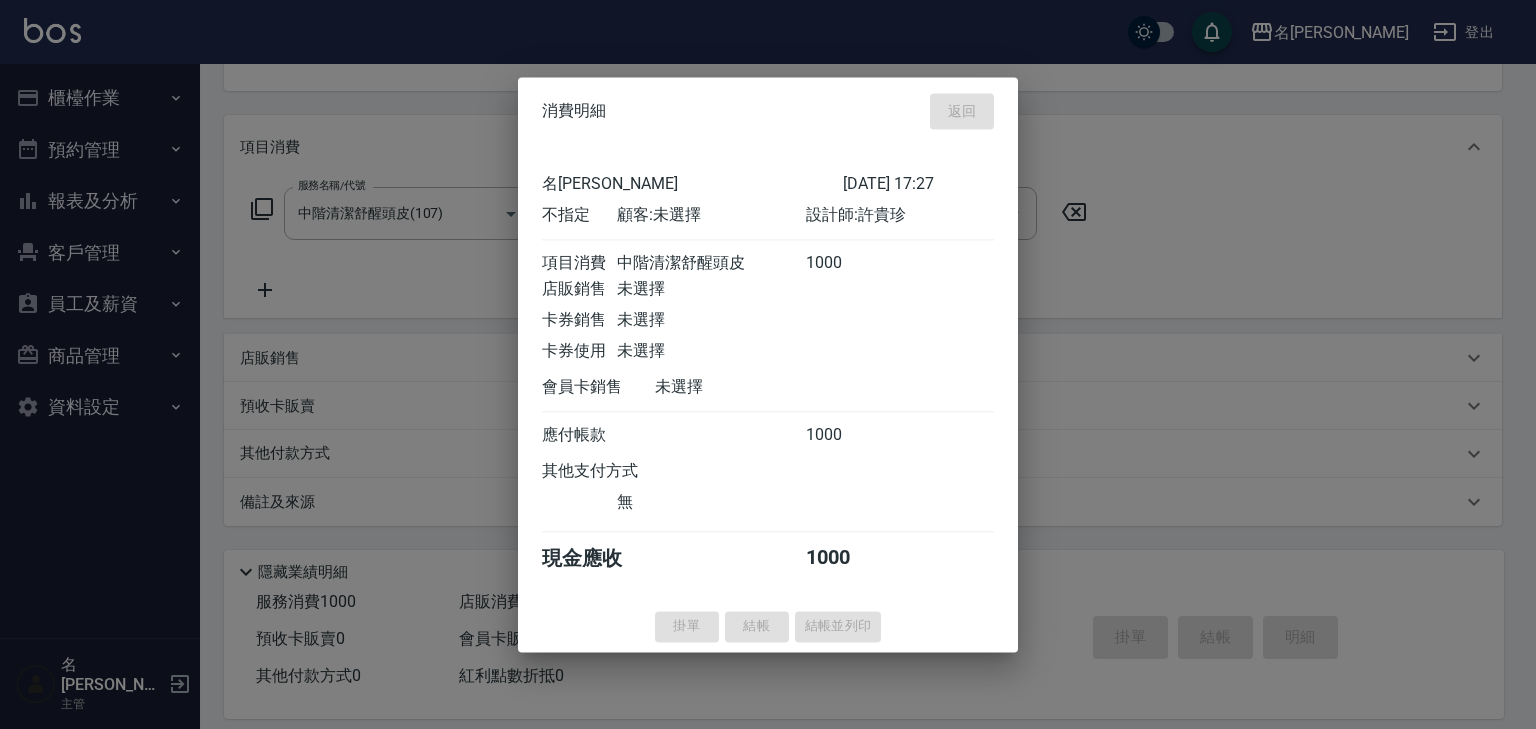 type on "2025/07/12 17:28" 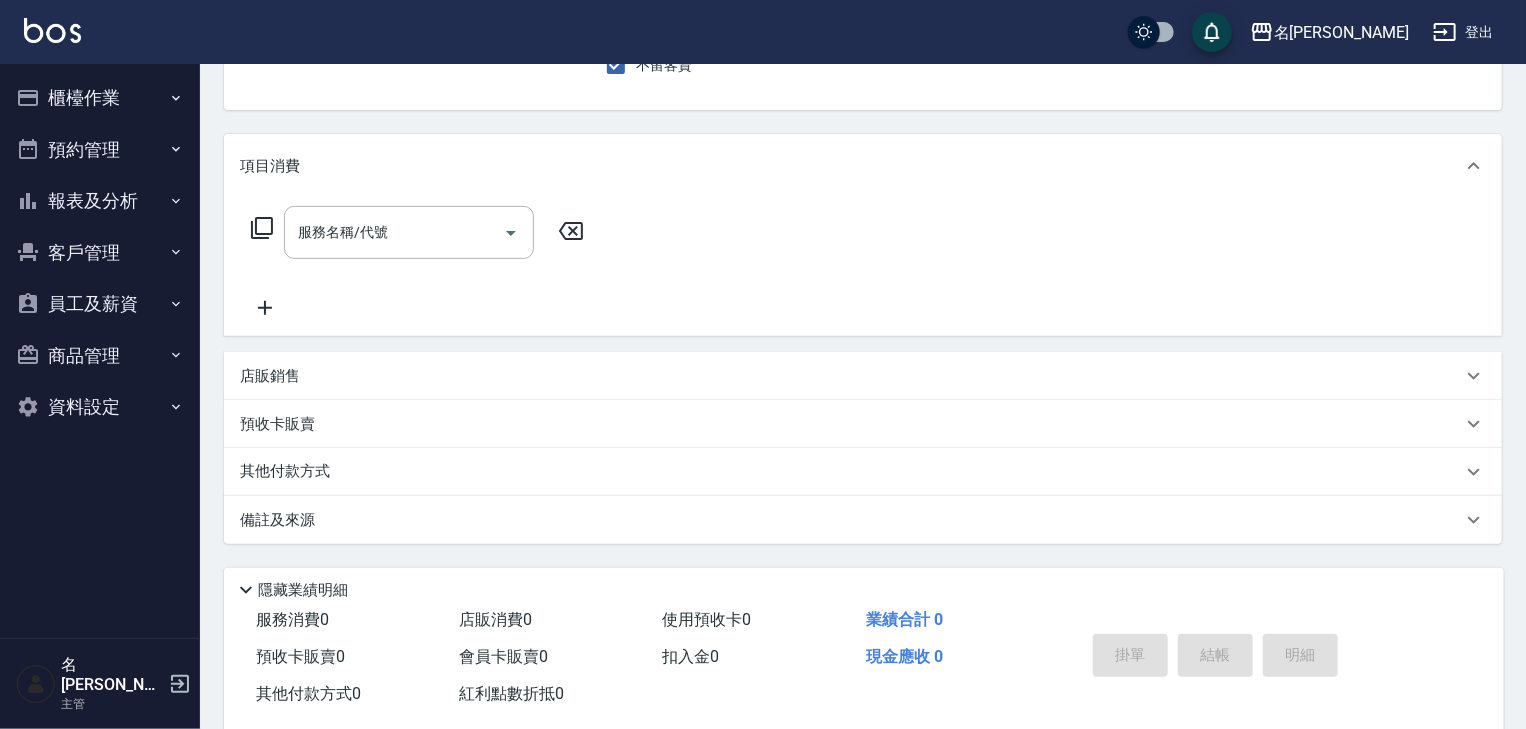scroll, scrollTop: 0, scrollLeft: 0, axis: both 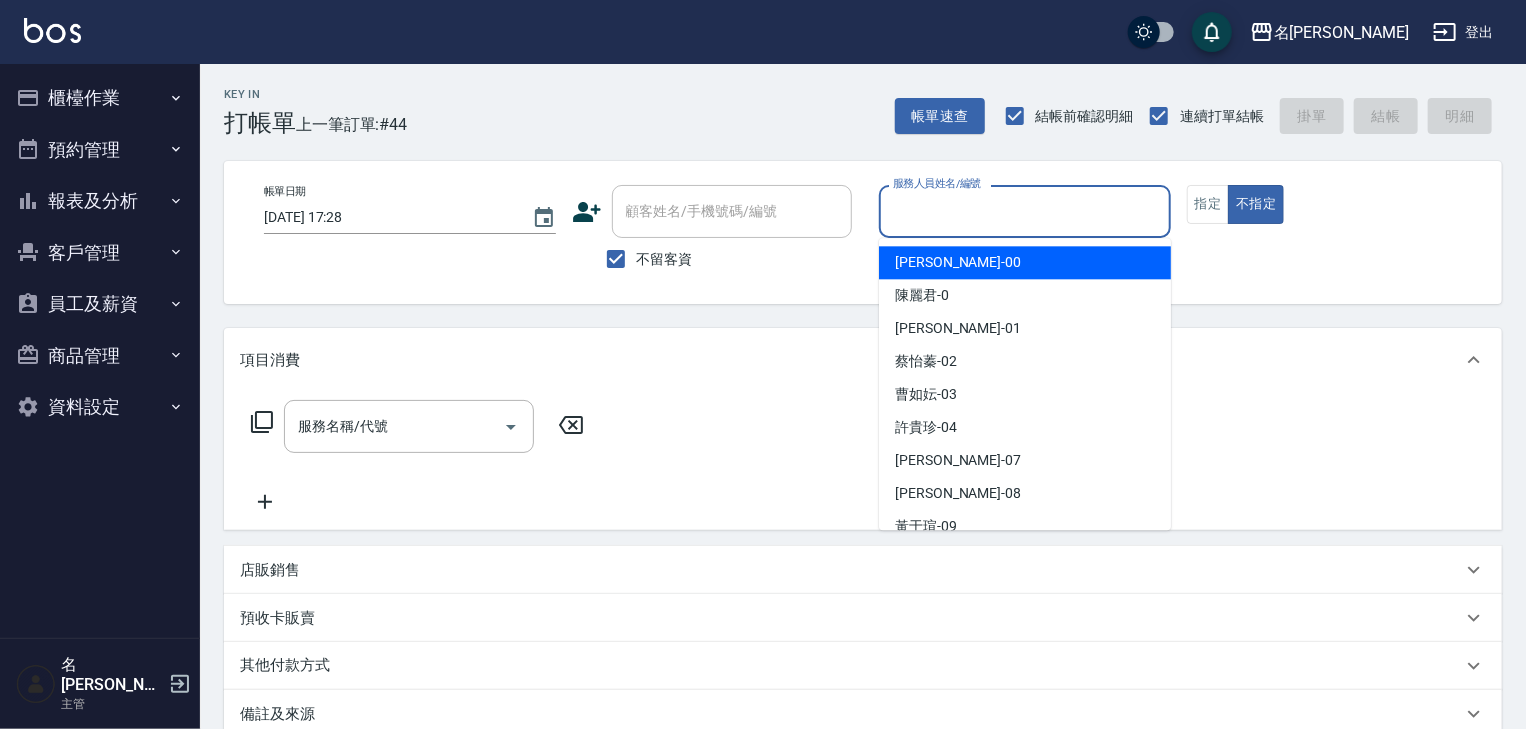 click on "服務人員姓名/編號" at bounding box center [1025, 211] 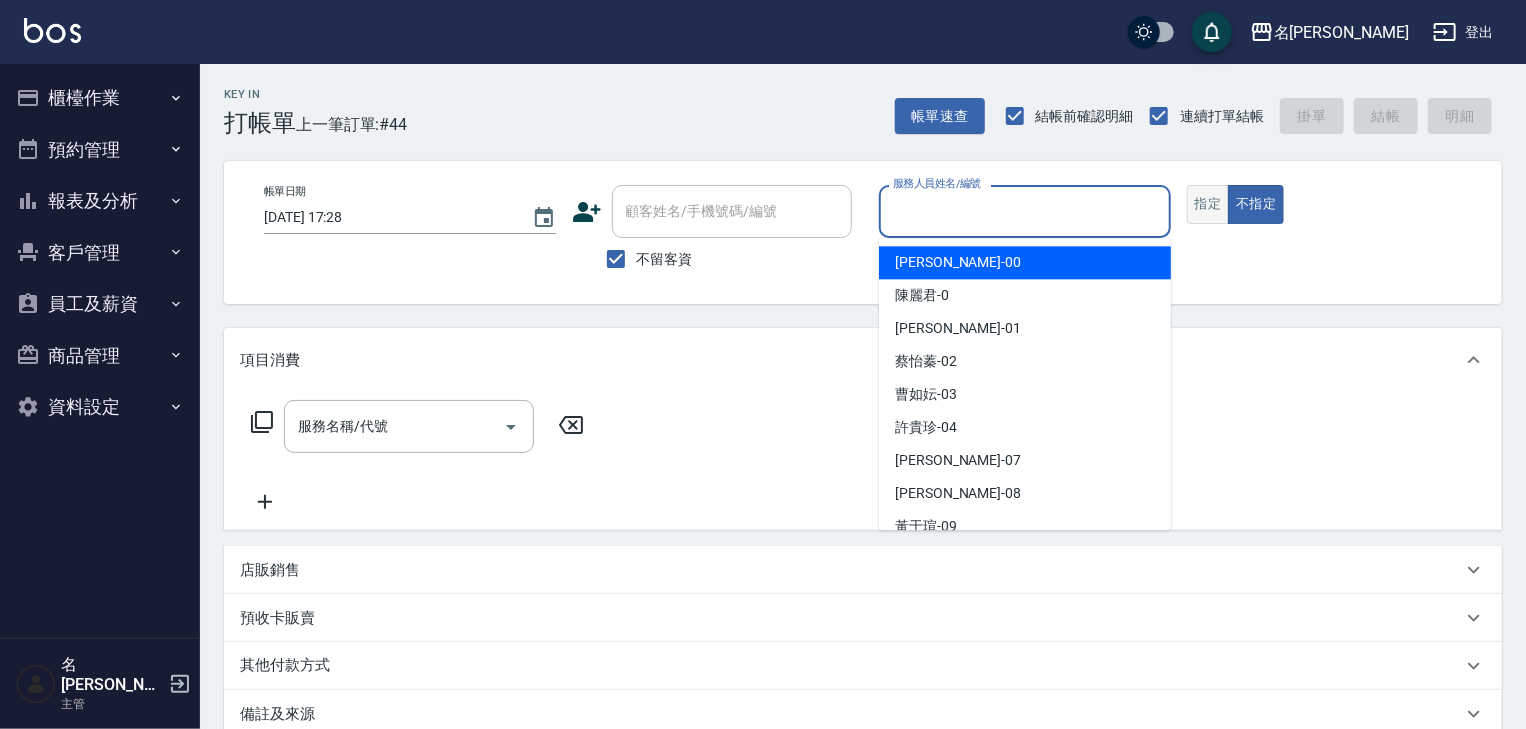 click on "指定" at bounding box center (1208, 204) 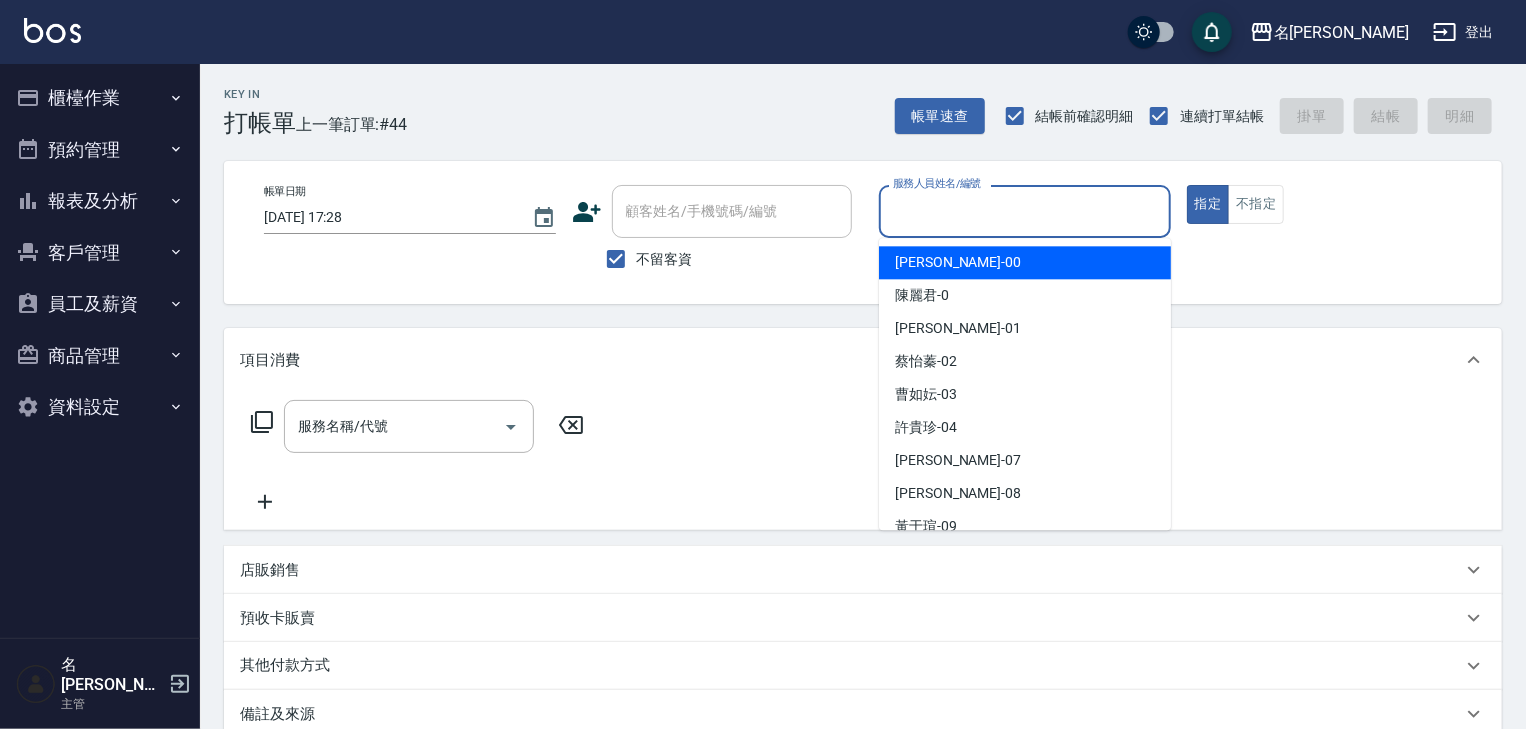 click on "服務人員姓名/編號" at bounding box center [1025, 211] 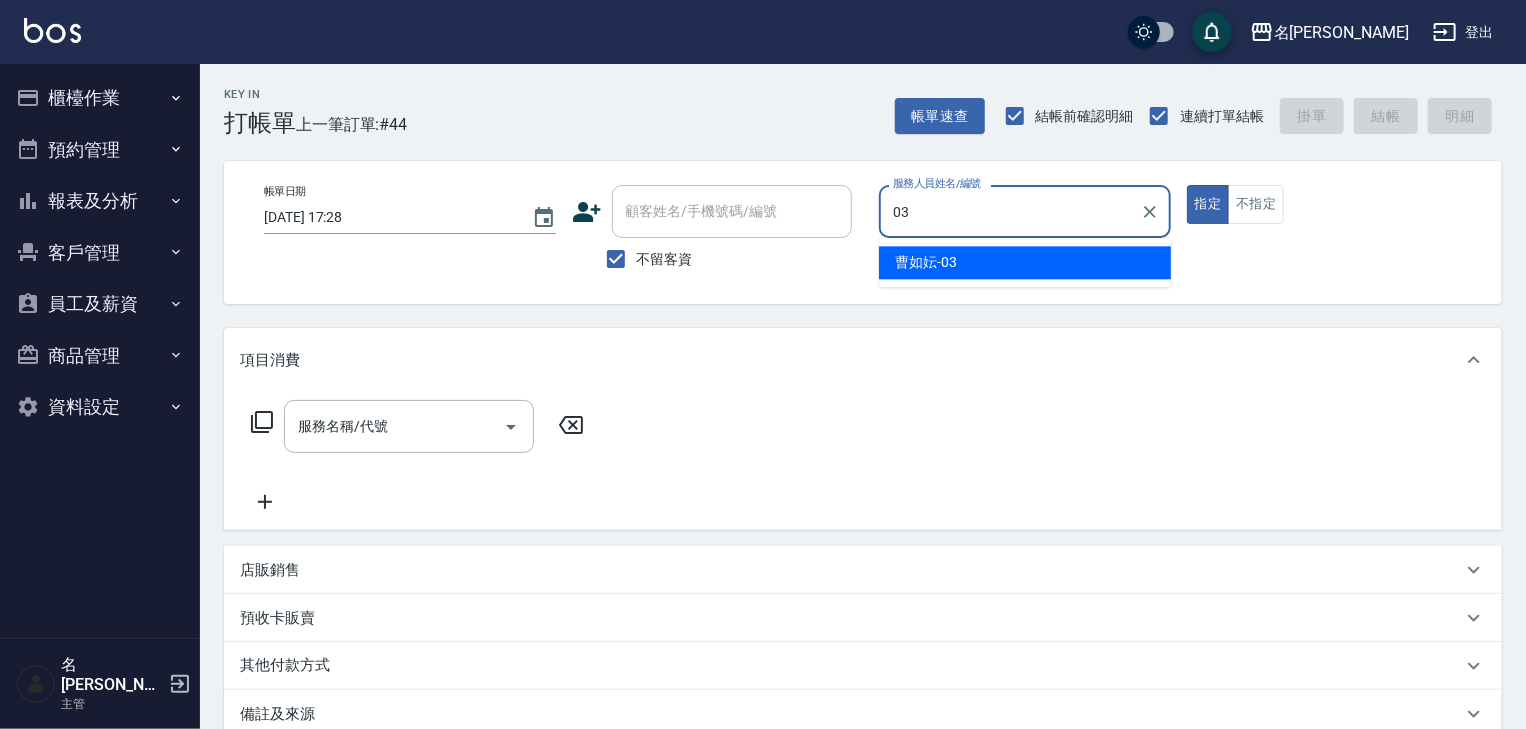 type on "[PERSON_NAME]-03" 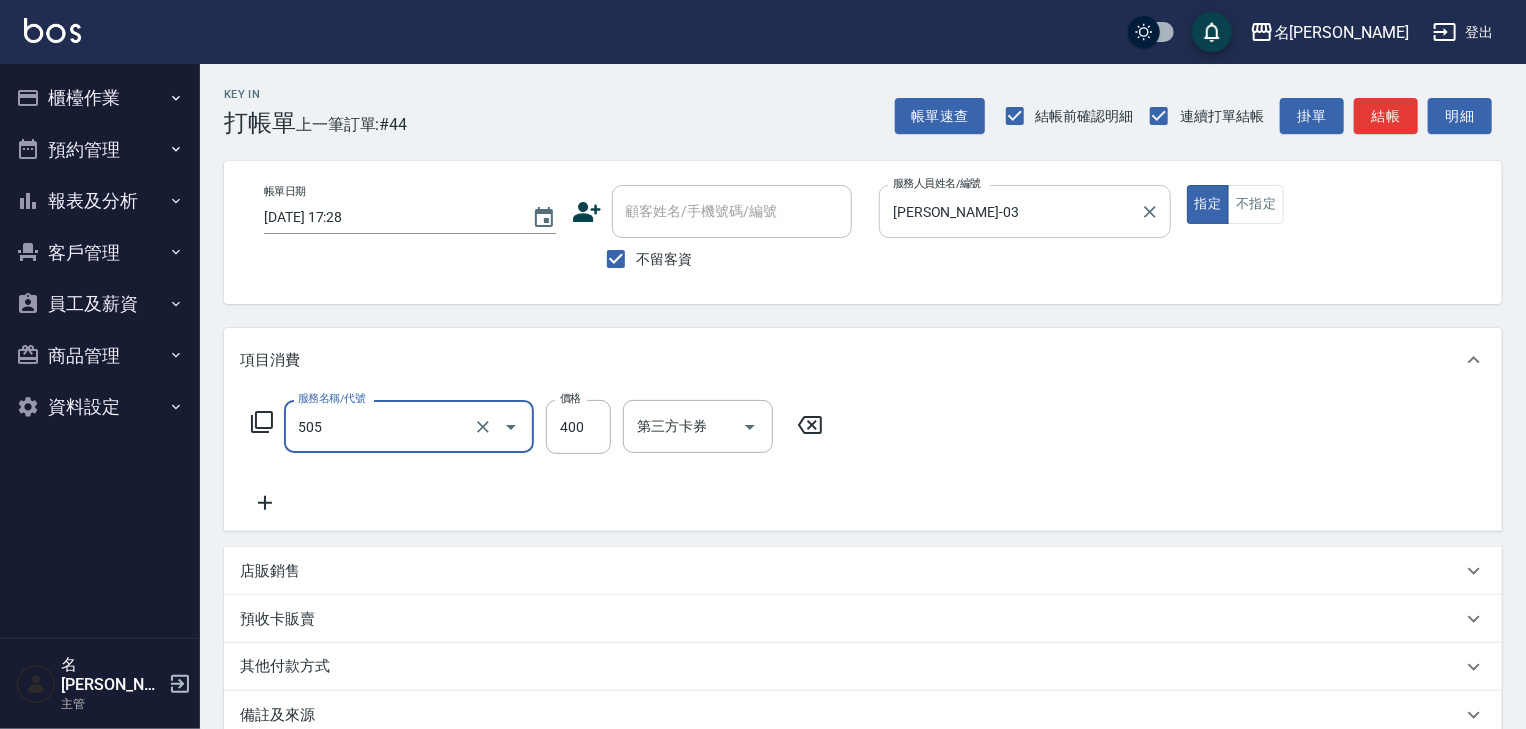 type on "洗髮(505)" 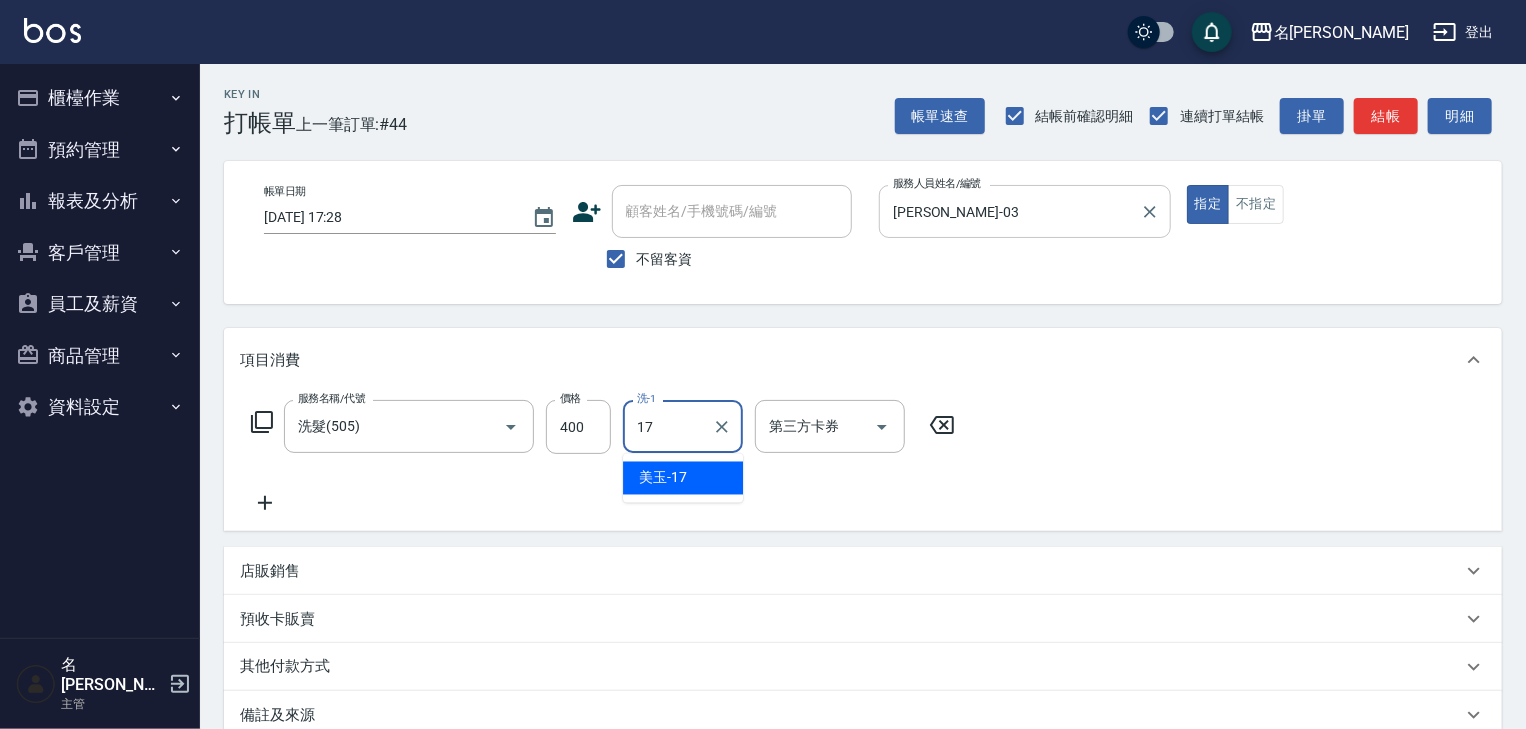 type on "美玉-17" 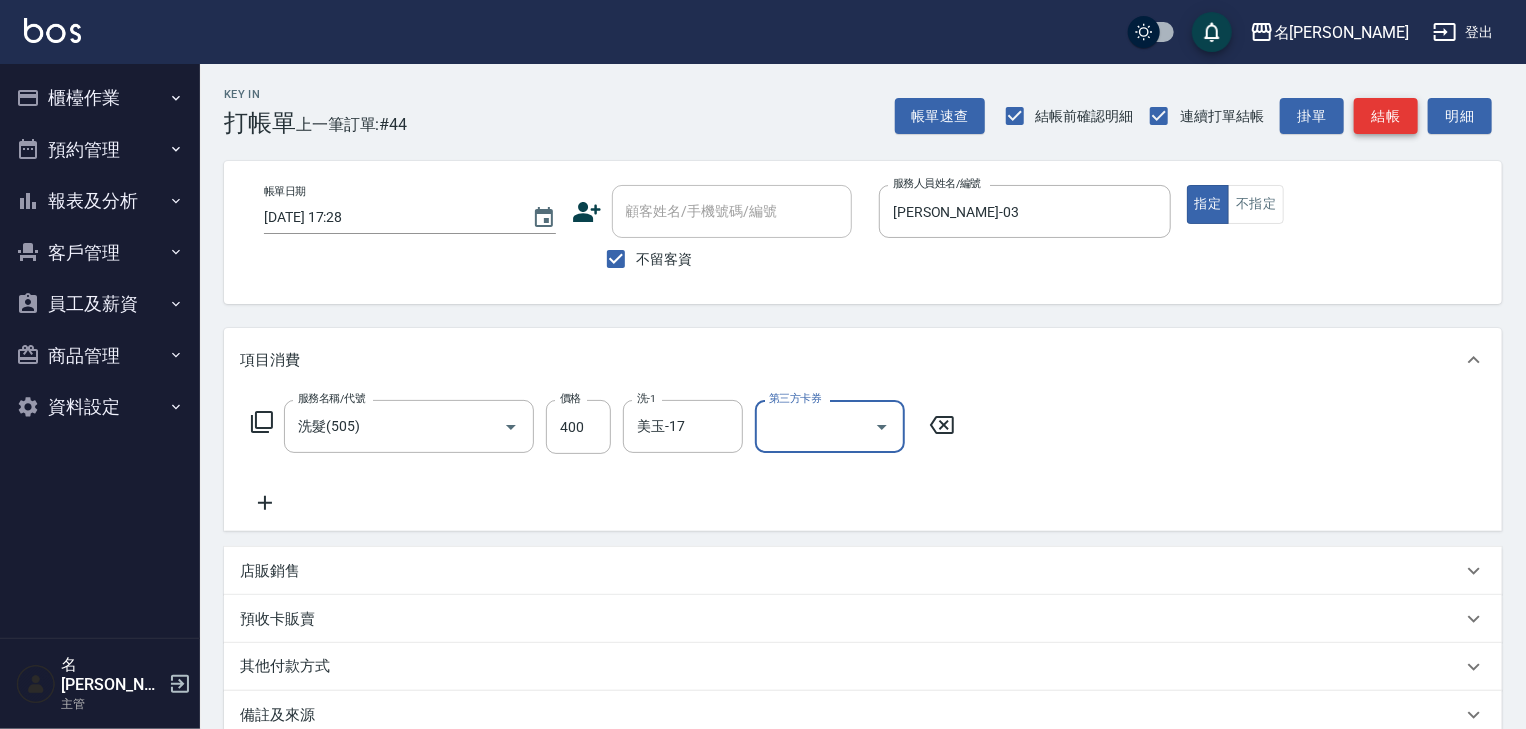 click on "結帳" at bounding box center [1386, 116] 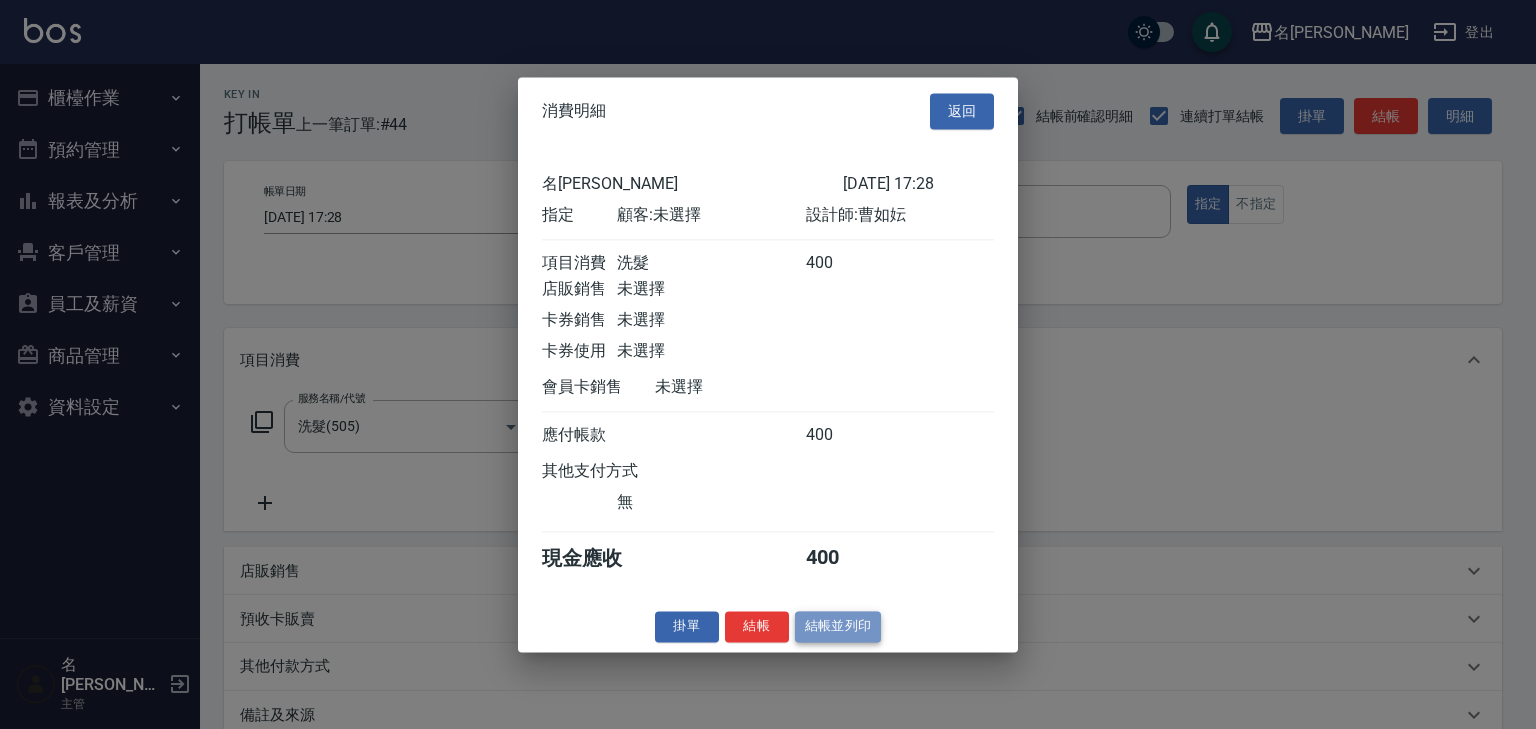 click on "結帳並列印" at bounding box center (838, 626) 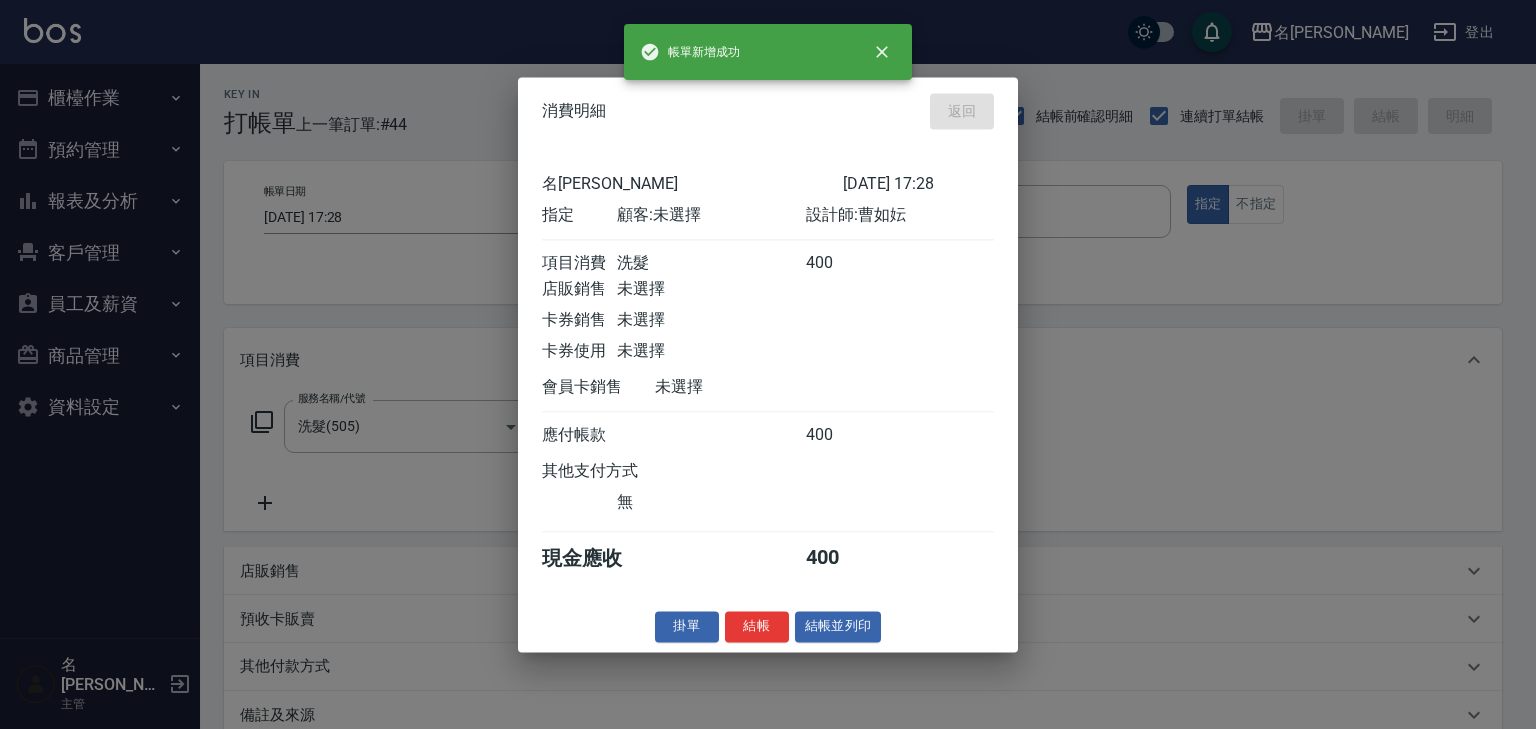 type on "2025/07/12 17:31" 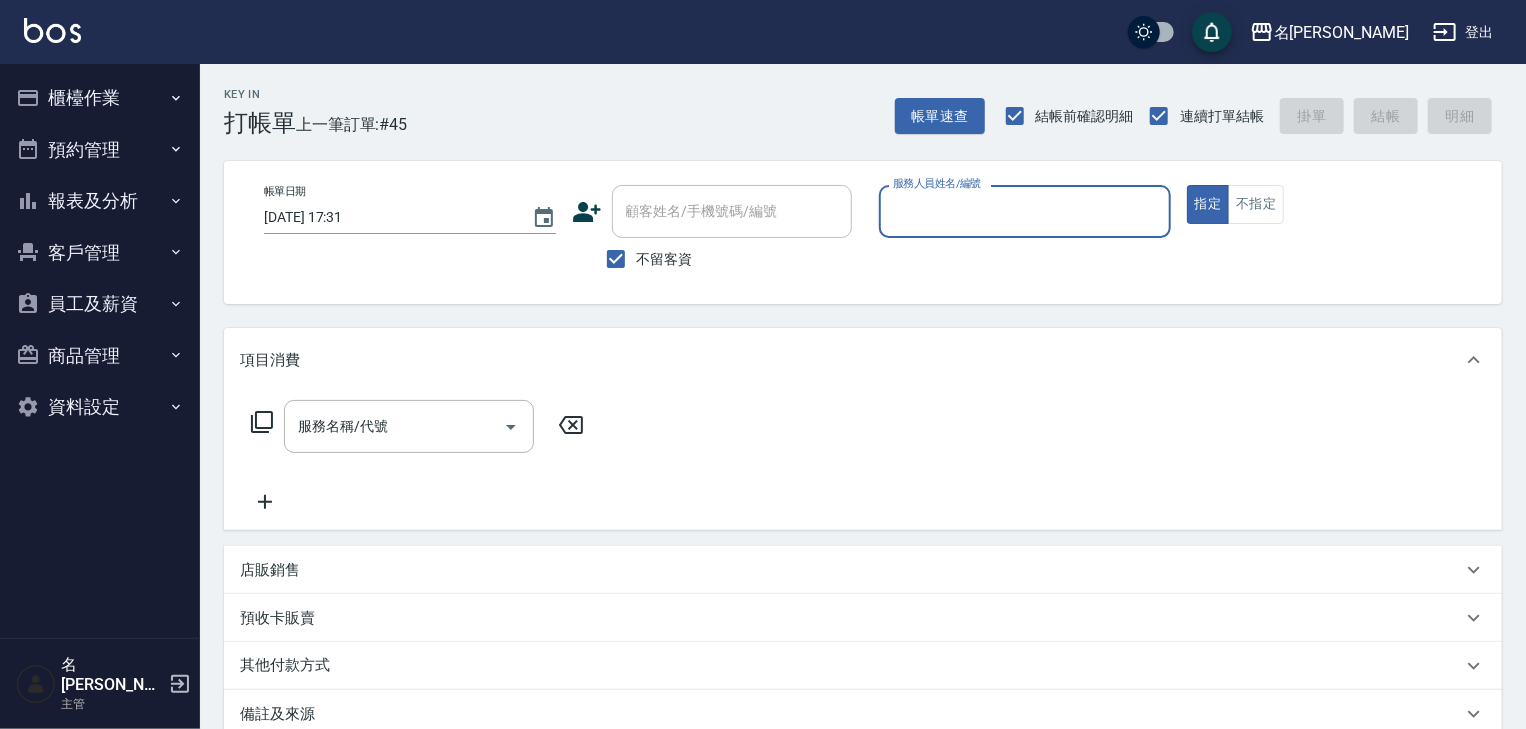 click on "櫃檯作業" at bounding box center (100, 98) 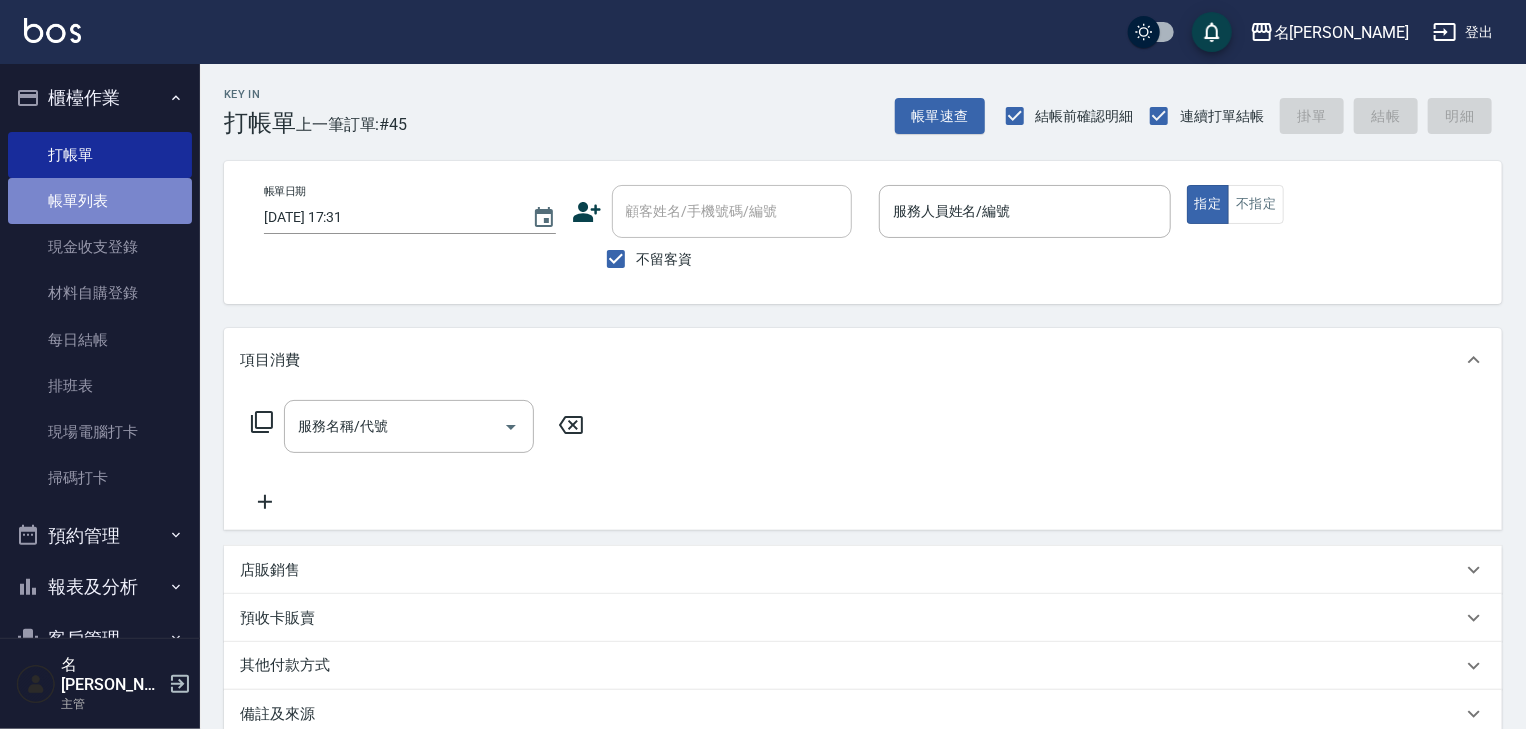 click on "帳單列表" at bounding box center [100, 201] 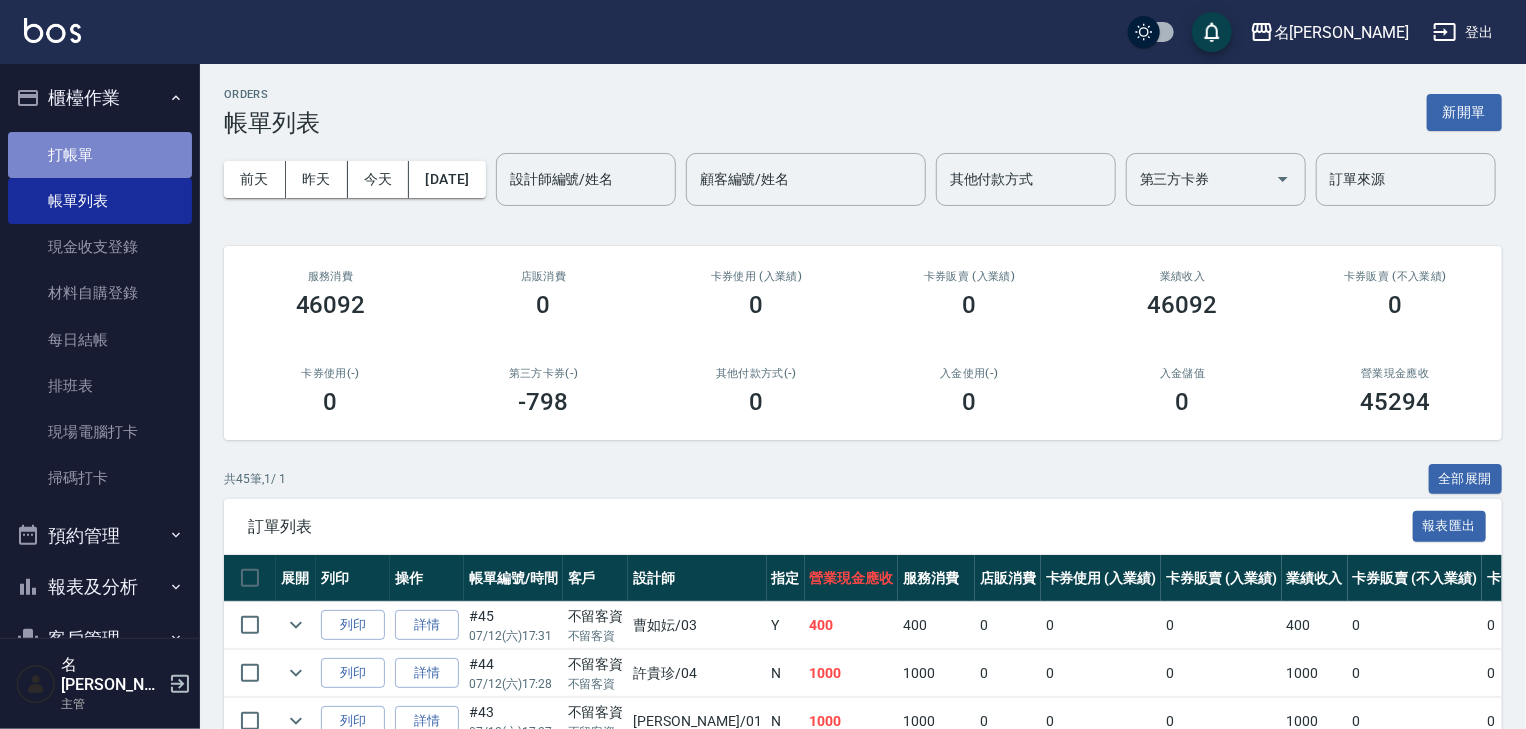 click on "打帳單" at bounding box center [100, 155] 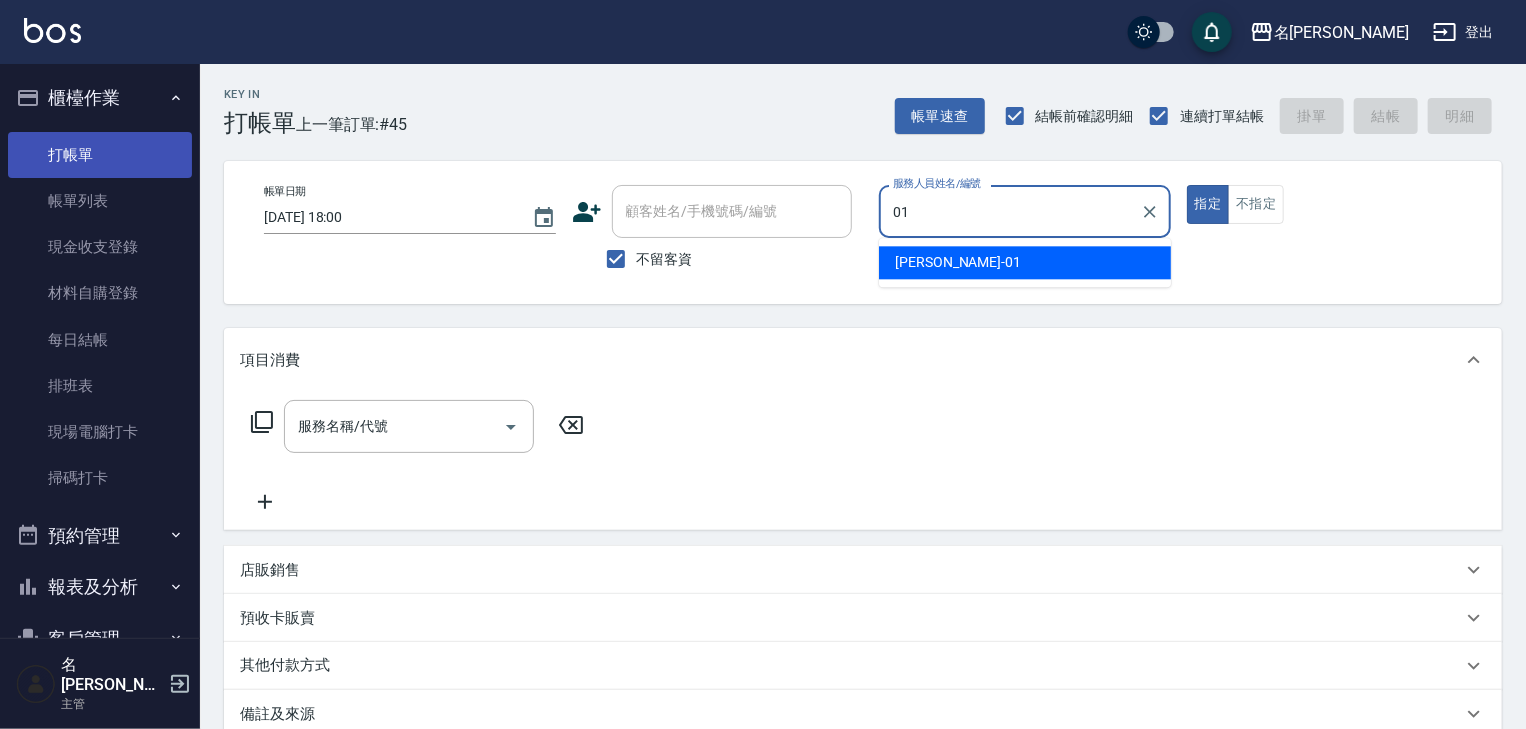 type on "Joyce-01" 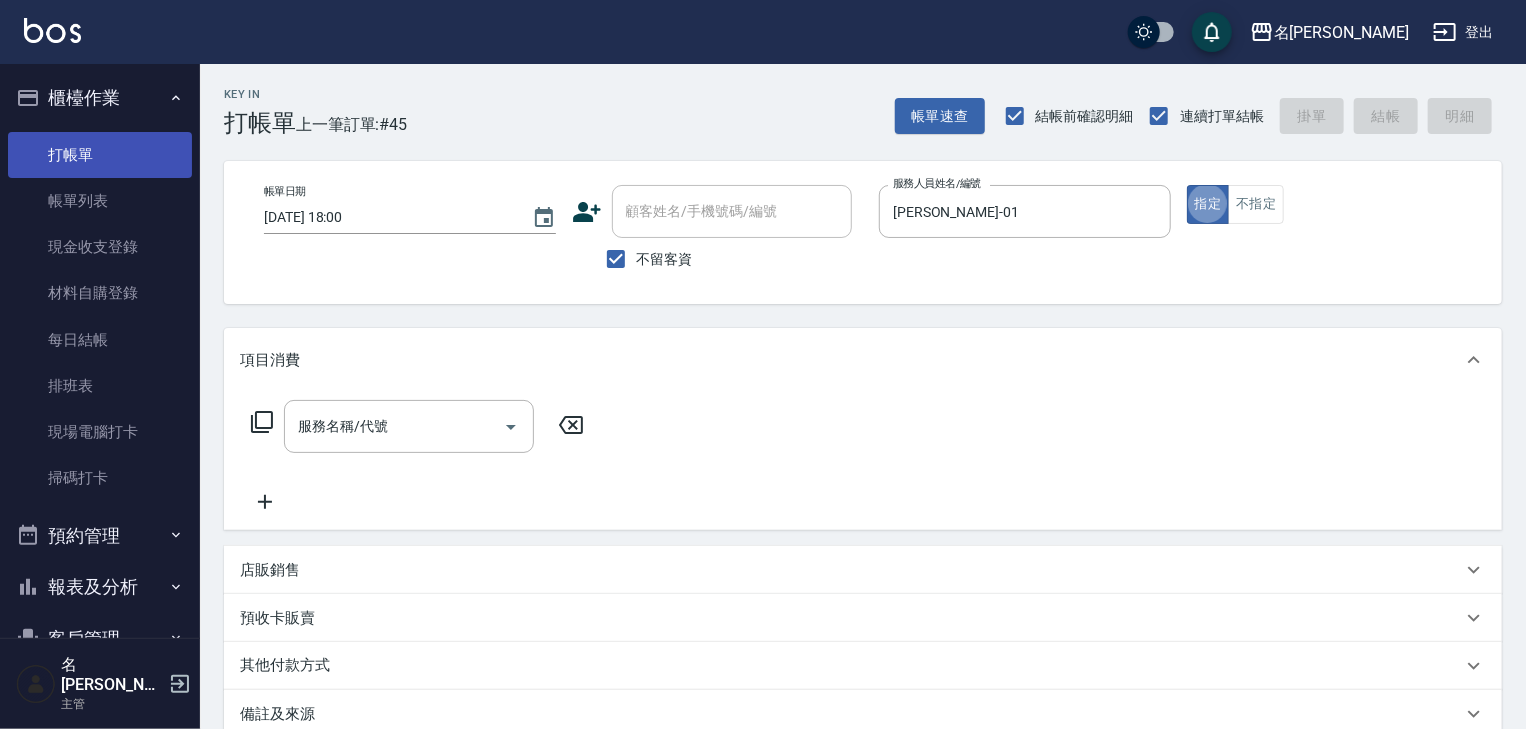 type on "true" 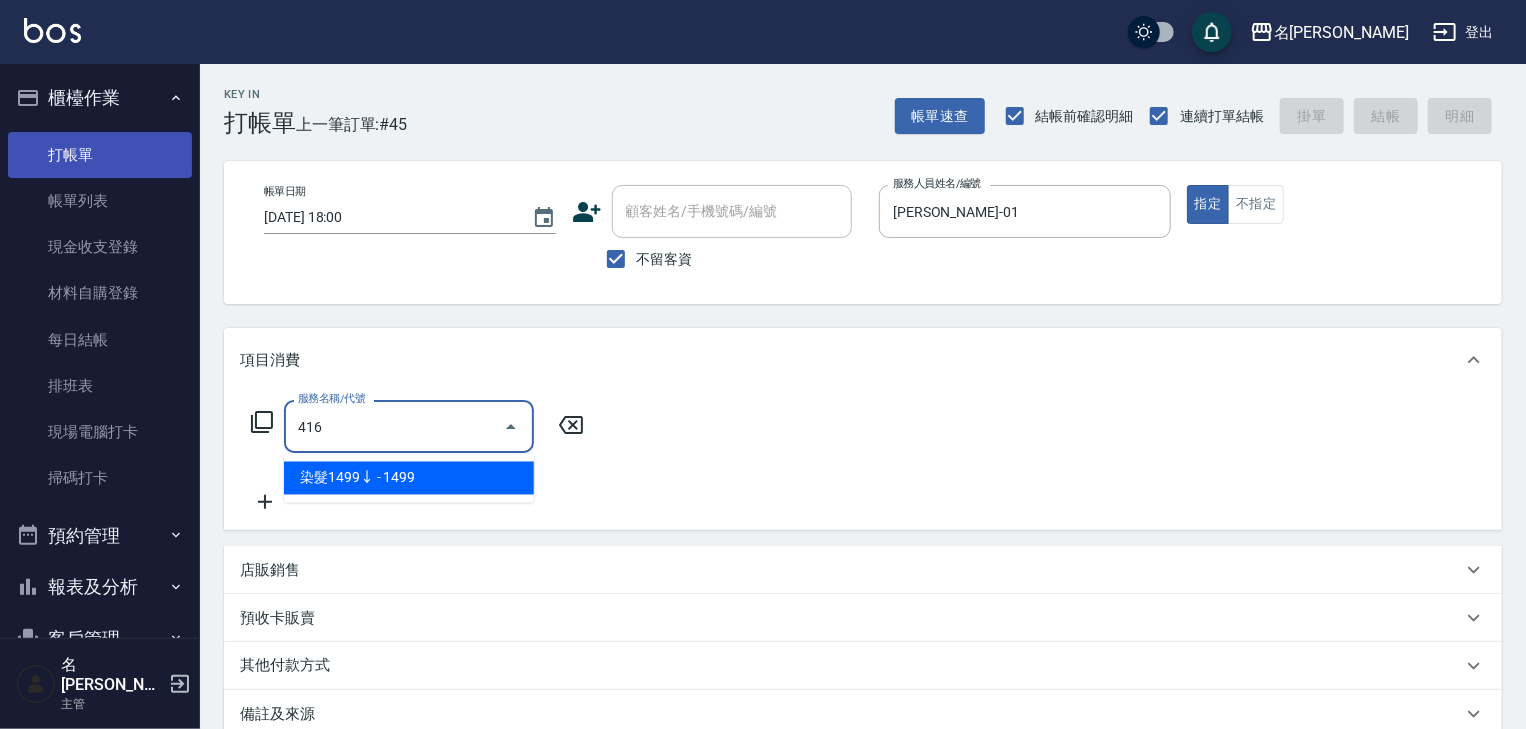 type on "染髮1499↓(416)" 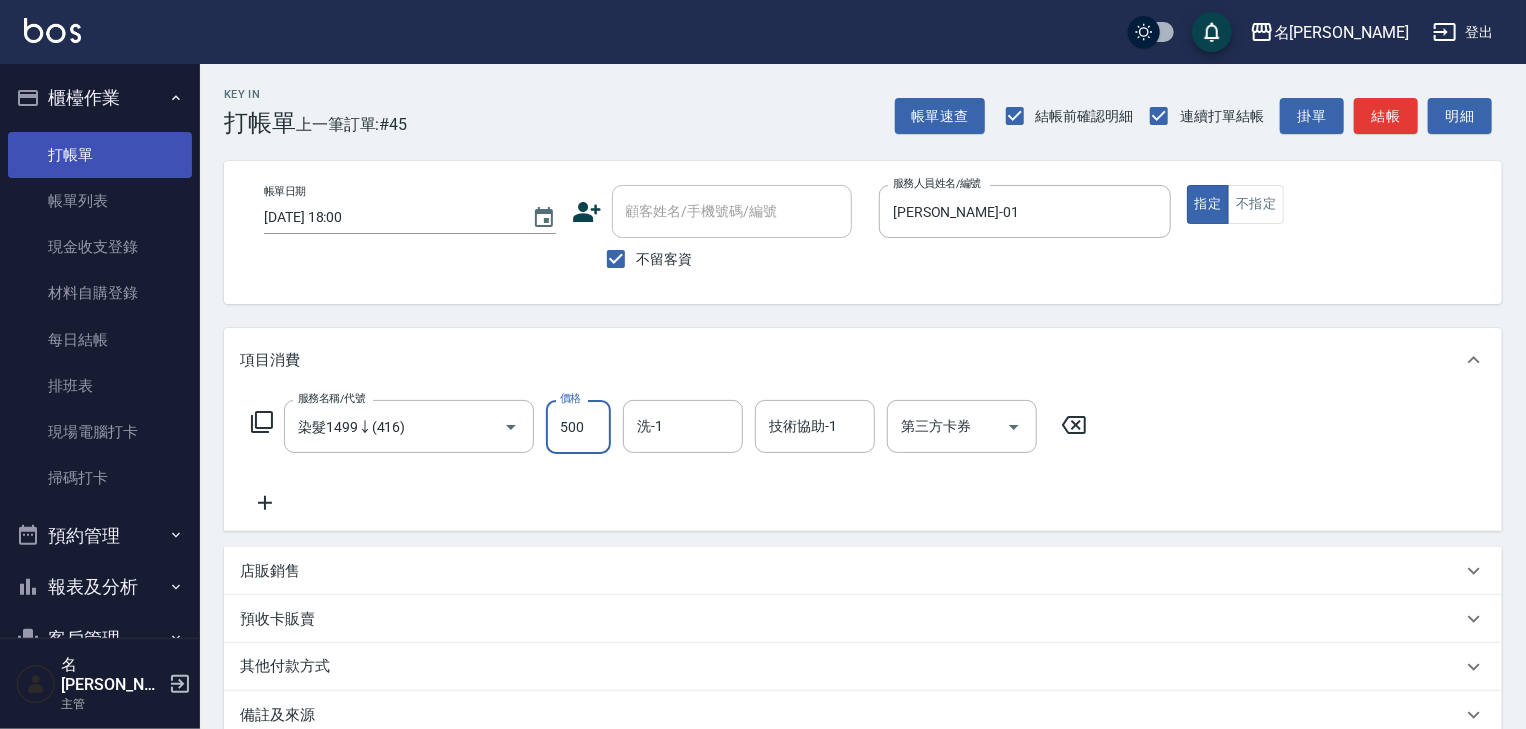 type on "500" 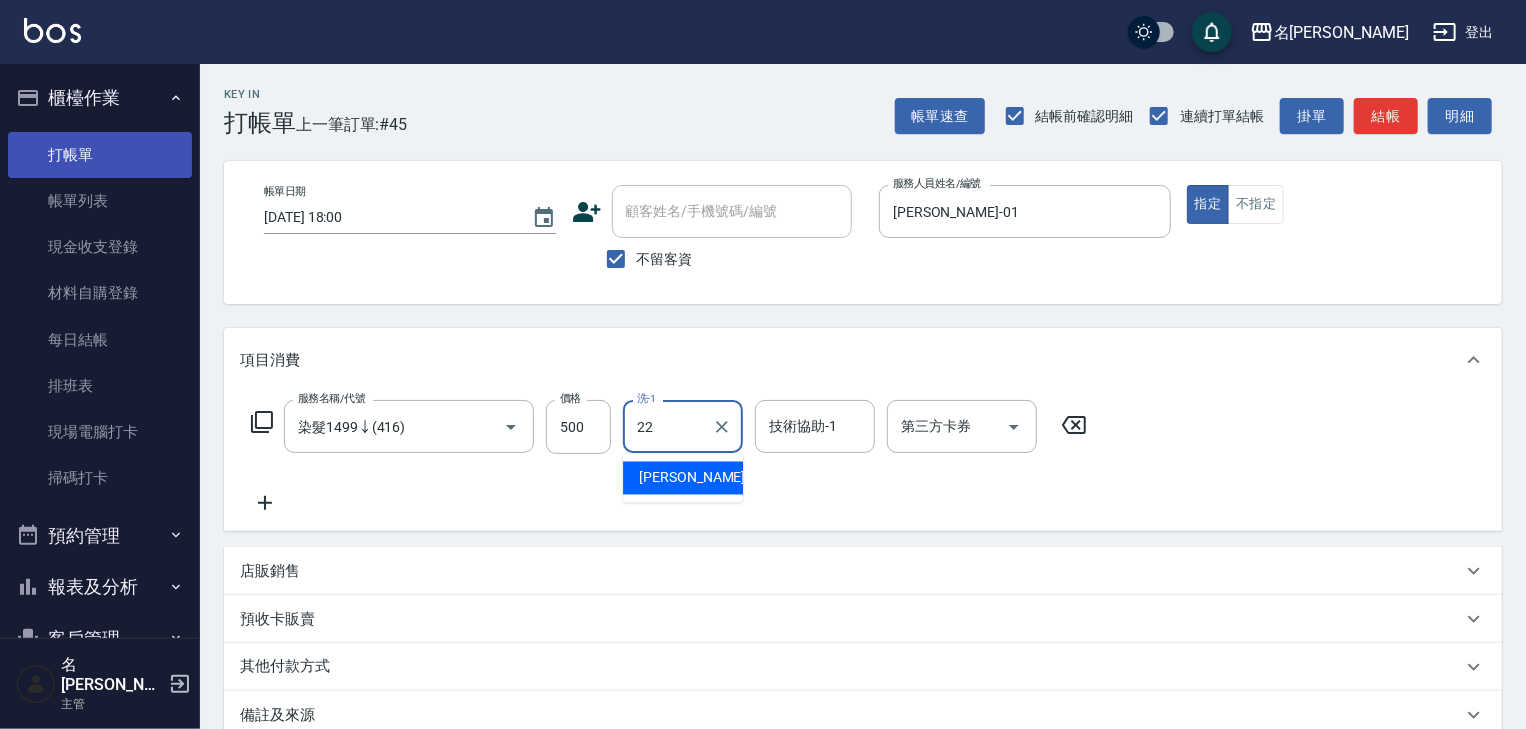 type on "王婕宇-22" 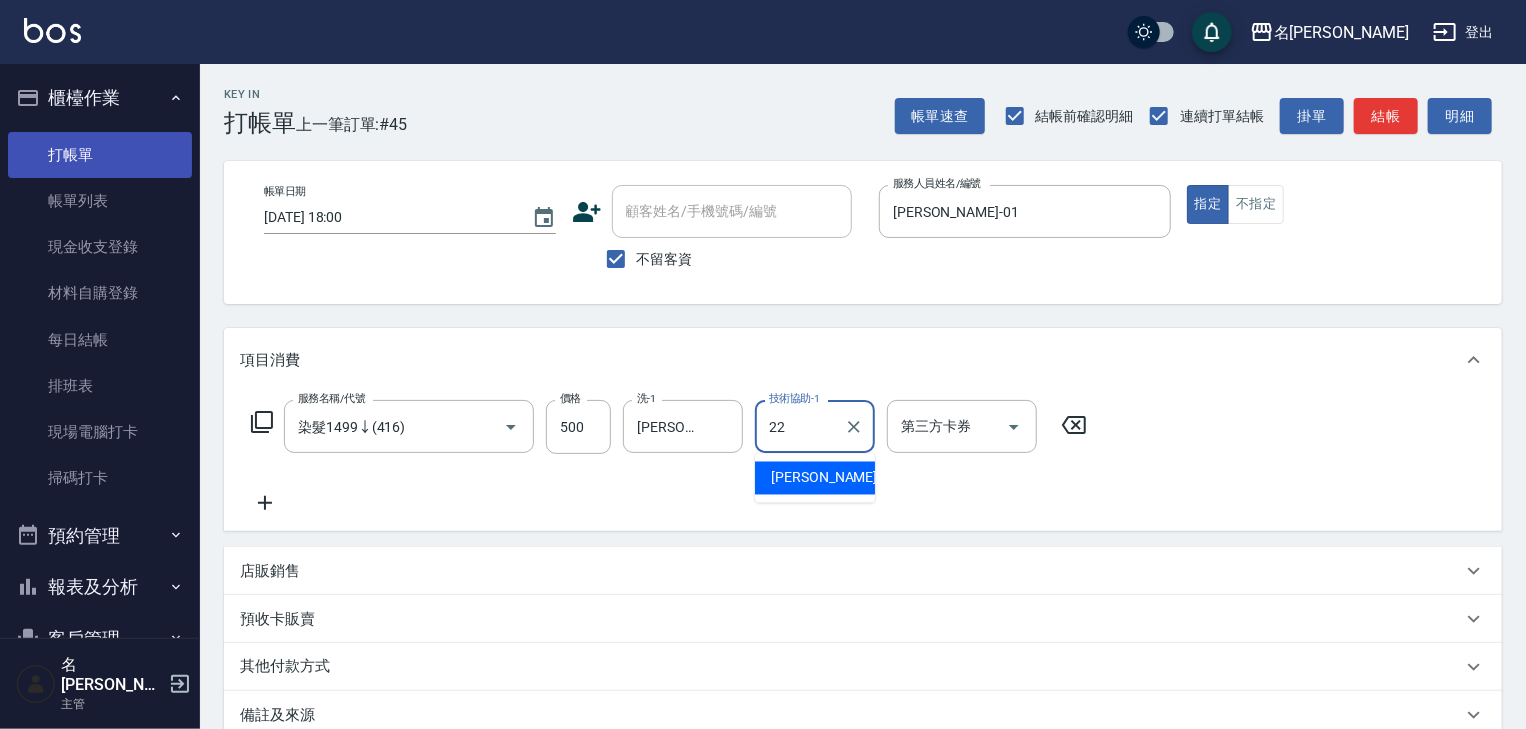 type on "王婕宇-22" 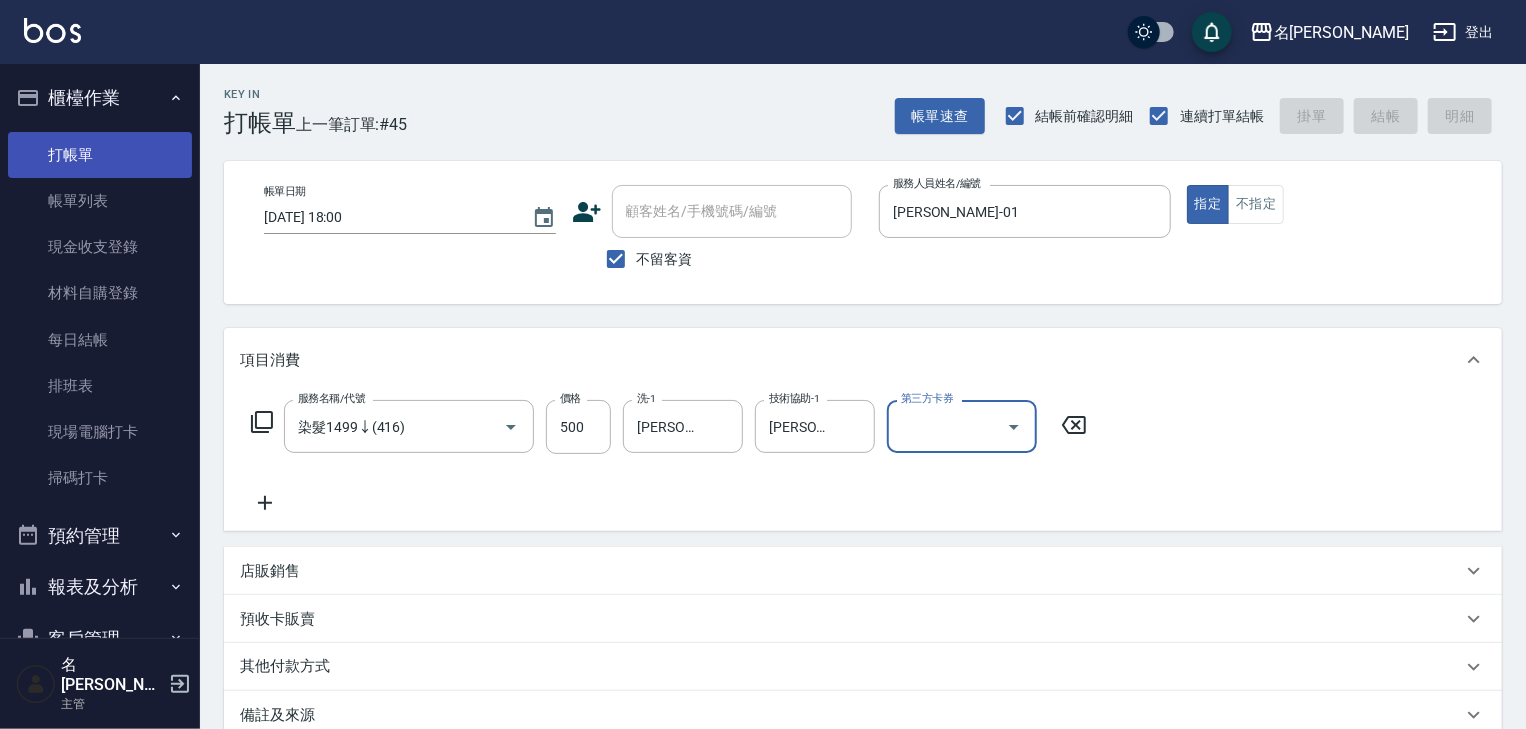 type on "2025/07/12 18:20" 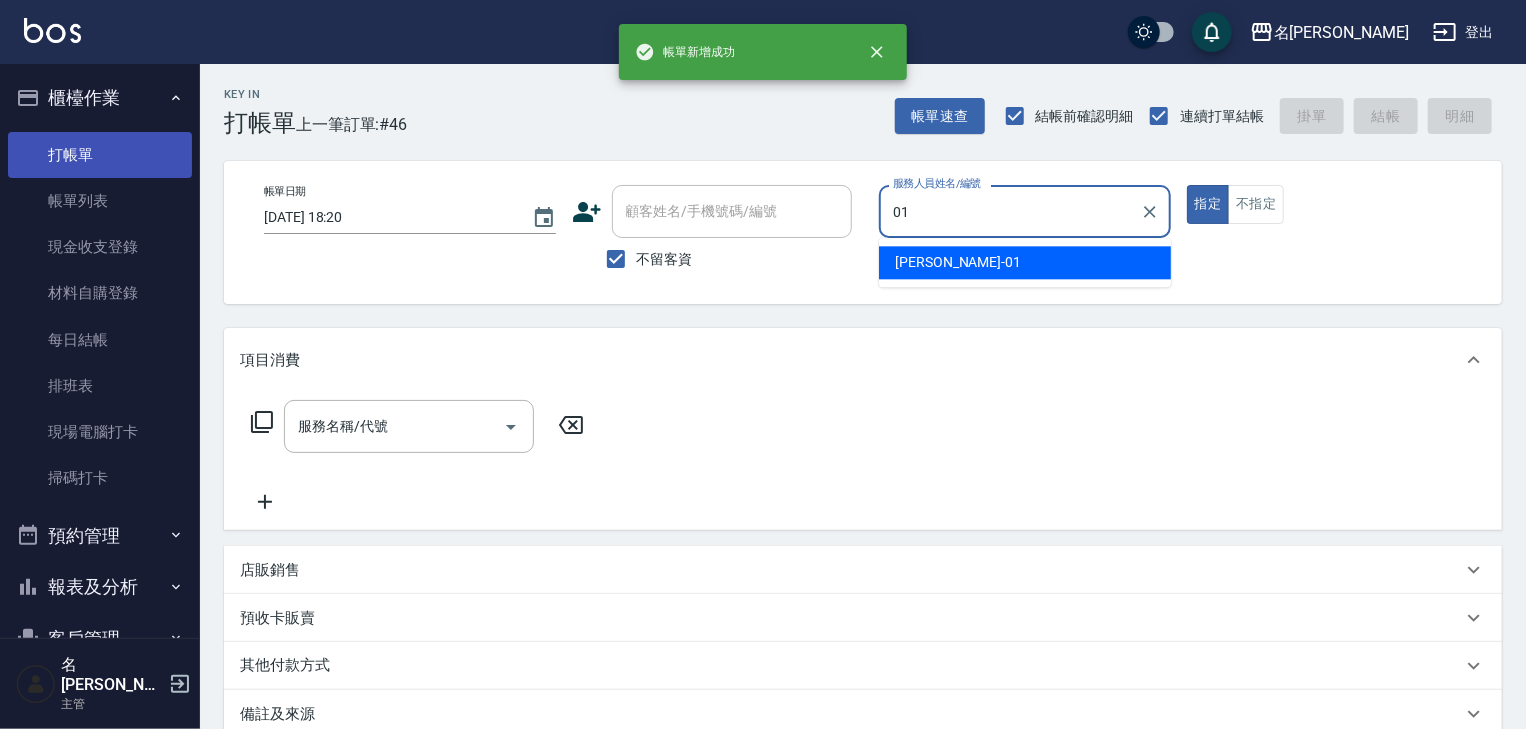 type on "Joyce-01" 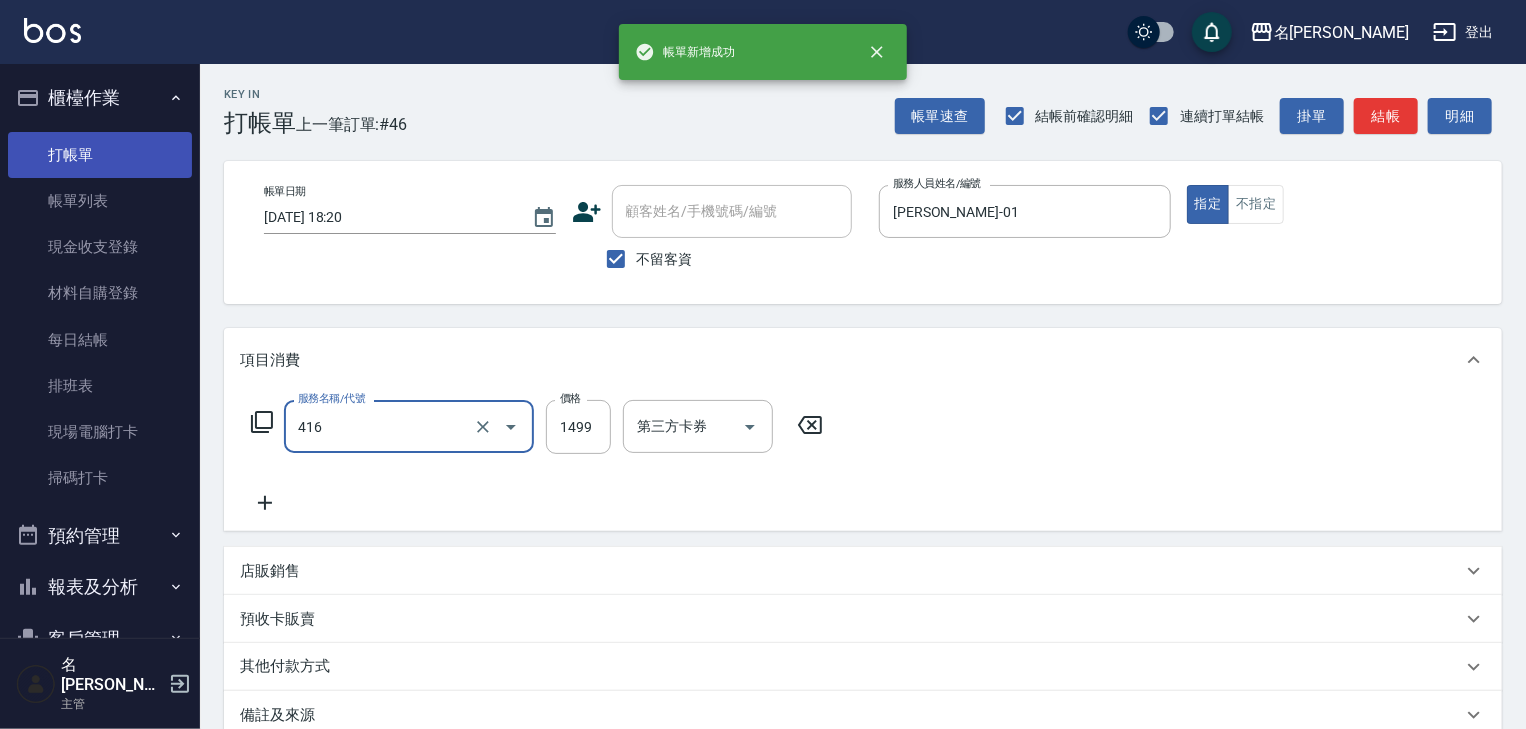 type on "染髮1499↓(416)" 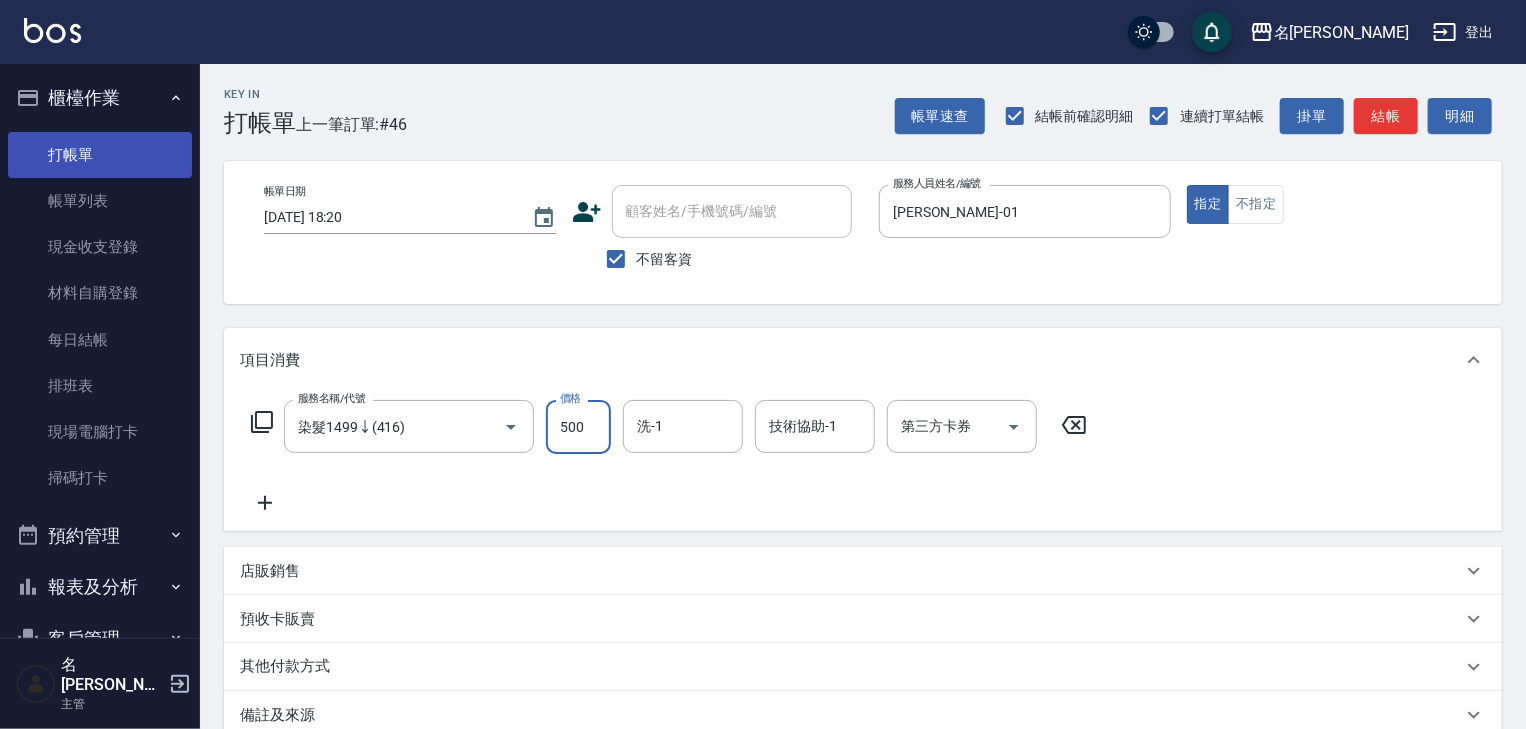 type on "500" 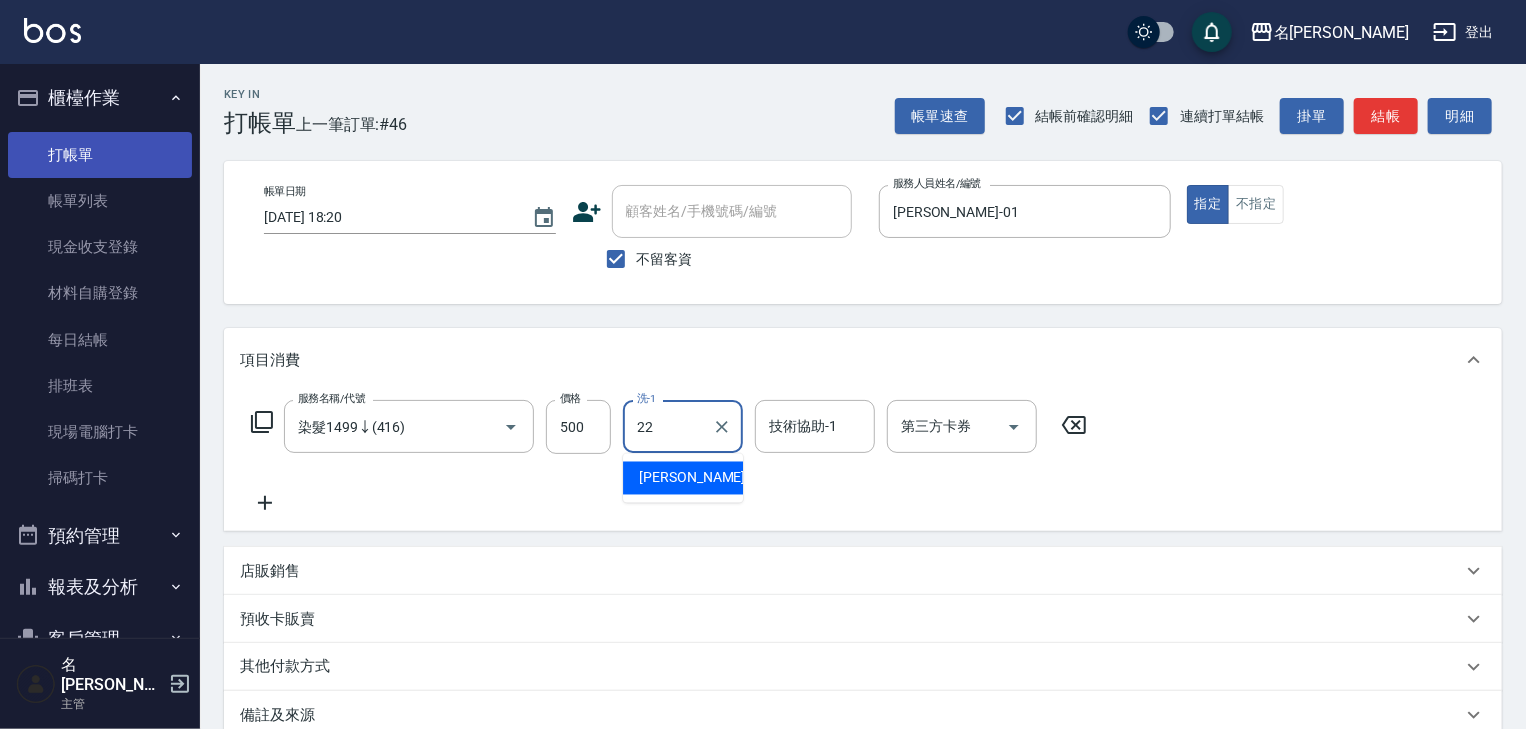 type on "王婕宇-22" 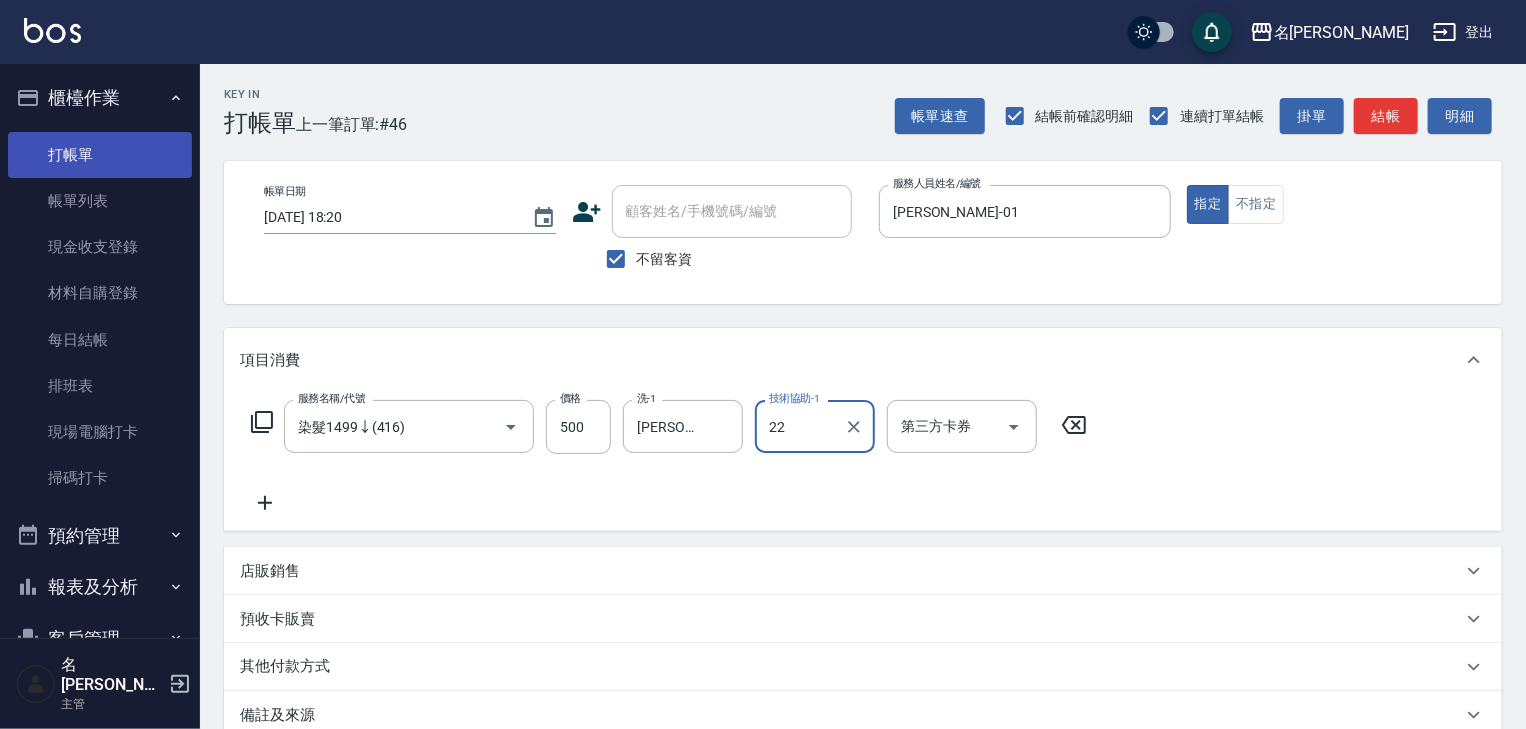 type on "王婕宇-22" 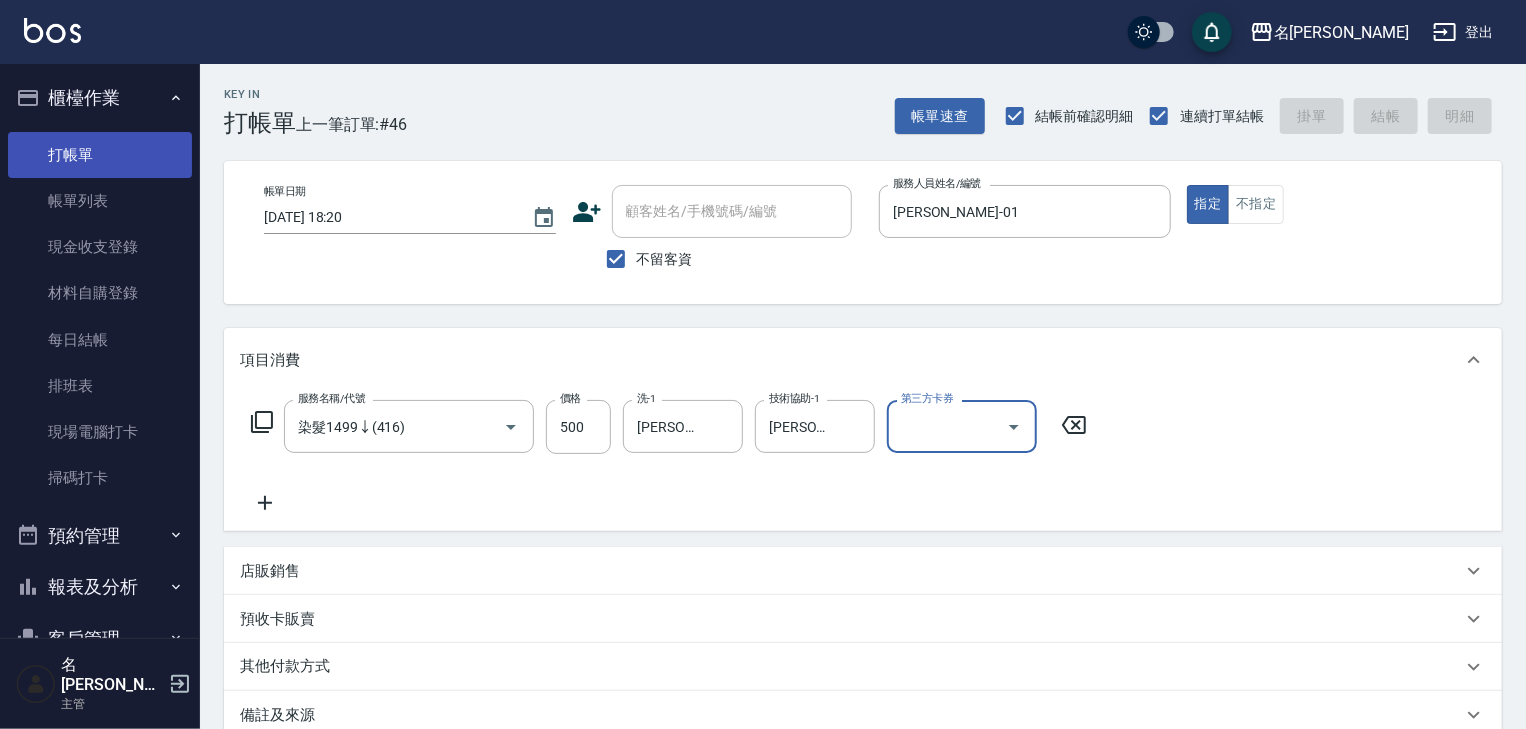 type 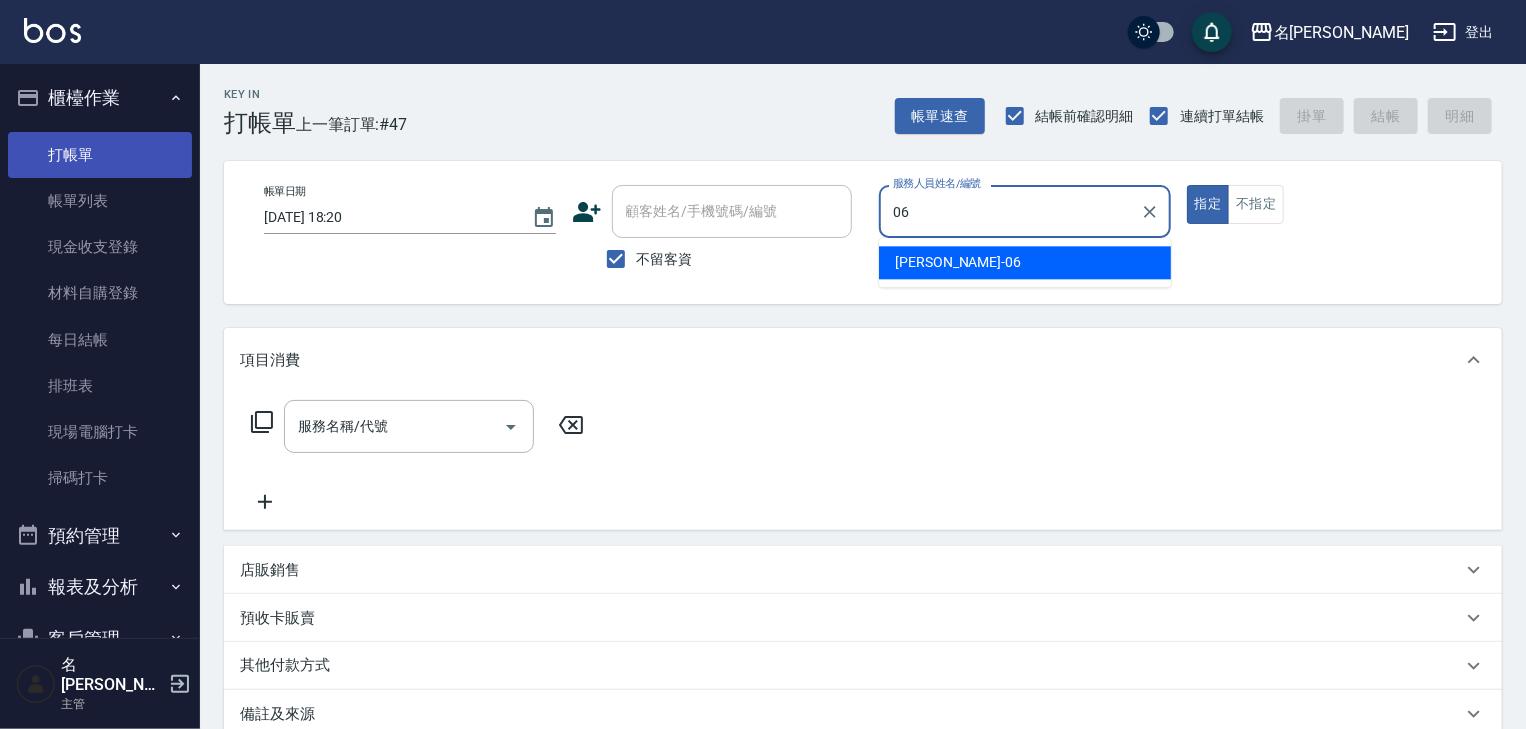 type on "阿龔-06" 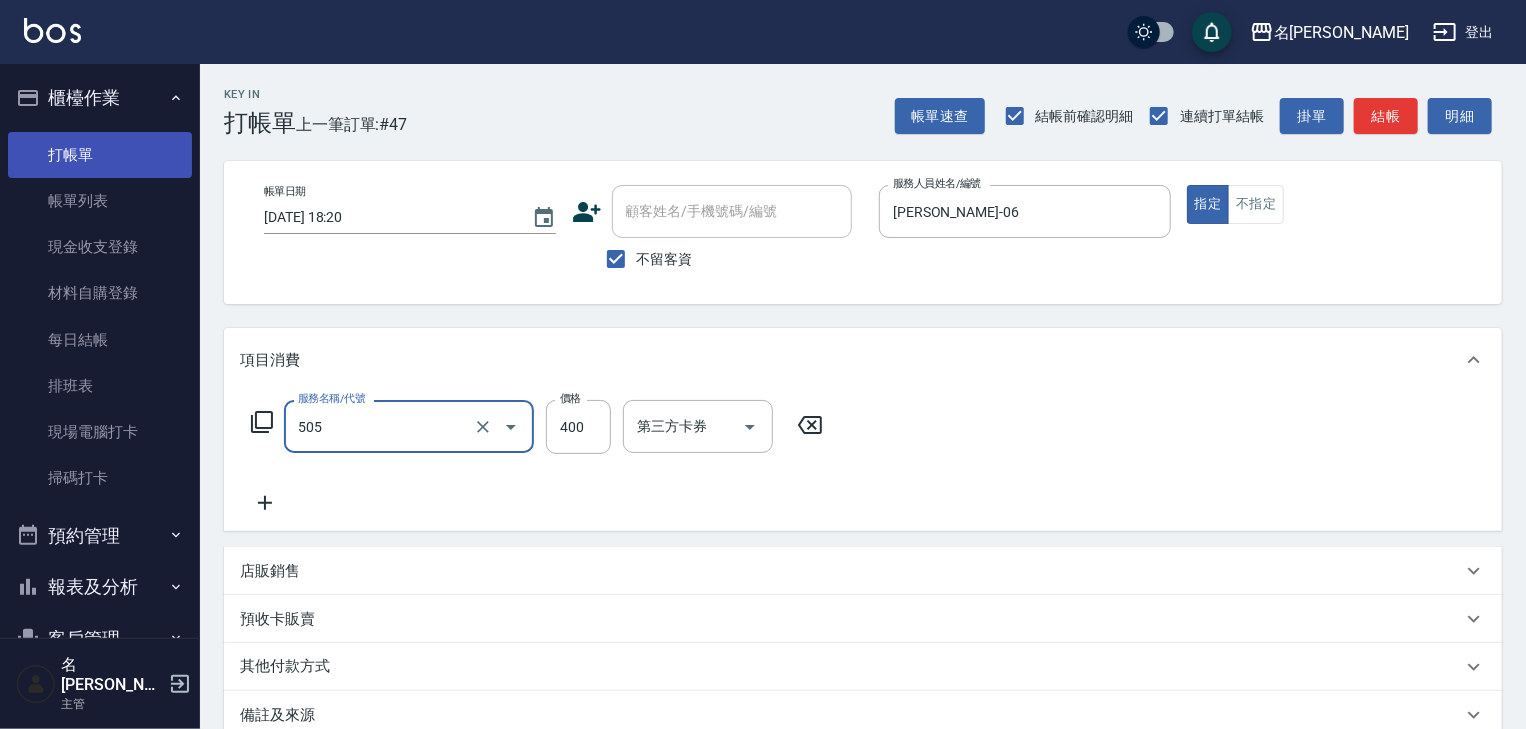 type on "洗髮(505)" 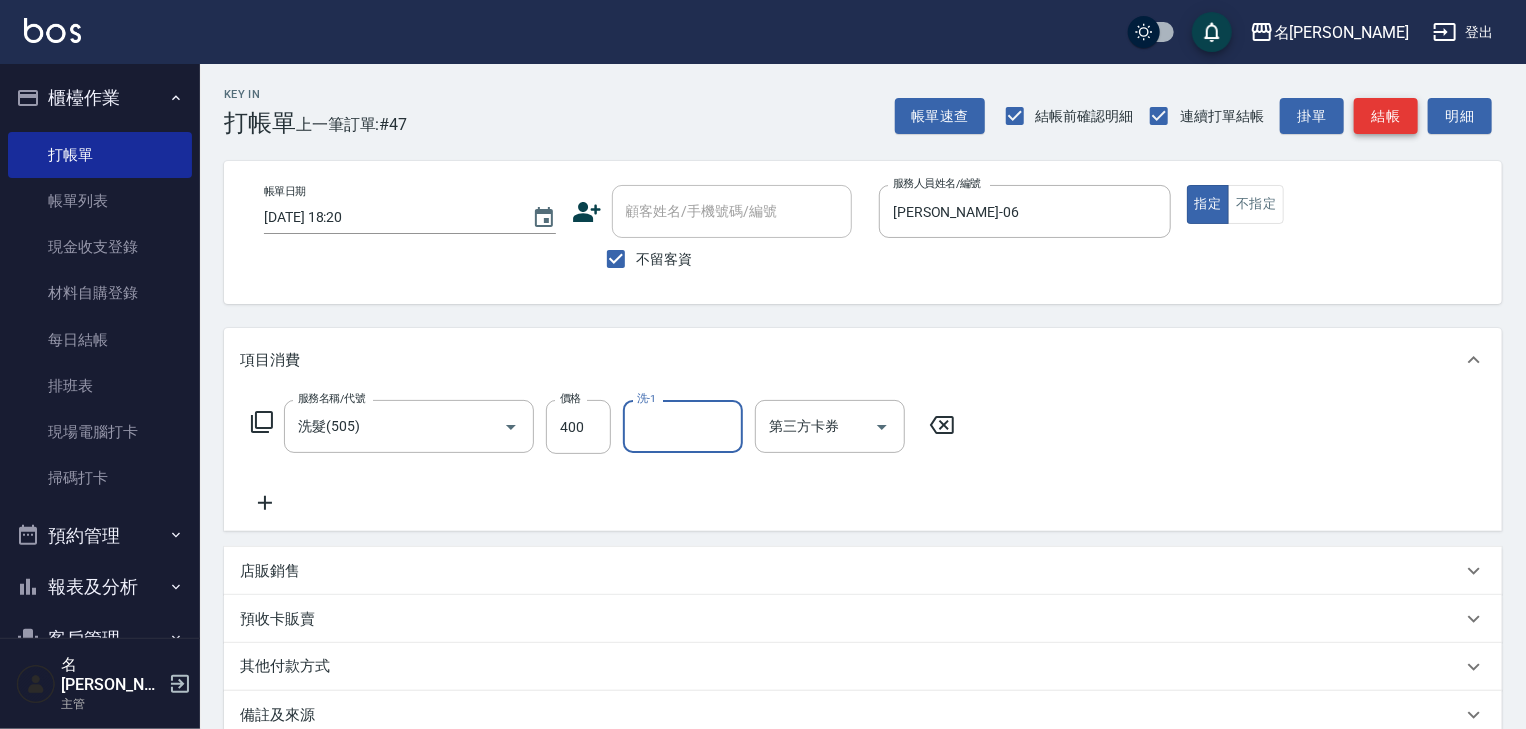click on "結帳" at bounding box center (1386, 116) 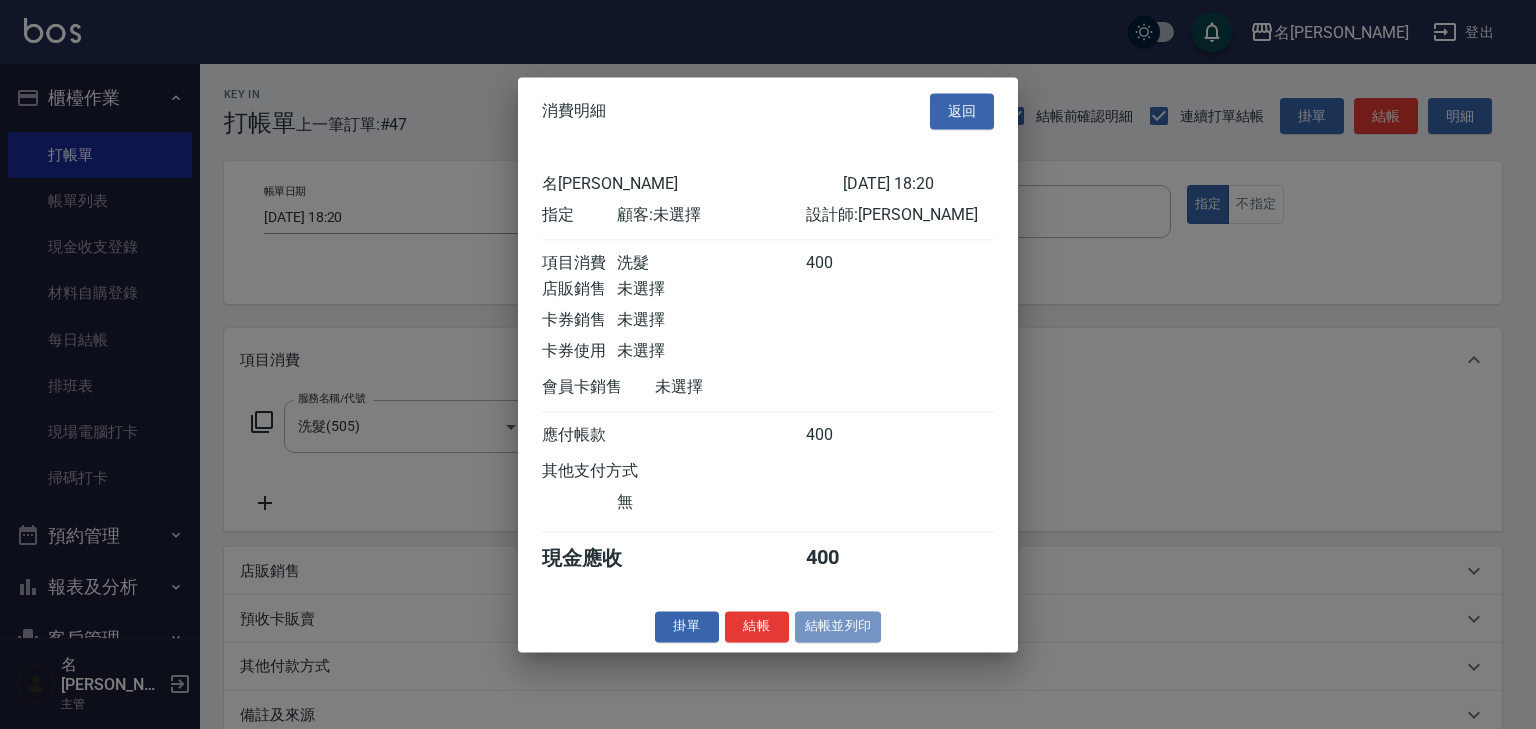 drag, startPoint x: 879, startPoint y: 641, endPoint x: 864, endPoint y: 652, distance: 18.601076 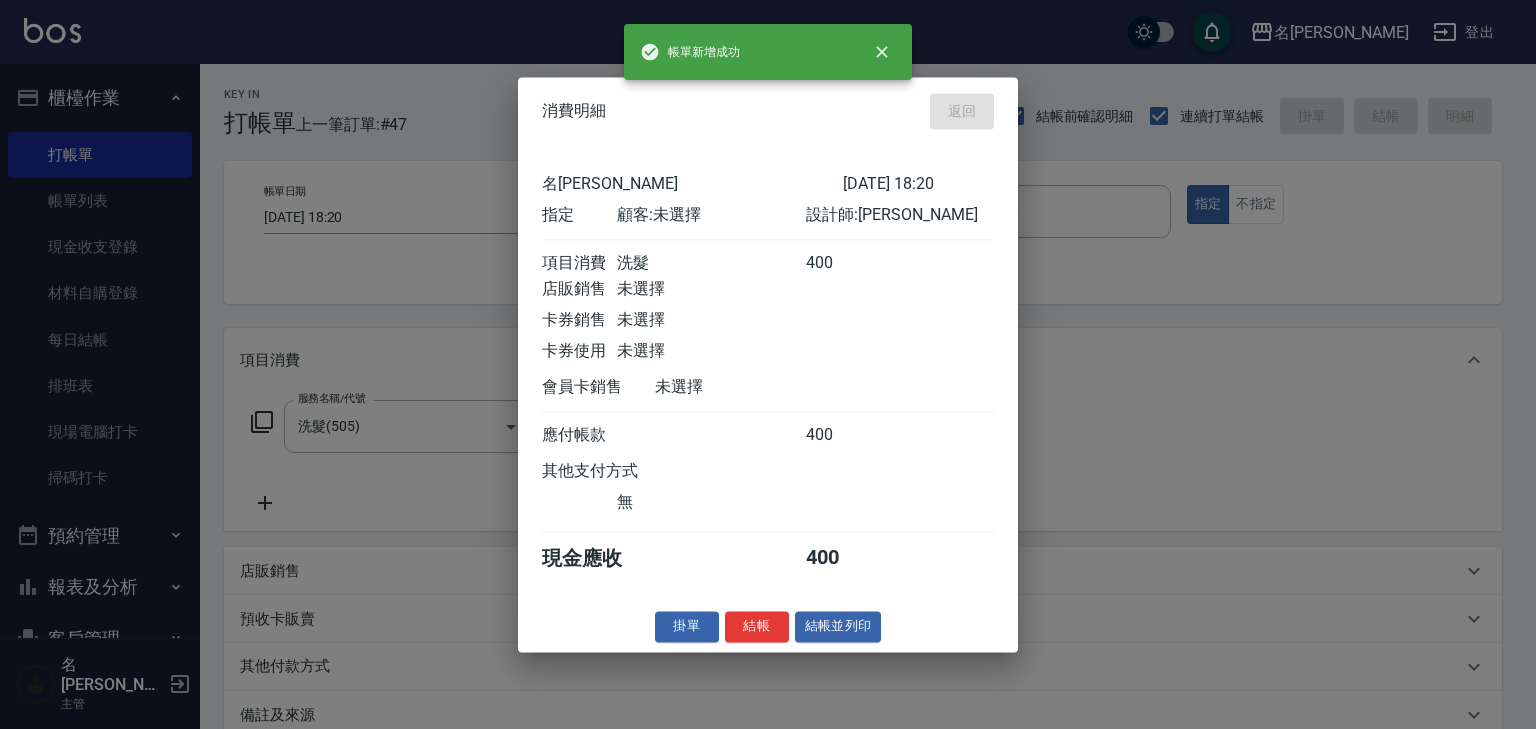 type on "2025/07/12 18:22" 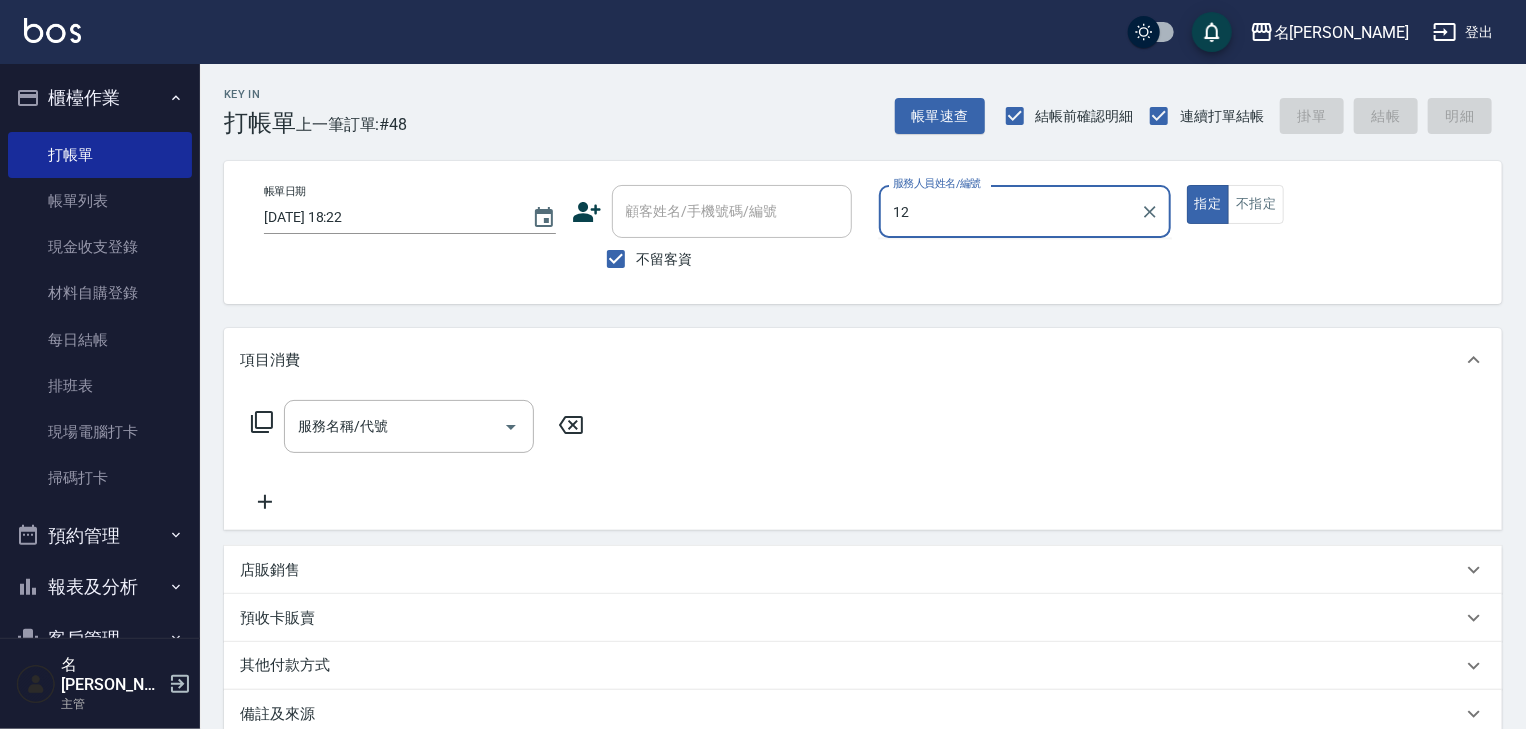 type on "[PERSON_NAME]-12" 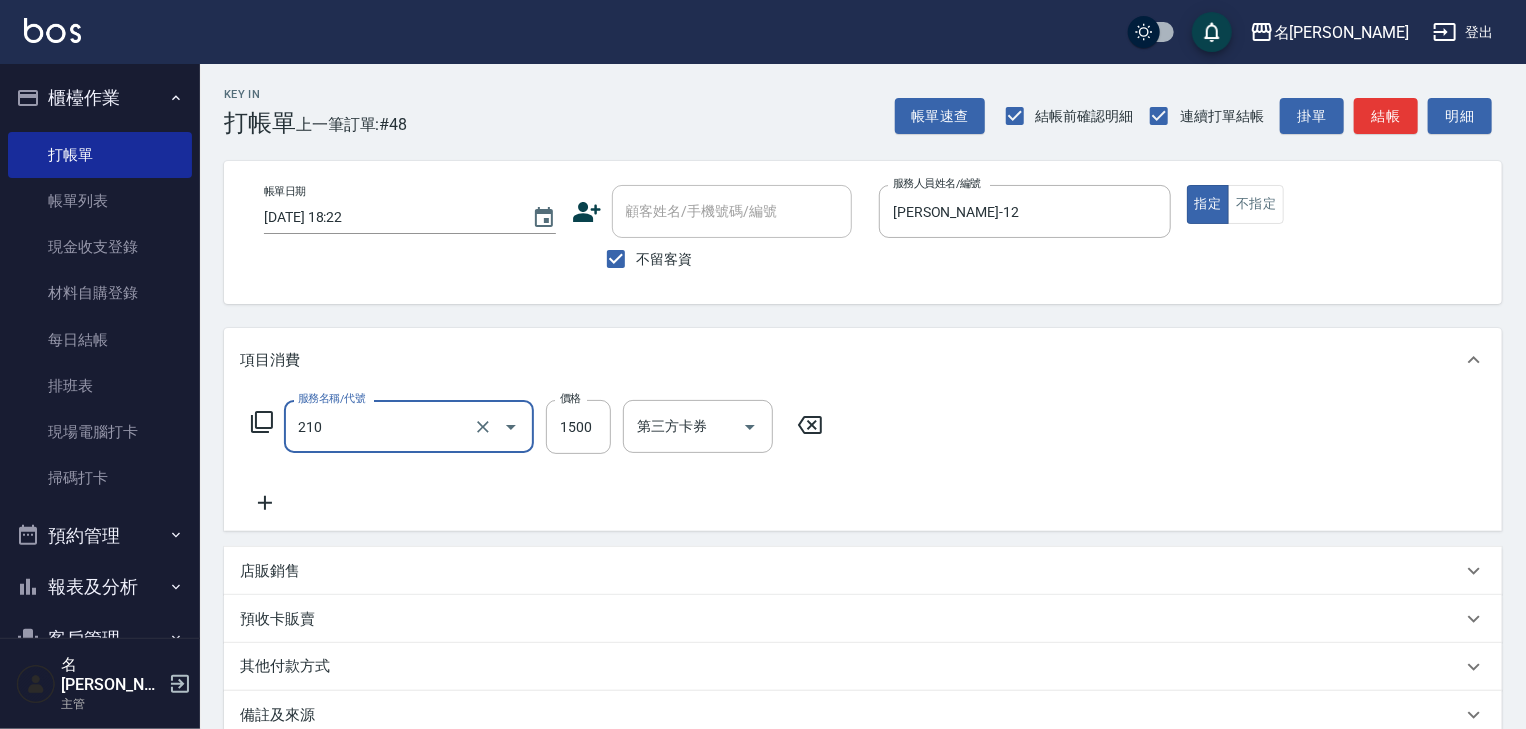type on "離子燙(自備)(210)" 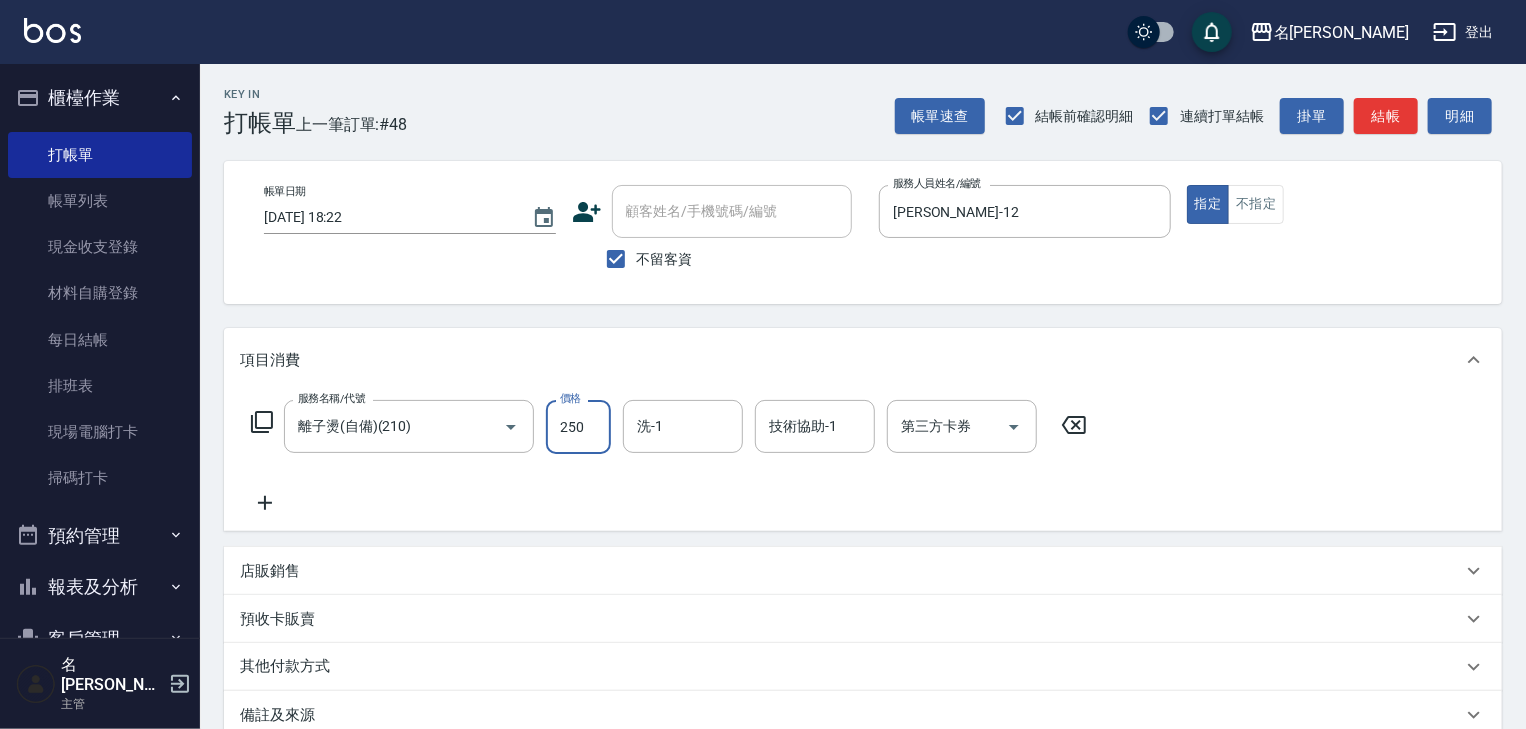 type on "2500" 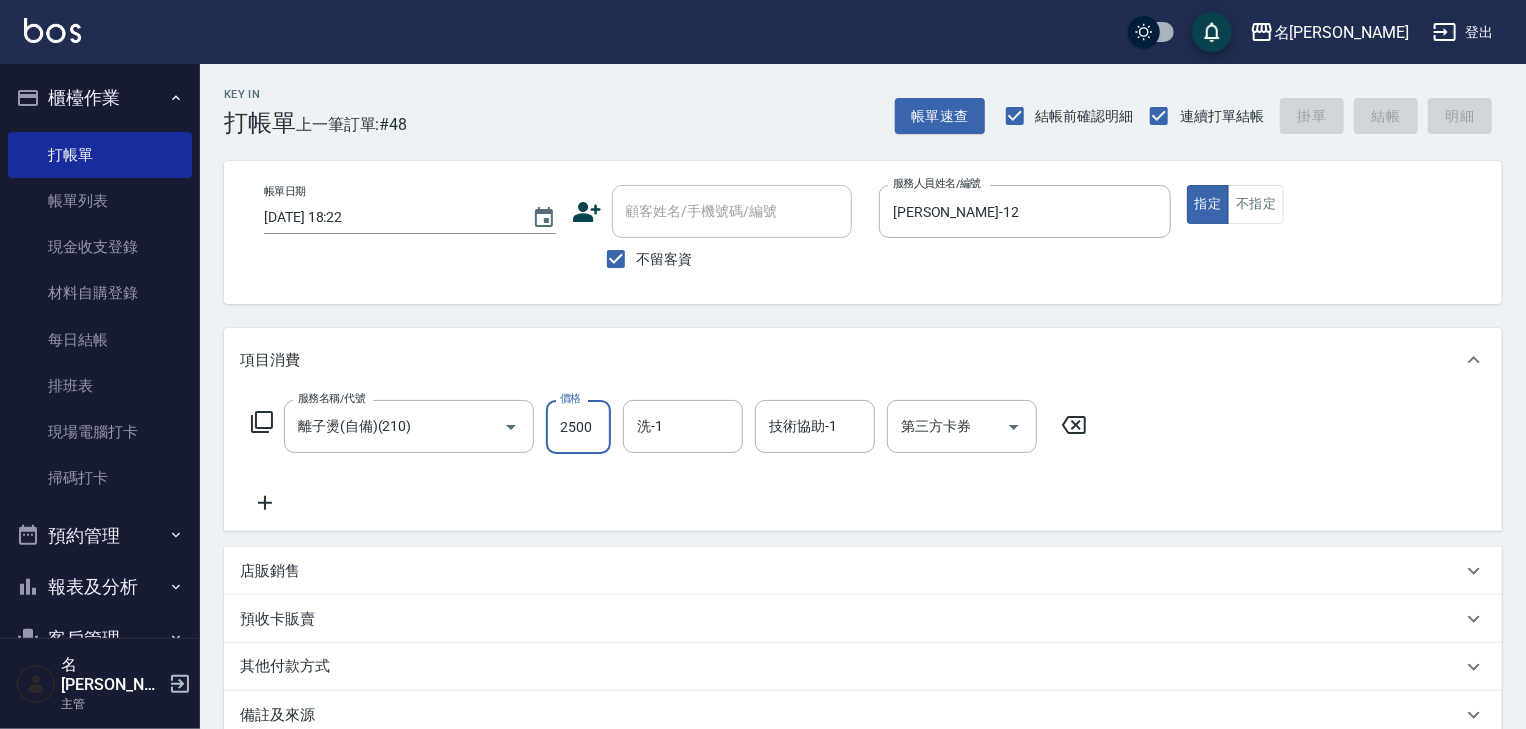 type on "2025/07/12 18:46" 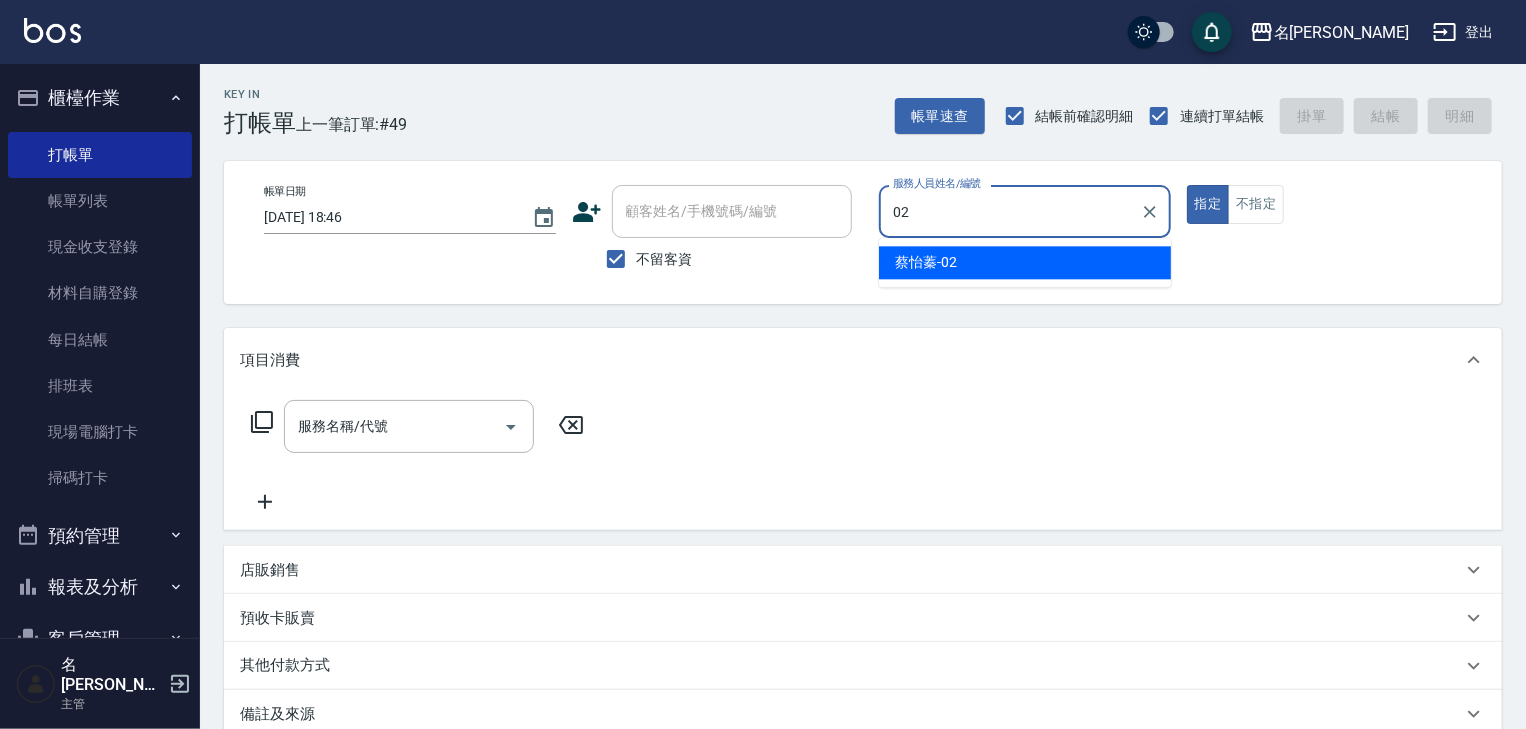 type on "蔡怡蓁-02" 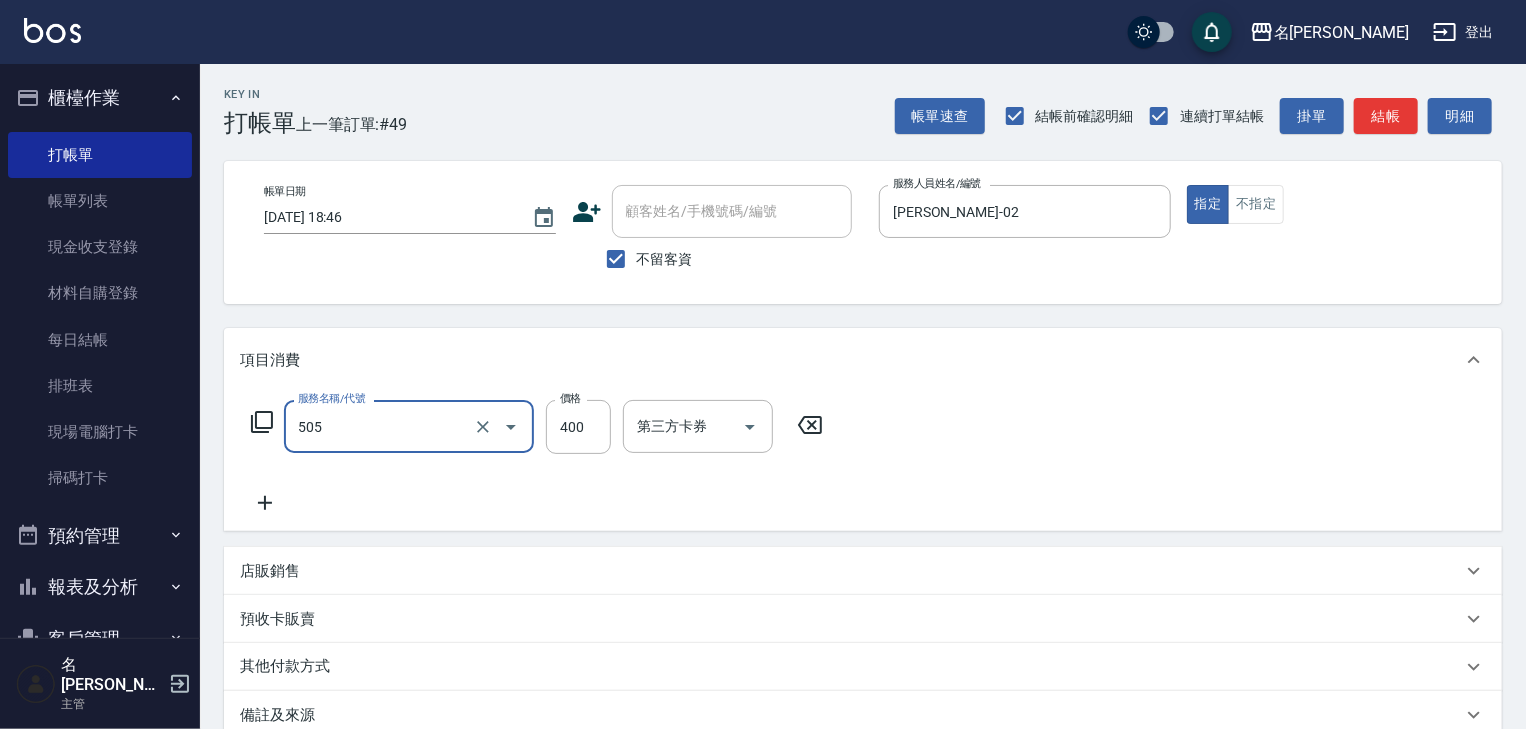 type on "洗髮(505)" 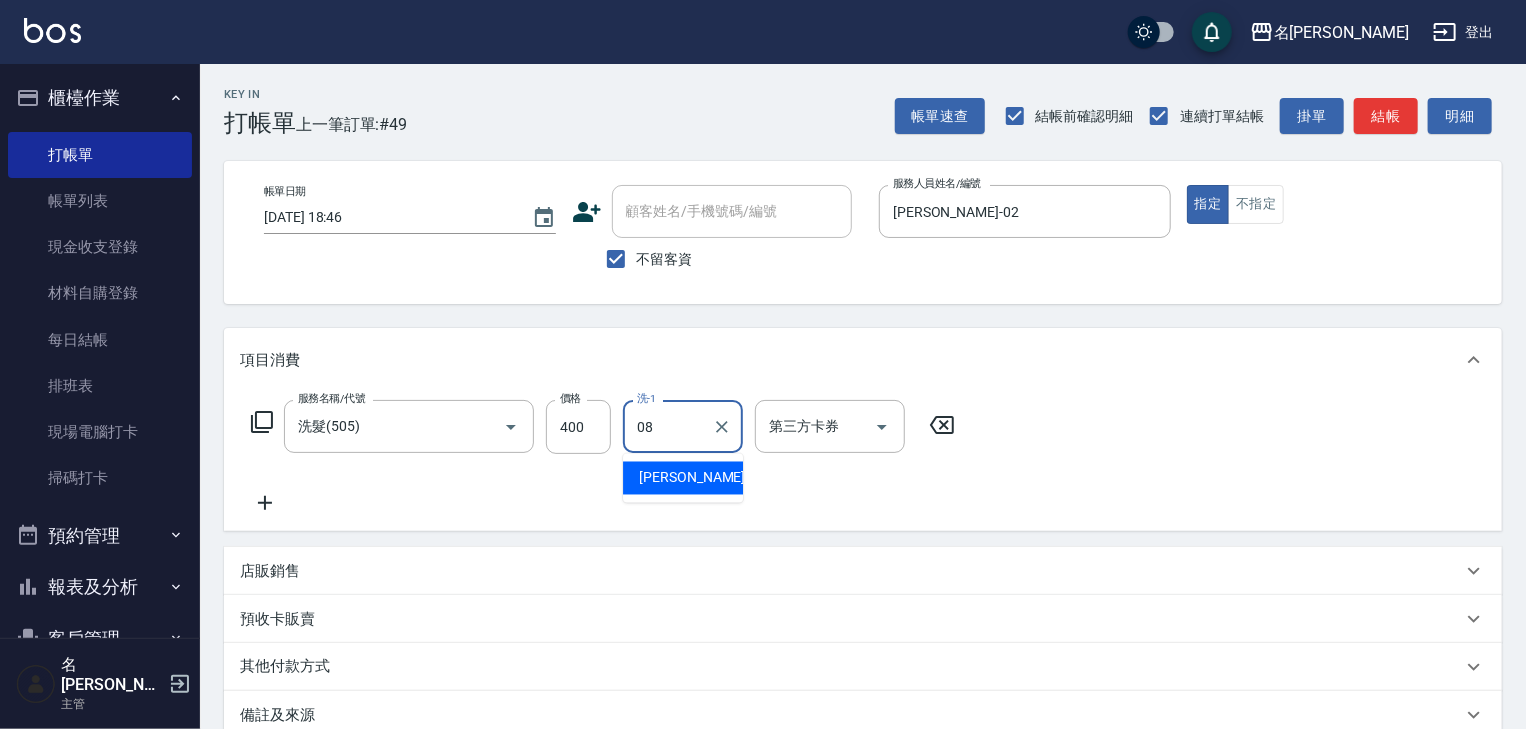 type on "蔡慈恩-08" 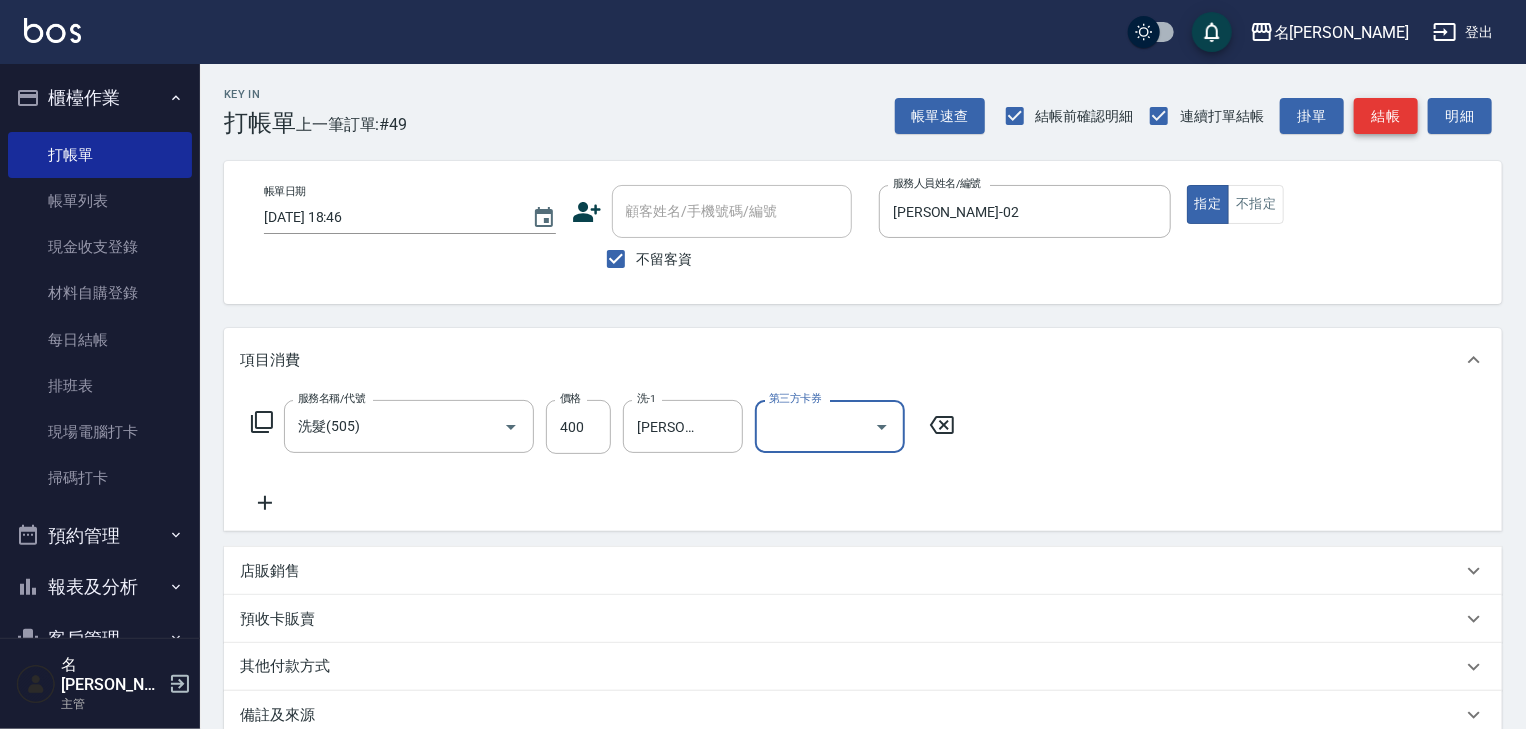 click on "結帳" at bounding box center (1386, 116) 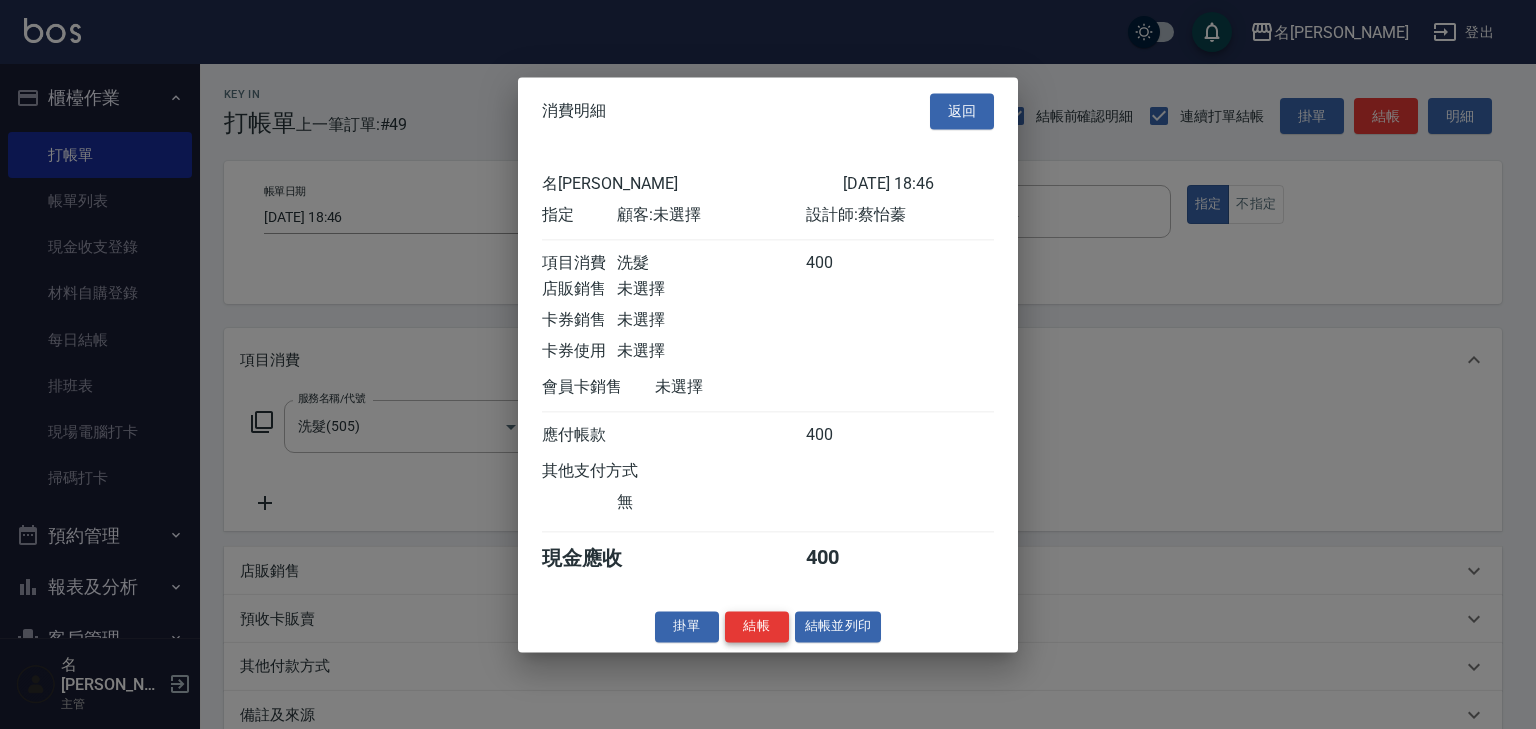 click on "結帳" at bounding box center [757, 626] 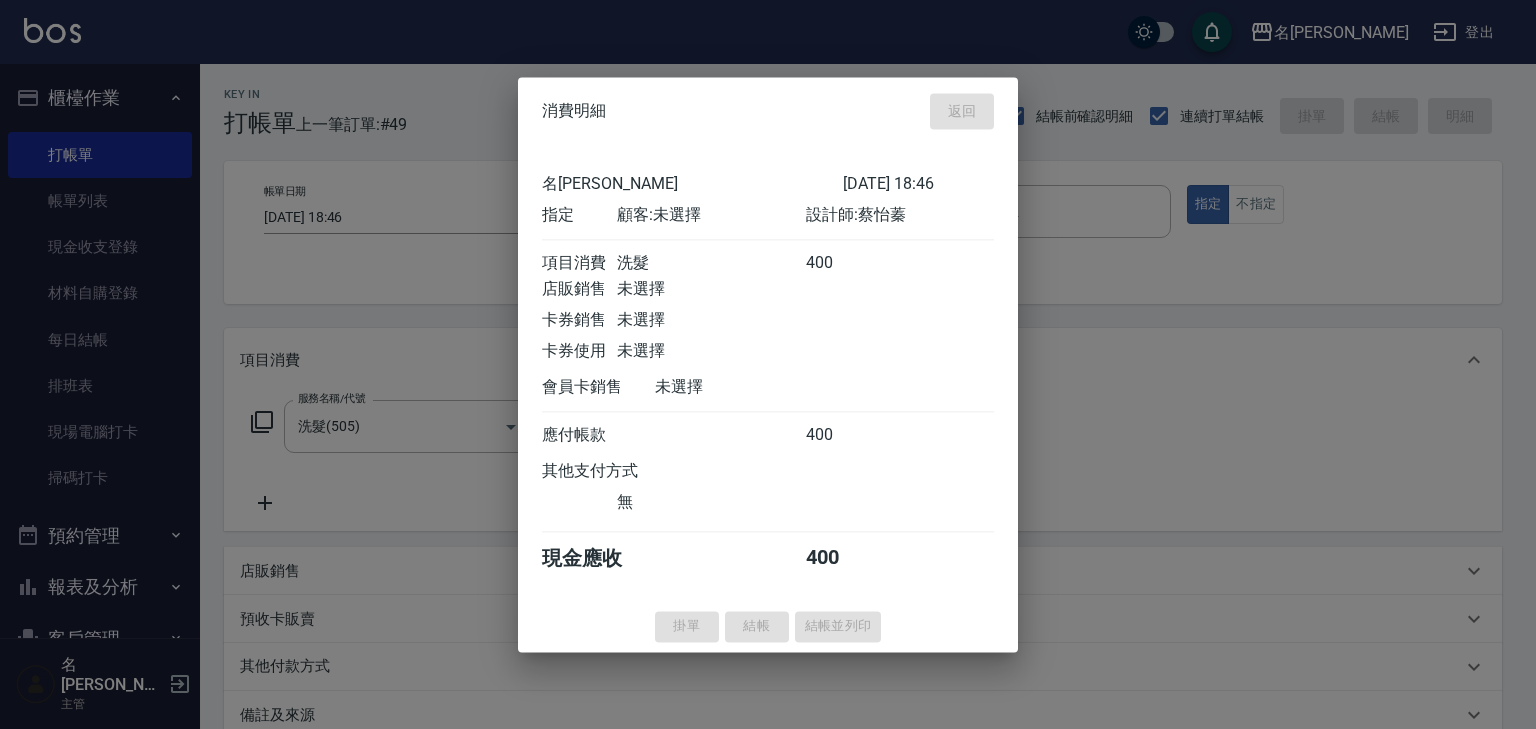 type on "2025/07/12 18:49" 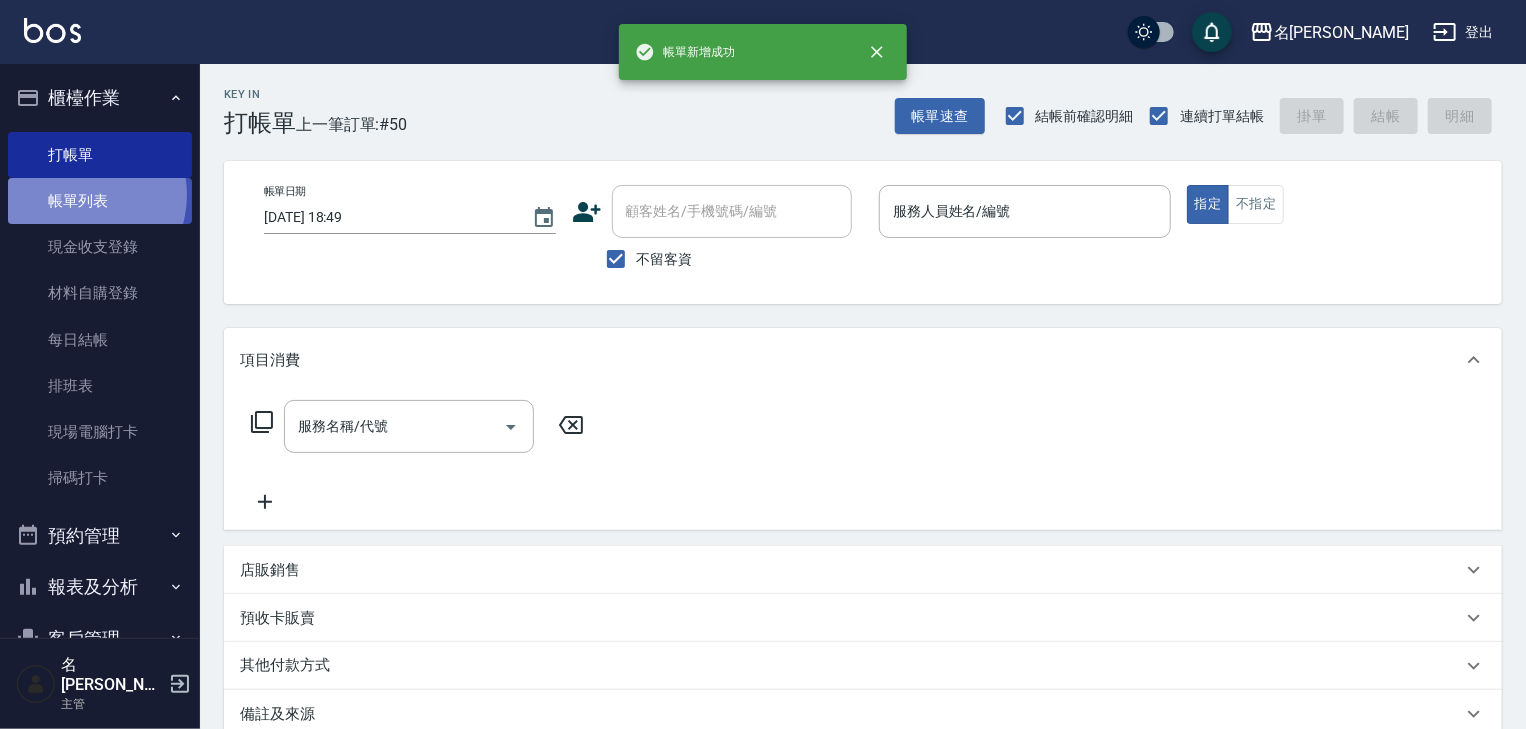 click on "帳單列表" at bounding box center (100, 201) 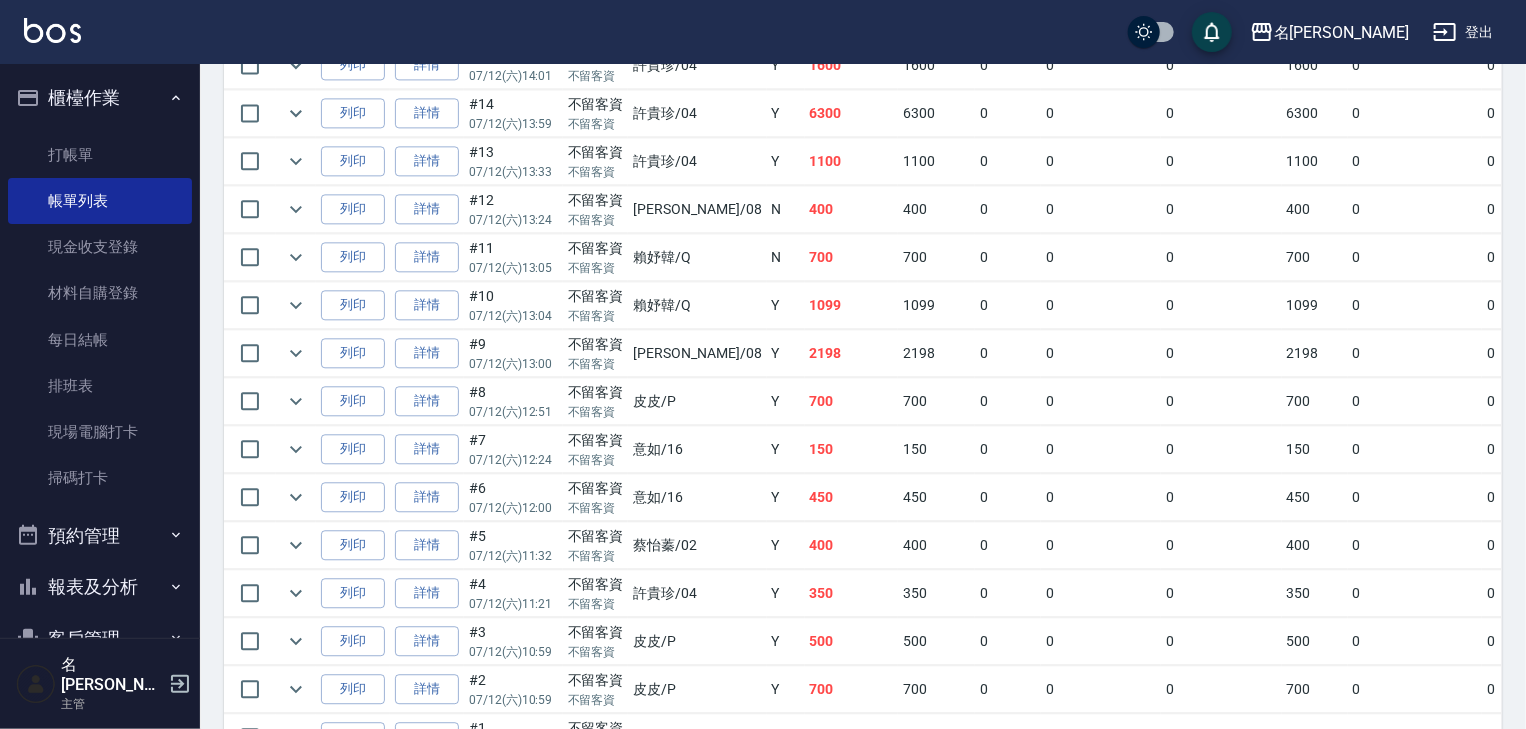 scroll, scrollTop: 2406, scrollLeft: 0, axis: vertical 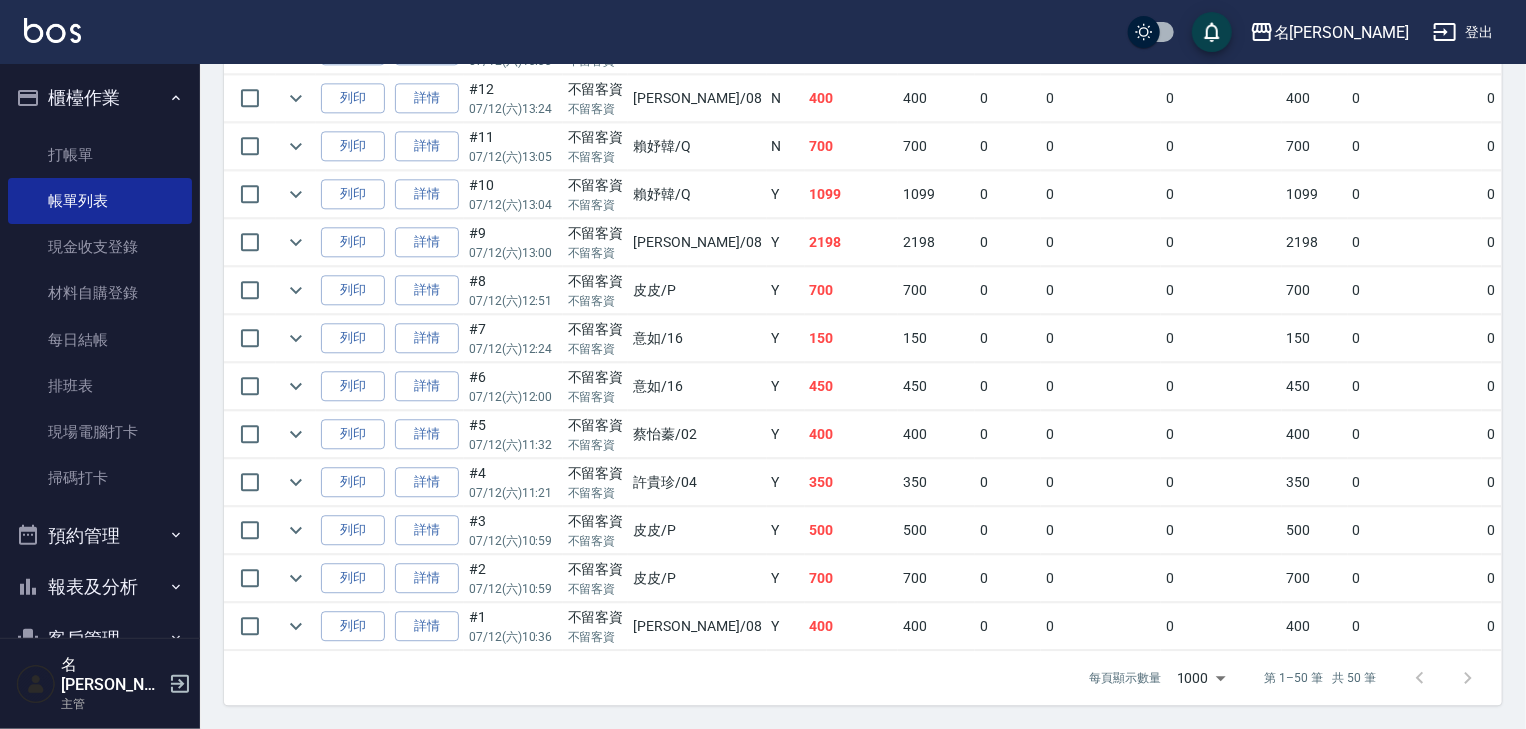 click at bounding box center [52, 30] 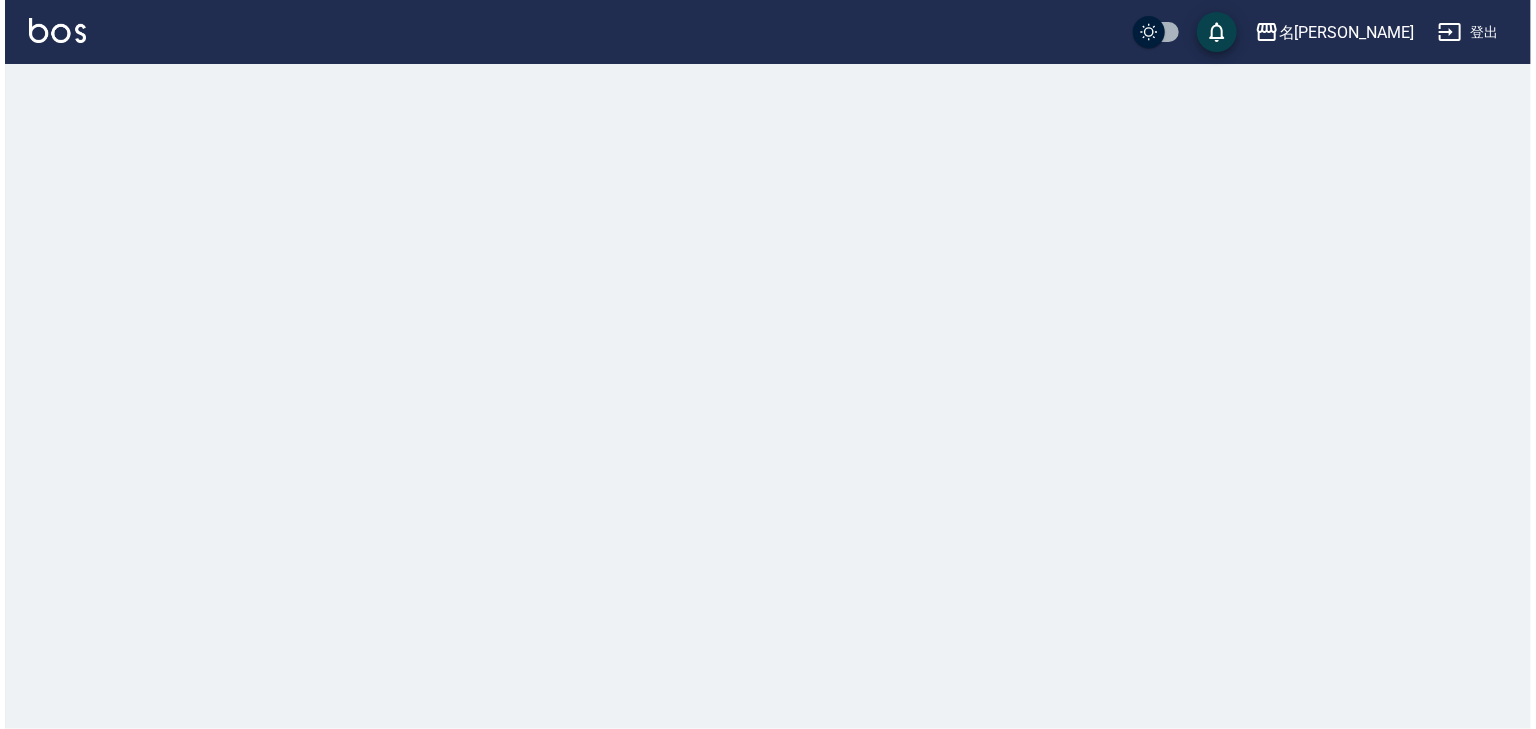 scroll, scrollTop: 0, scrollLeft: 0, axis: both 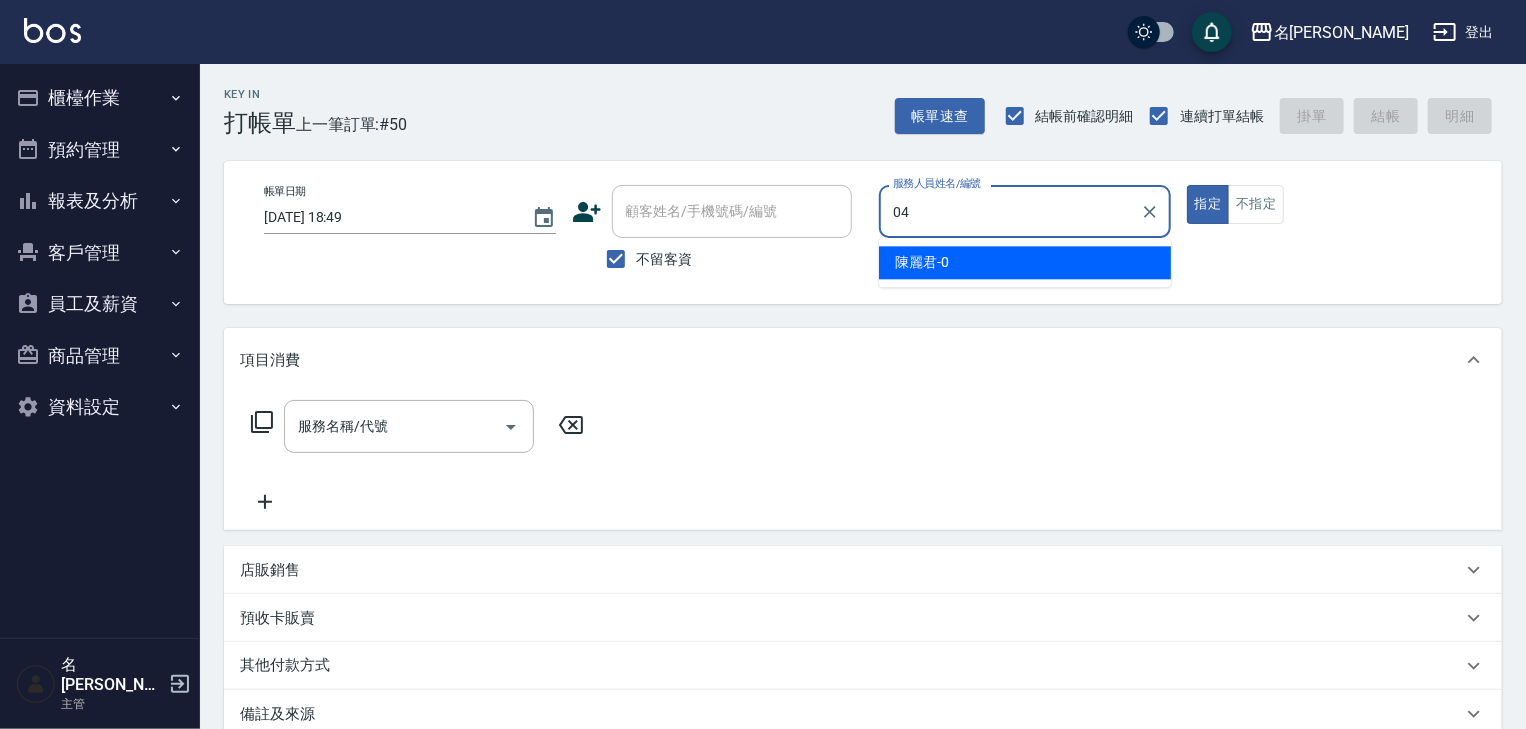 type on "許貴珍-04" 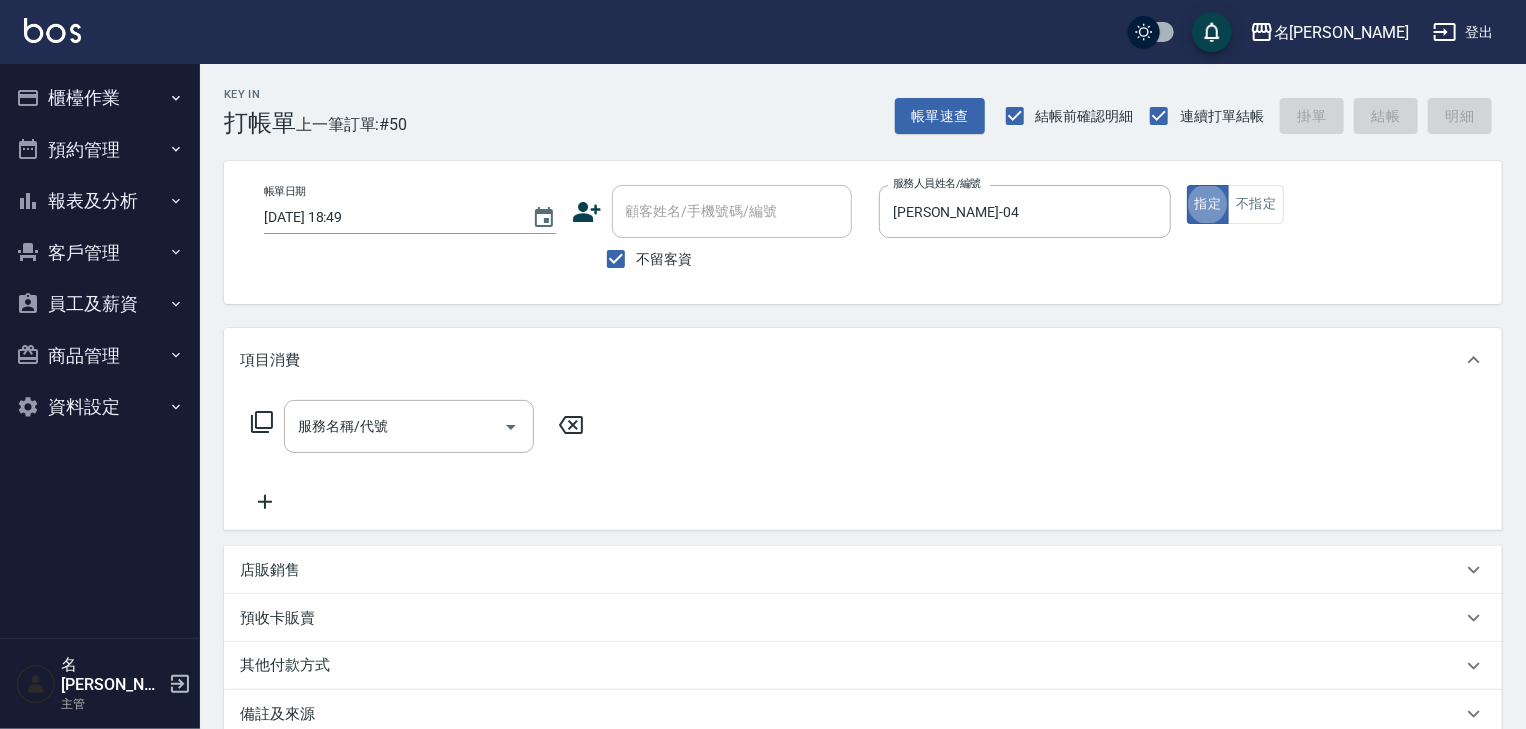 type on "true" 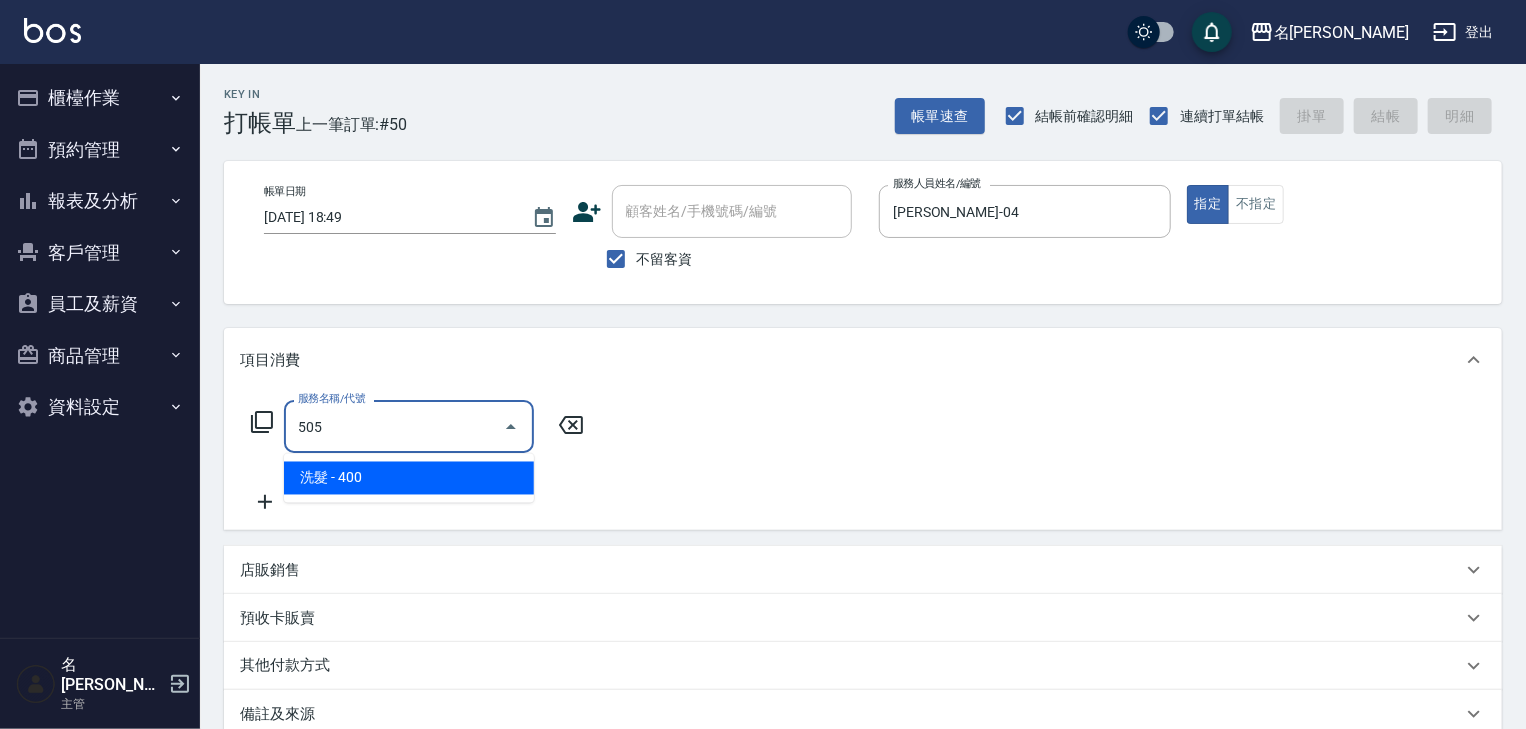 type on "洗髮(505)" 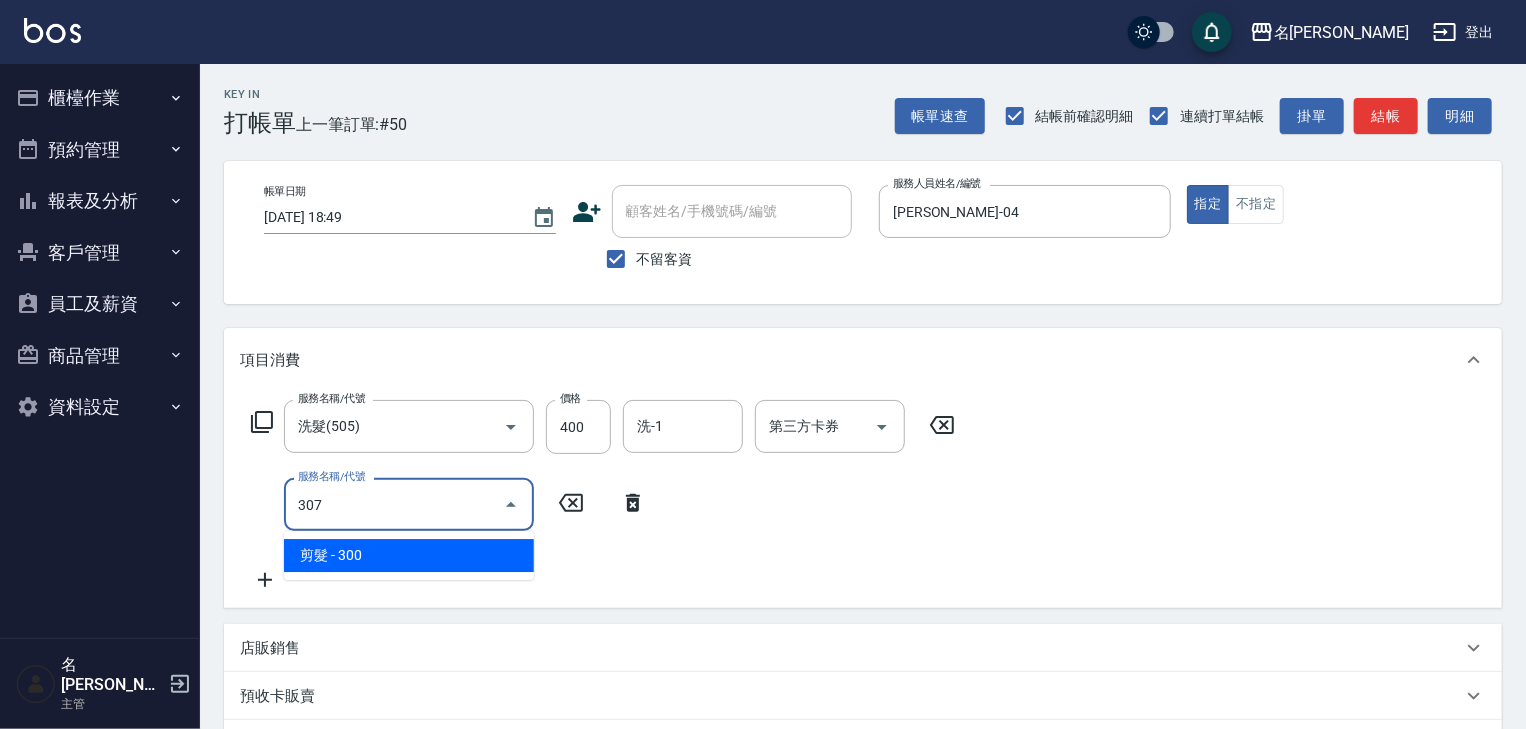 type on "剪髮(307)" 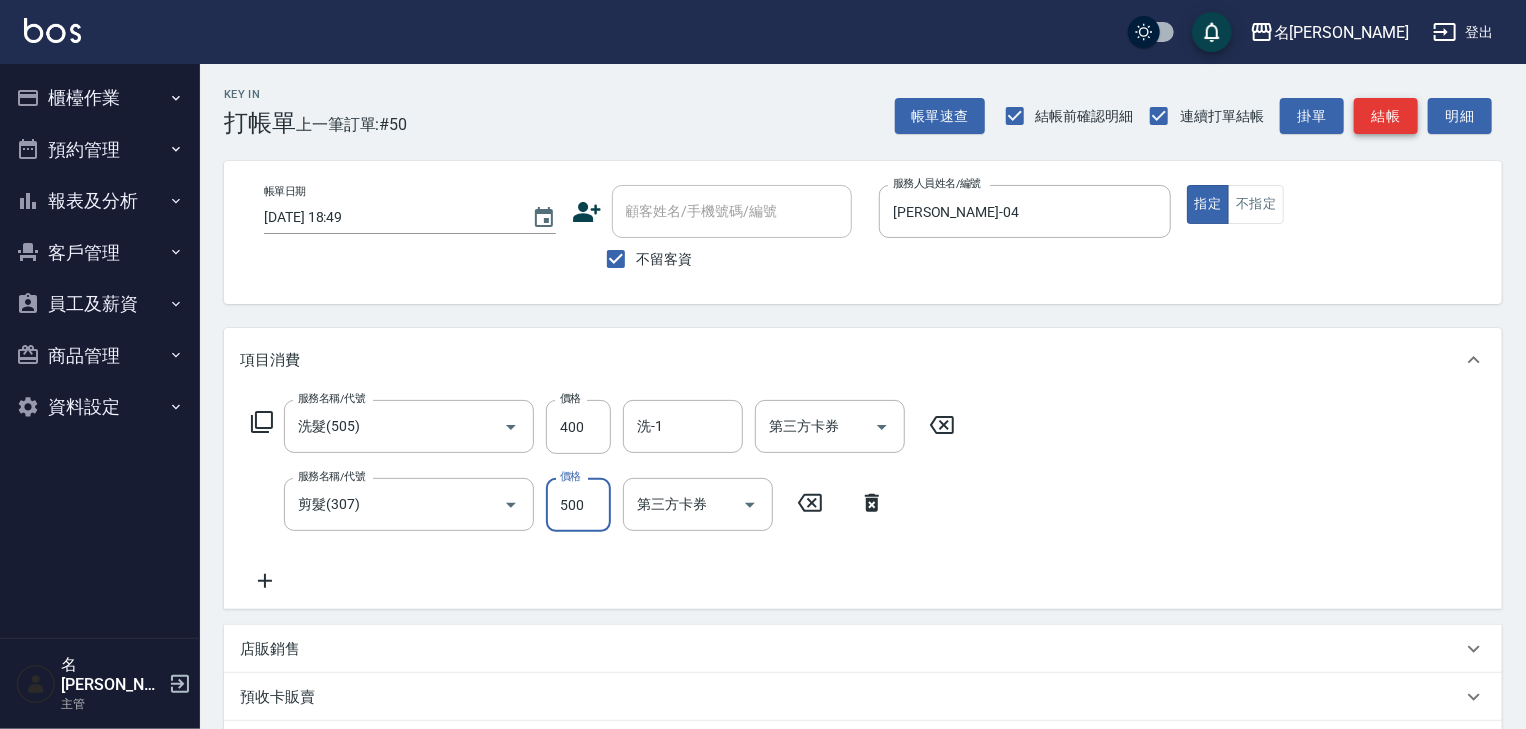 type on "500" 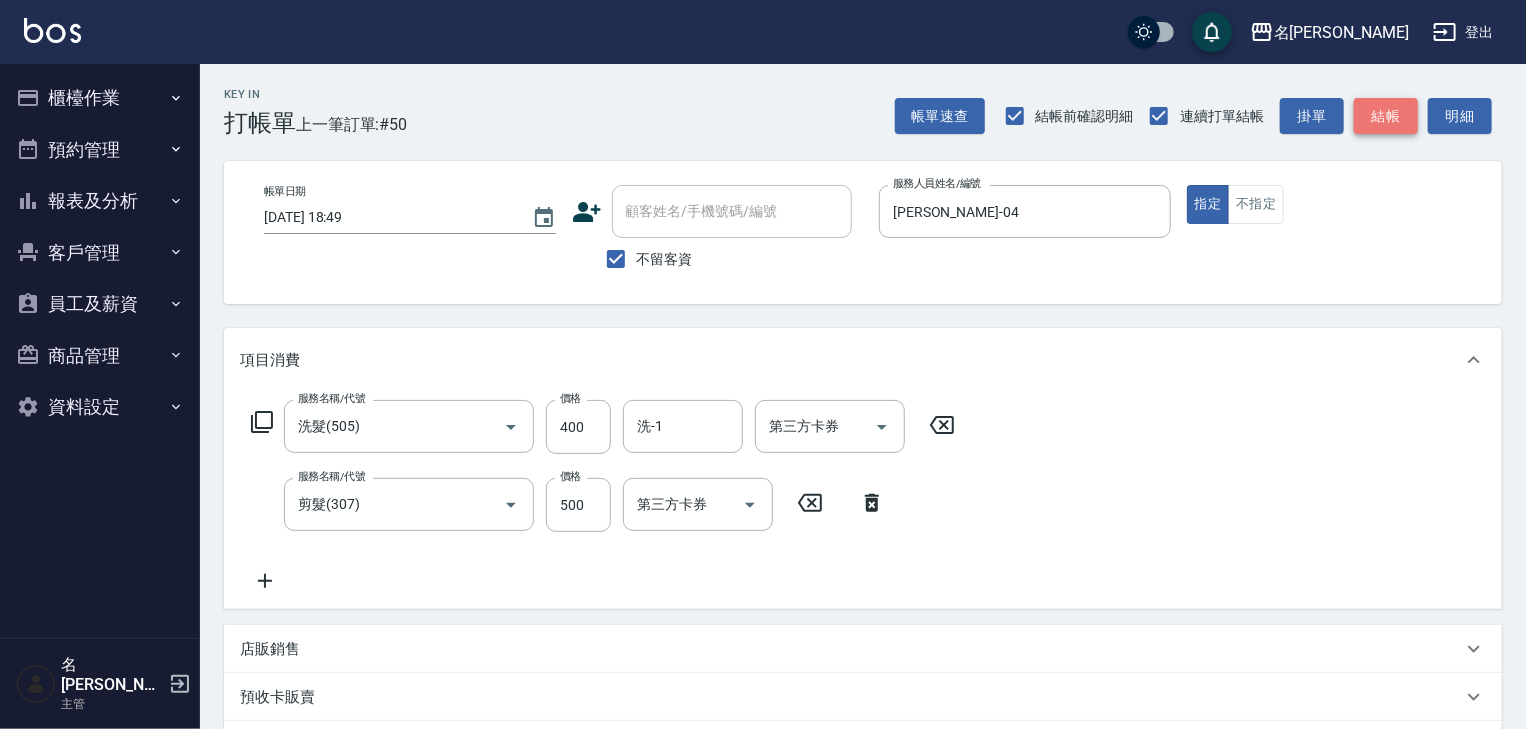 click on "結帳" at bounding box center [1386, 116] 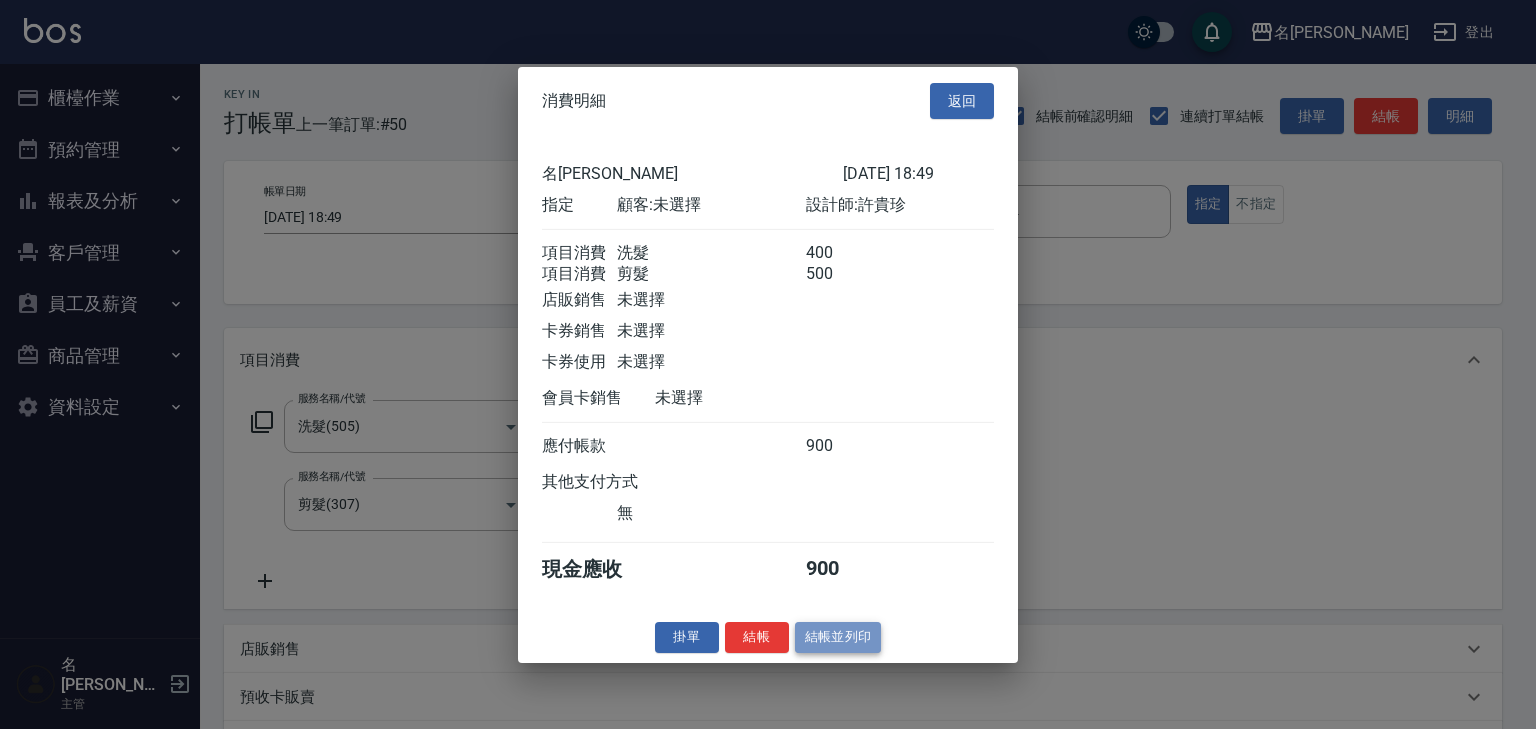 click on "結帳並列印" at bounding box center [838, 637] 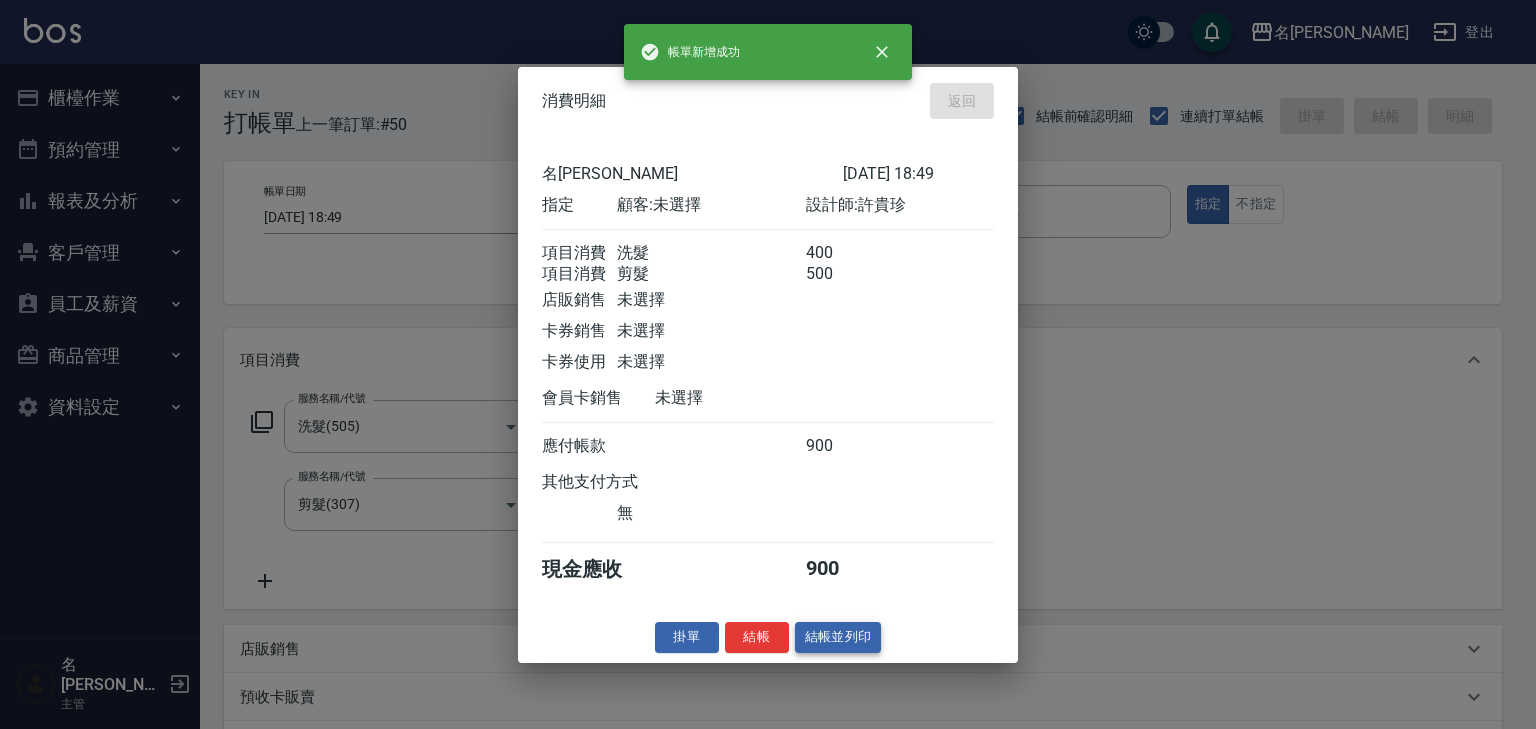 type on "2025/07/12 18:53" 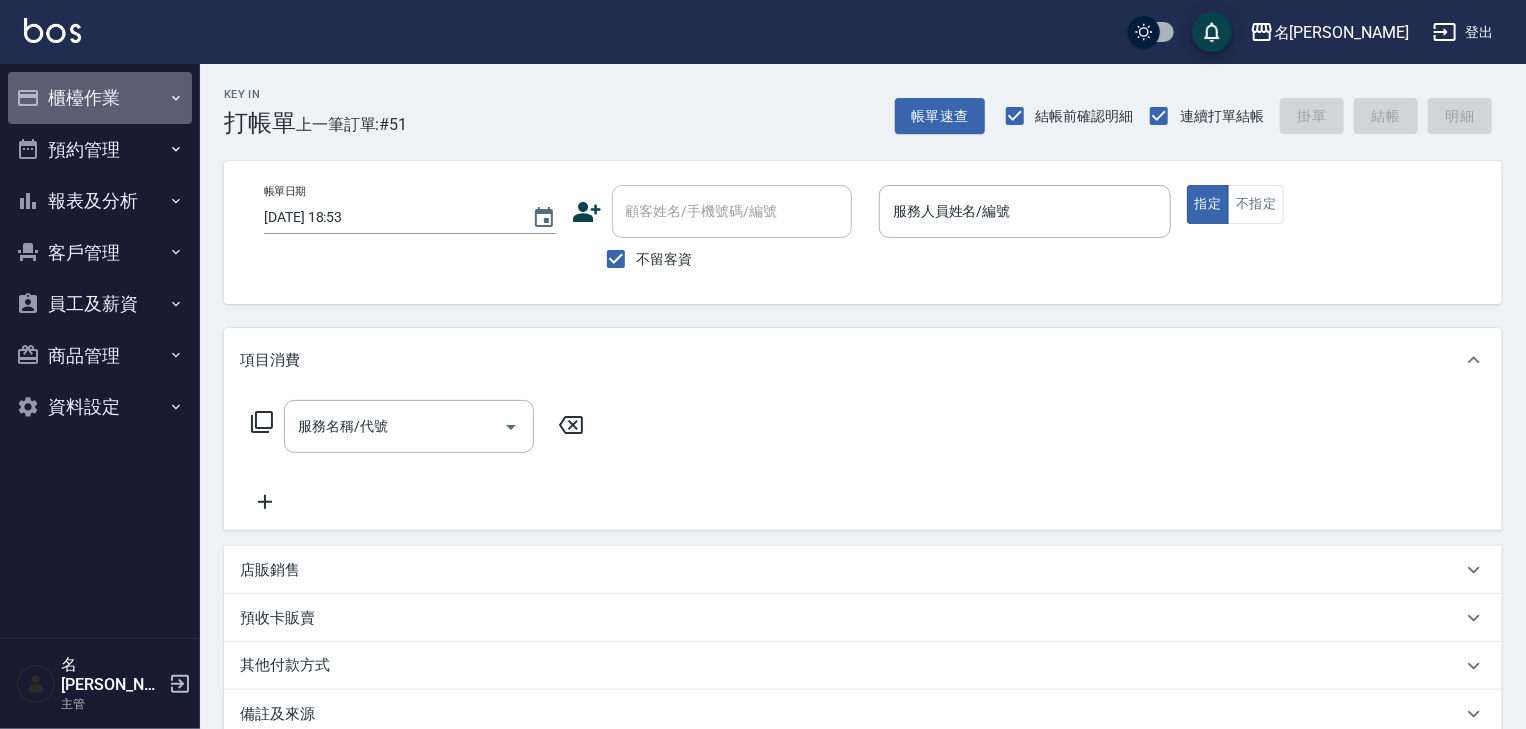 click on "櫃檯作業" at bounding box center [100, 98] 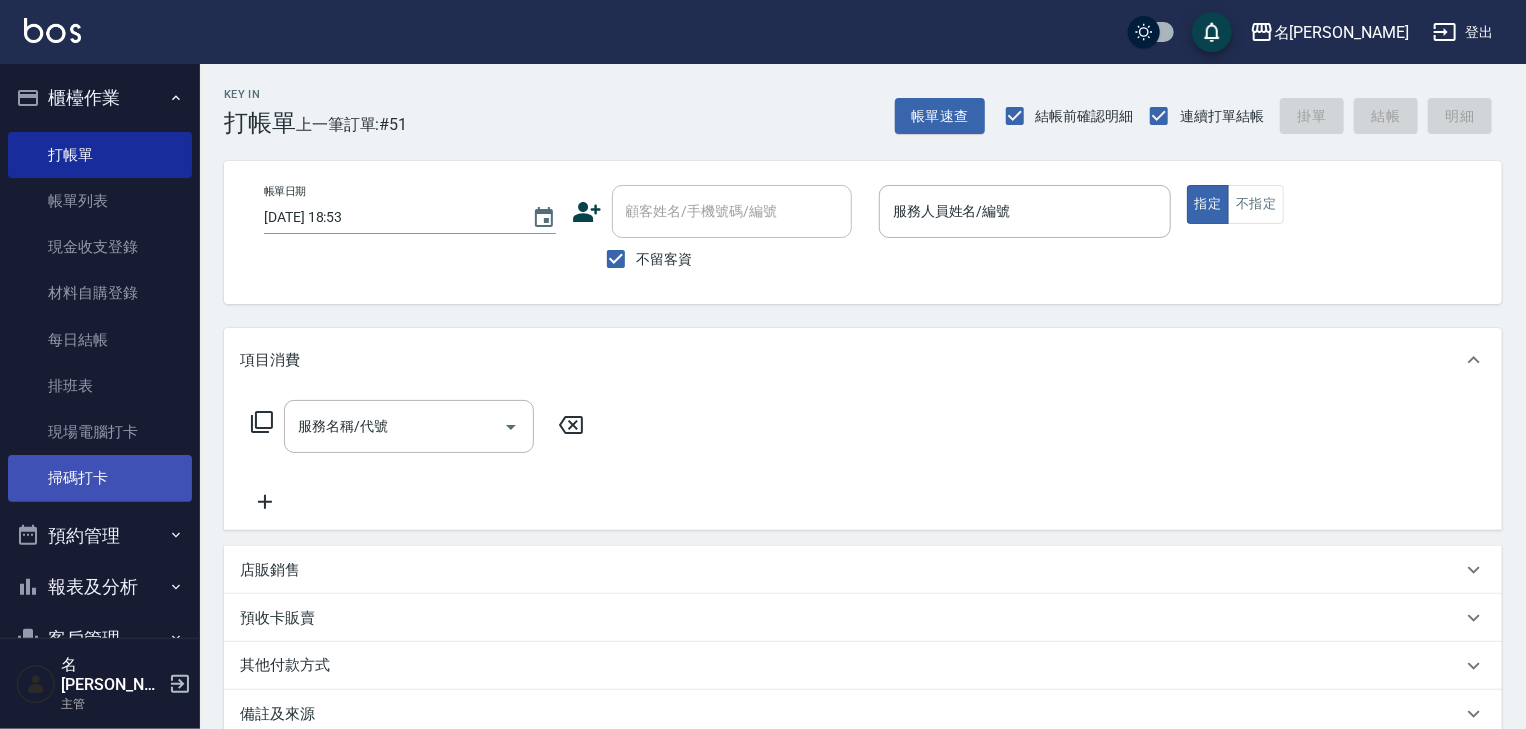 click on "掃碼打卡" at bounding box center (100, 478) 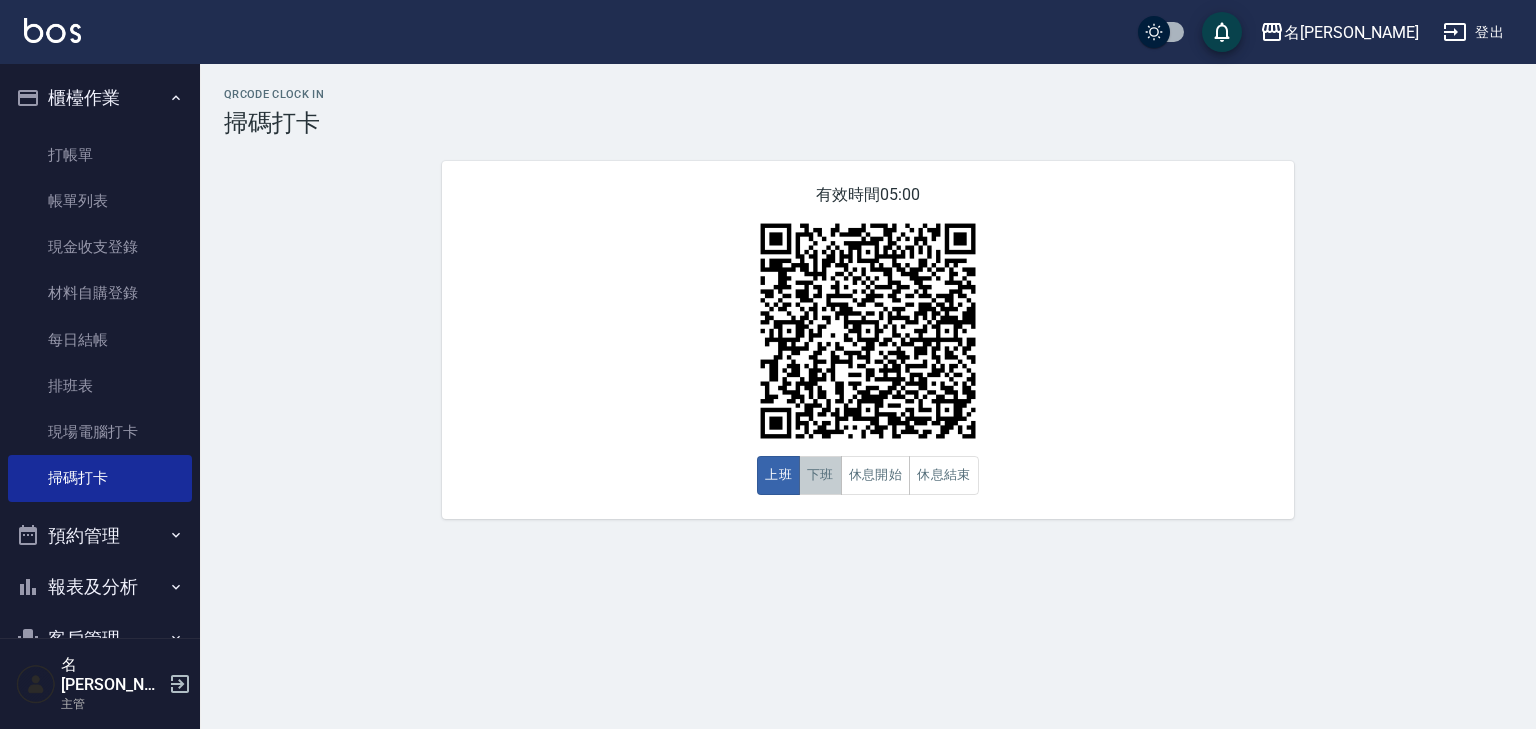 click on "下班" at bounding box center (820, 475) 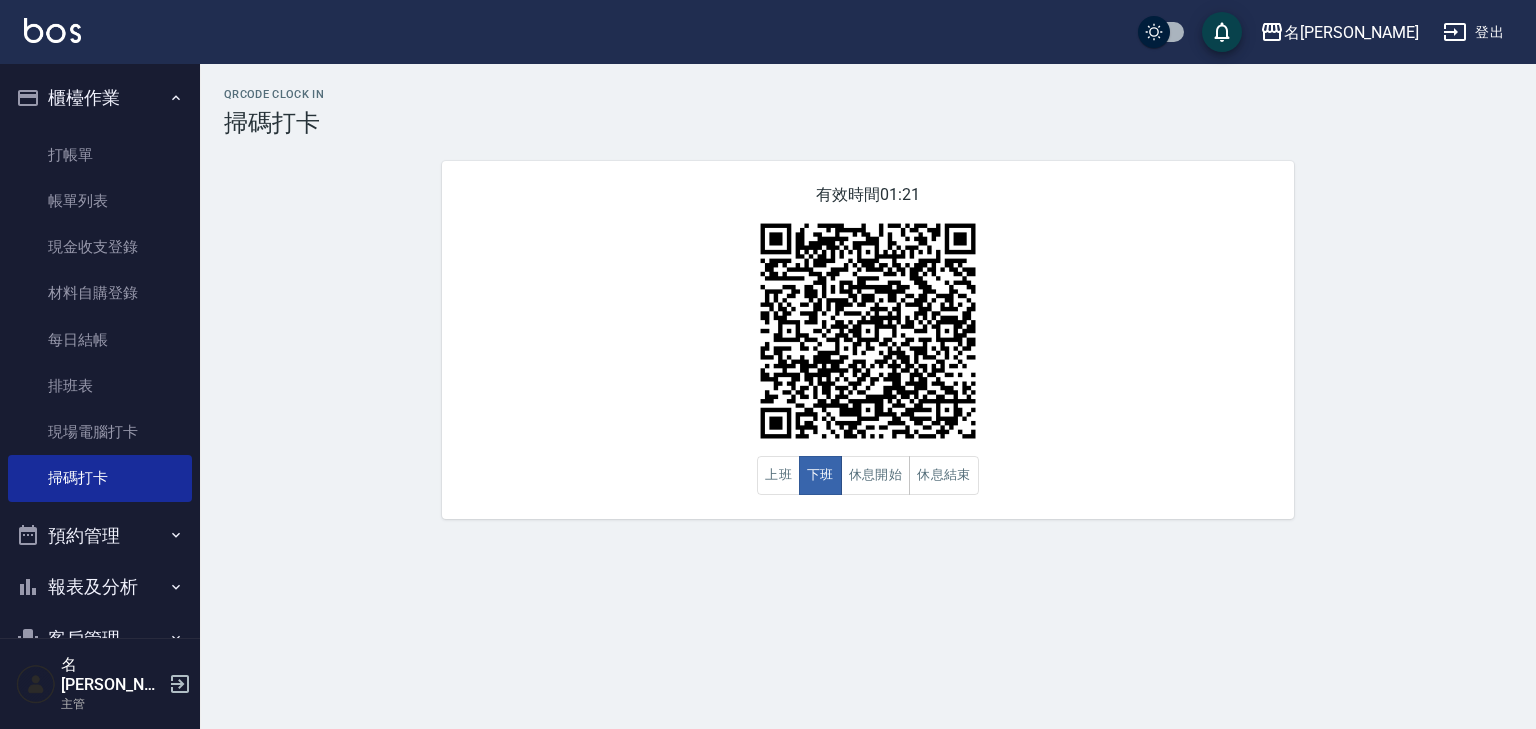 scroll, scrollTop: 186, scrollLeft: 0, axis: vertical 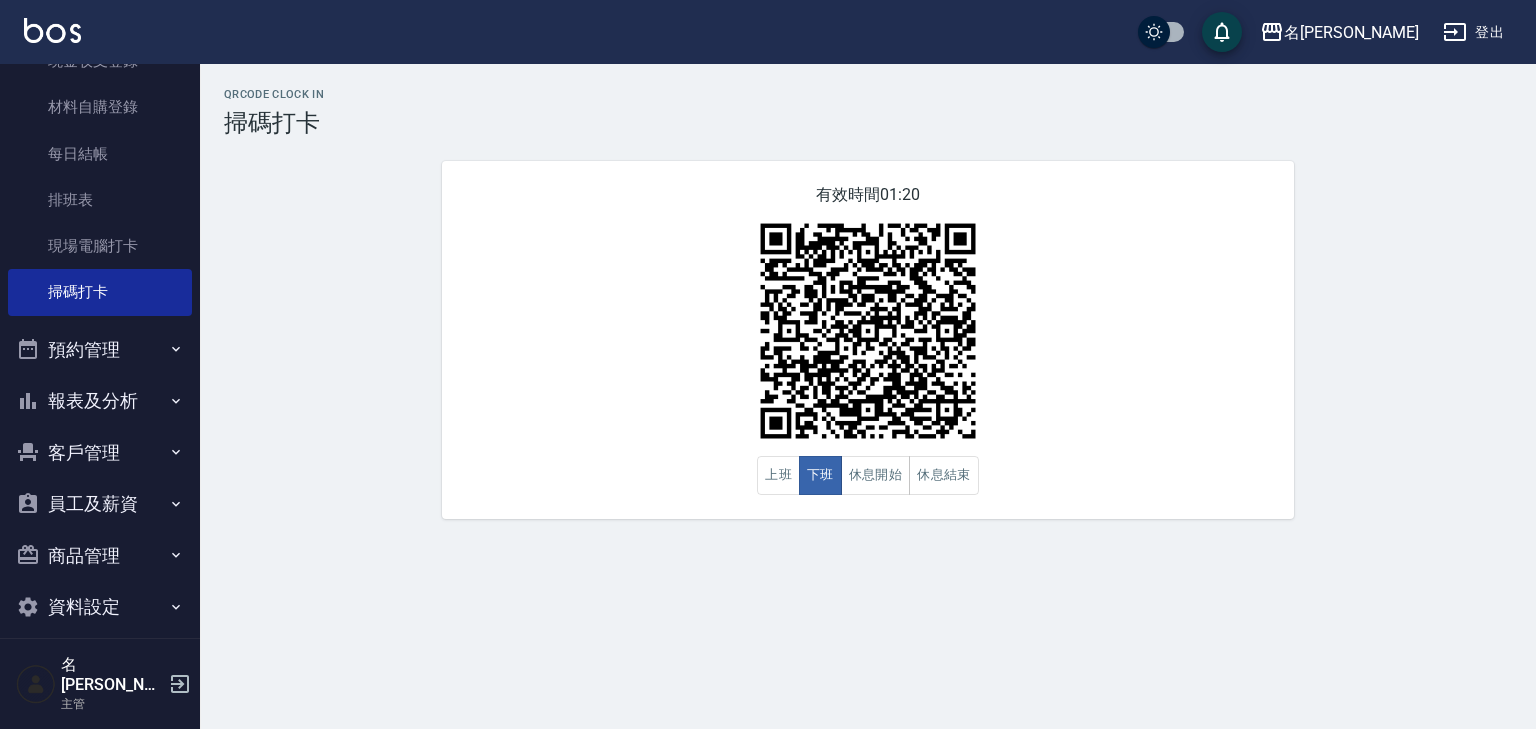 click on "報表及分析" at bounding box center [100, 401] 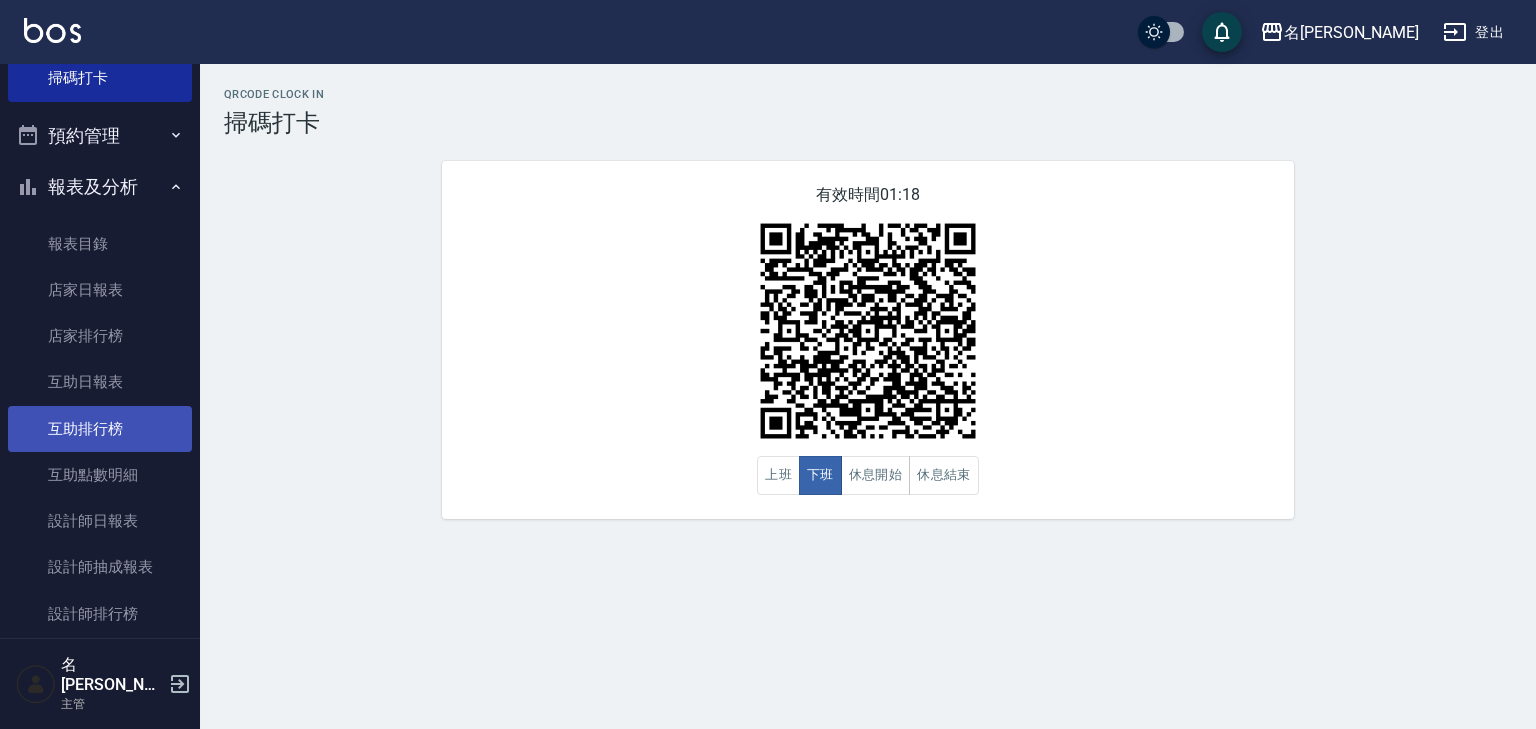 scroll, scrollTop: 757, scrollLeft: 0, axis: vertical 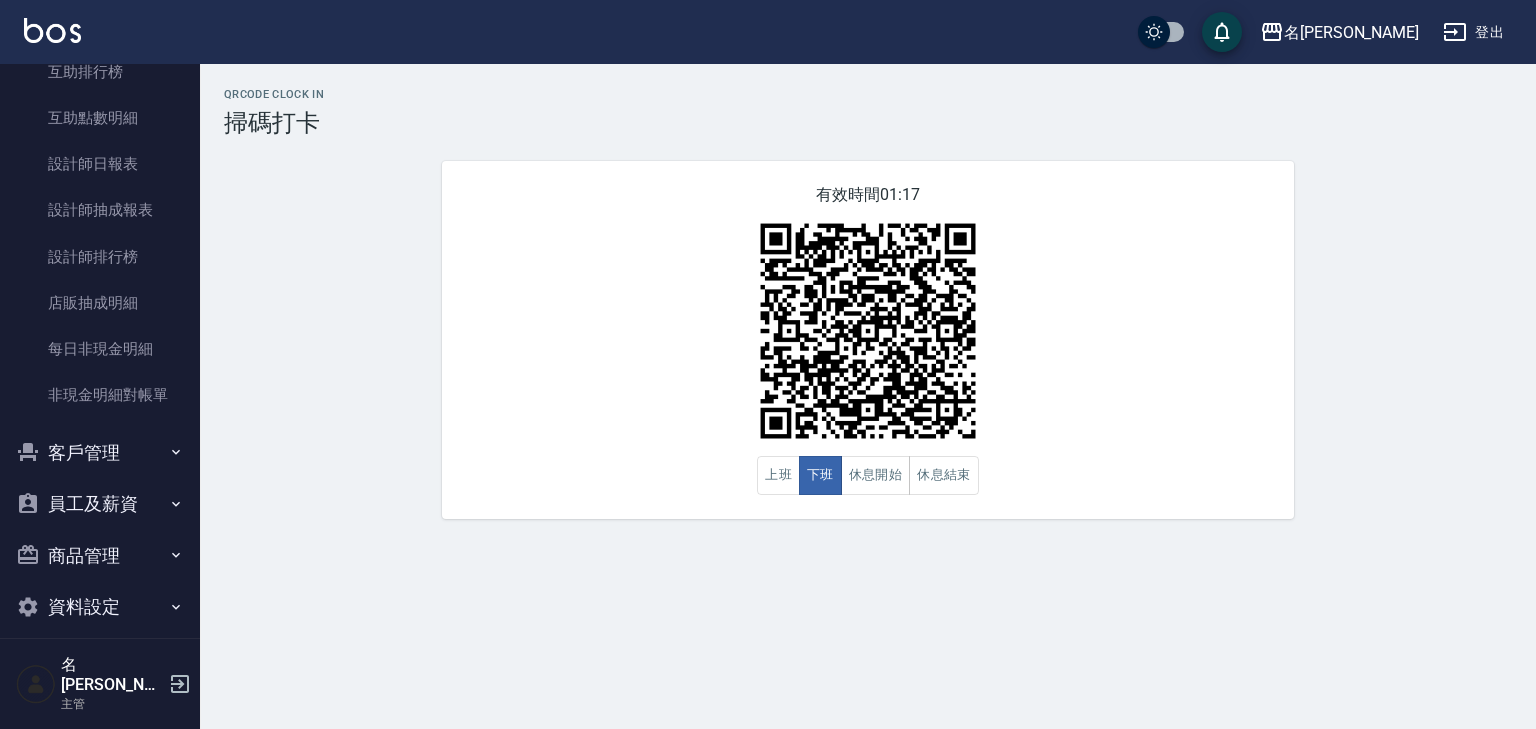 click on "商品管理" at bounding box center [100, 556] 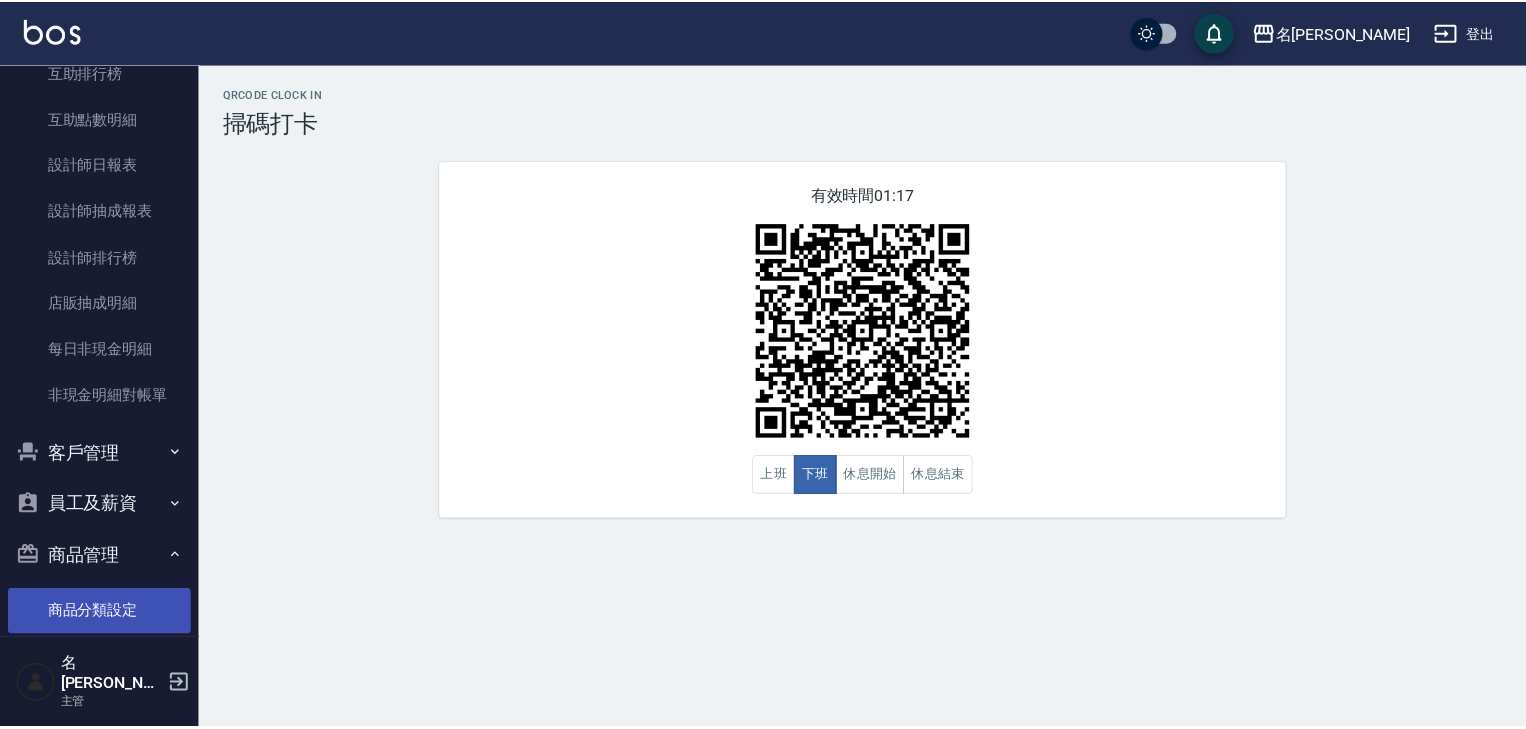 scroll, scrollTop: 866, scrollLeft: 0, axis: vertical 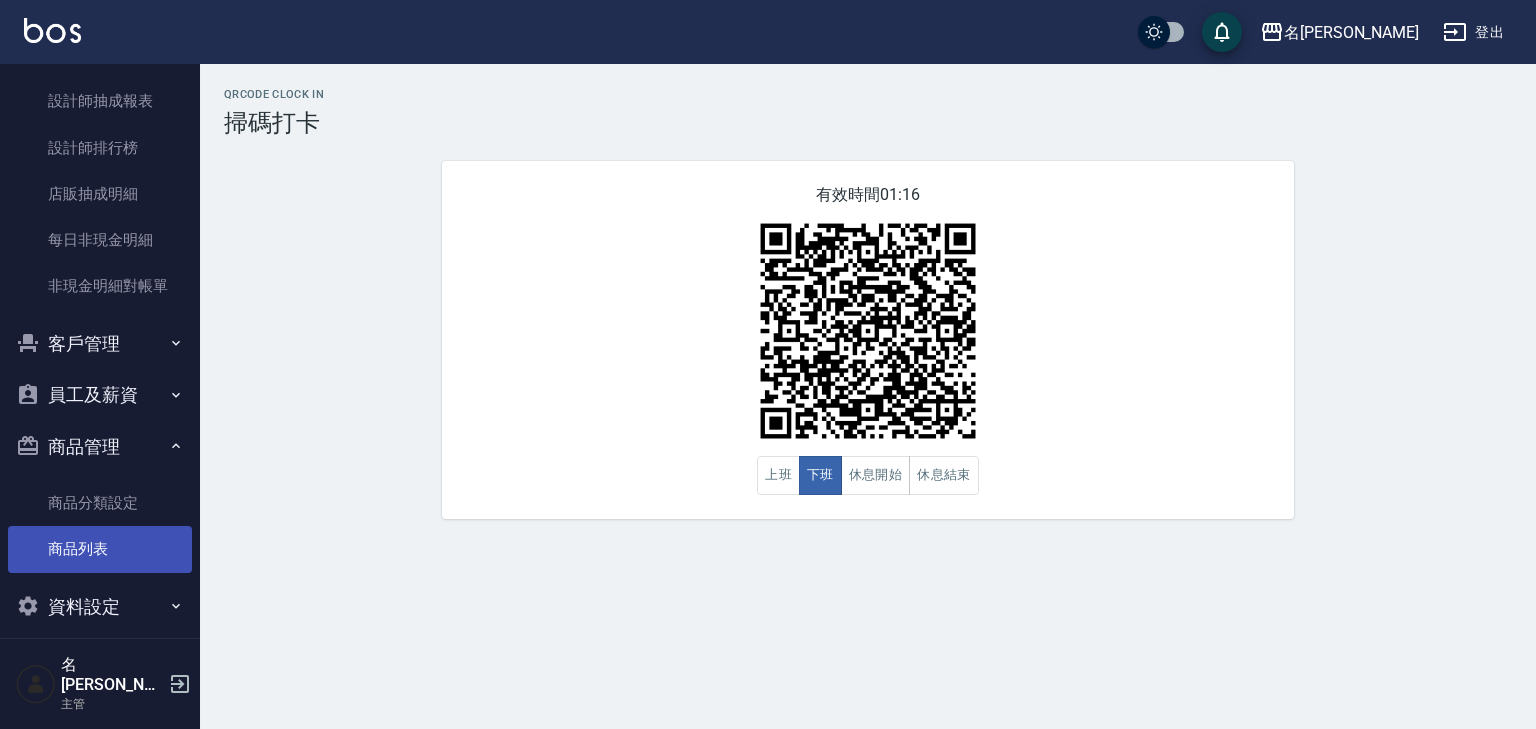 click on "商品列表" at bounding box center (100, 549) 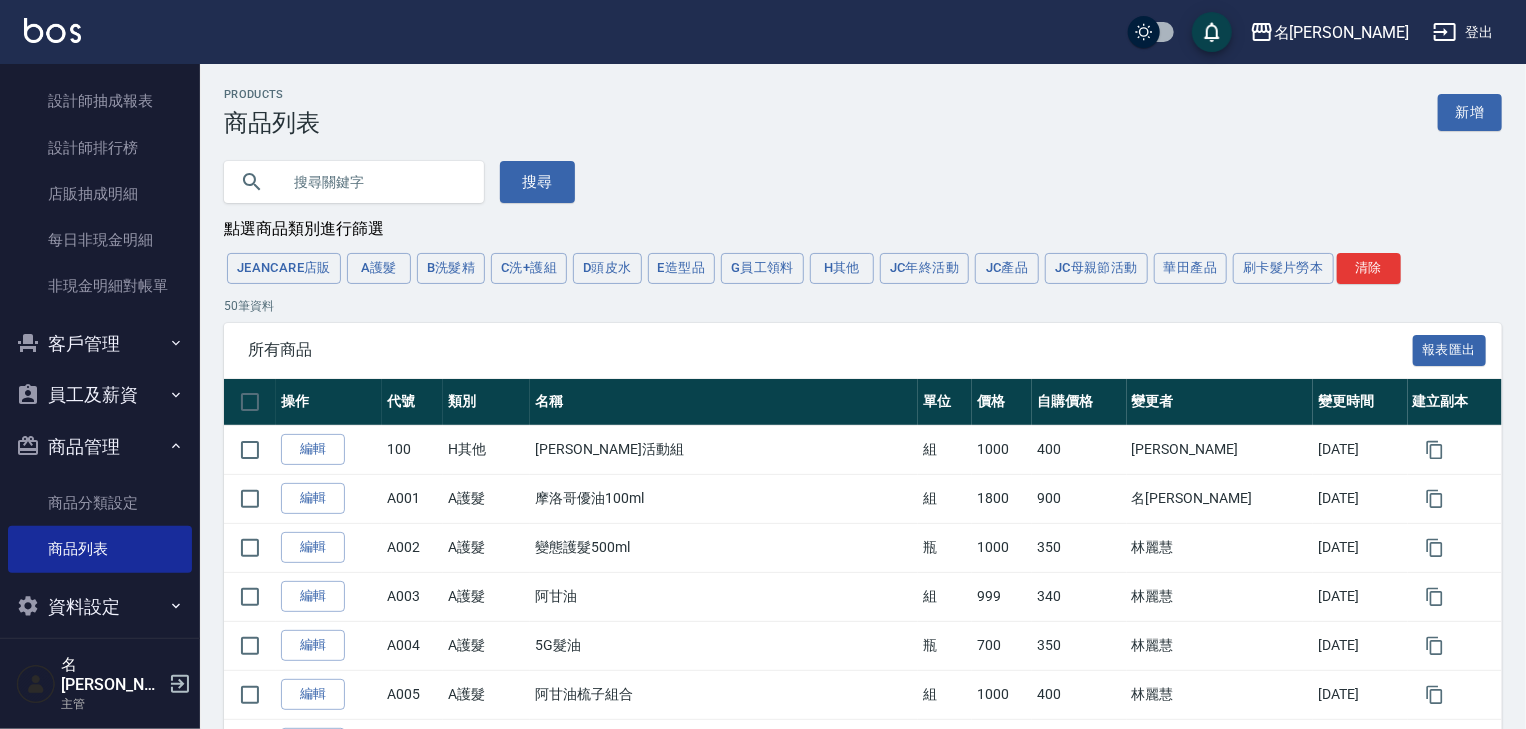 click at bounding box center (374, 182) 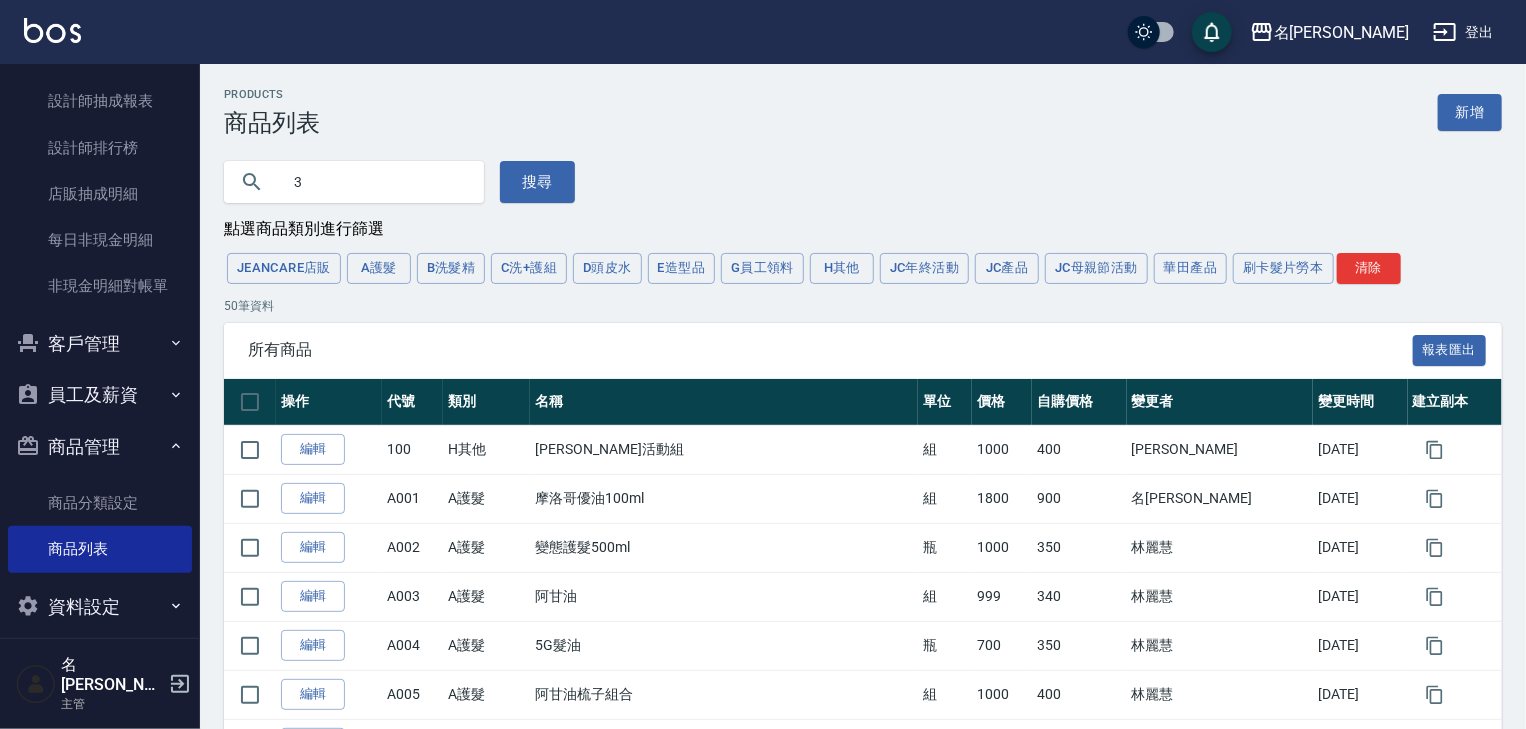 type on "3" 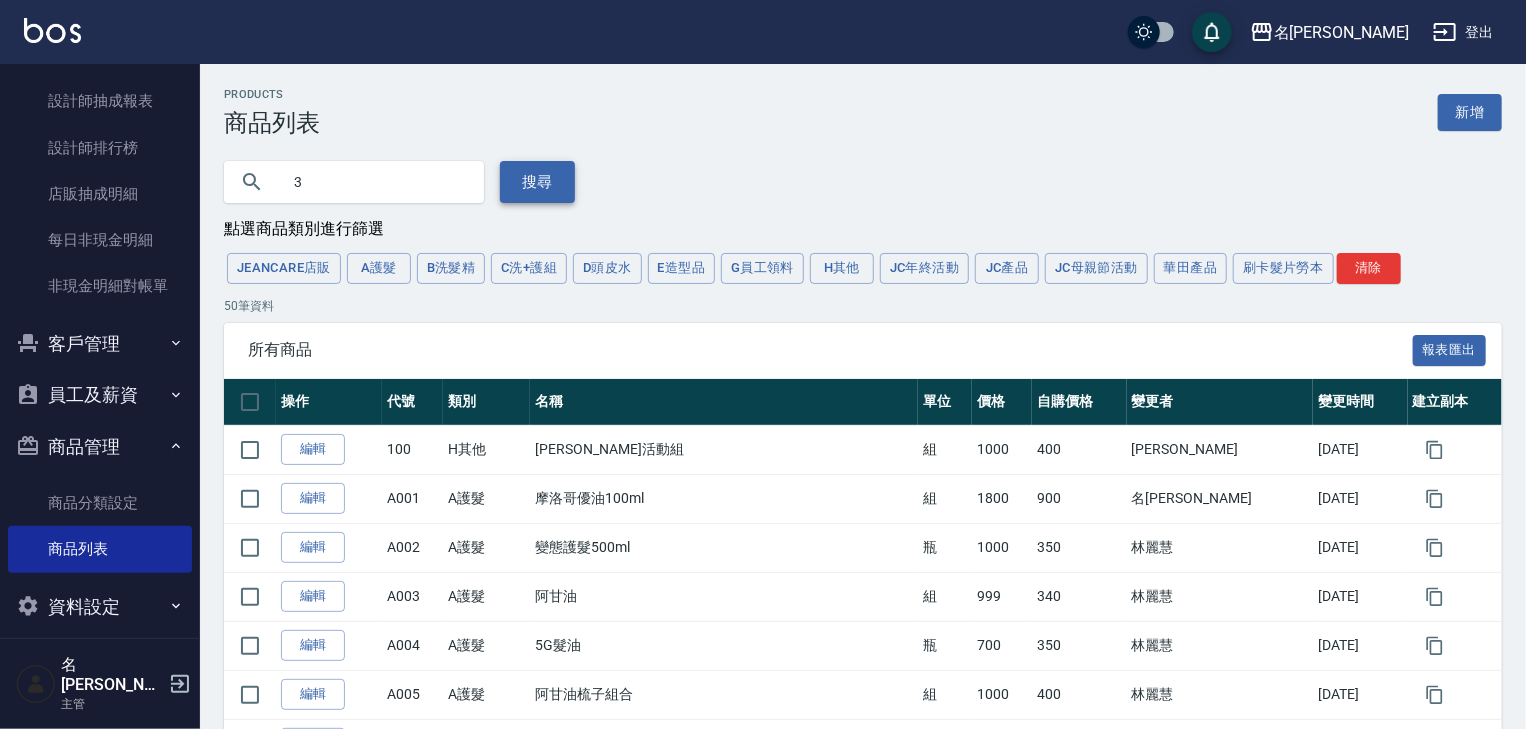 click on "3 搜尋" at bounding box center (851, 170) 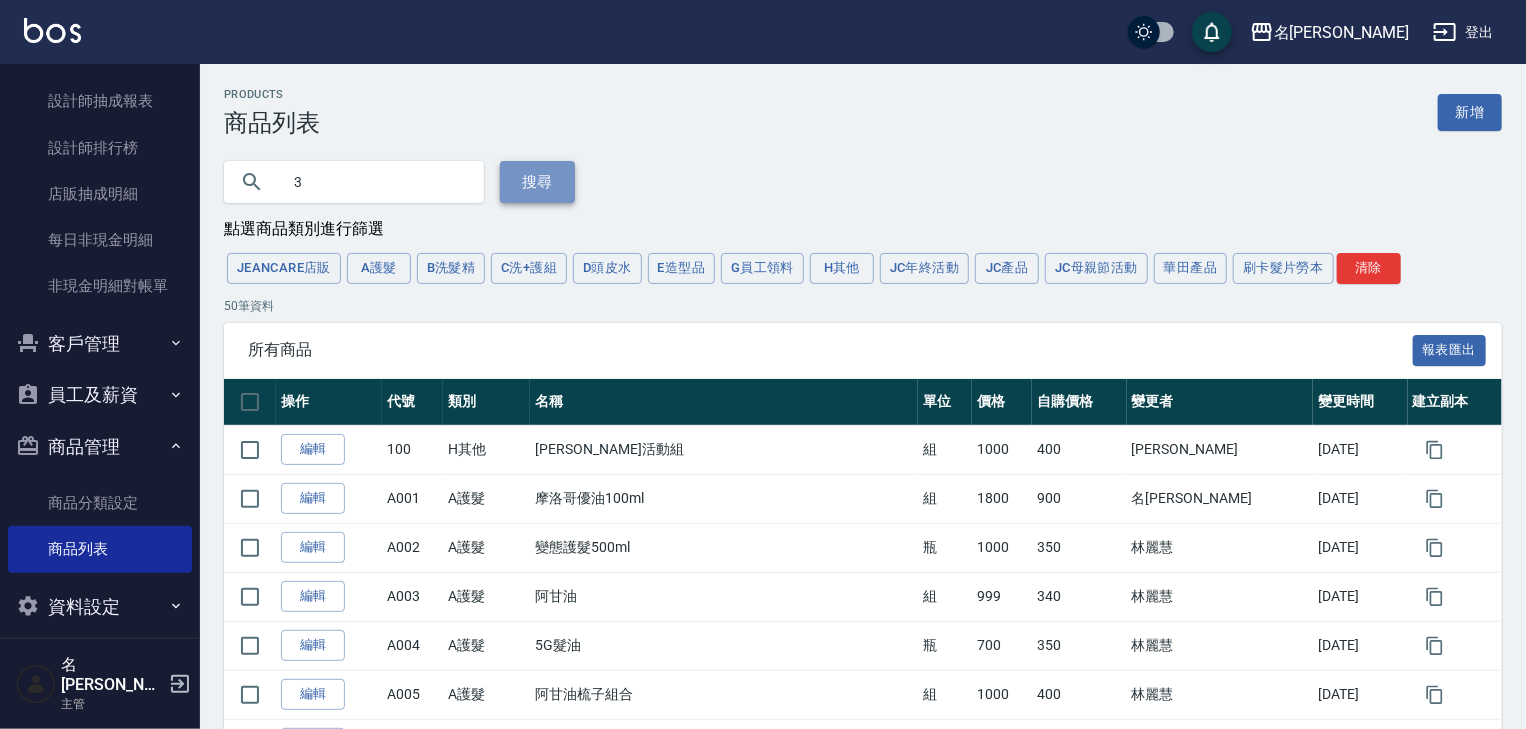 click on "搜尋" at bounding box center (537, 182) 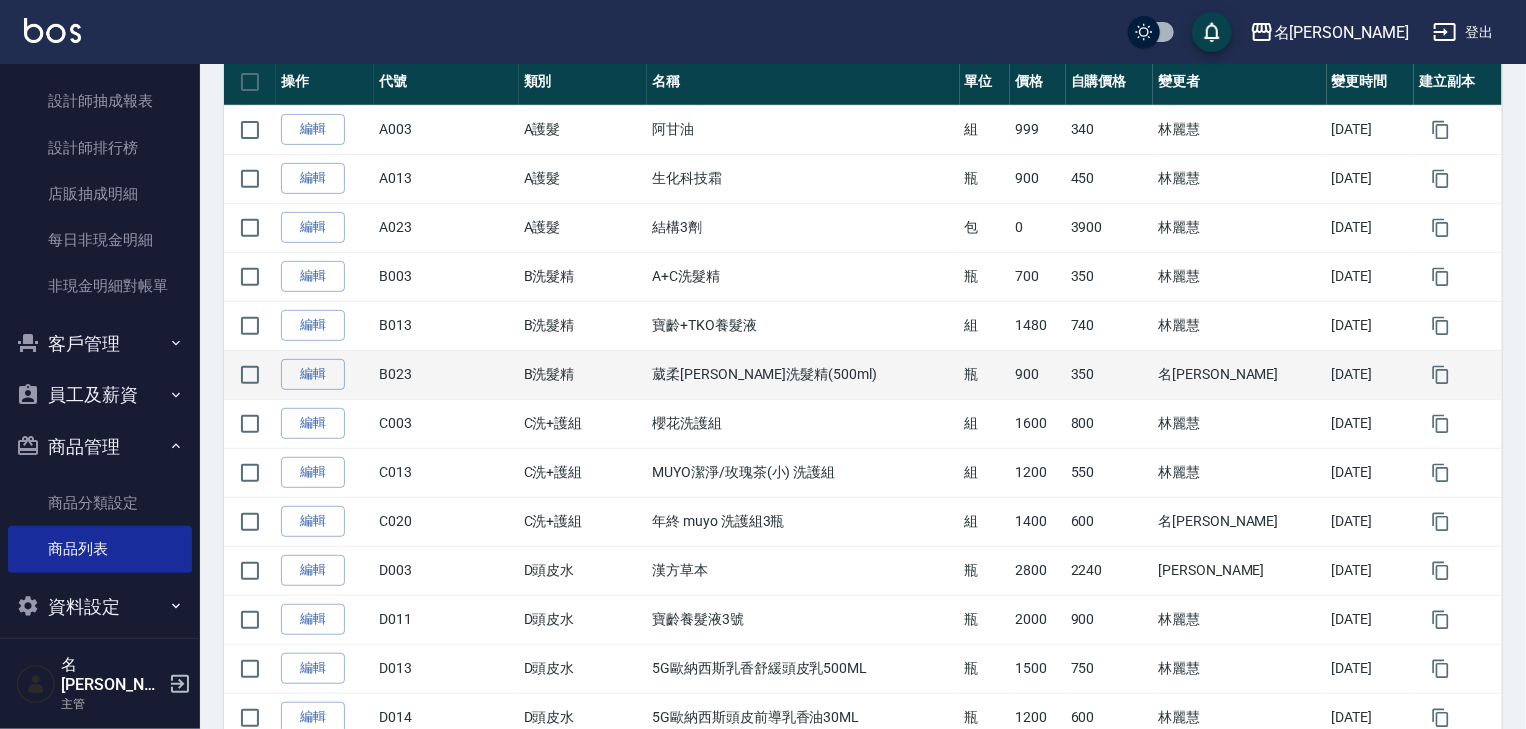 scroll, scrollTop: 0, scrollLeft: 0, axis: both 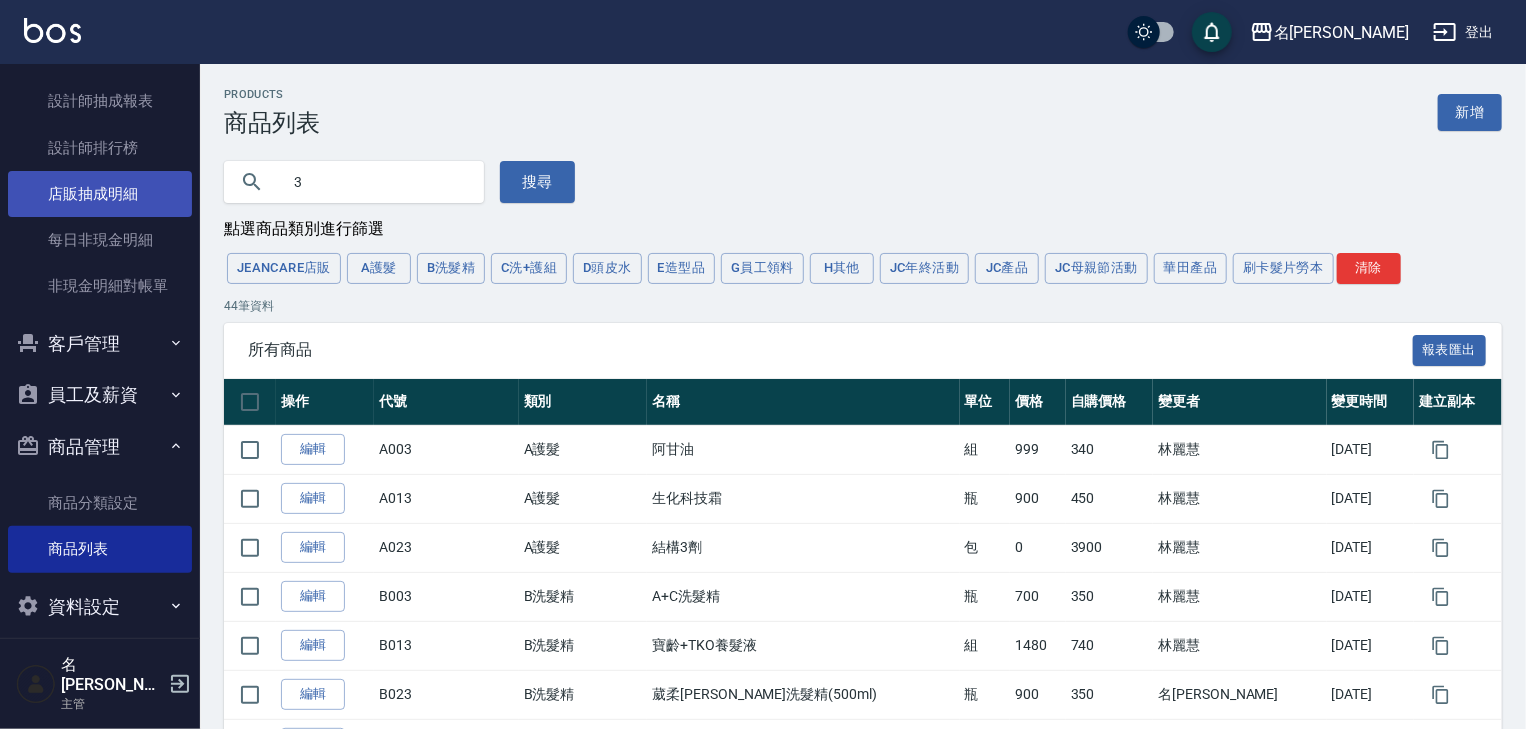 drag, startPoint x: 328, startPoint y: 173, endPoint x: 145, endPoint y: 208, distance: 186.31694 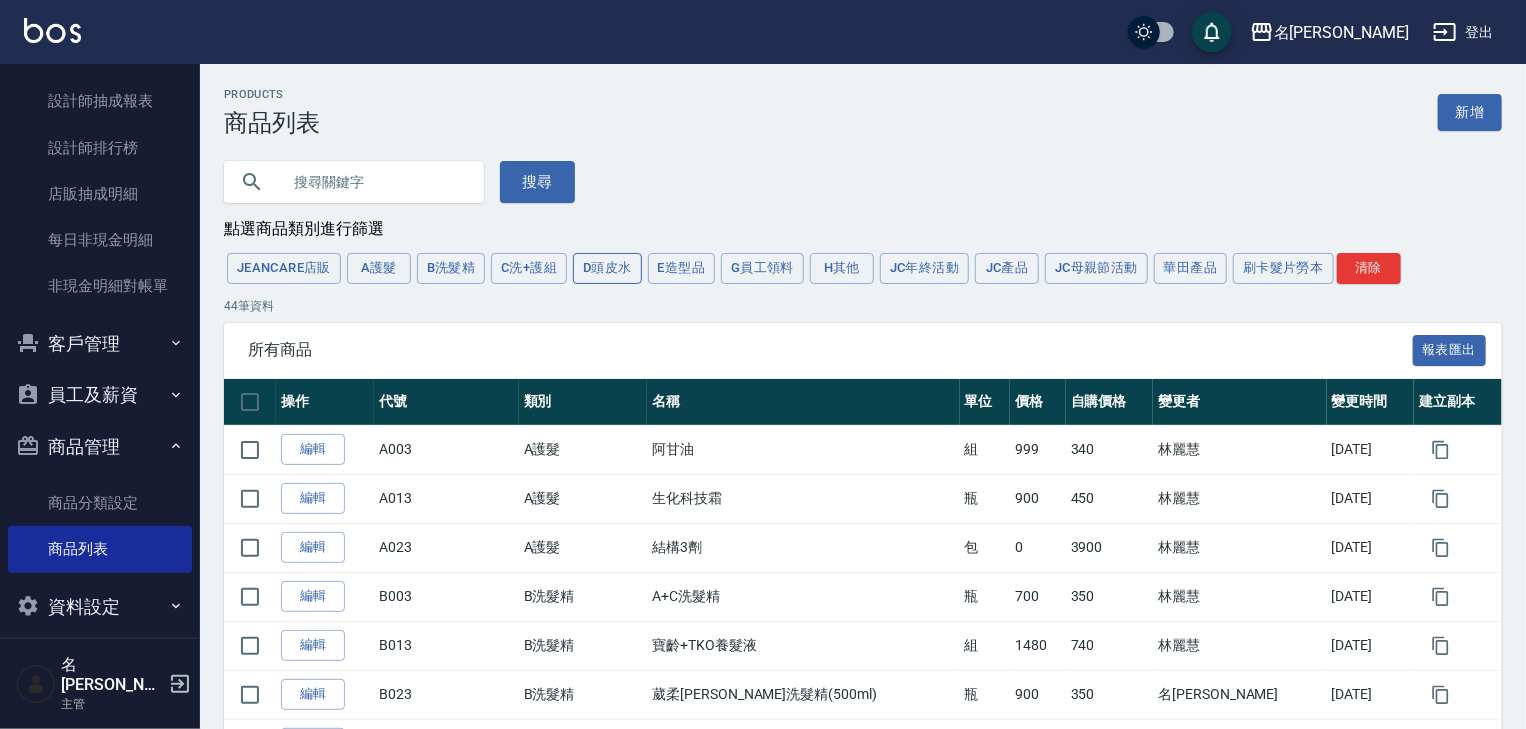 type 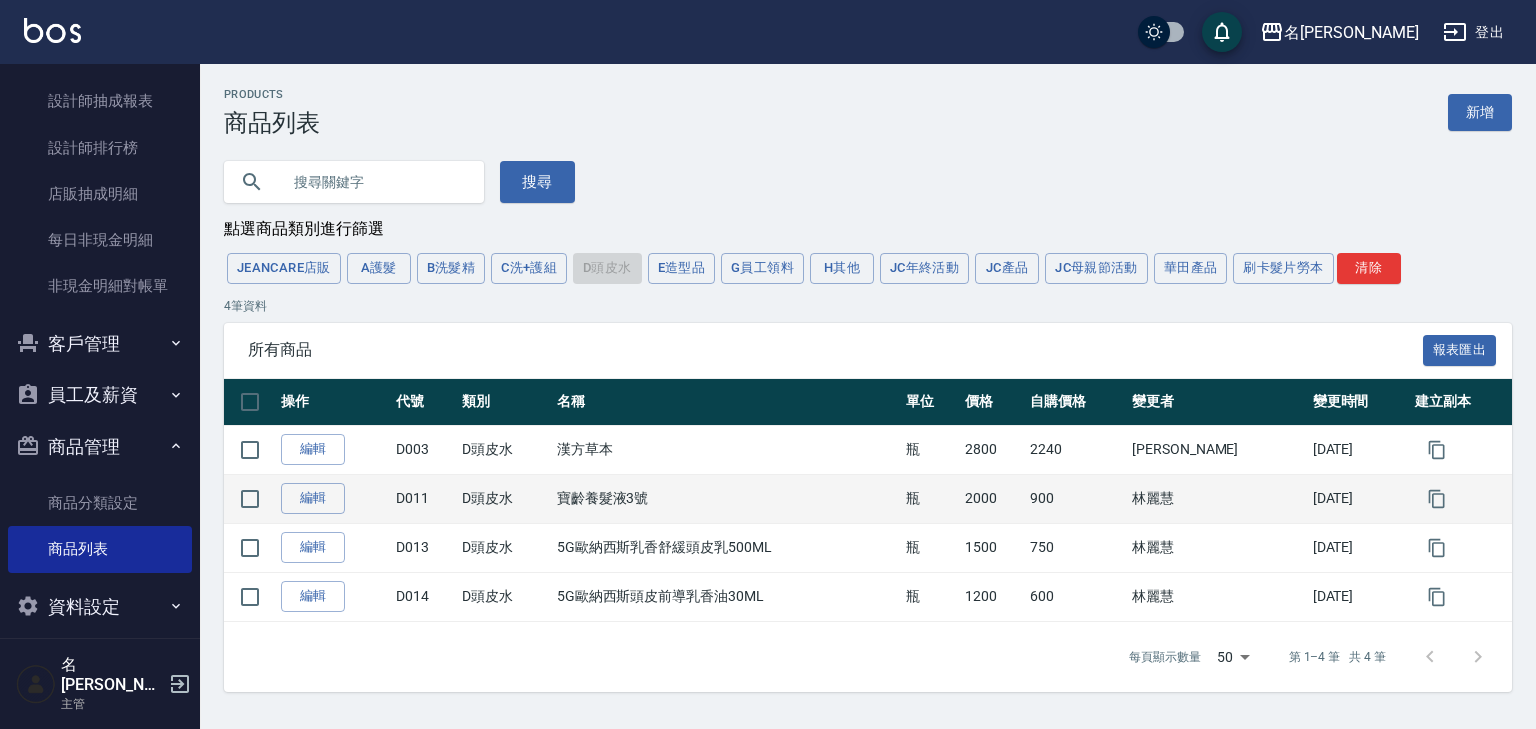 click on "900" at bounding box center [1076, 498] 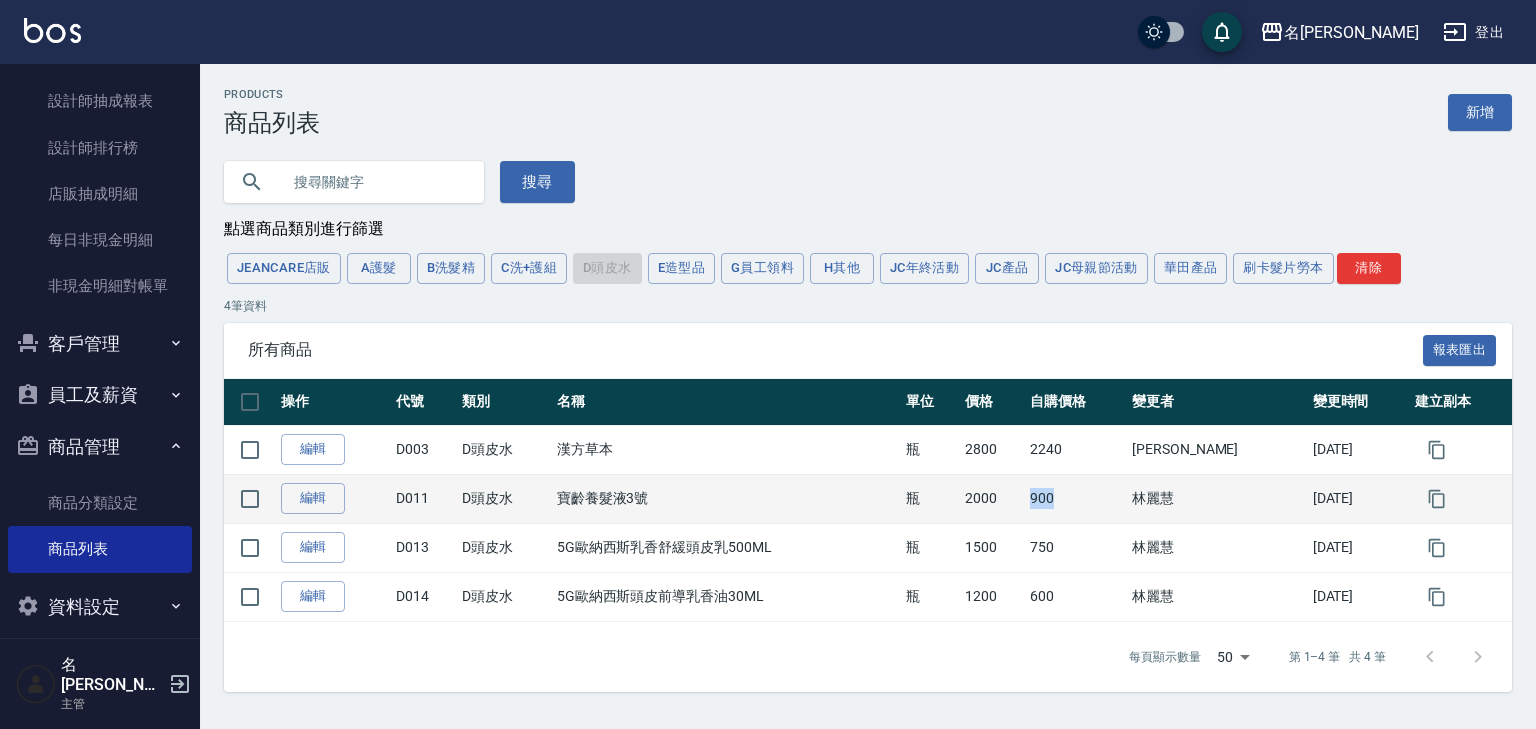 click on "900" at bounding box center [1076, 498] 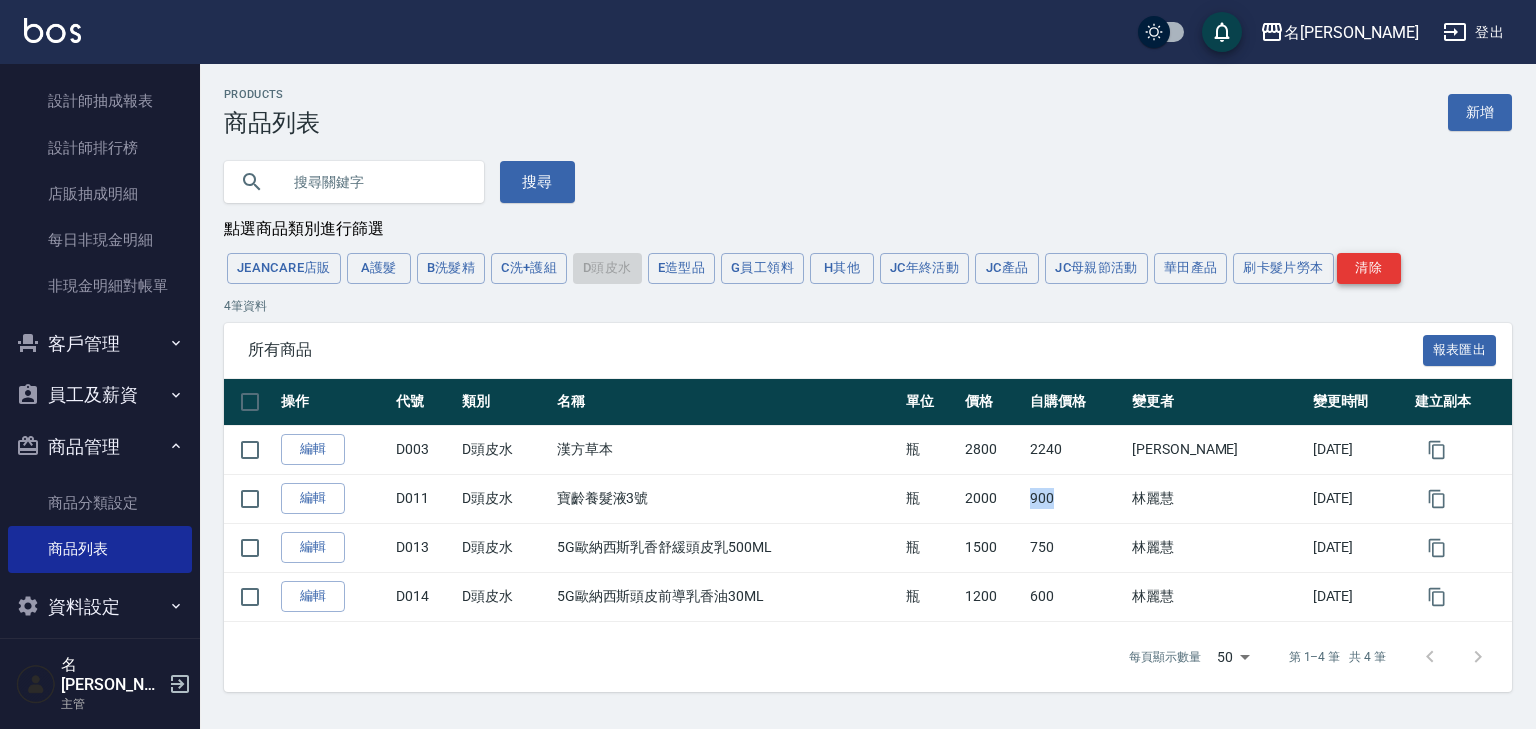 click on "清除" at bounding box center (1369, 268) 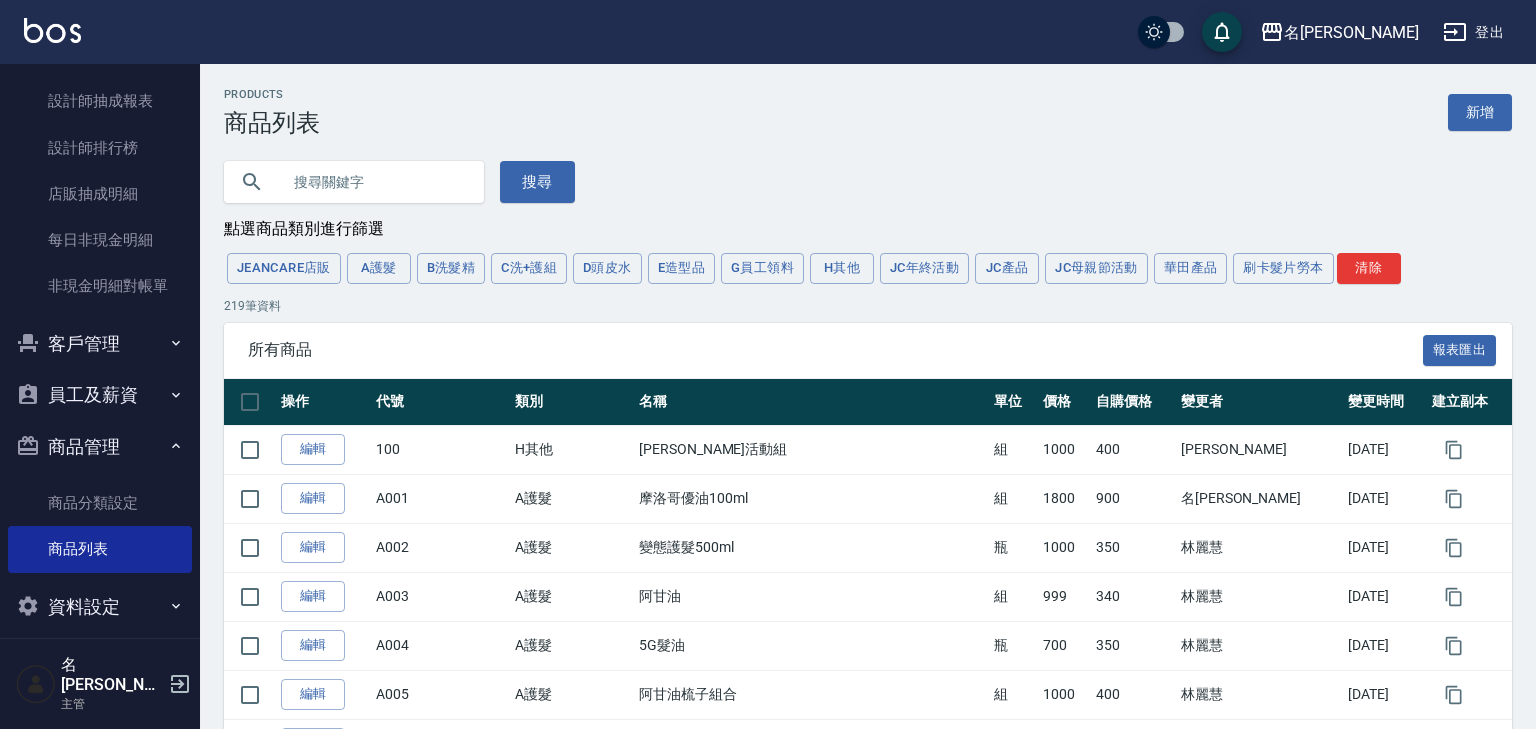 type on "10000000" 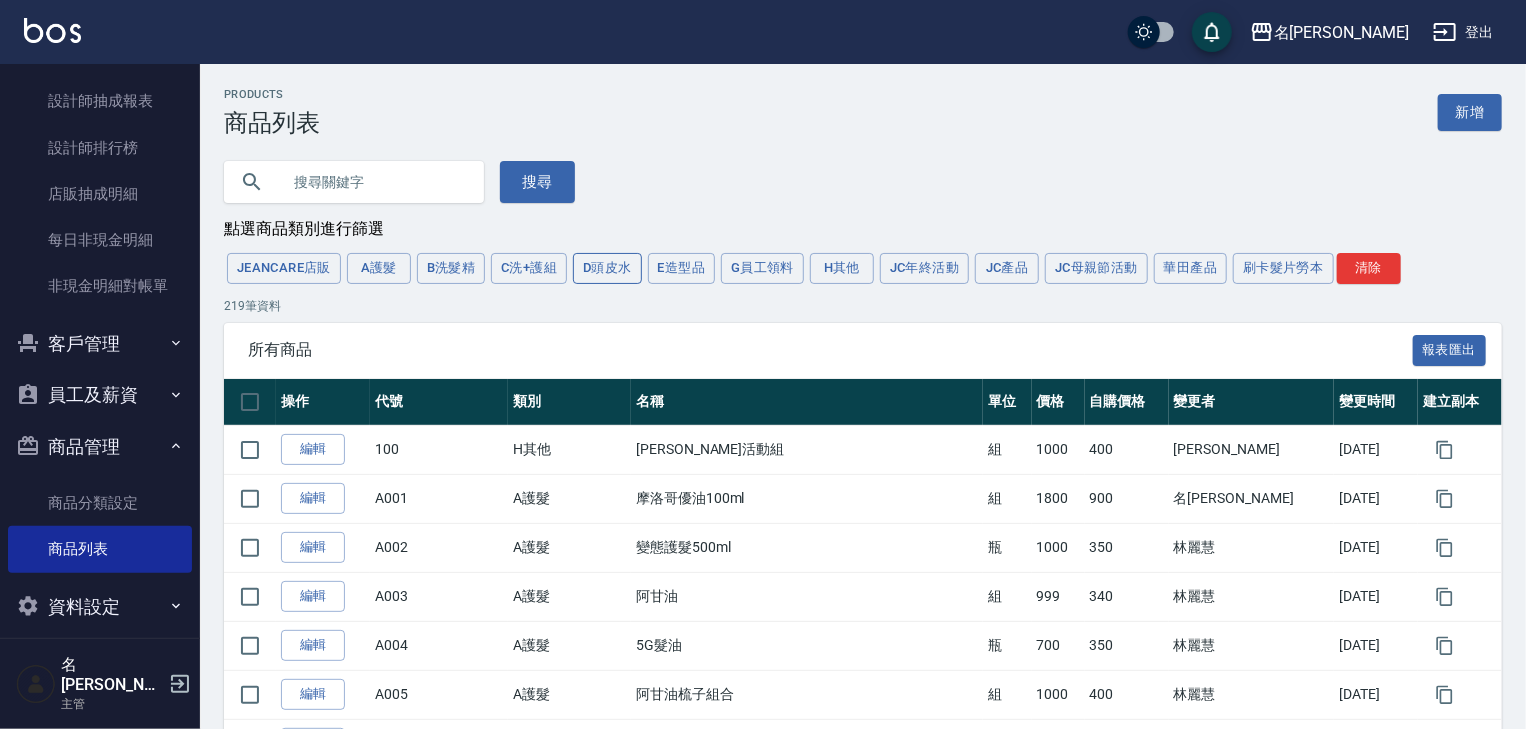 click on "D頭皮水" at bounding box center (607, 268) 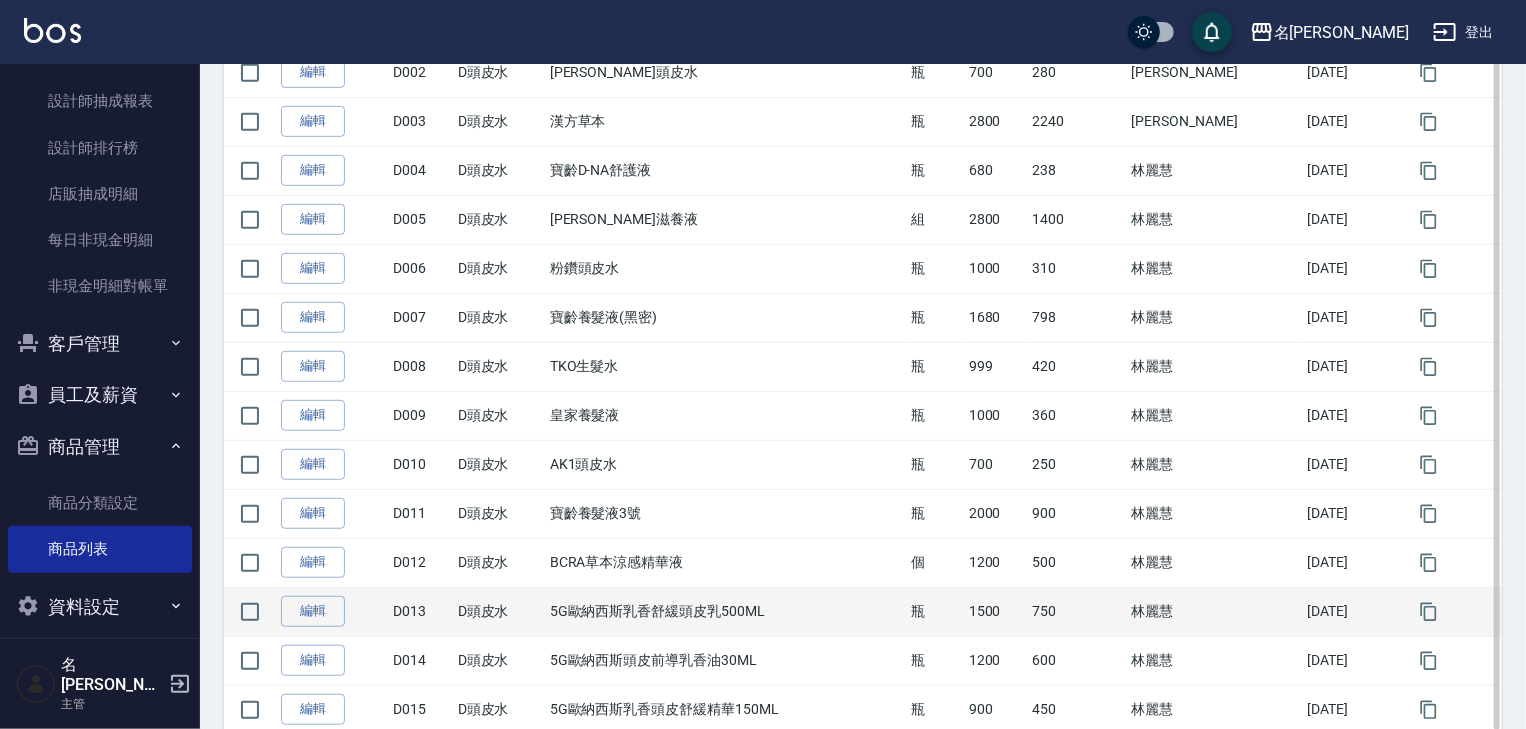 scroll, scrollTop: 524, scrollLeft: 0, axis: vertical 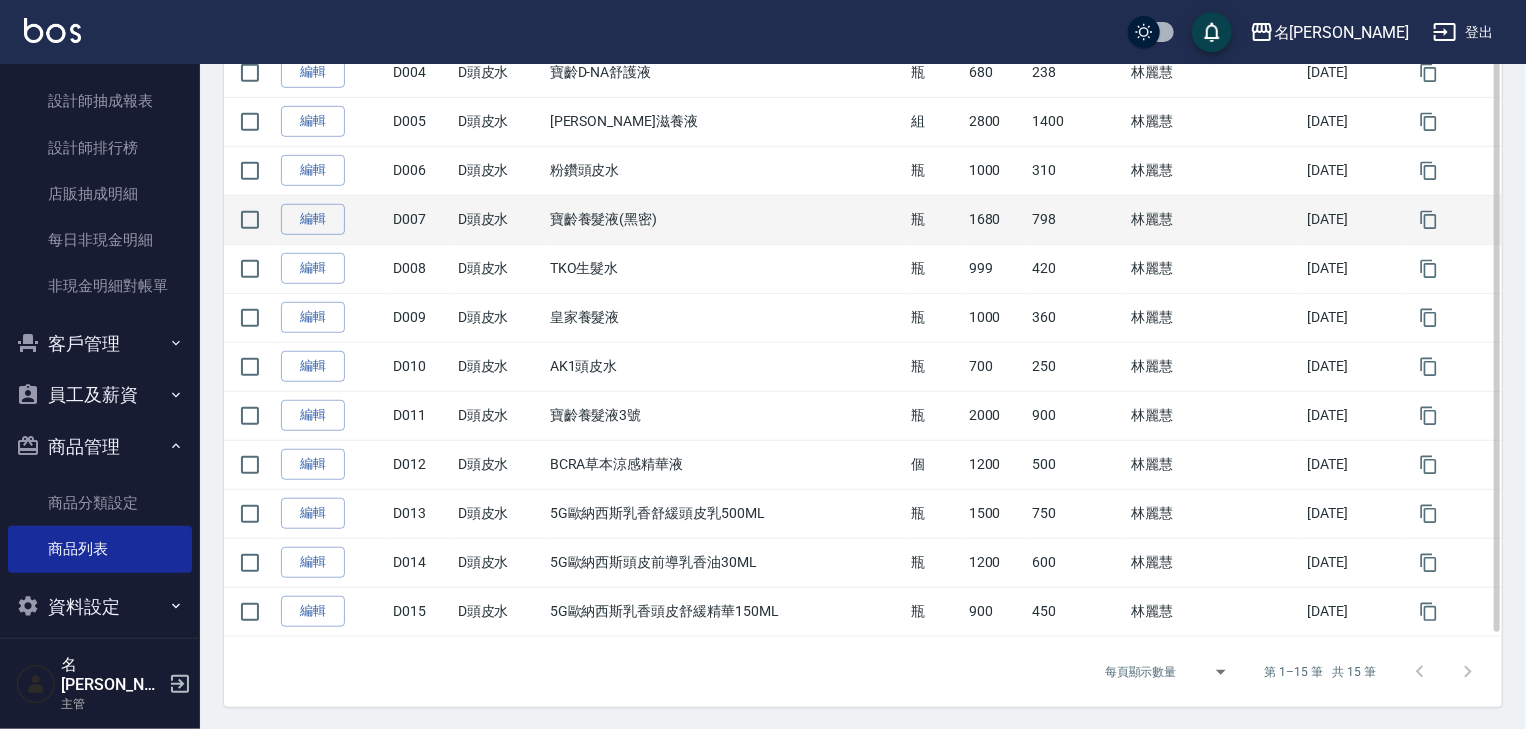 click on "798" at bounding box center [1077, 219] 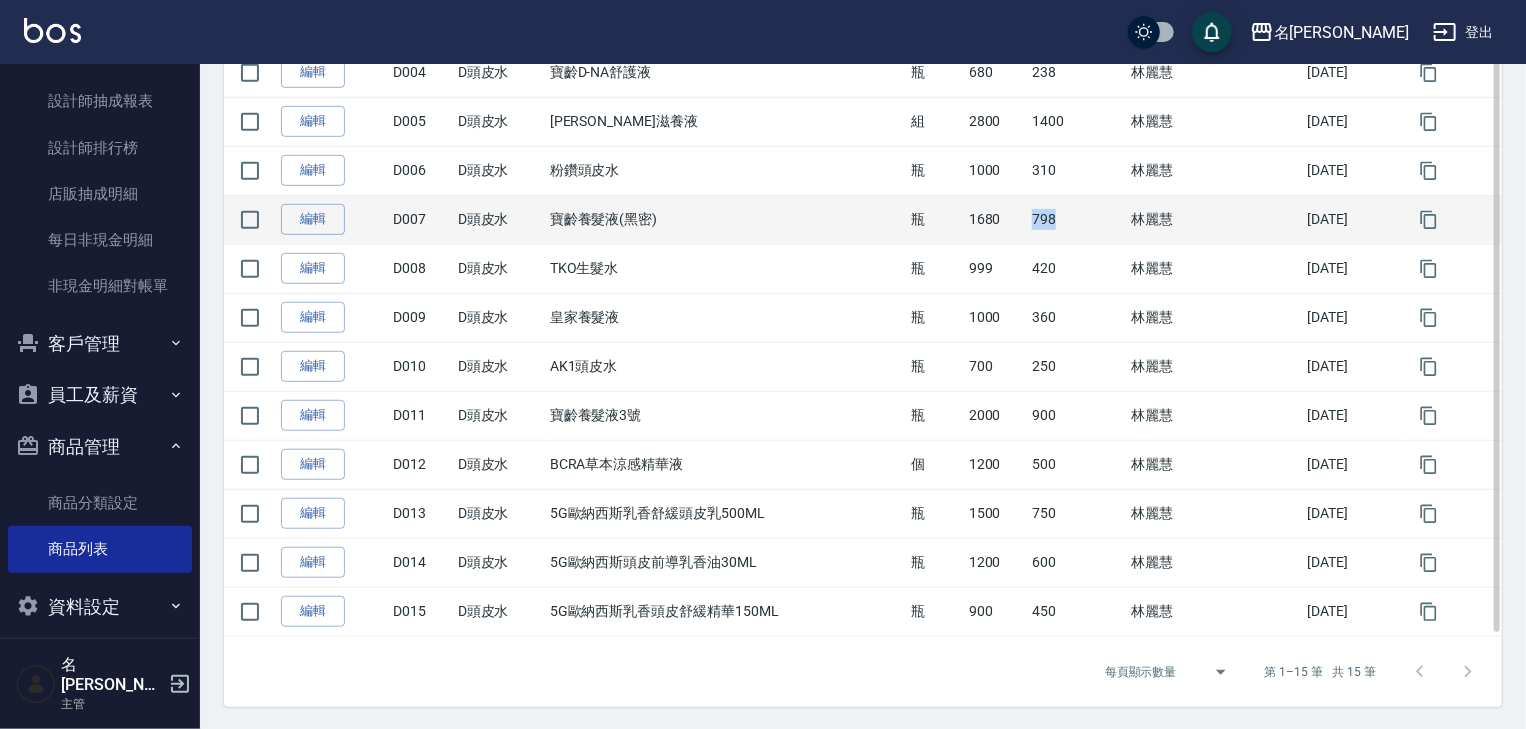 click on "798" at bounding box center (1077, 219) 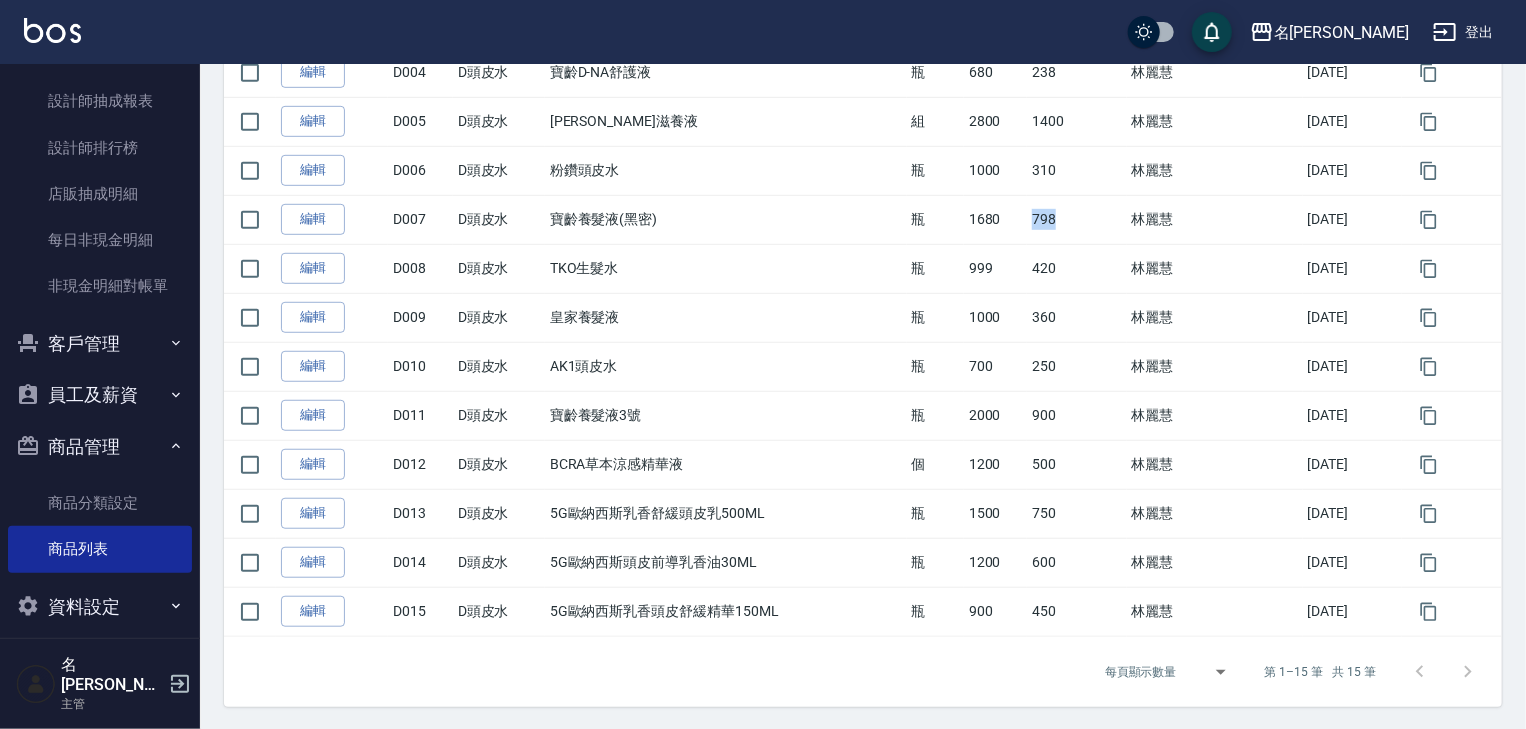 click at bounding box center [52, 30] 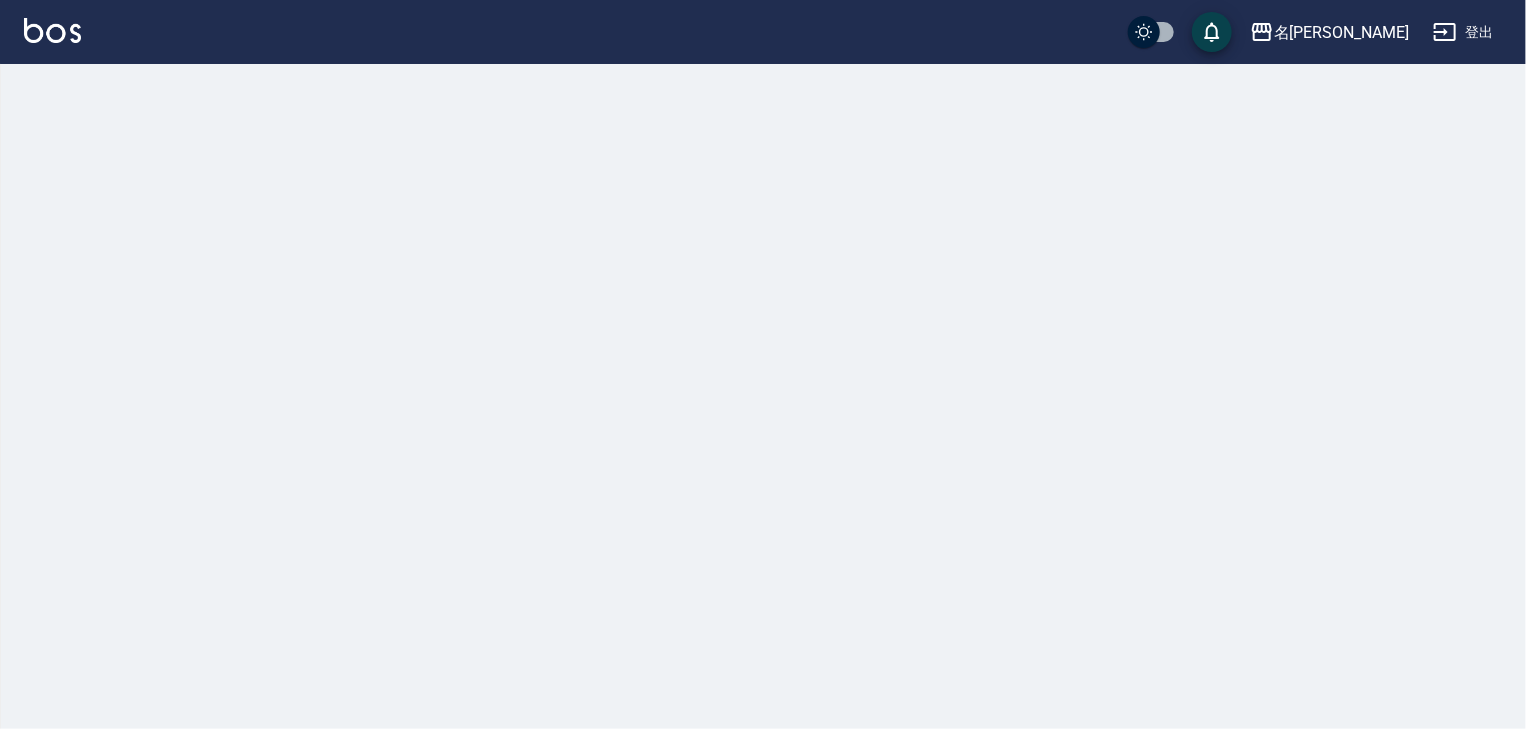 scroll, scrollTop: 0, scrollLeft: 0, axis: both 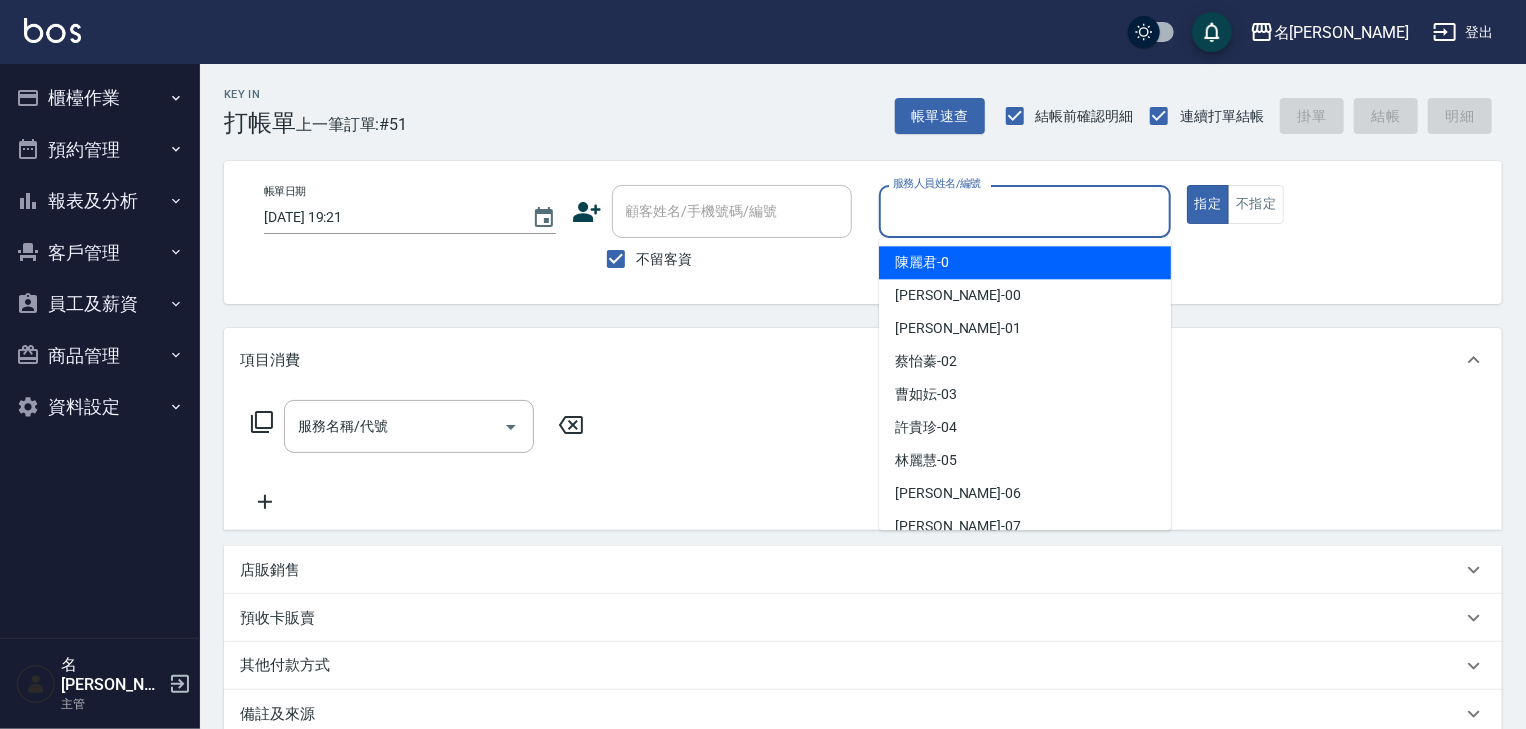 click on "服務人員姓名/編號" at bounding box center (1025, 211) 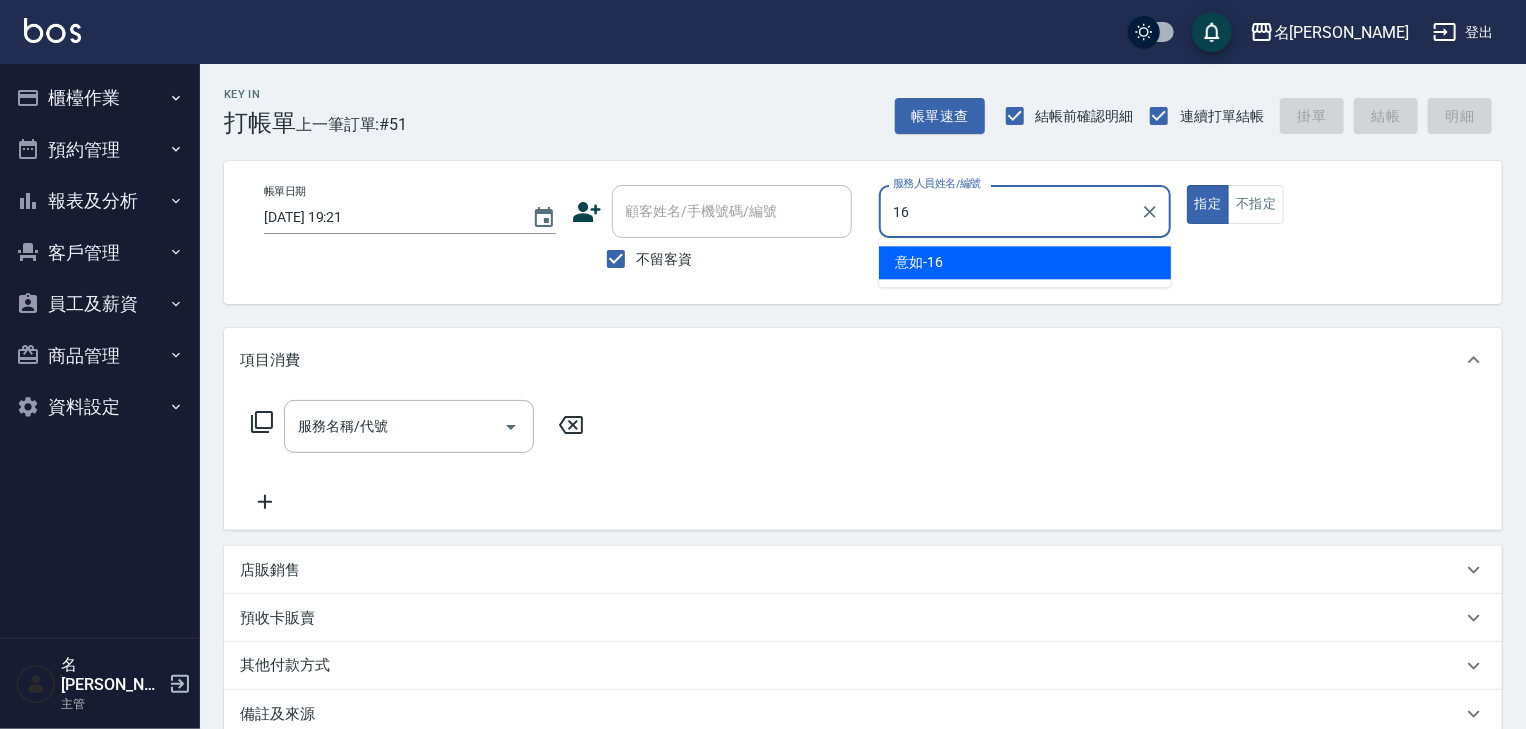type on "意如-16" 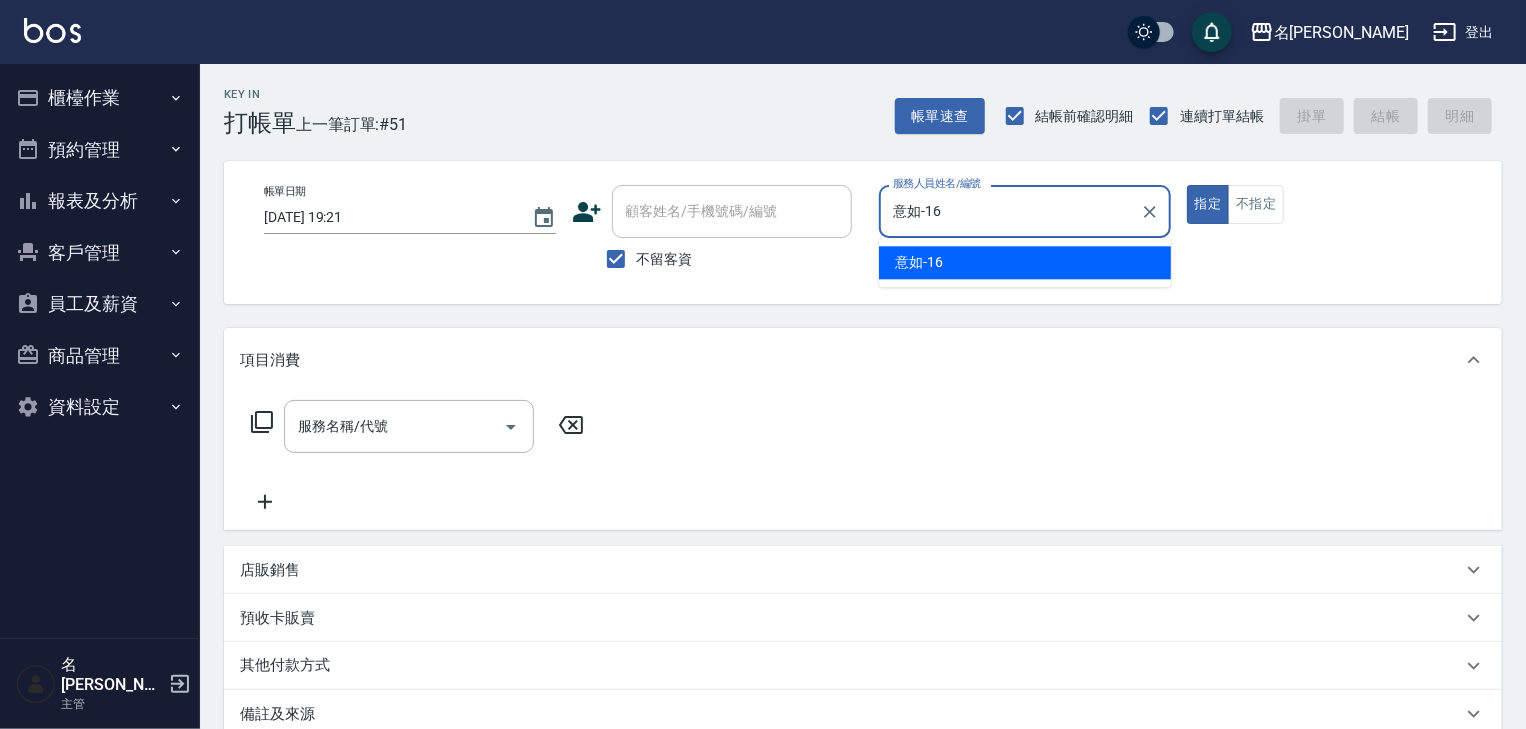 type on "true" 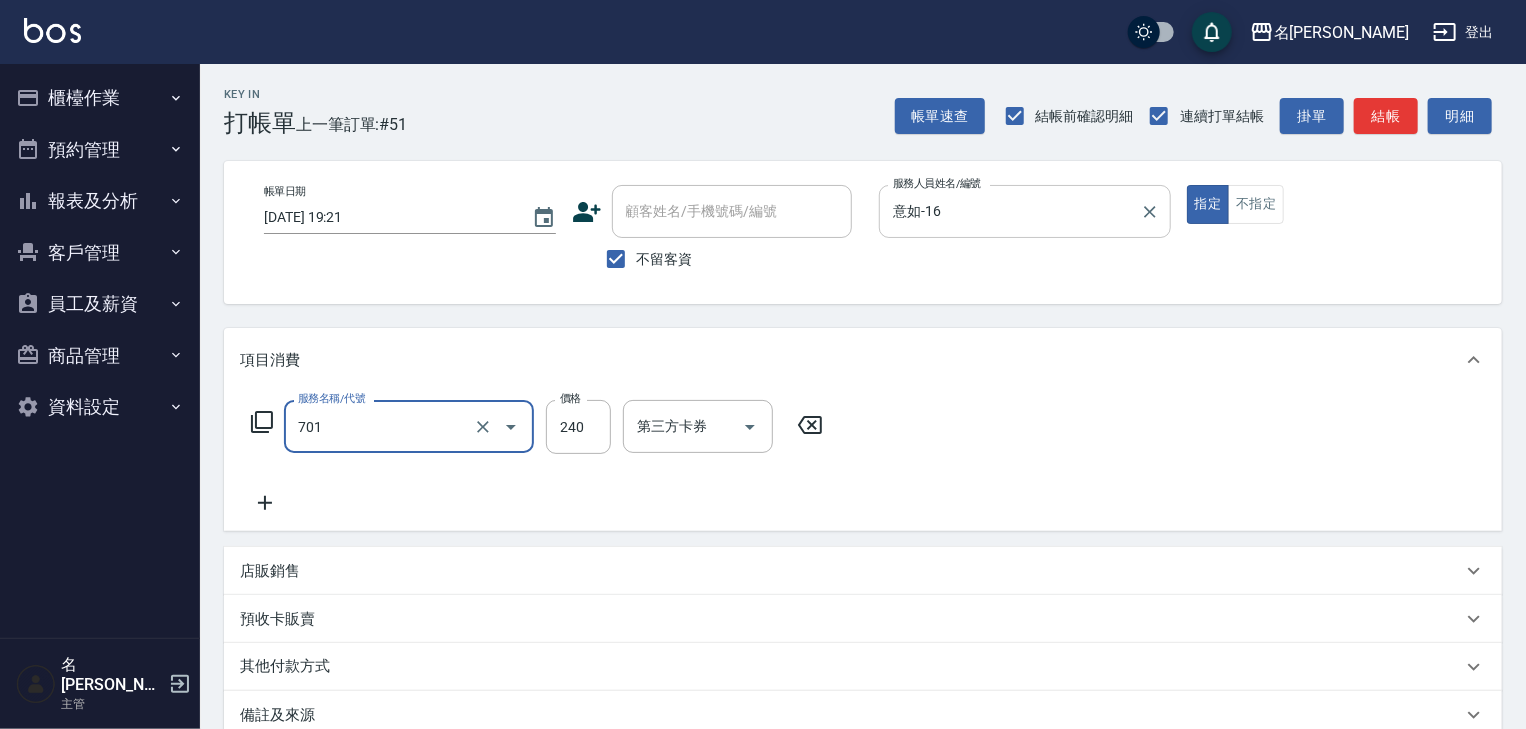type on "梳髮(701)" 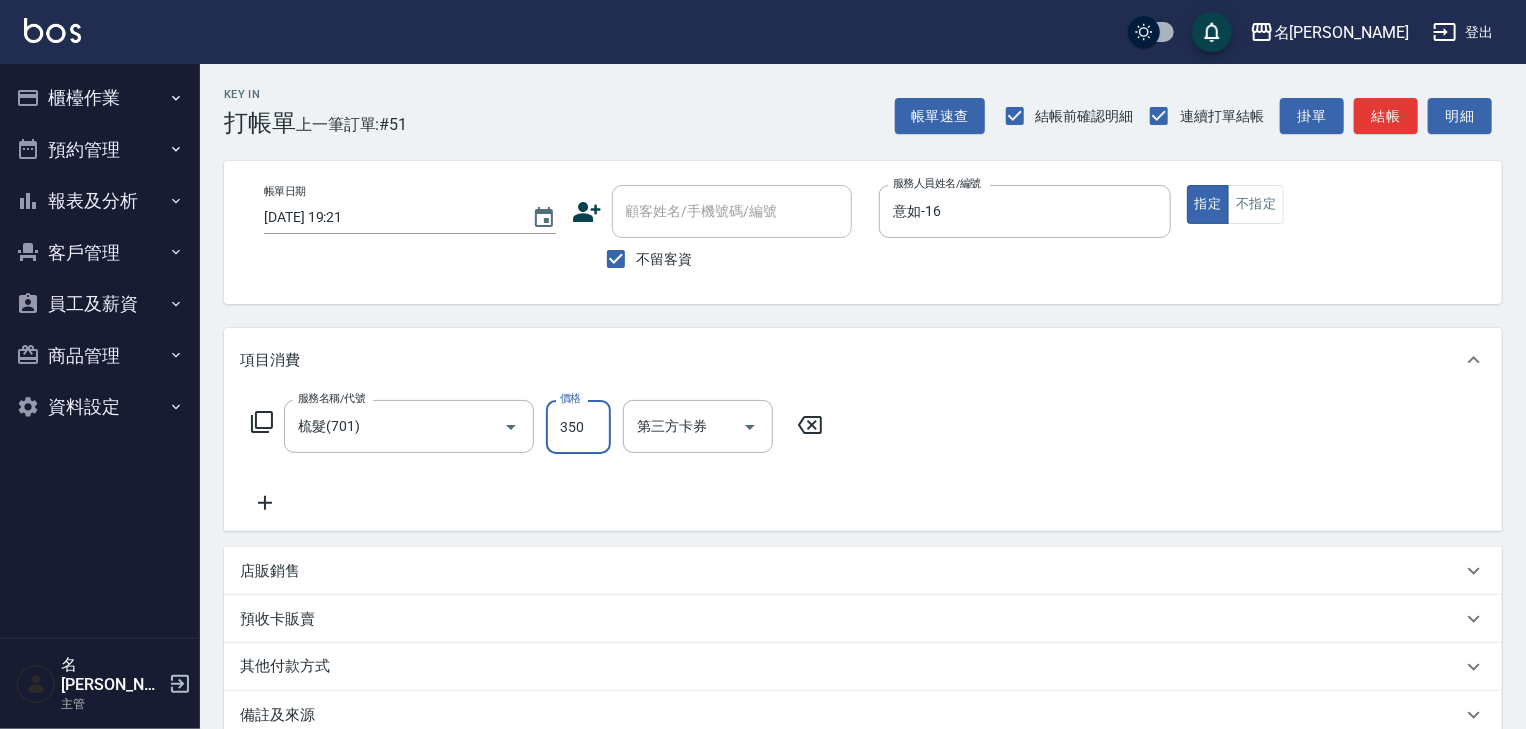 type on "350" 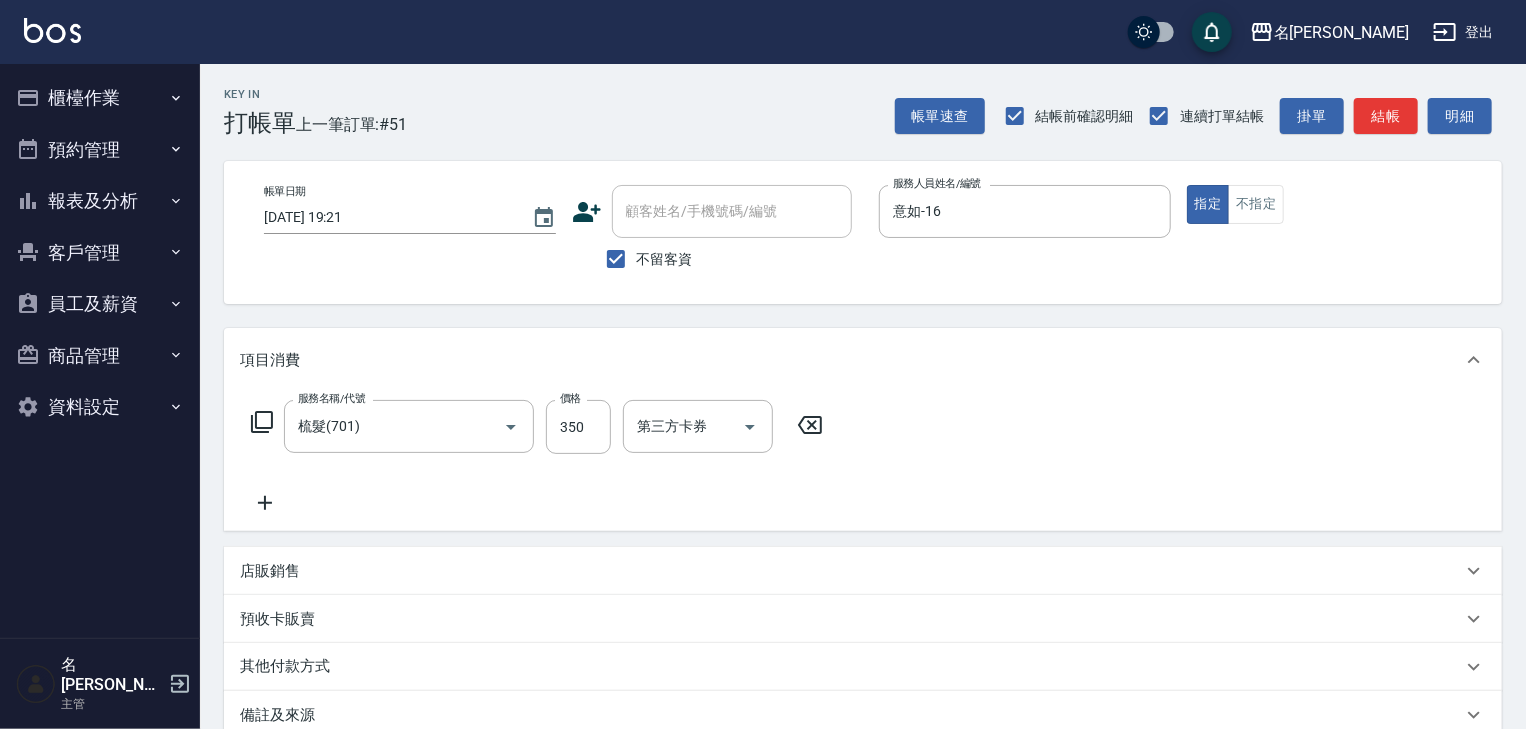 click on "帳單速查 結帳前確認明細 連續打單結帳 掛單 結帳 明細" at bounding box center (1198, 116) 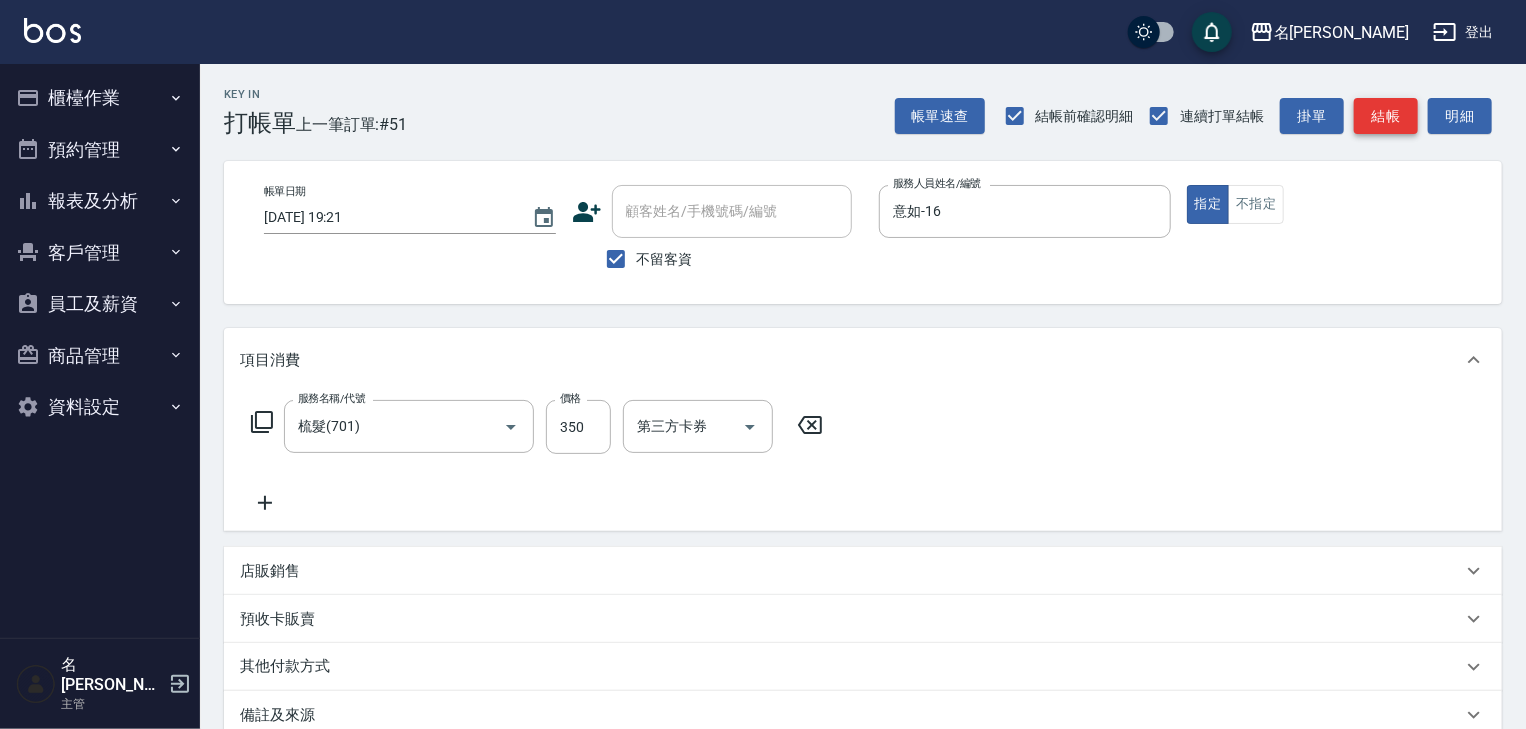 click on "結帳" at bounding box center [1386, 116] 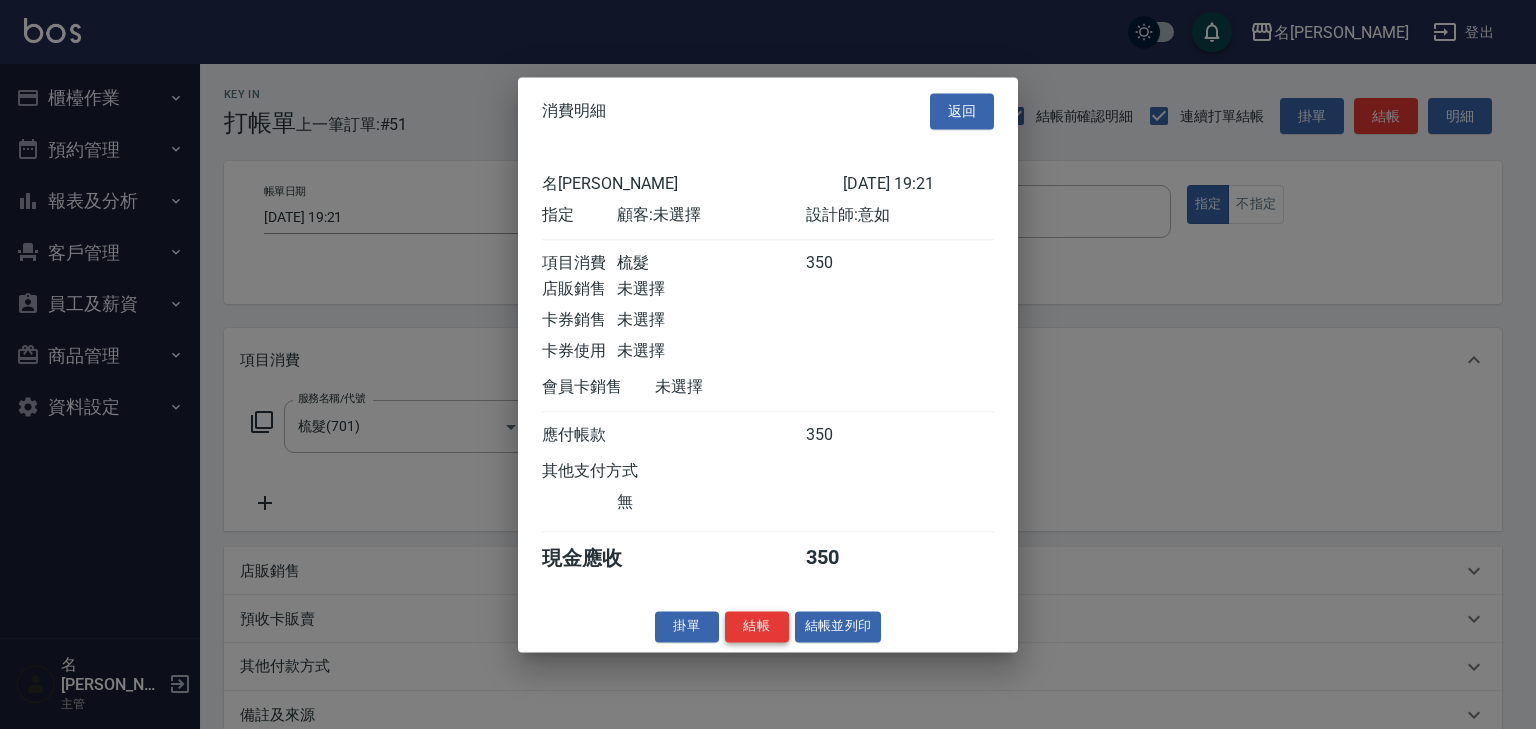 click on "結帳" at bounding box center (757, 626) 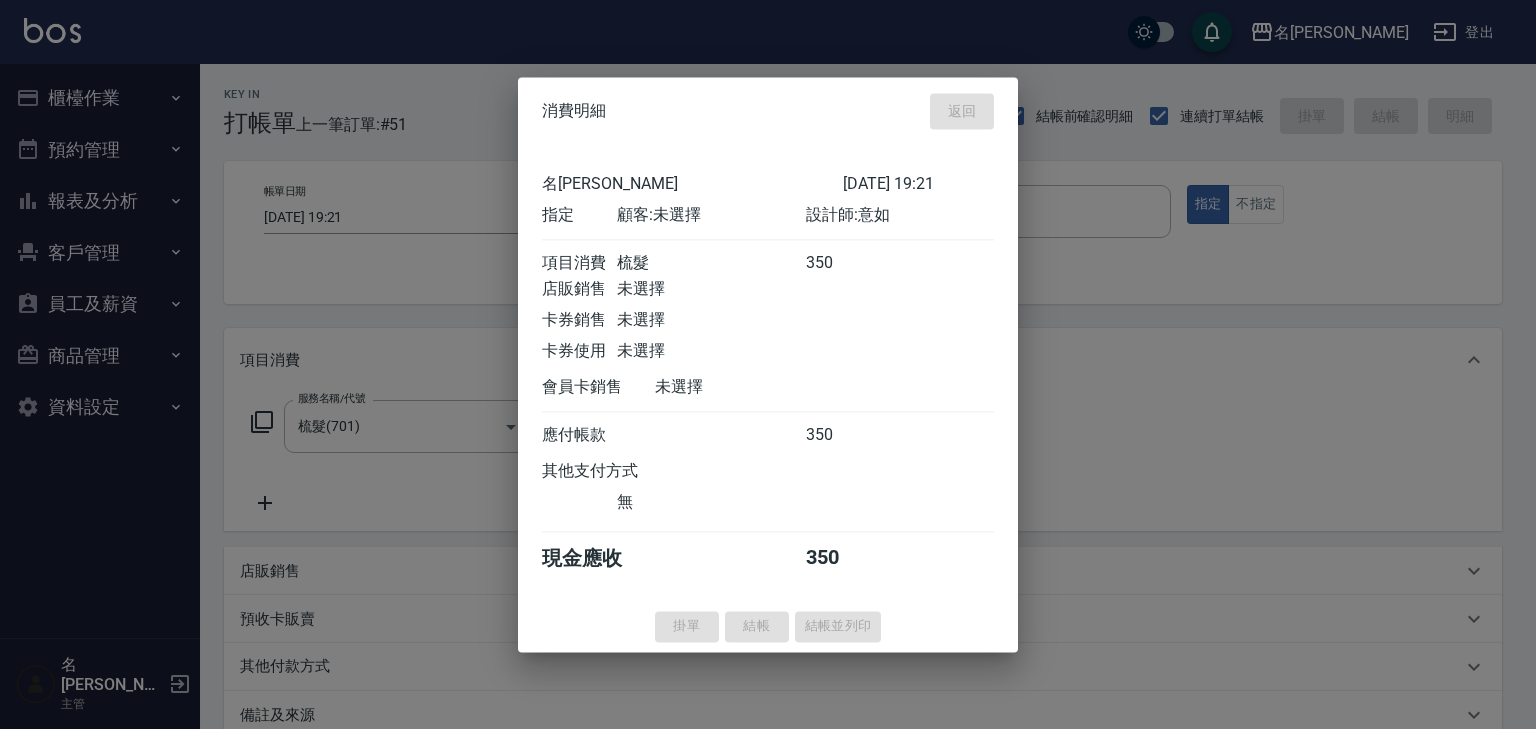 type 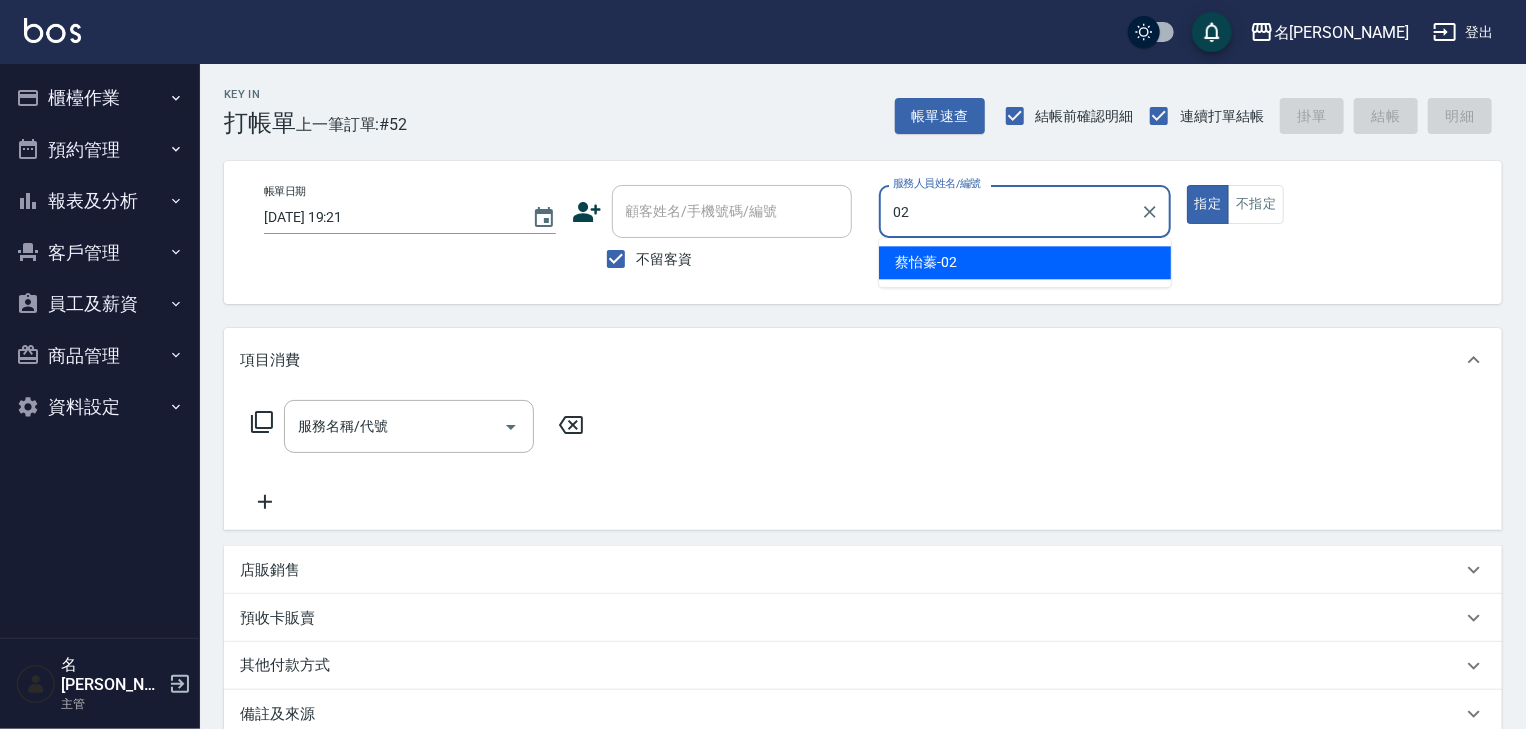 type on "蔡怡蓁-02" 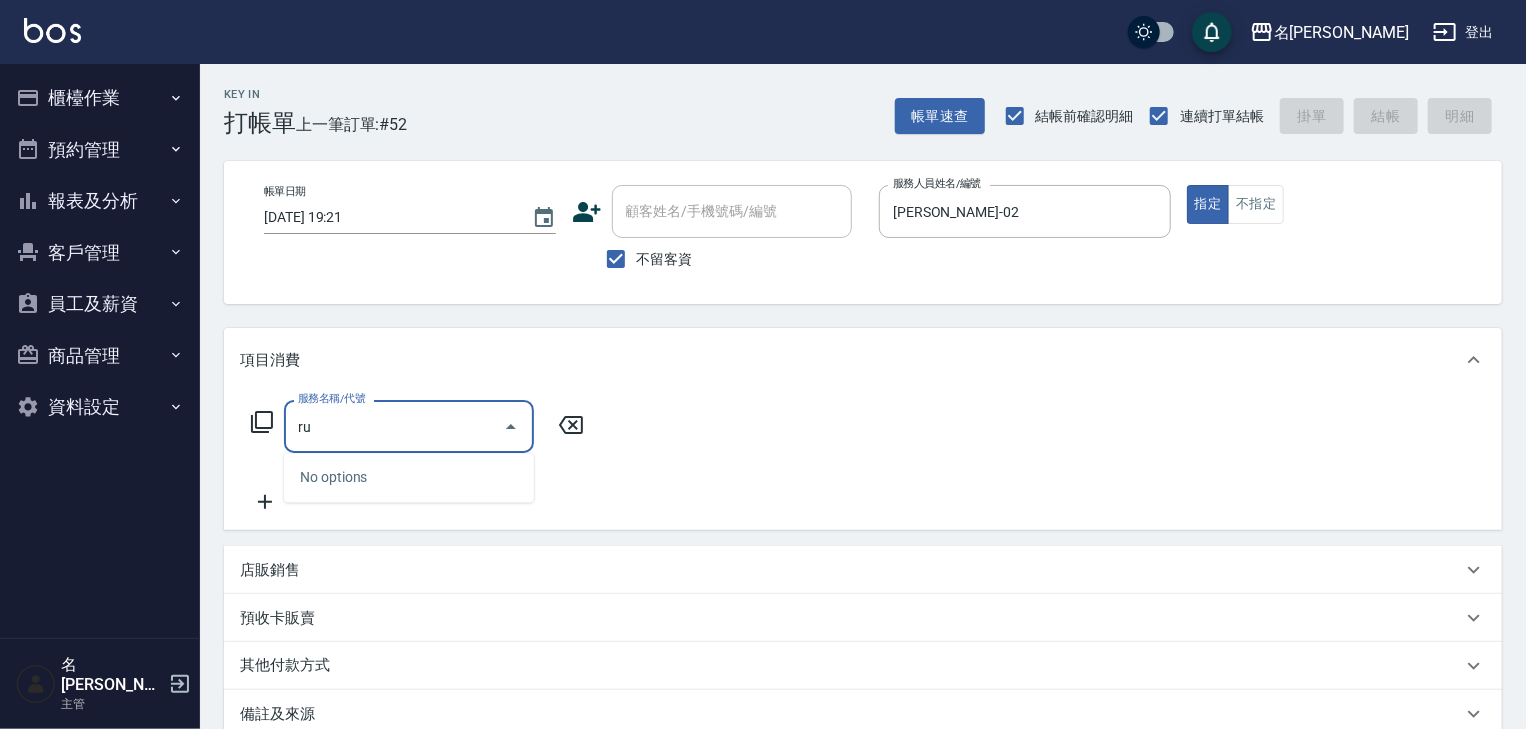 type on "r" 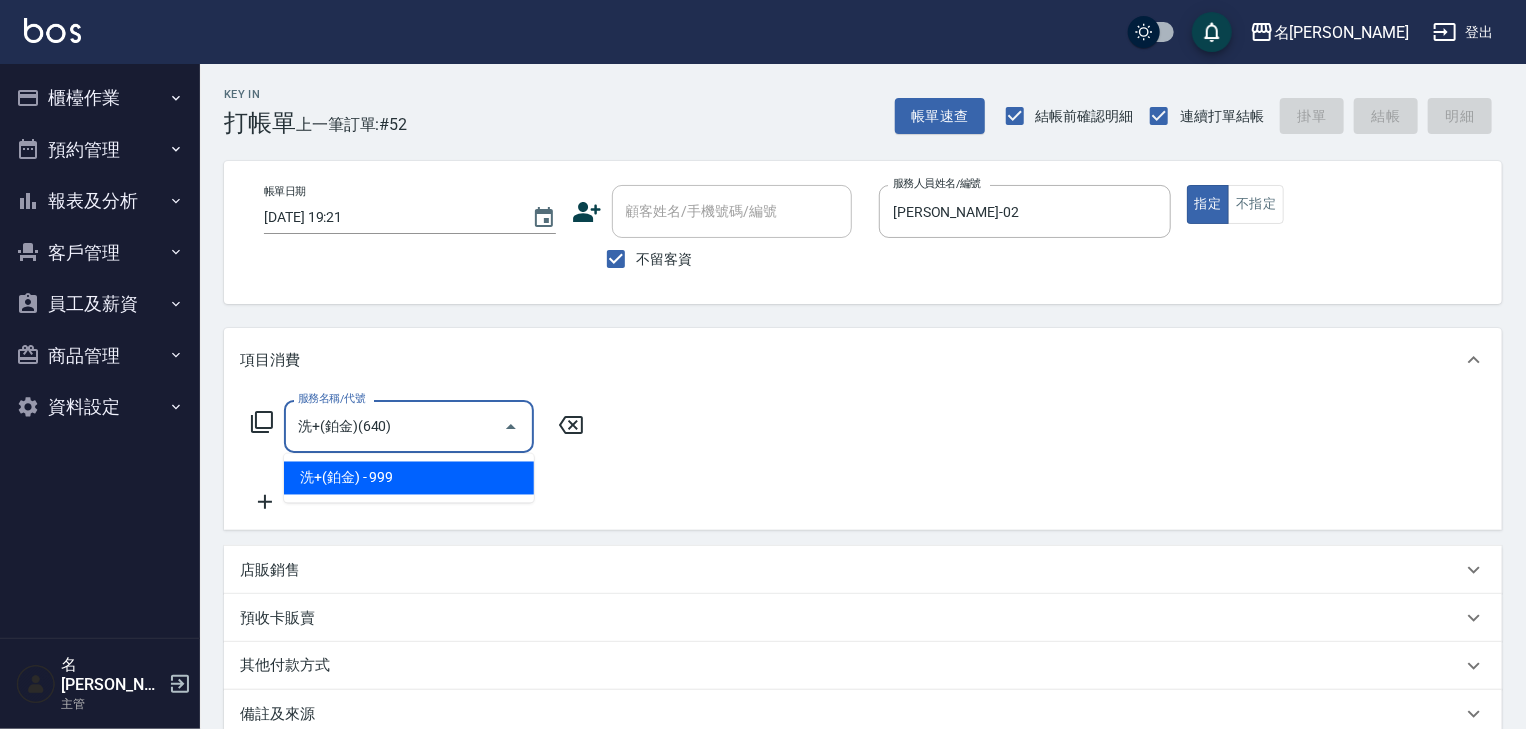 type on "洗+(鉑金)(640)" 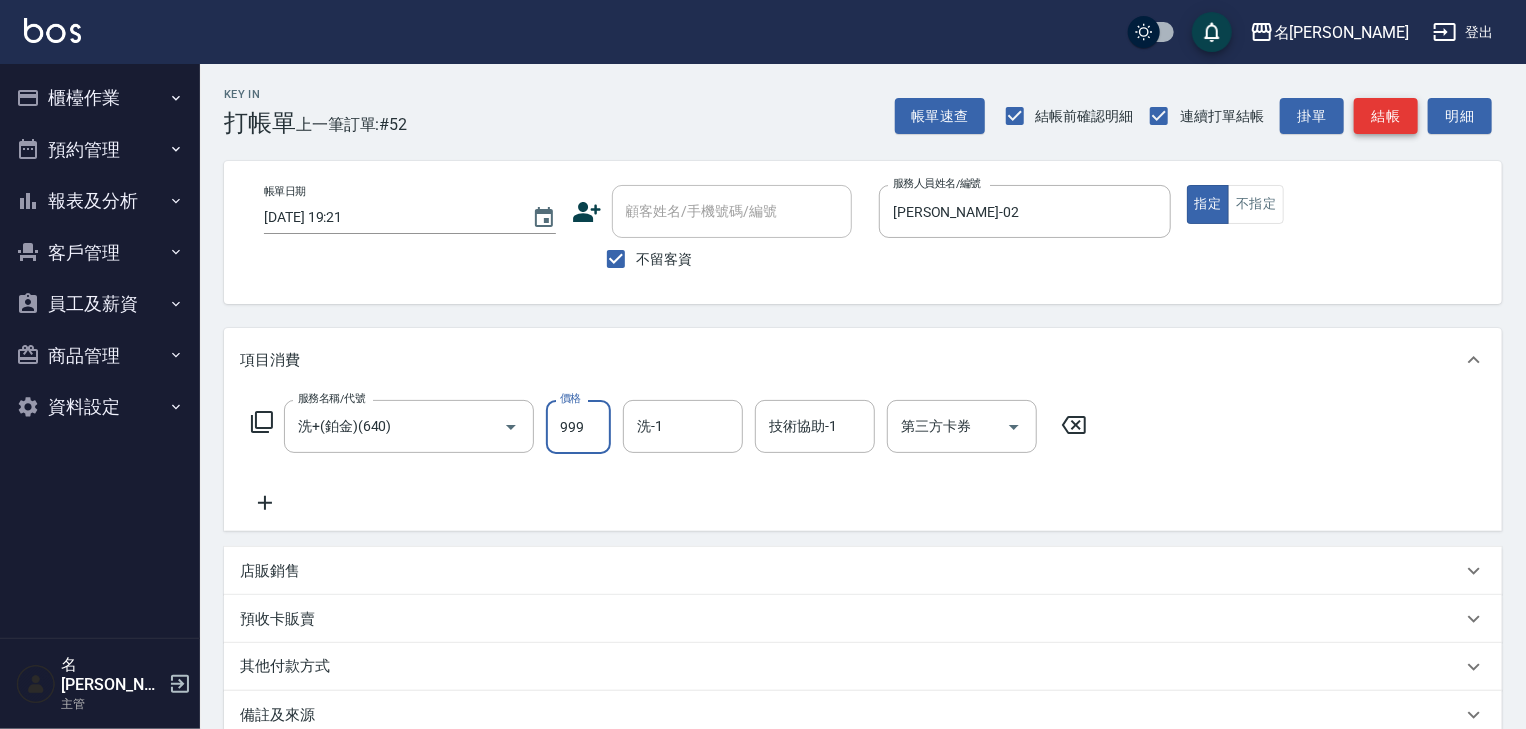 click on "結帳" at bounding box center (1386, 116) 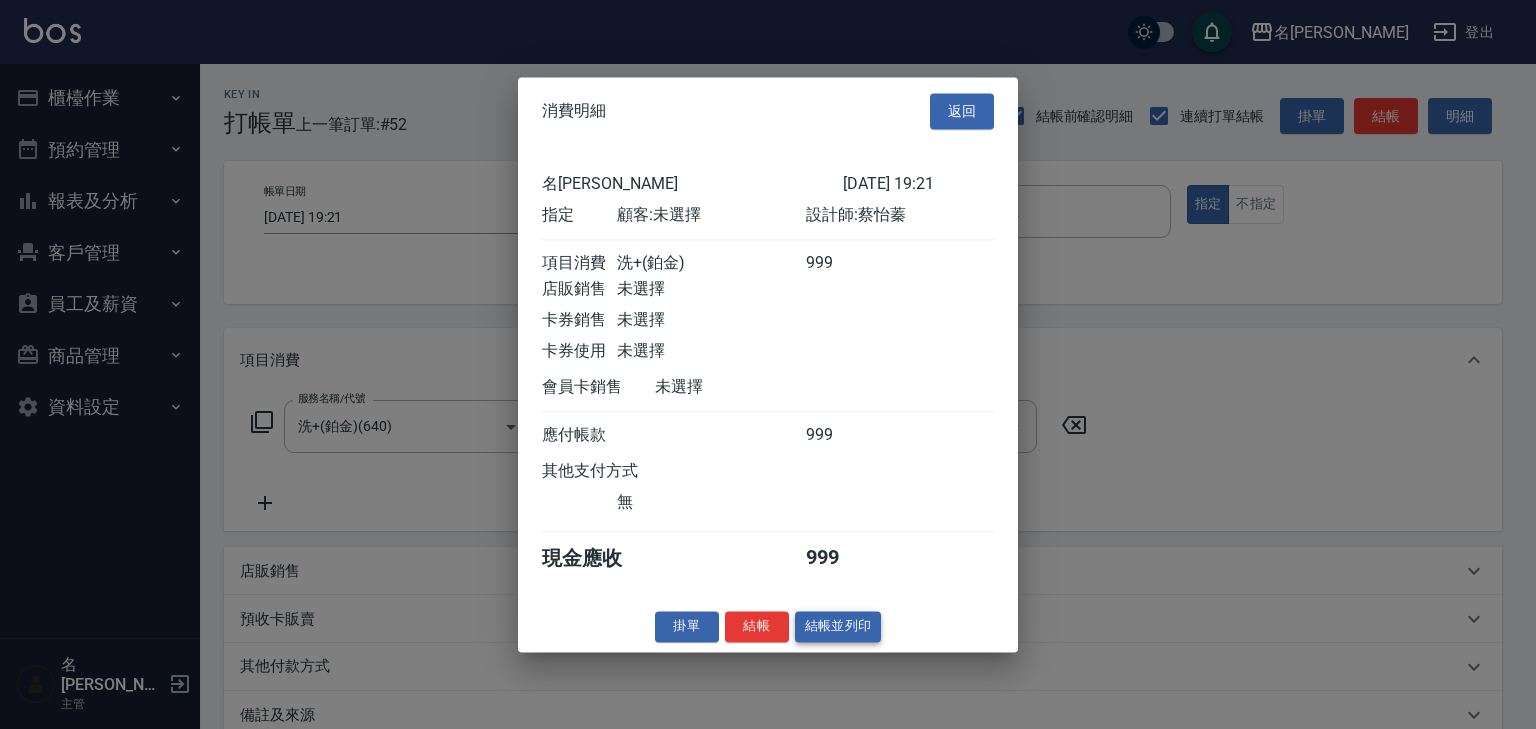 click on "結帳並列印" at bounding box center [838, 626] 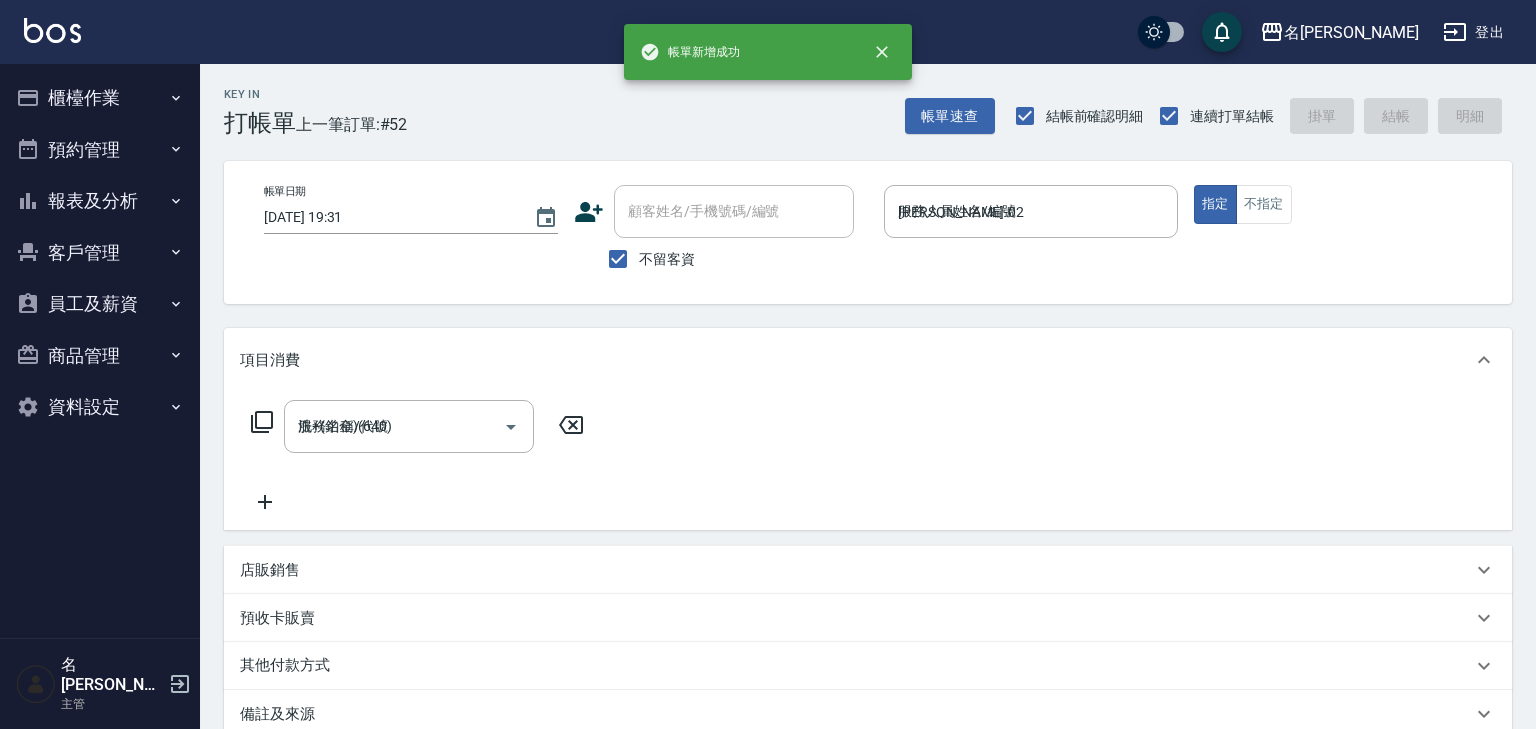 type on "2025/07/12 19:31" 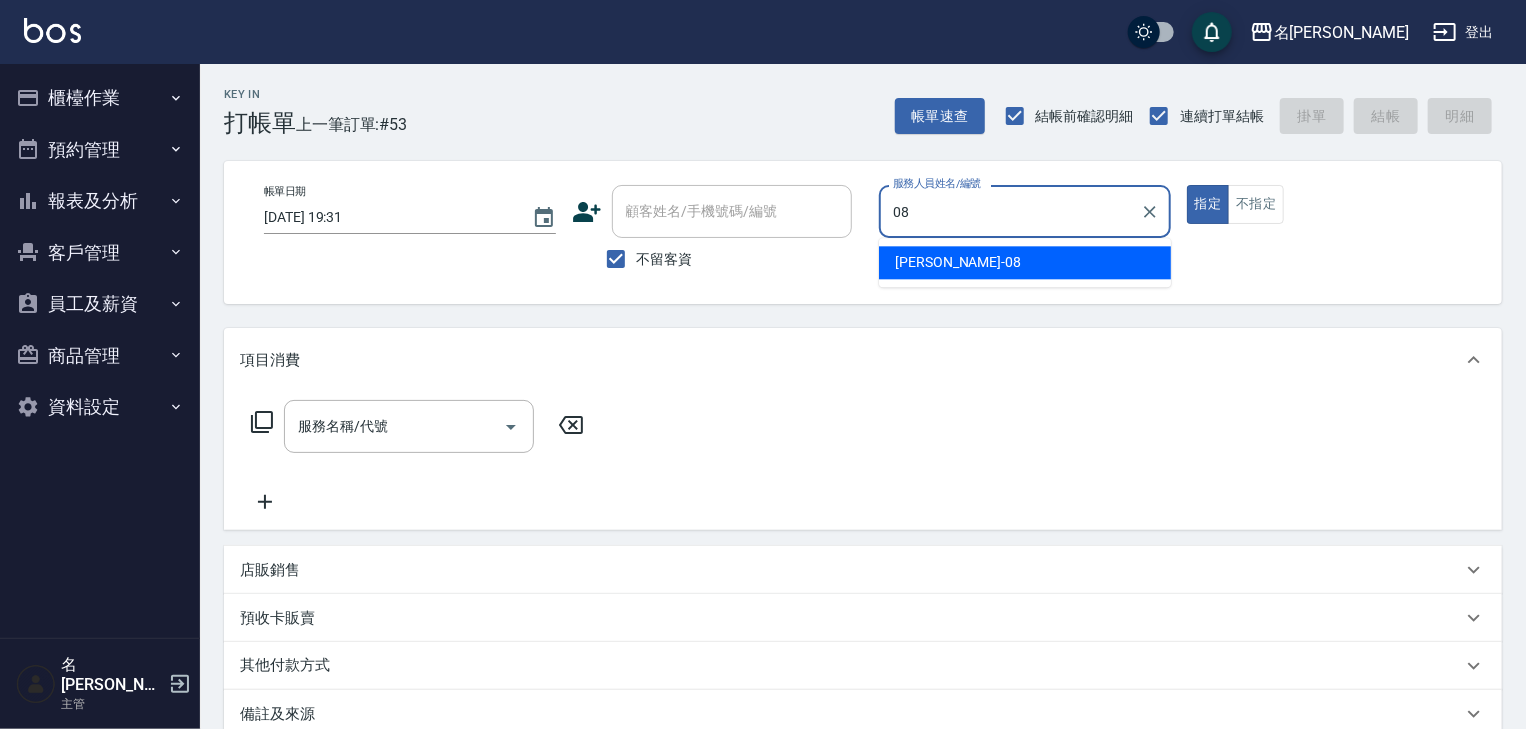 type on "蔡慈恩-08" 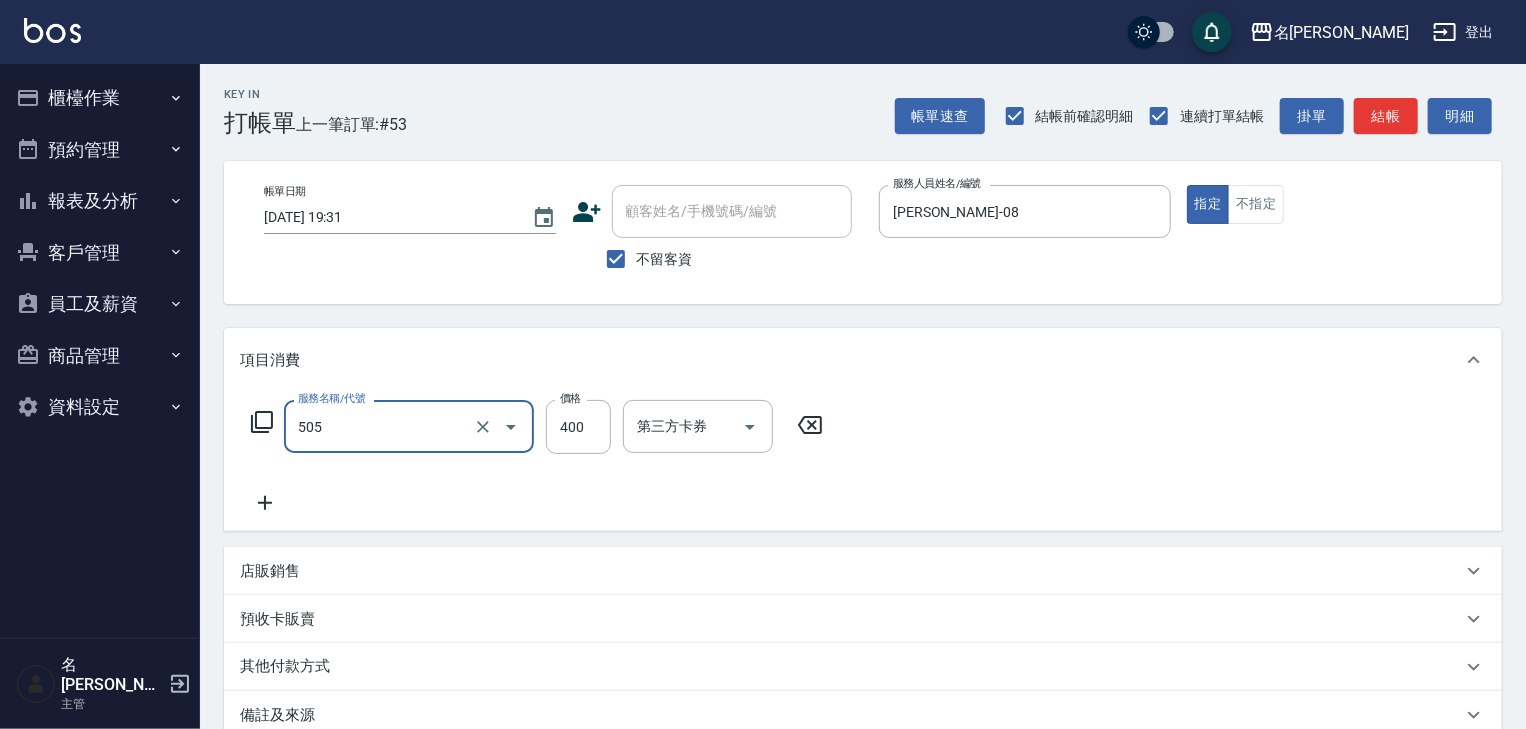 type on "洗髮(505)" 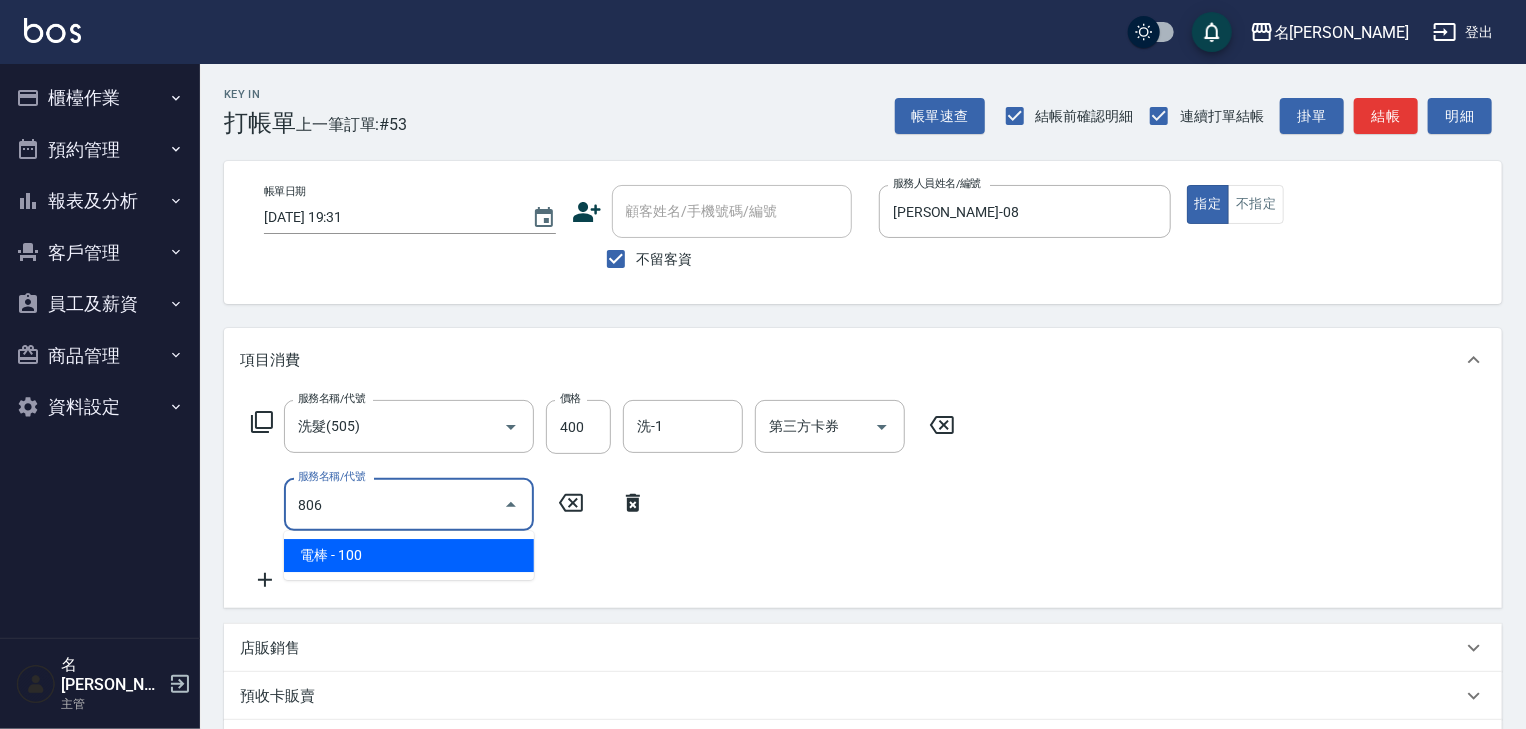 type on "電棒(806)" 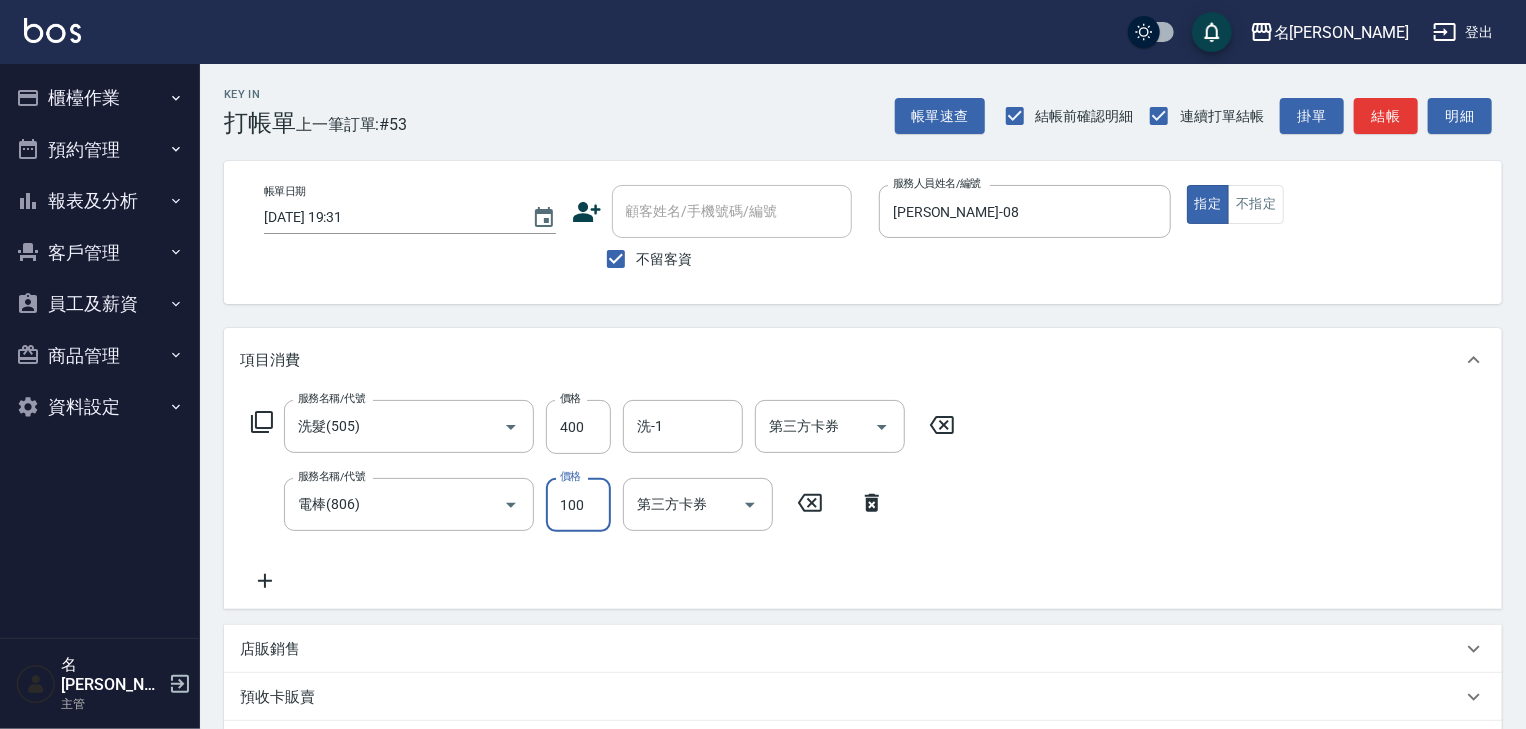 click at bounding box center [52, 30] 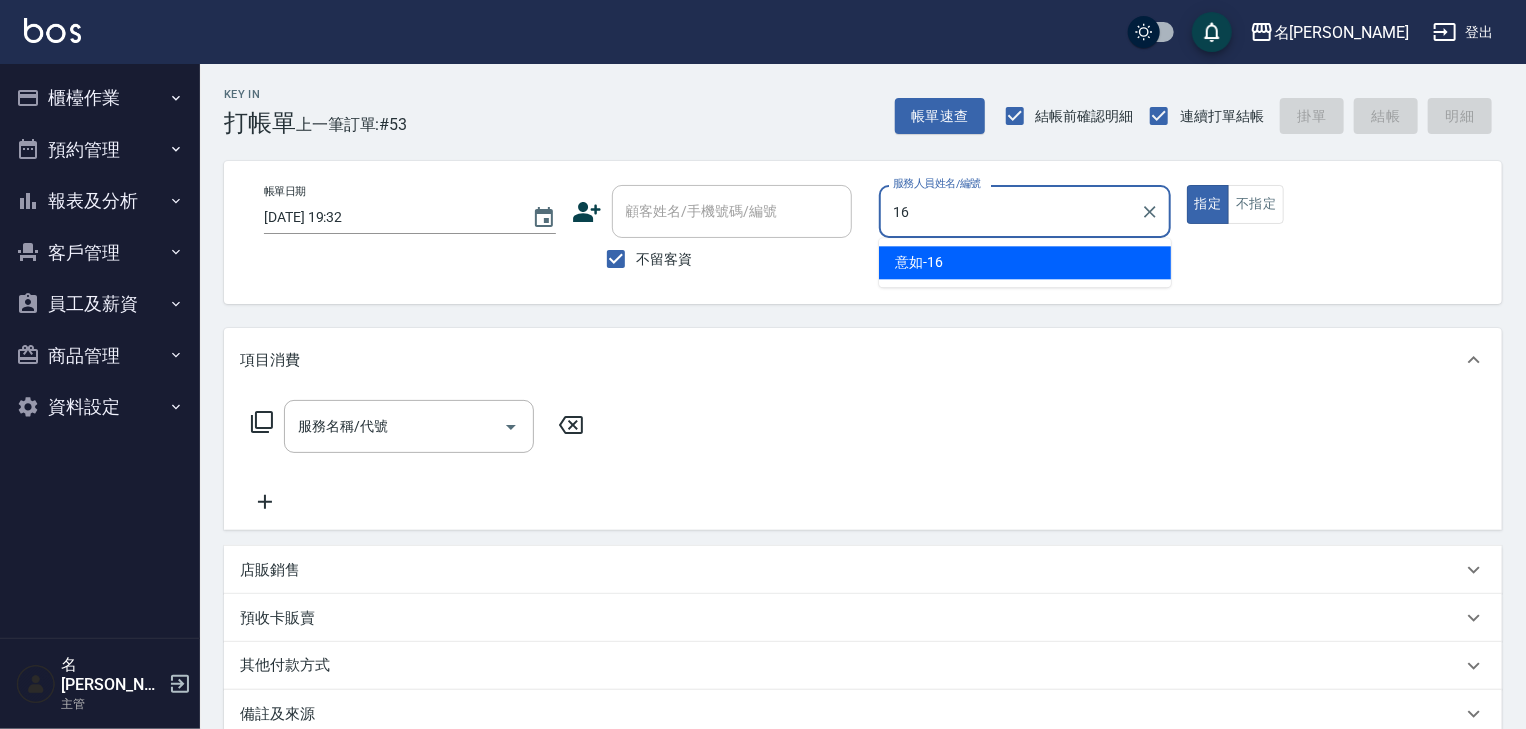 type on "意如-16" 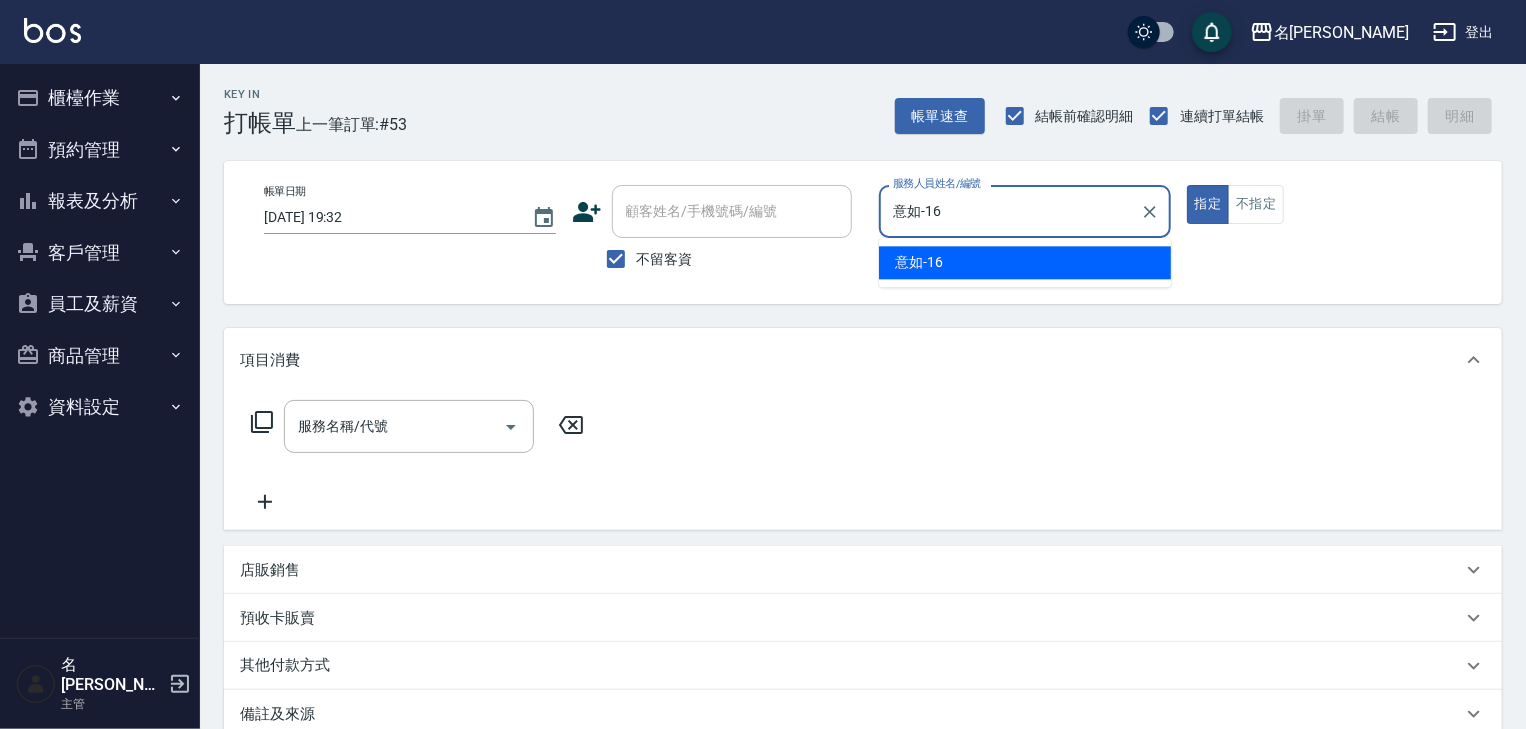 type on "true" 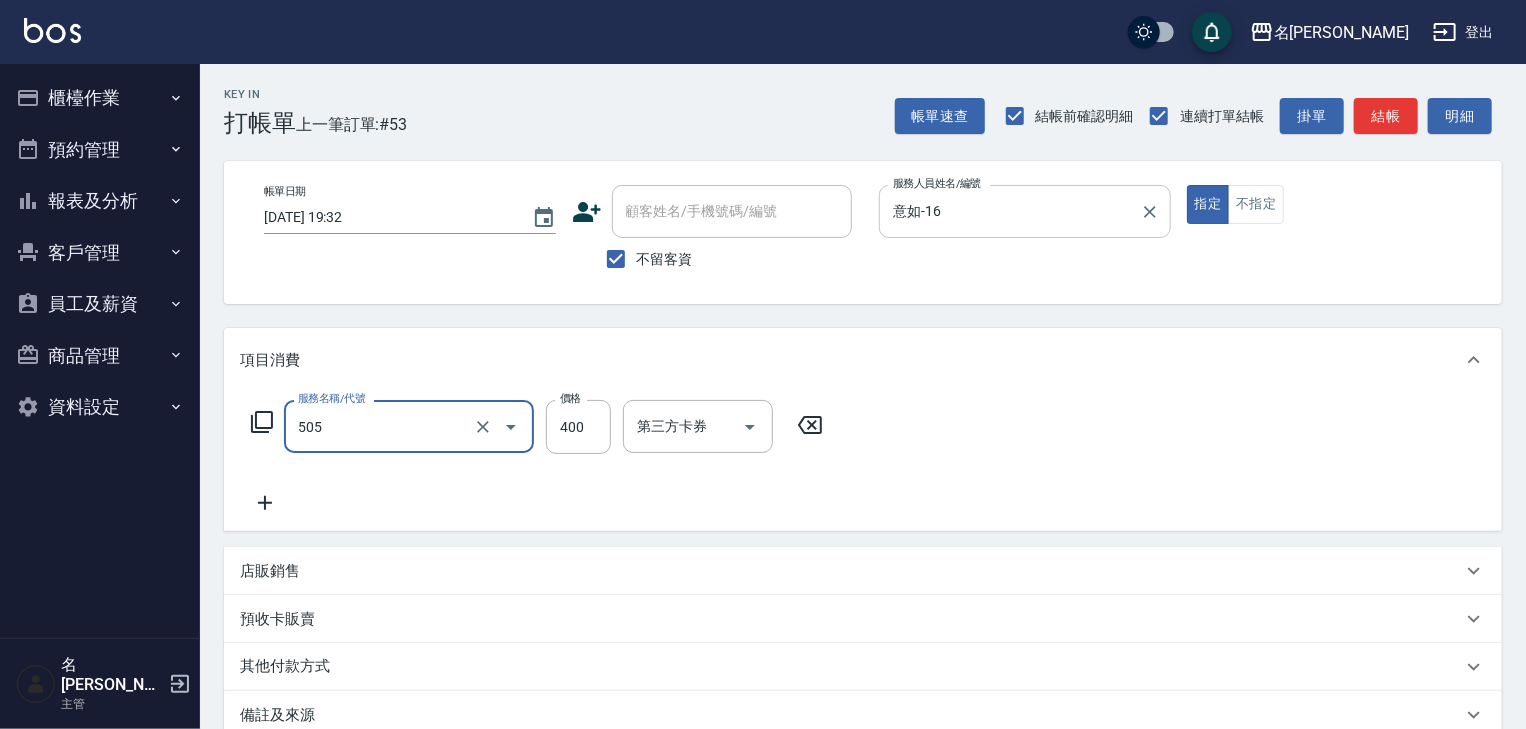 type on "洗髮(505)" 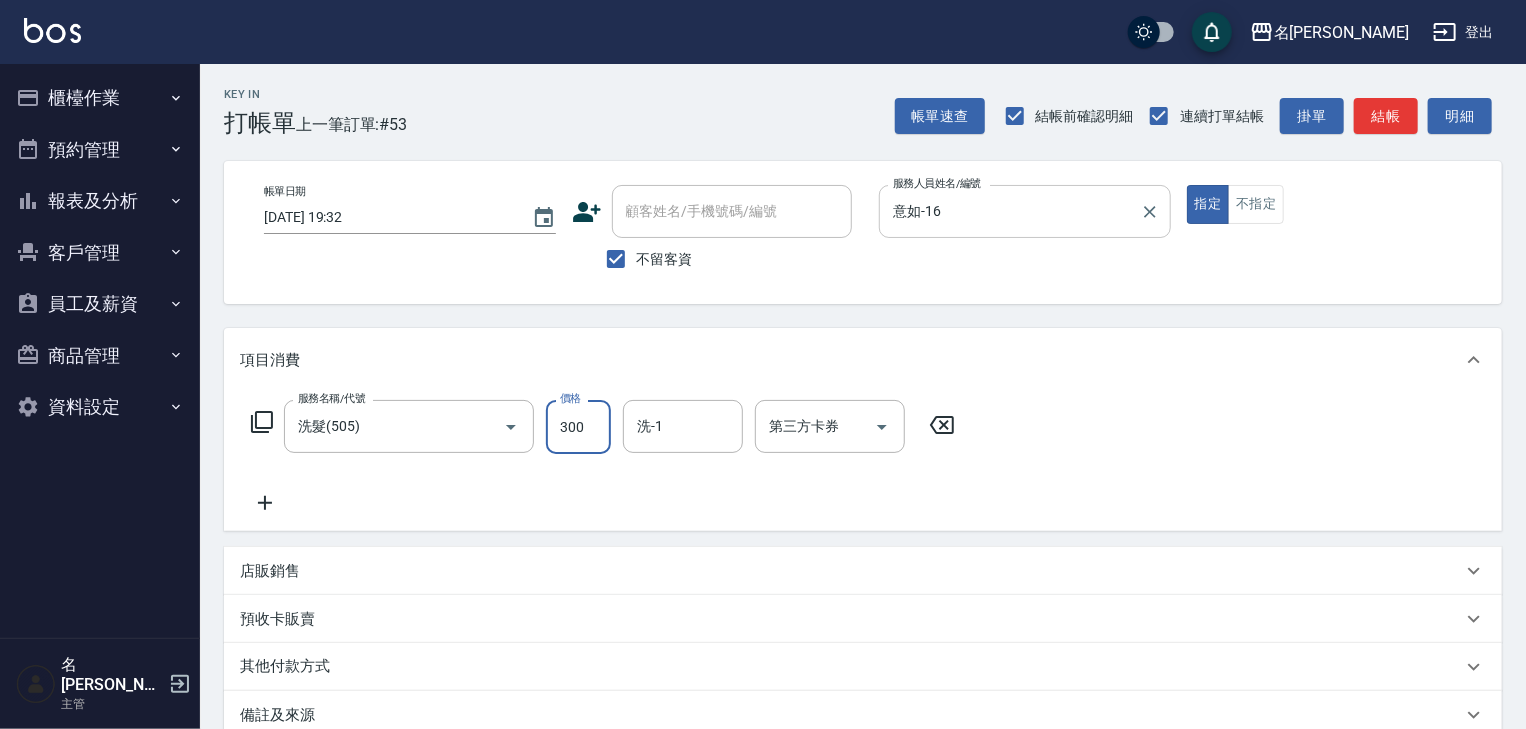 type on "300" 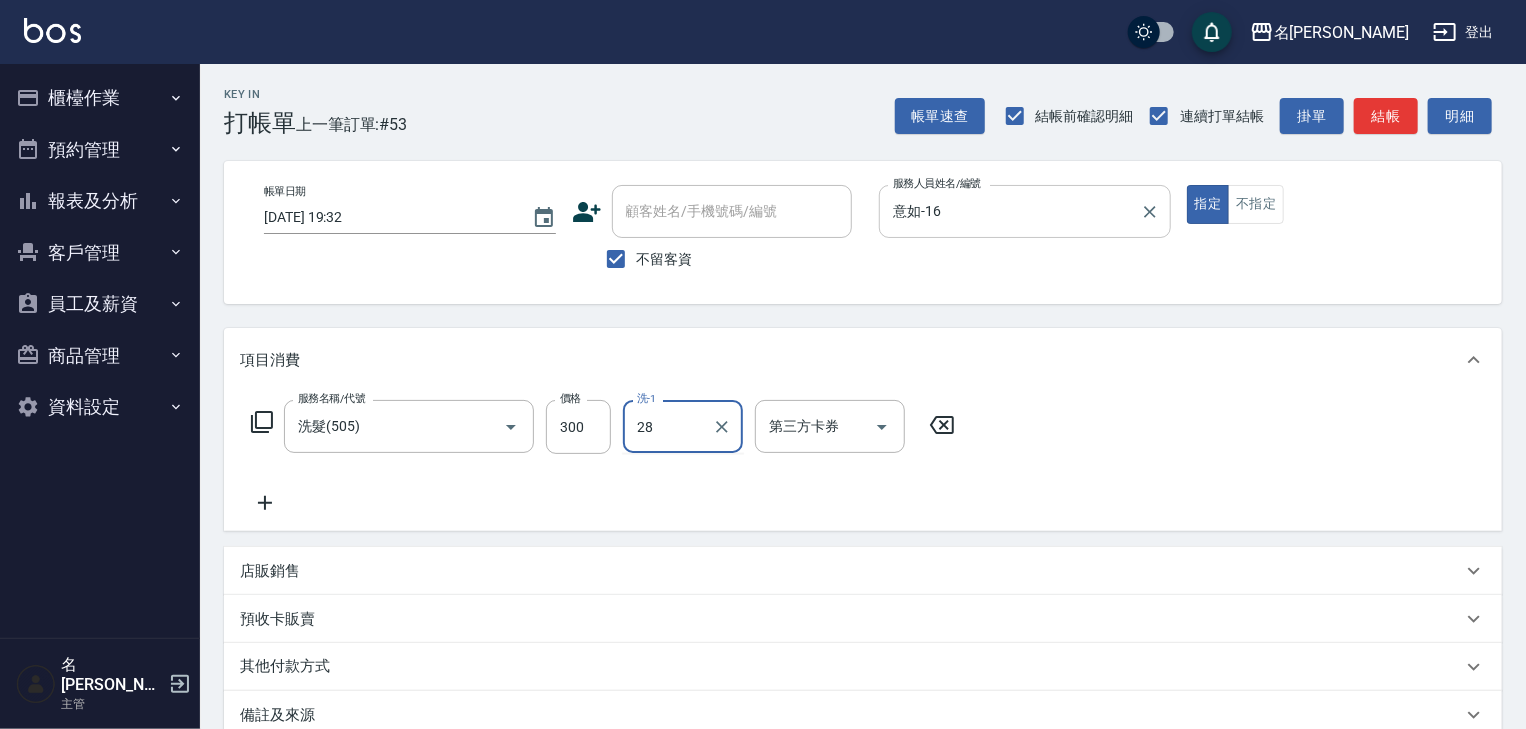type on "冼宜芳-28" 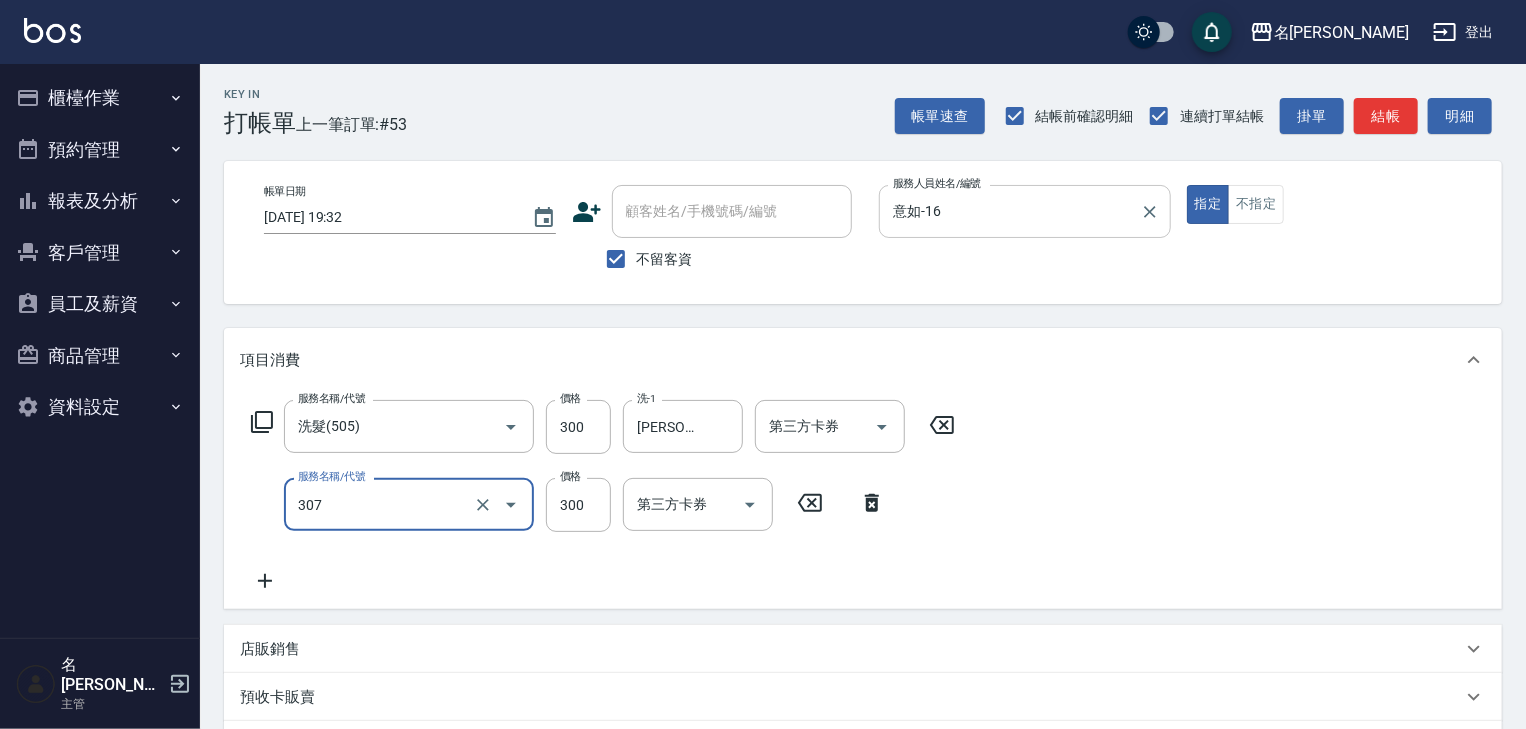 type on "剪髮(307)" 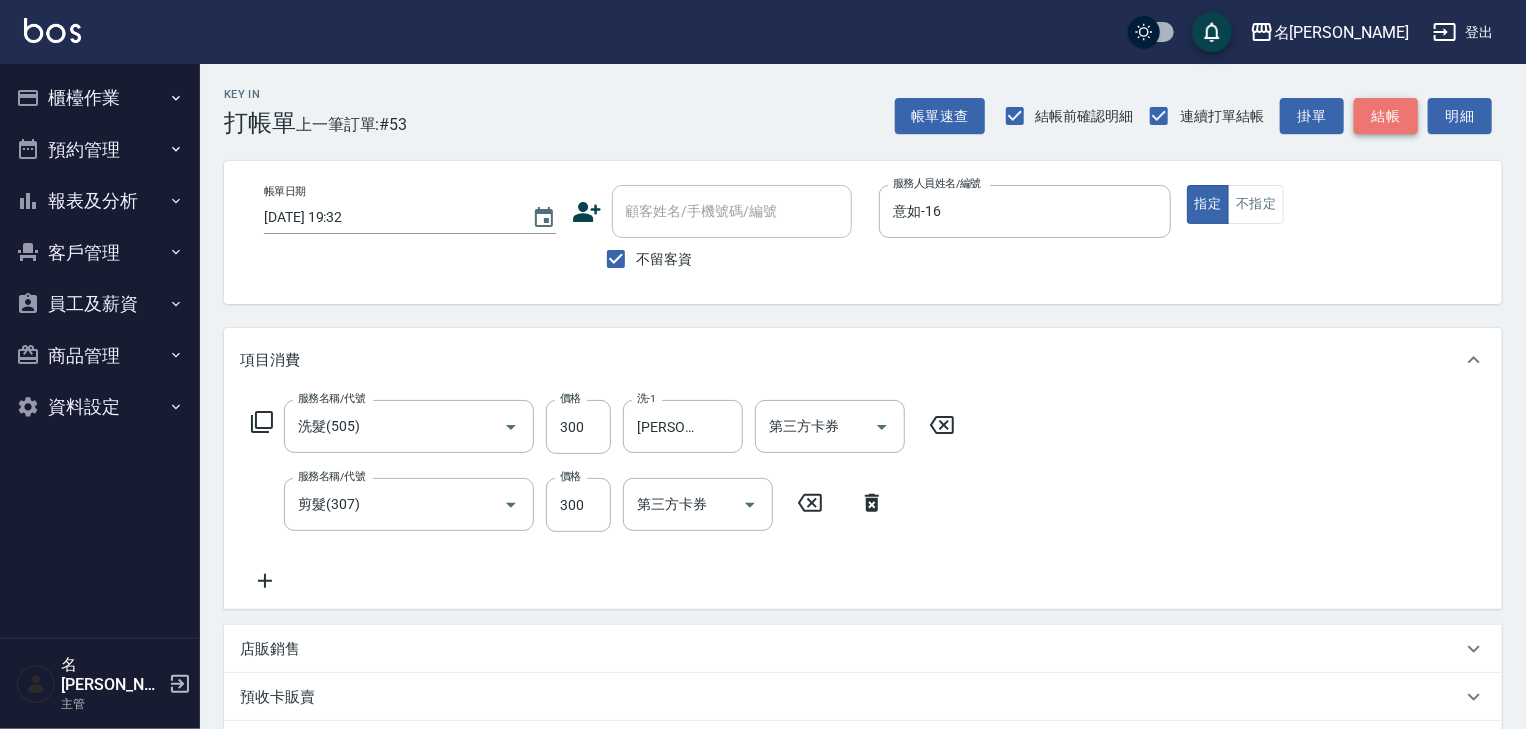 click on "結帳" at bounding box center (1386, 116) 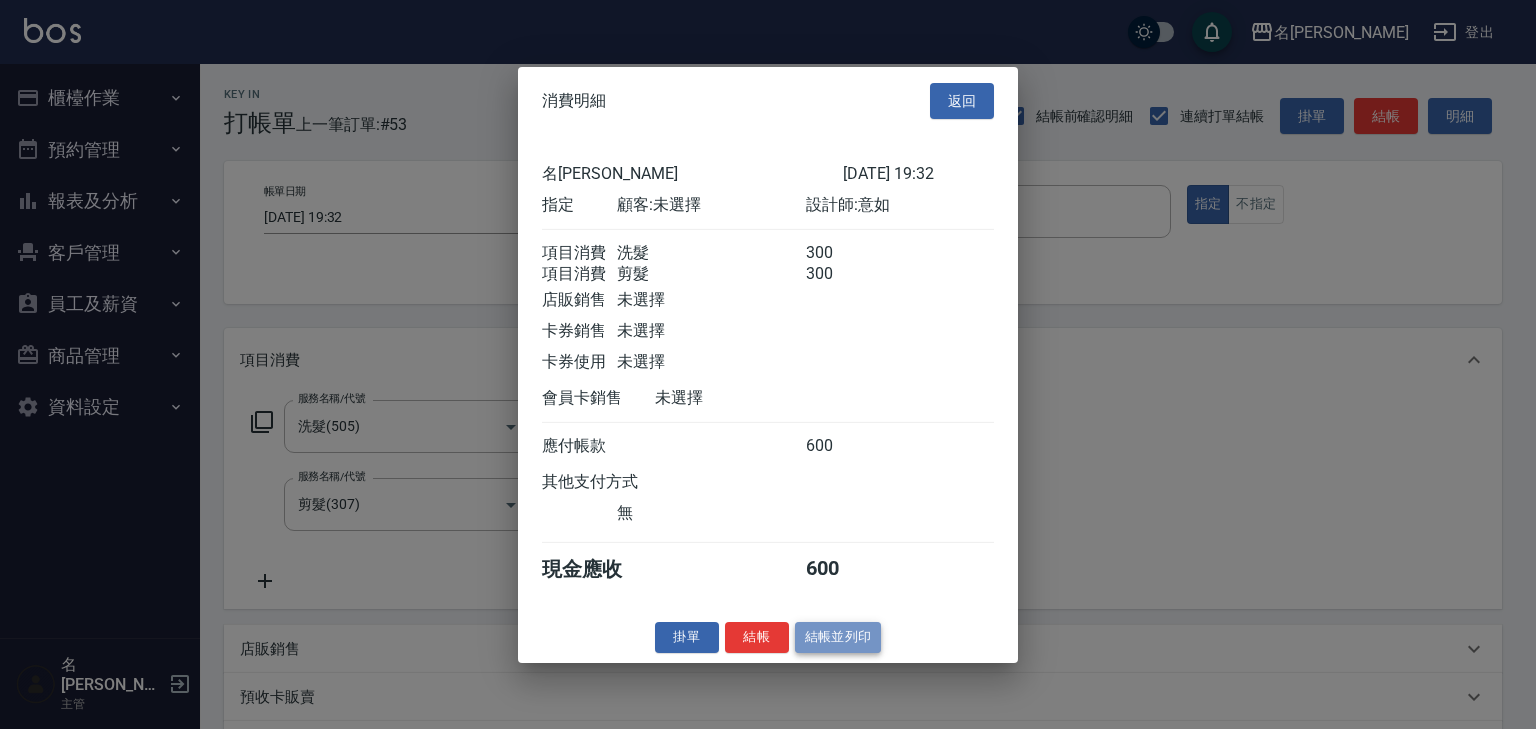 click on "結帳並列印" at bounding box center (838, 637) 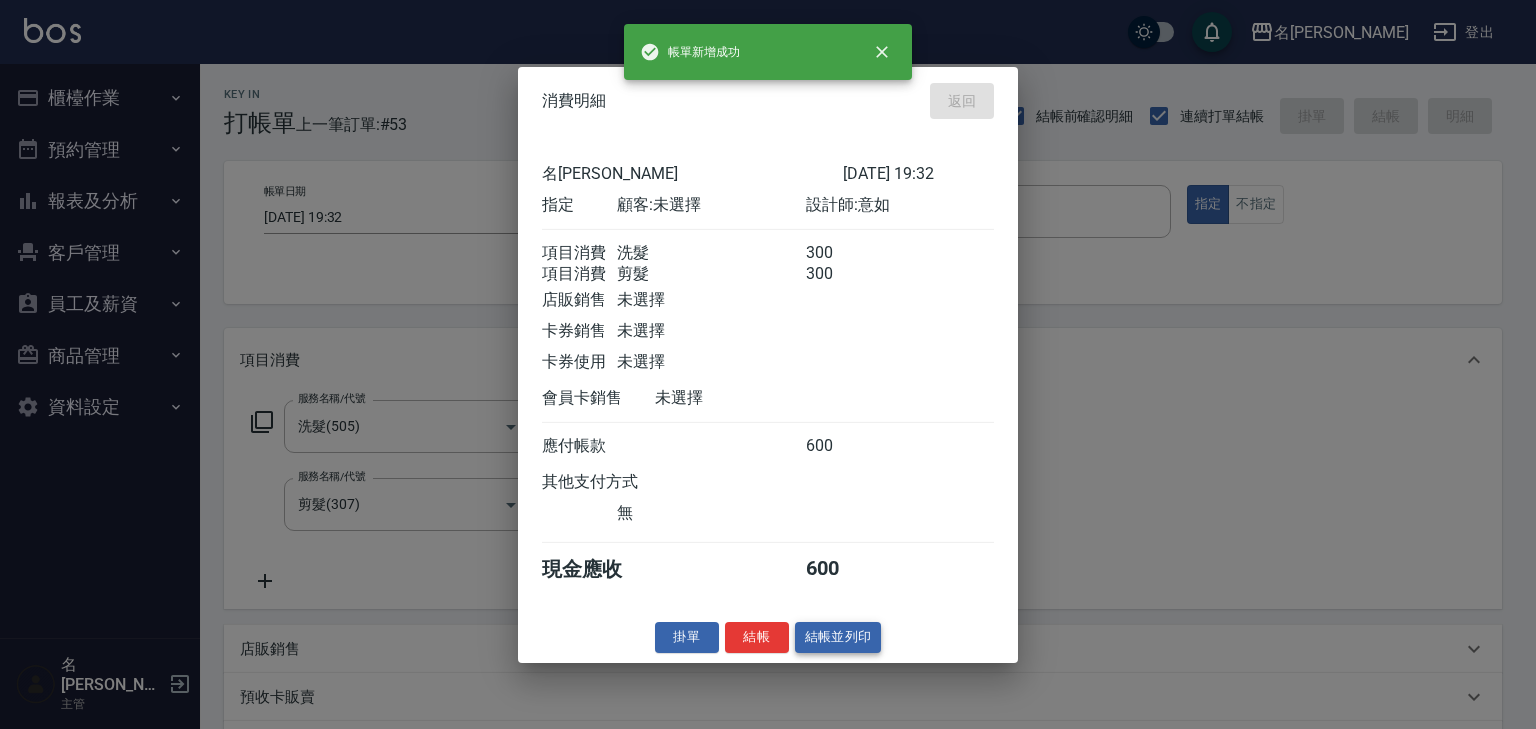 type on "2025/07/12 19:33" 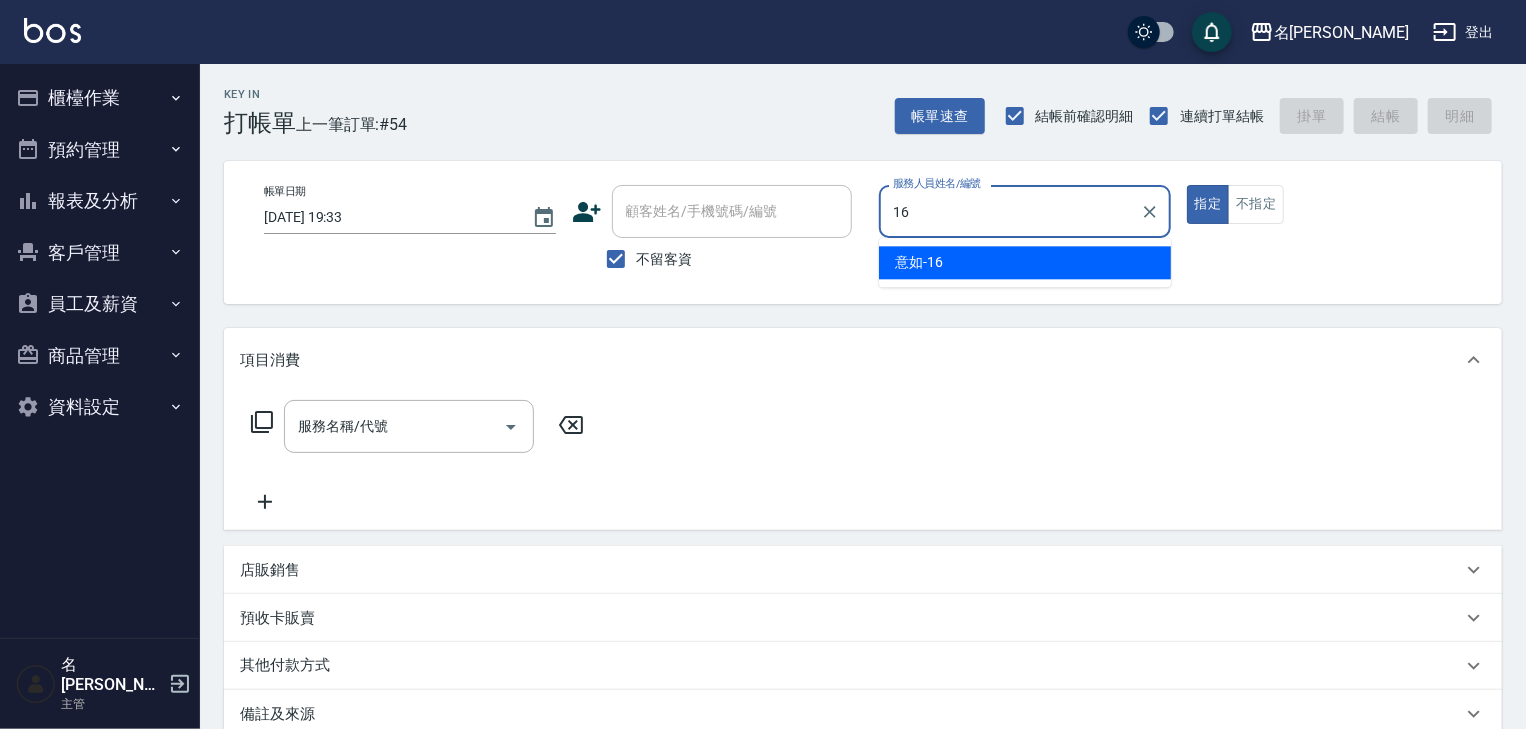 type on "意如-16" 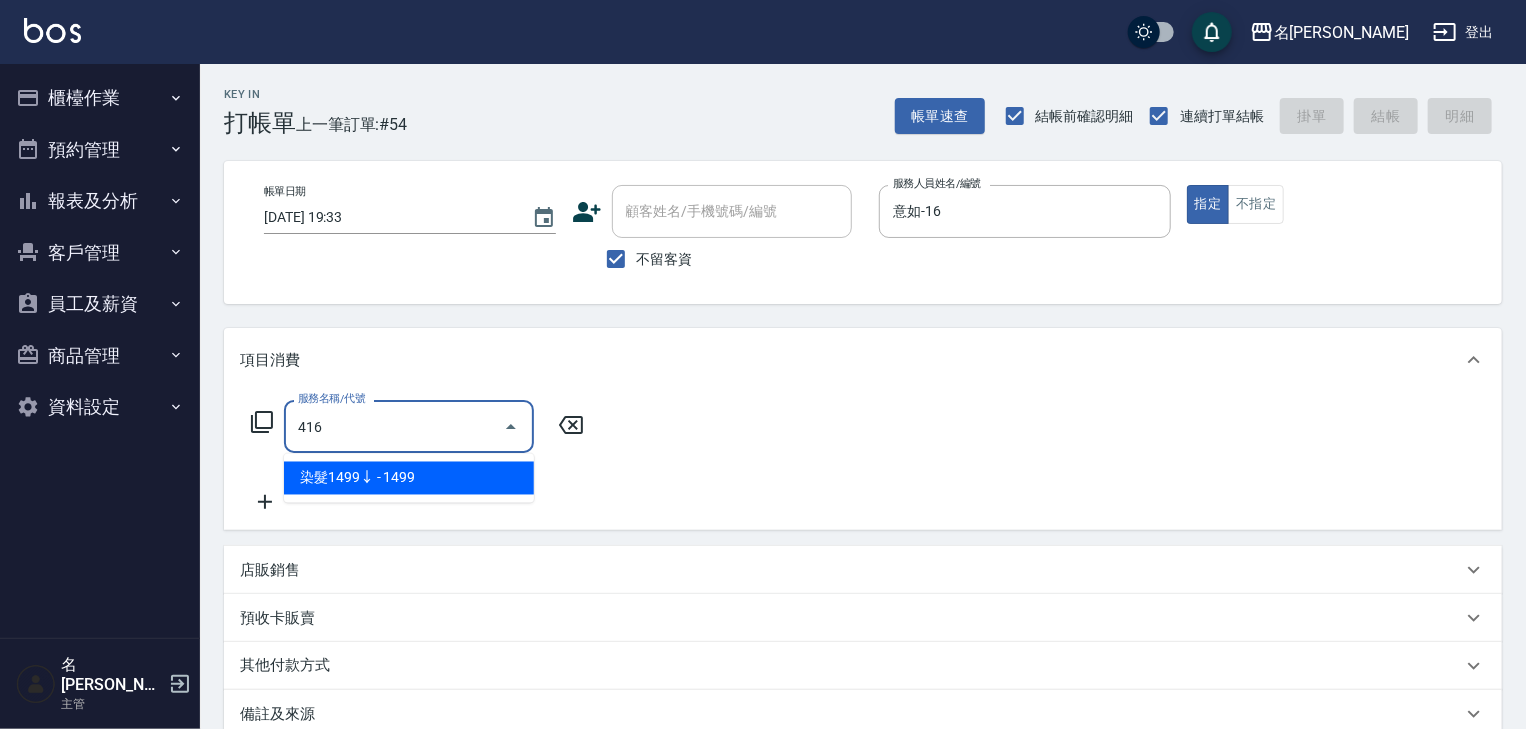 type on "染髮1499↓(416)" 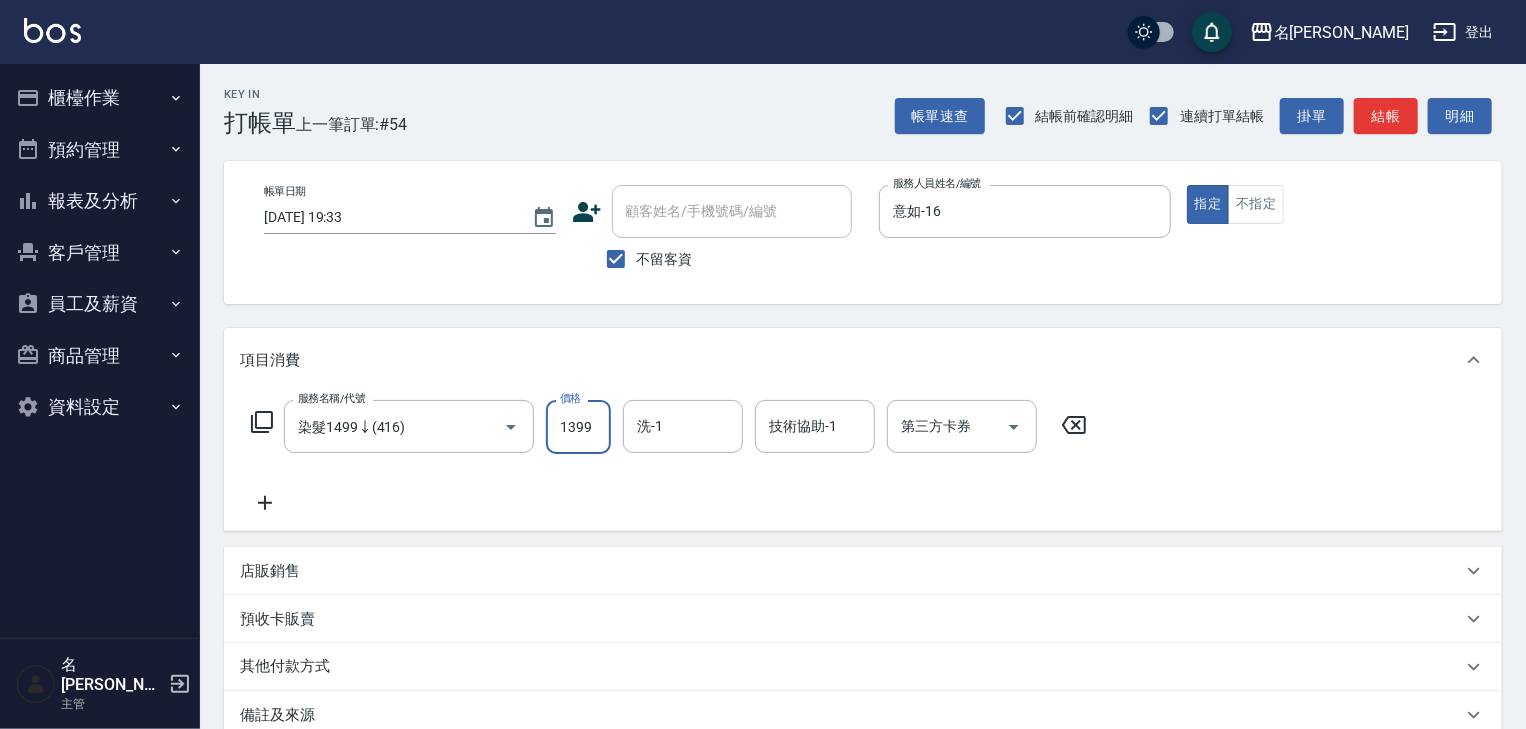 type on "1399" 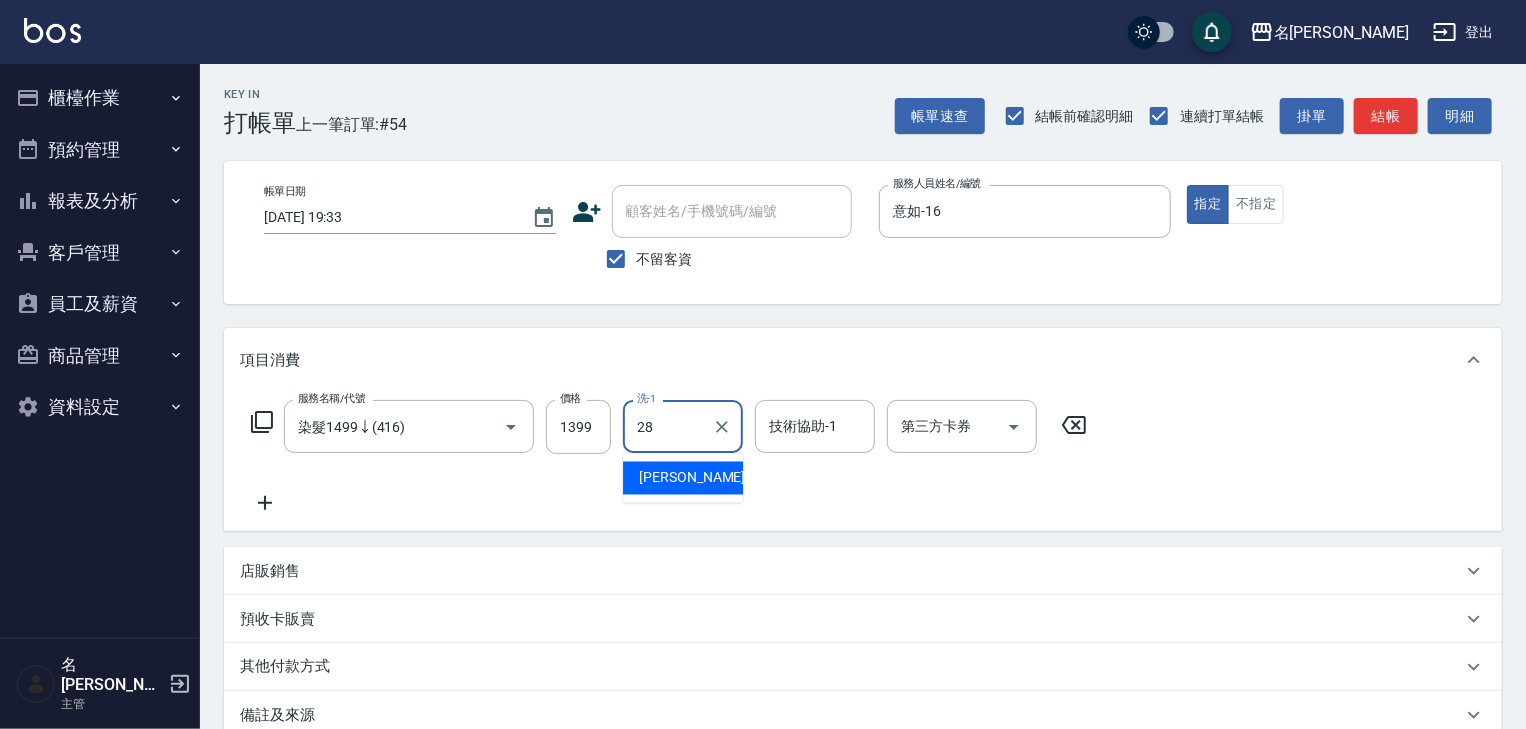 type on "冼宜芳-28" 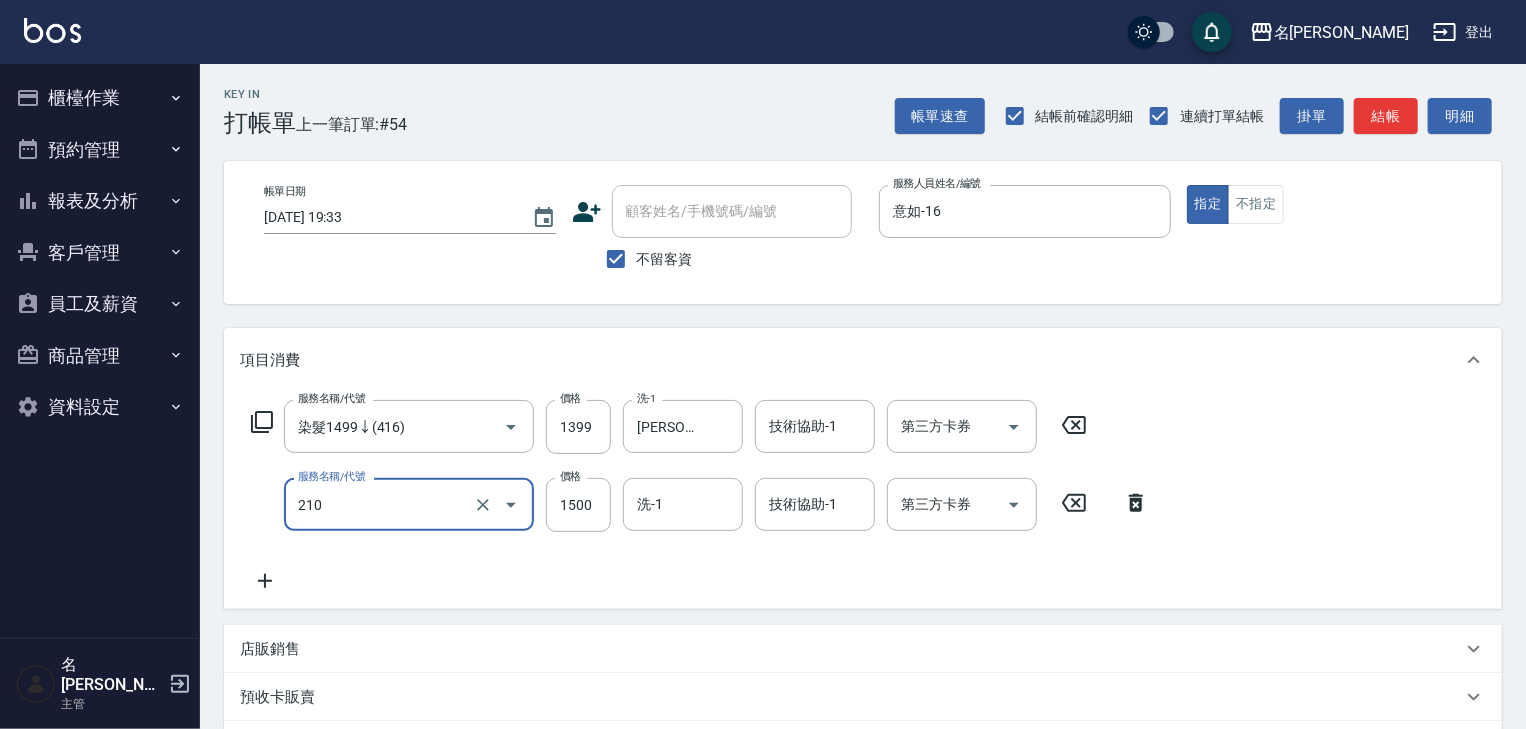 type on "離子燙(自備)(210)" 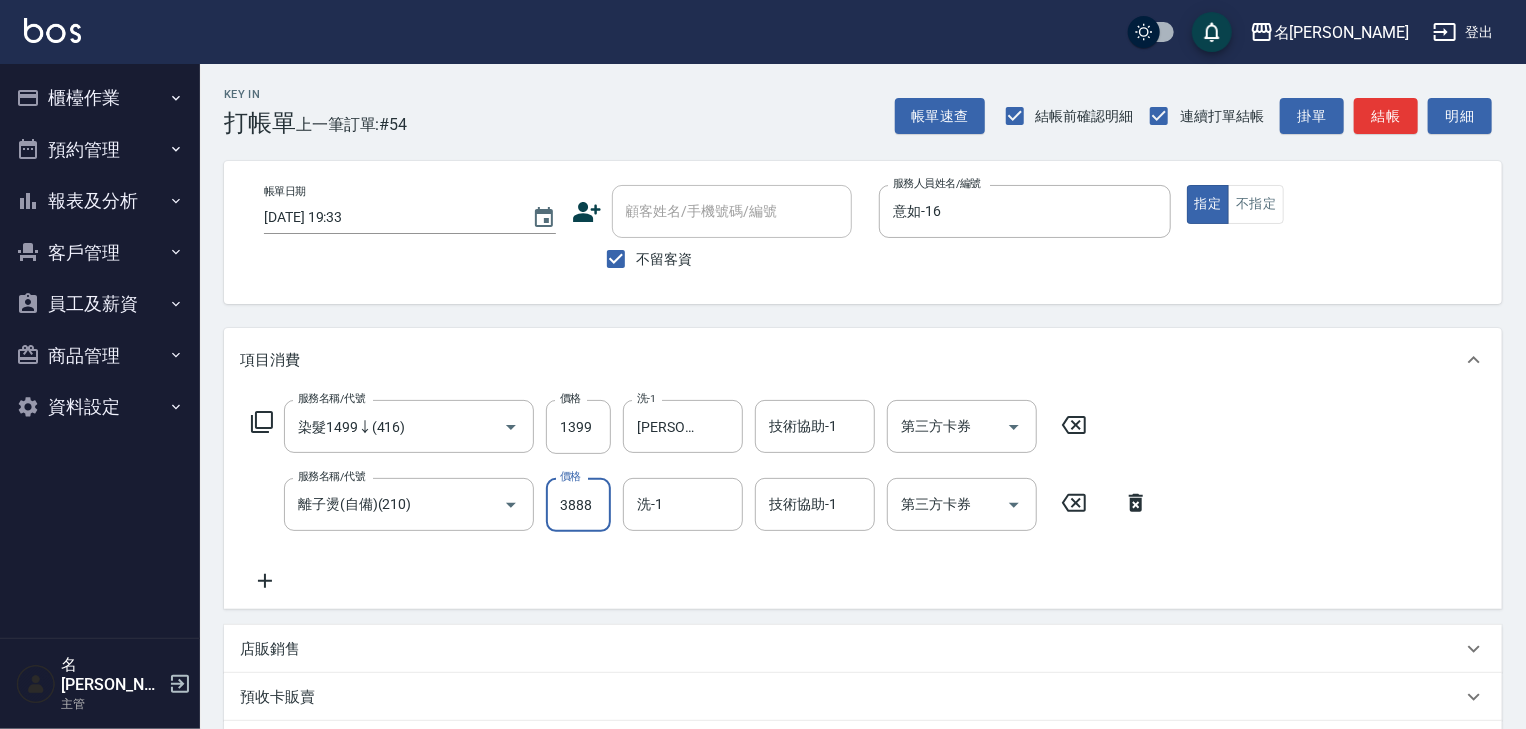 type on "3888" 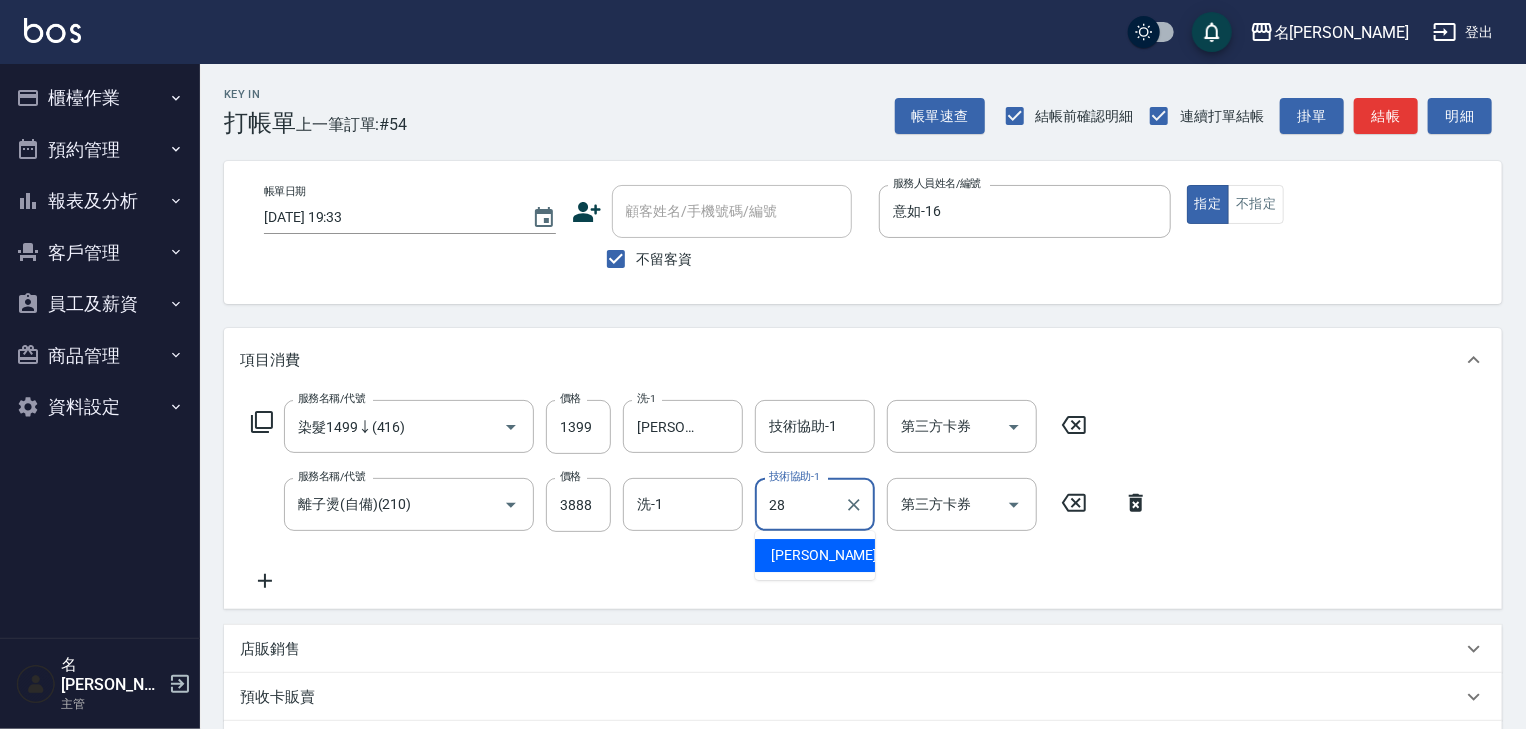 type on "冼宜芳-28" 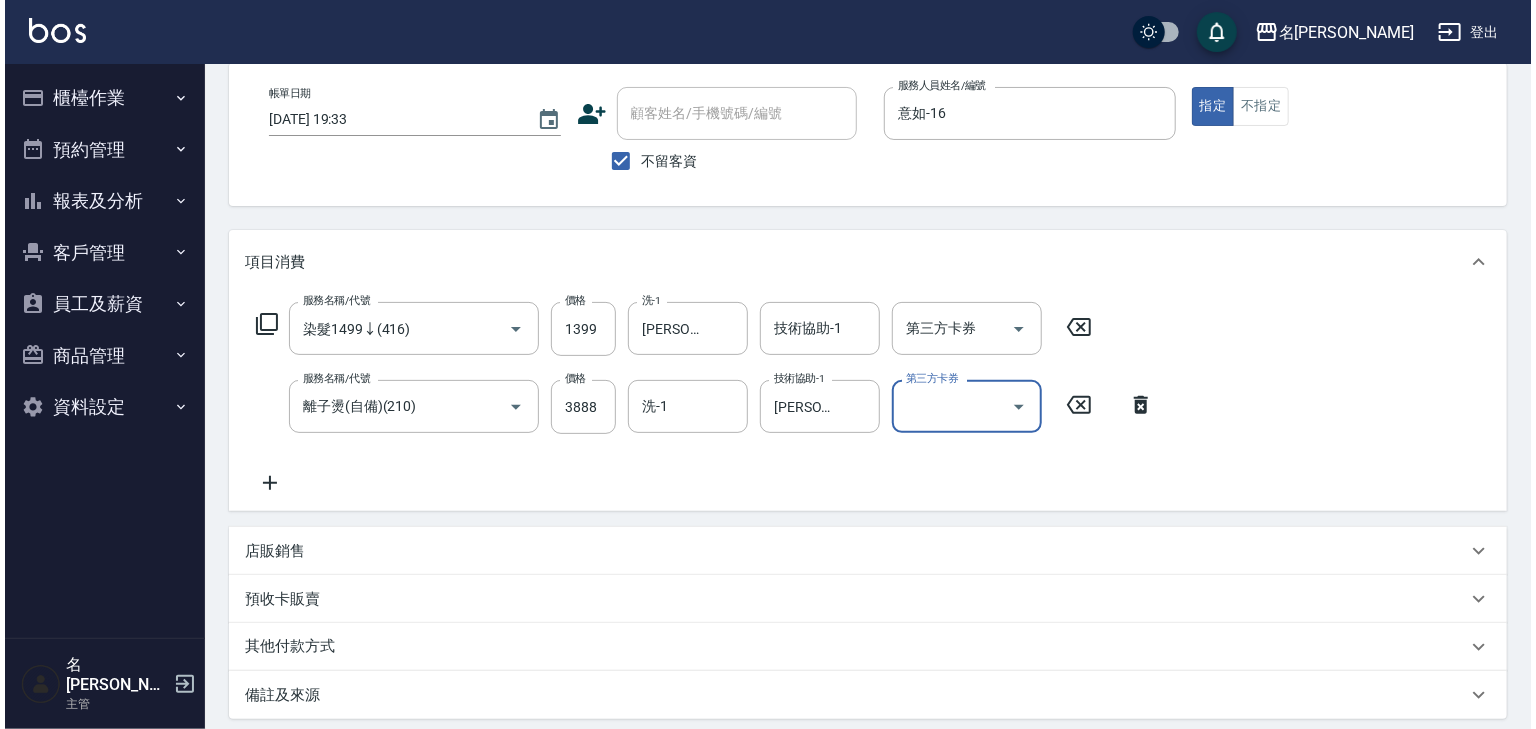 scroll, scrollTop: 312, scrollLeft: 0, axis: vertical 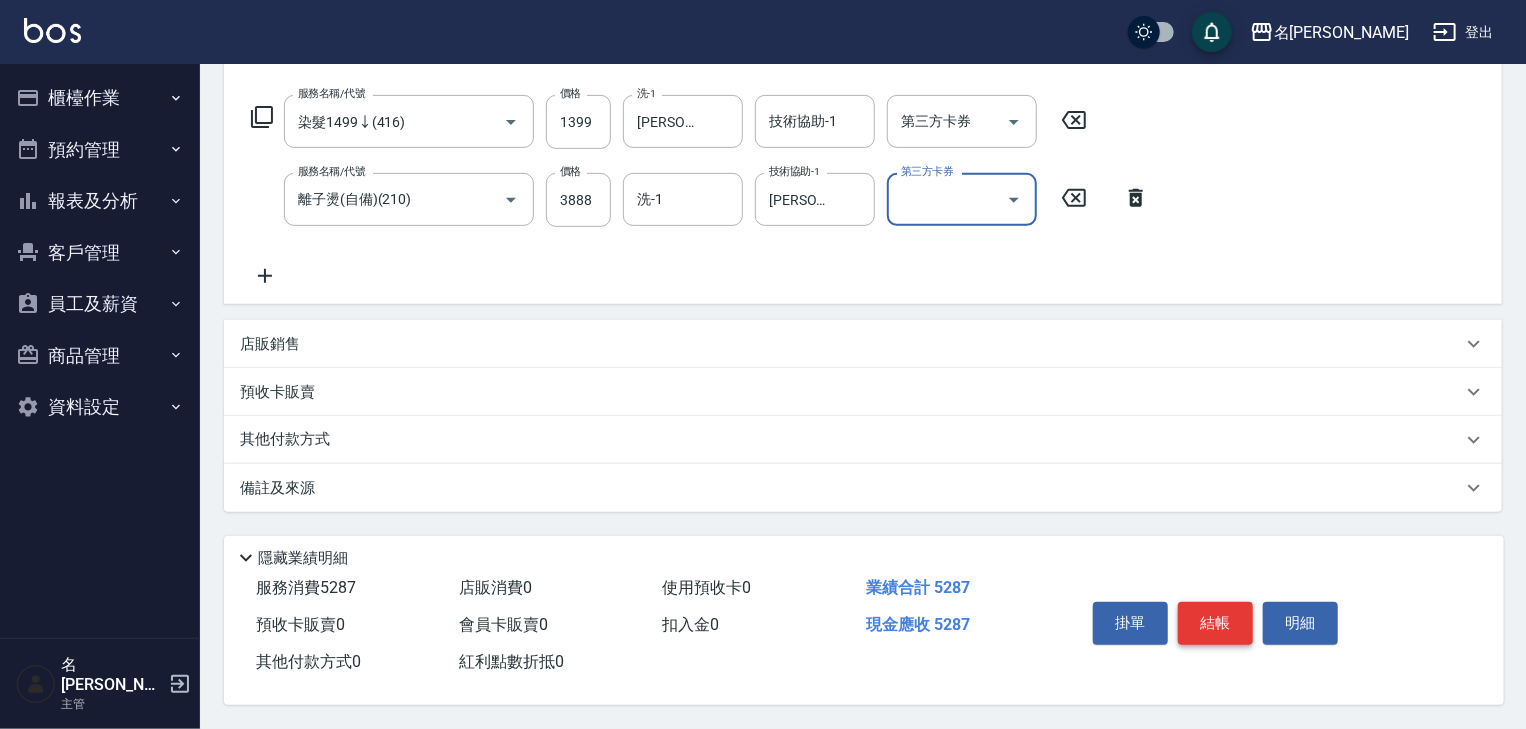 click on "結帳" at bounding box center [1215, 623] 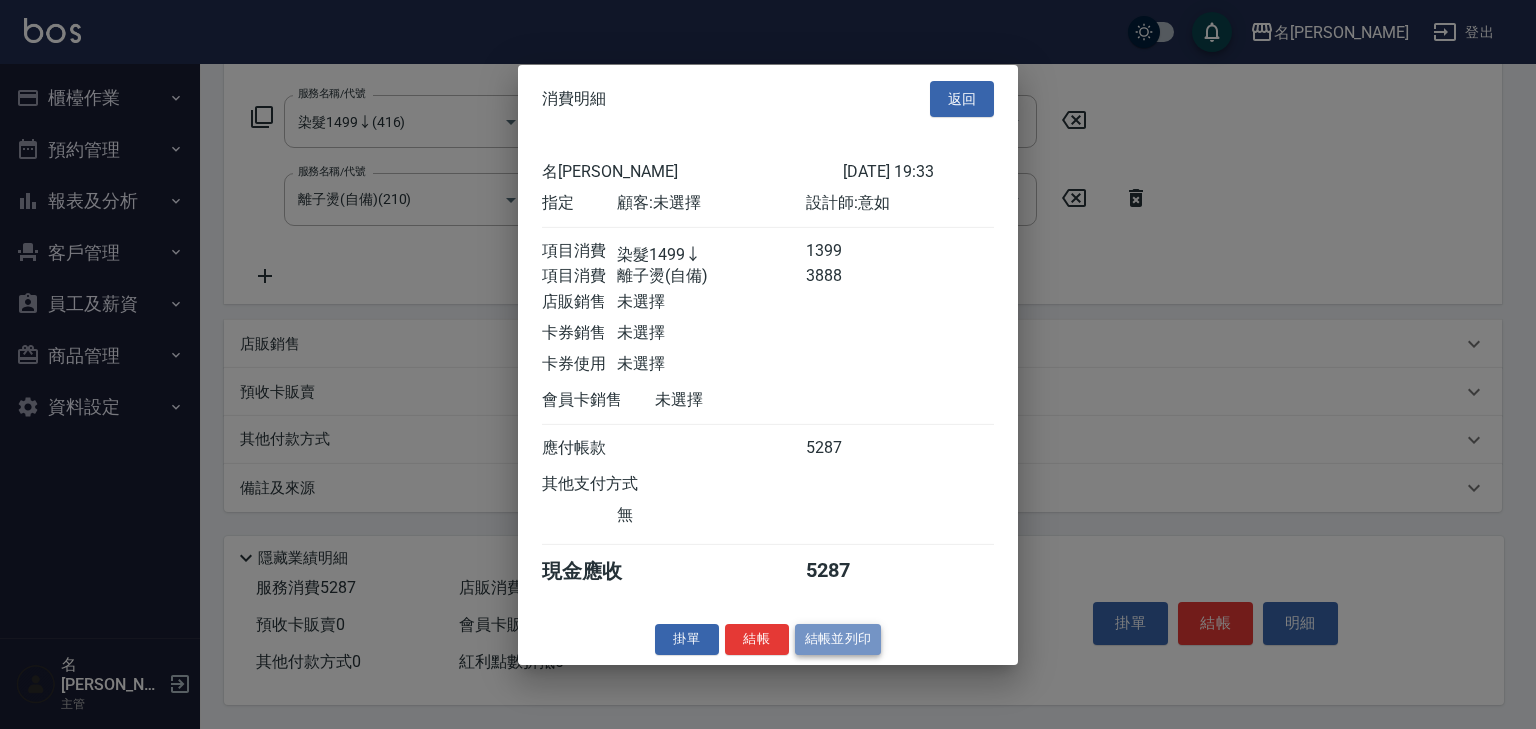 click on "結帳並列印" at bounding box center [838, 639] 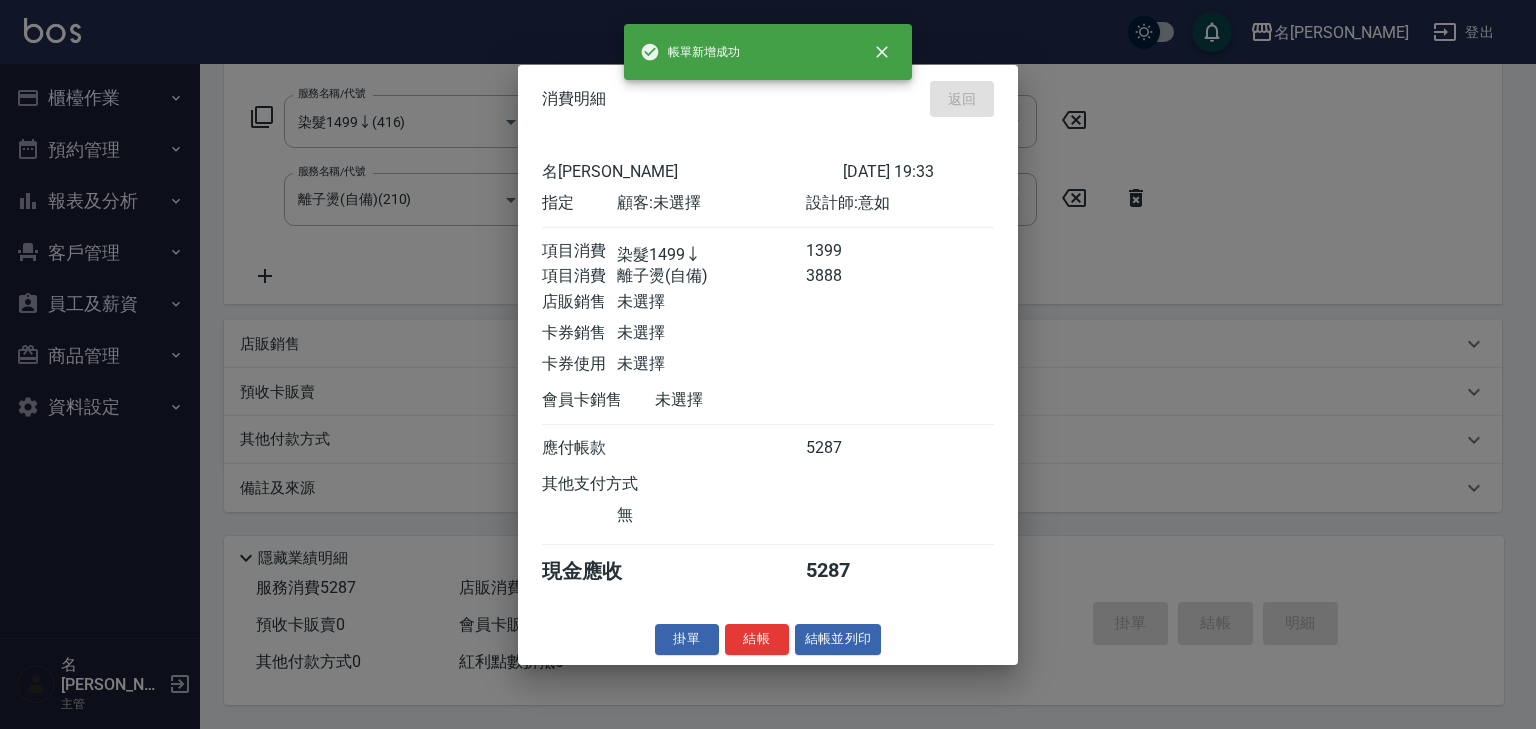 type on "2025/07/12 19:34" 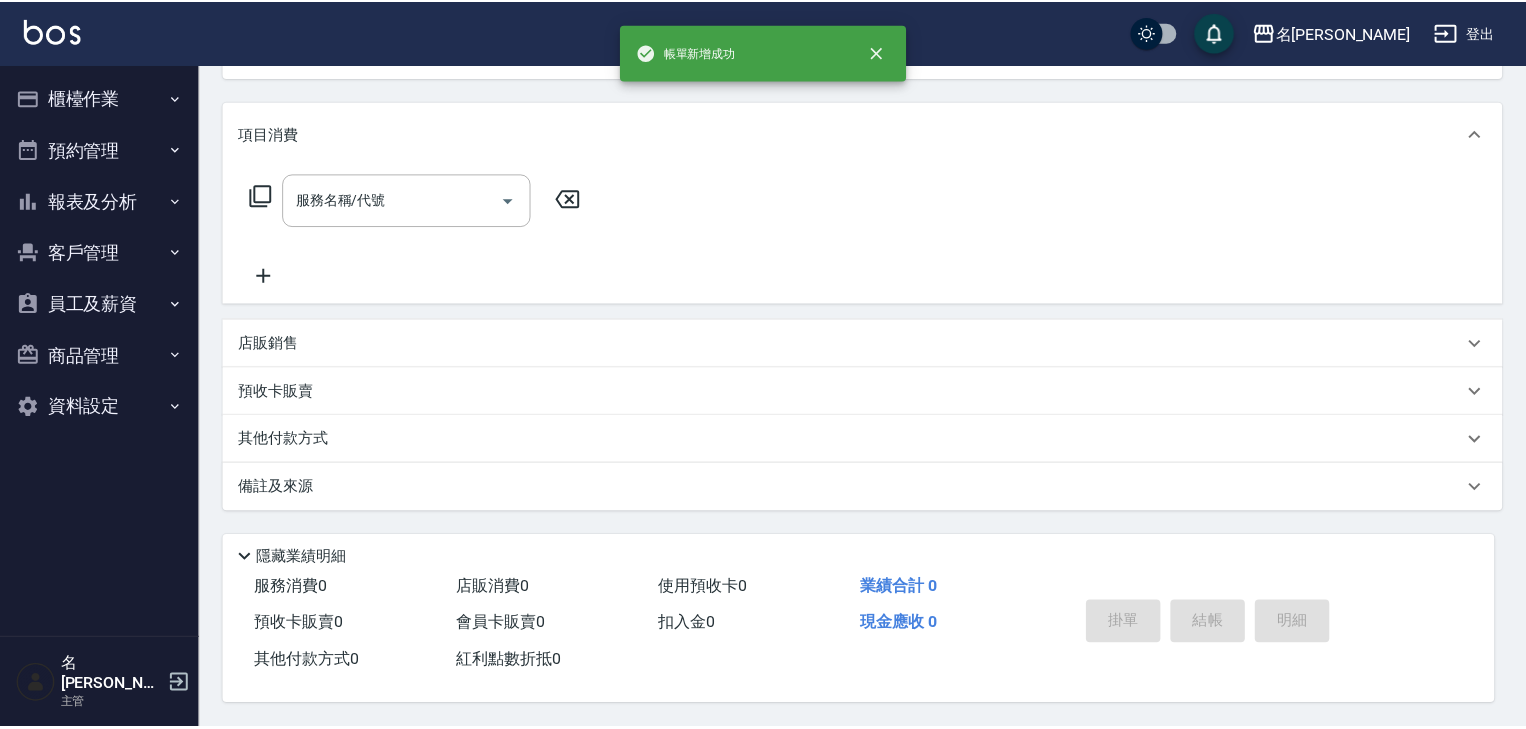scroll, scrollTop: 0, scrollLeft: 0, axis: both 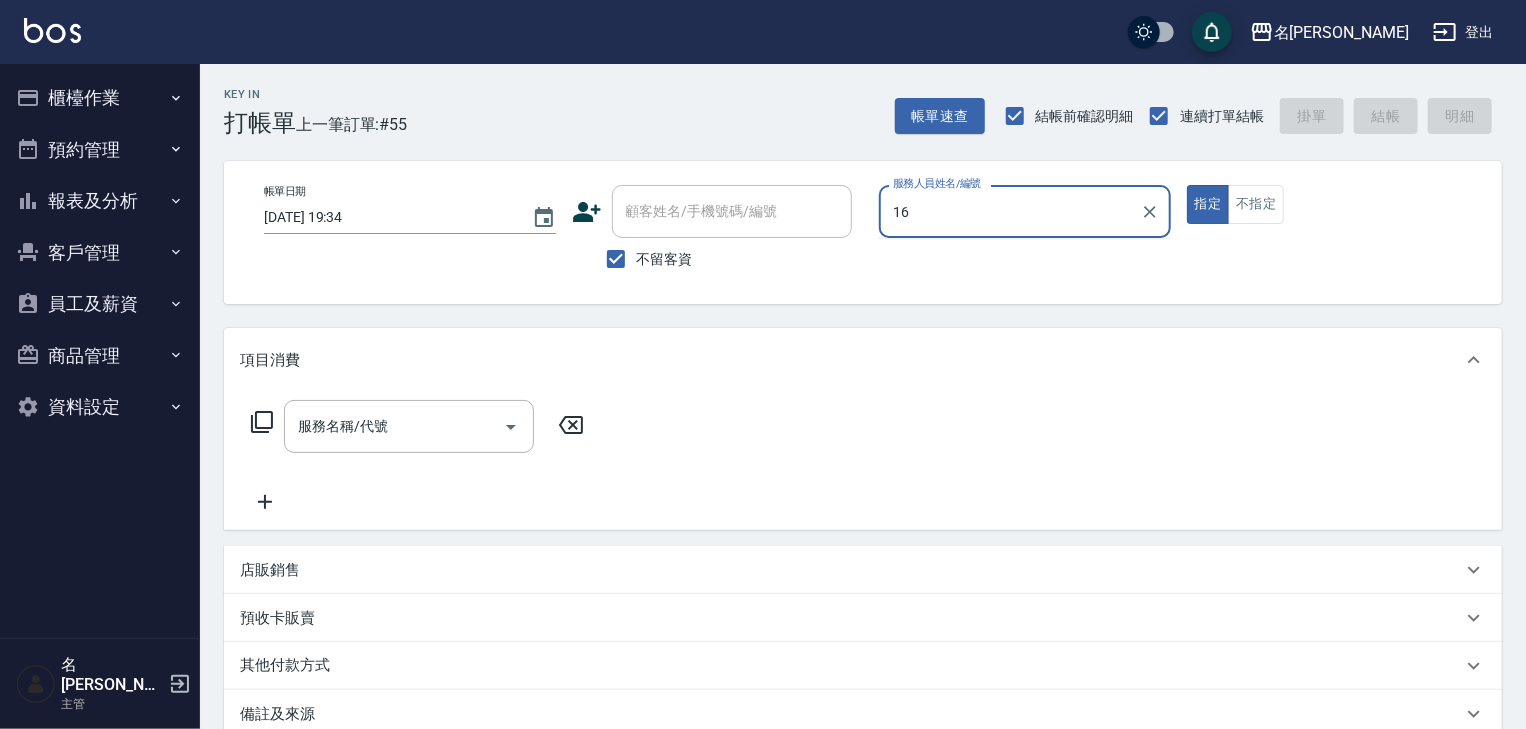 type on "意如-16" 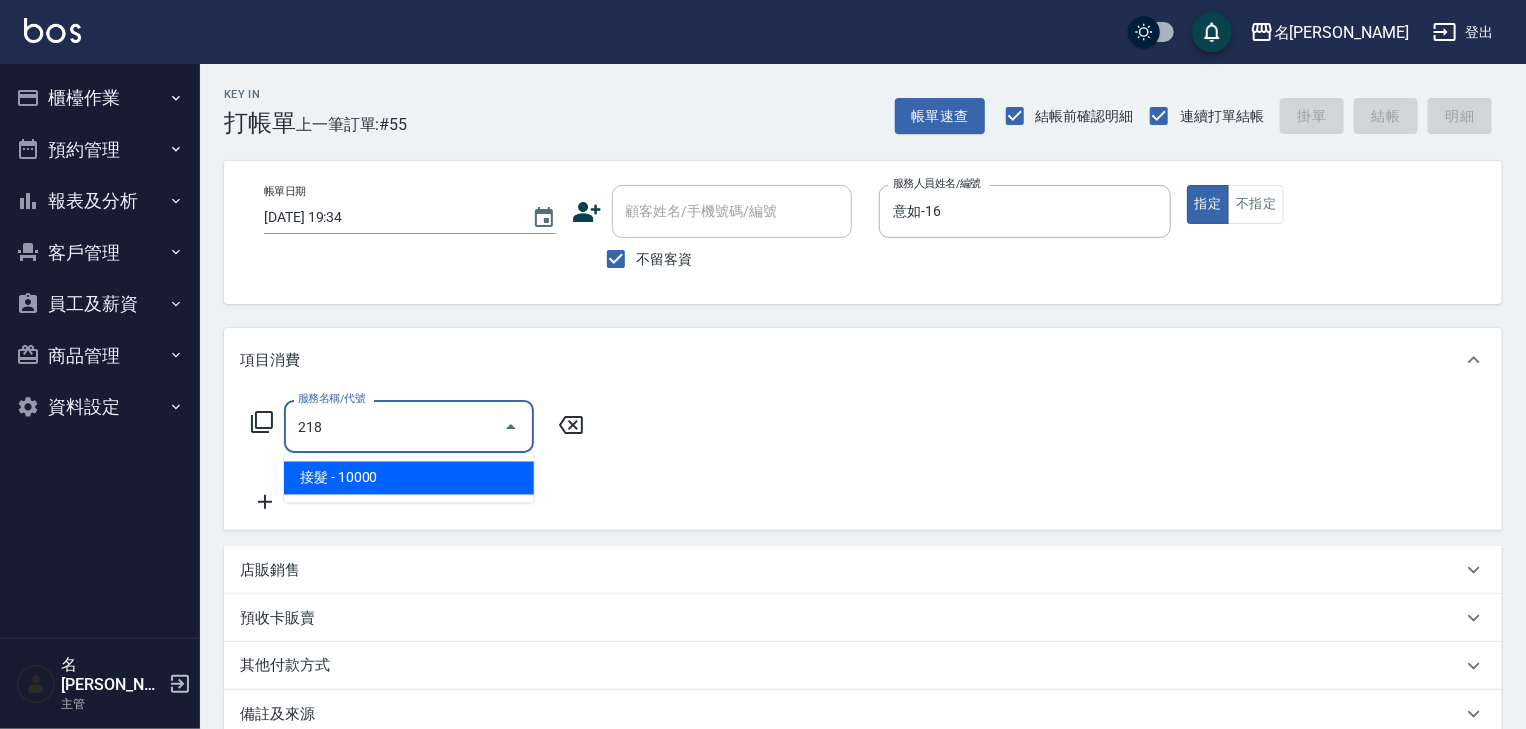 type on "接髮(218)" 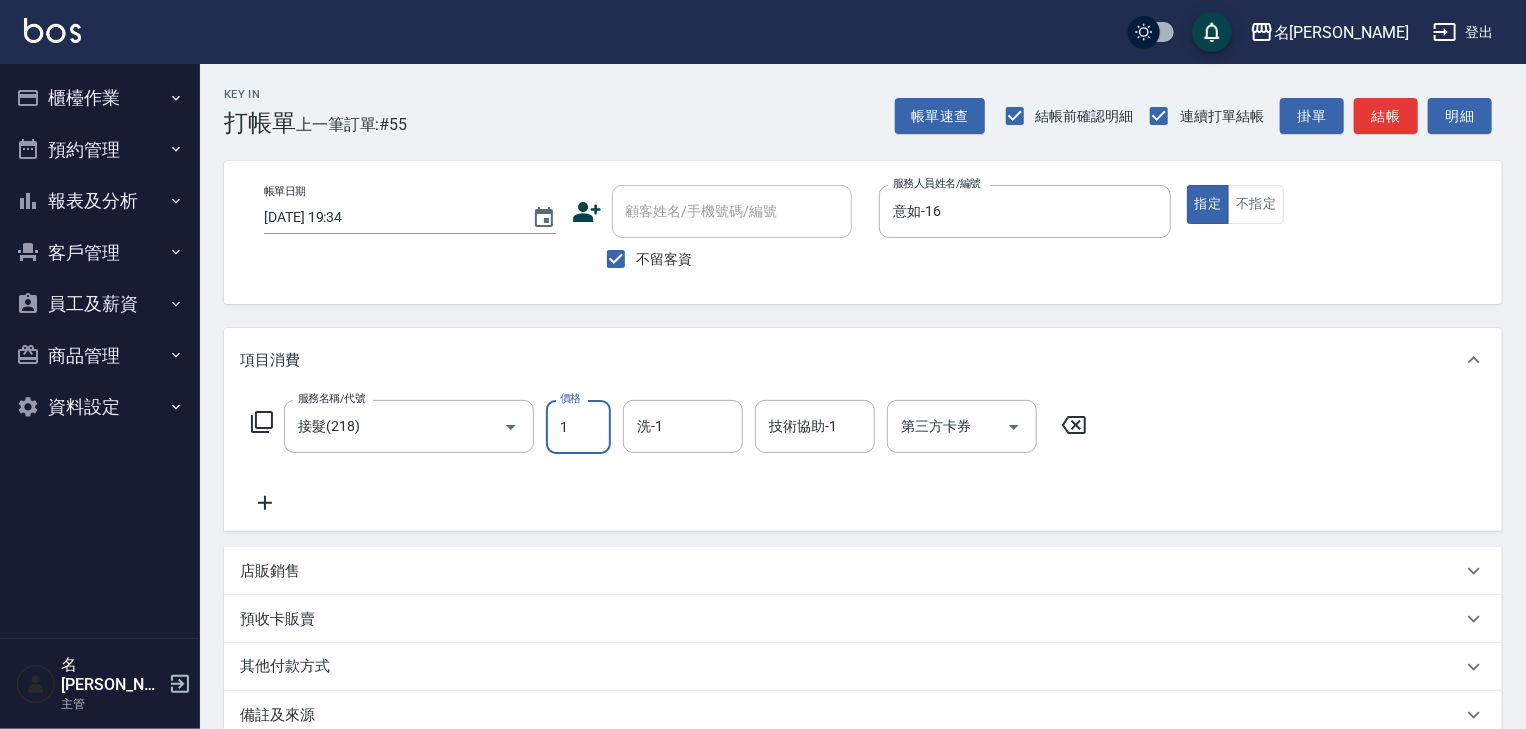 scroll, scrollTop: 0, scrollLeft: 0, axis: both 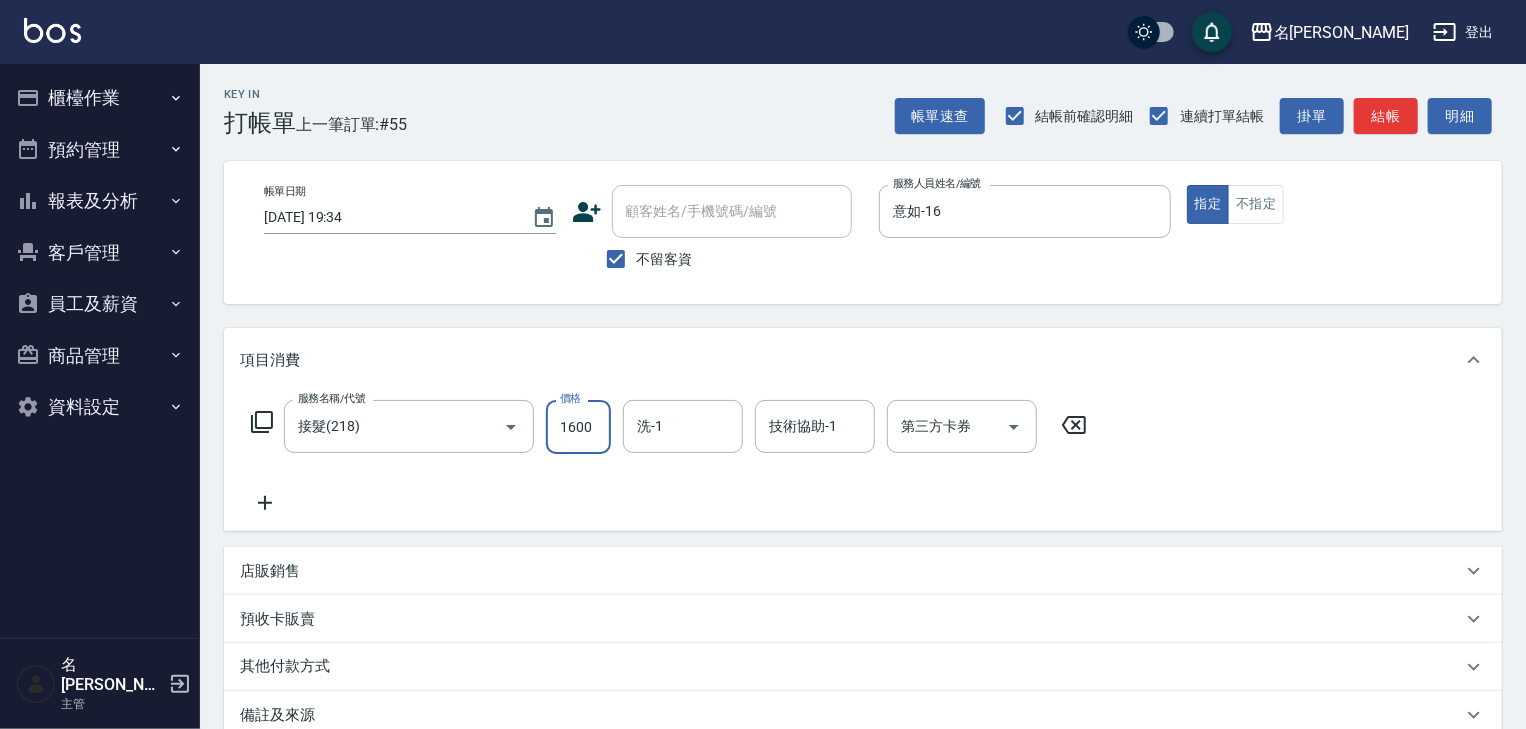 type on "1600" 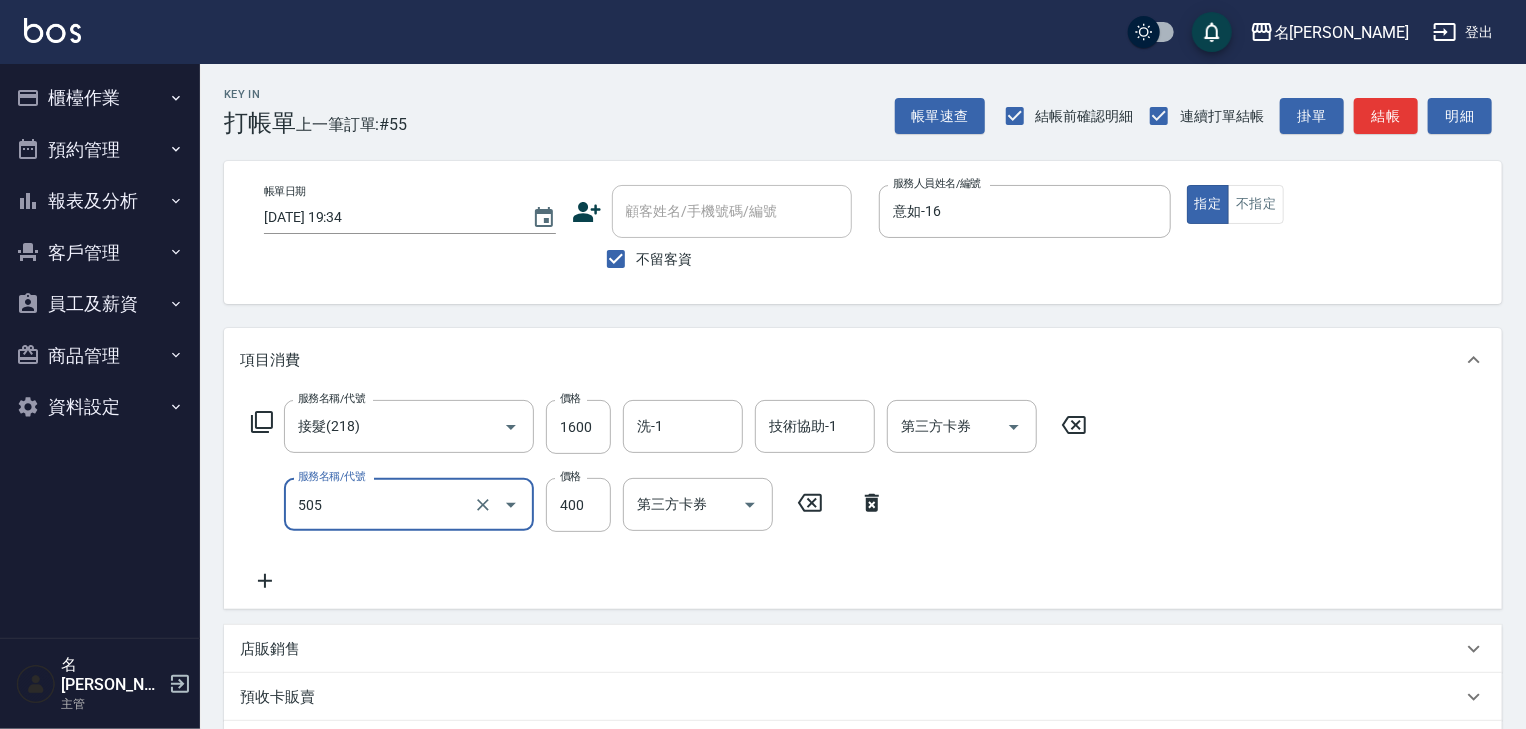 type on "洗髮(505)" 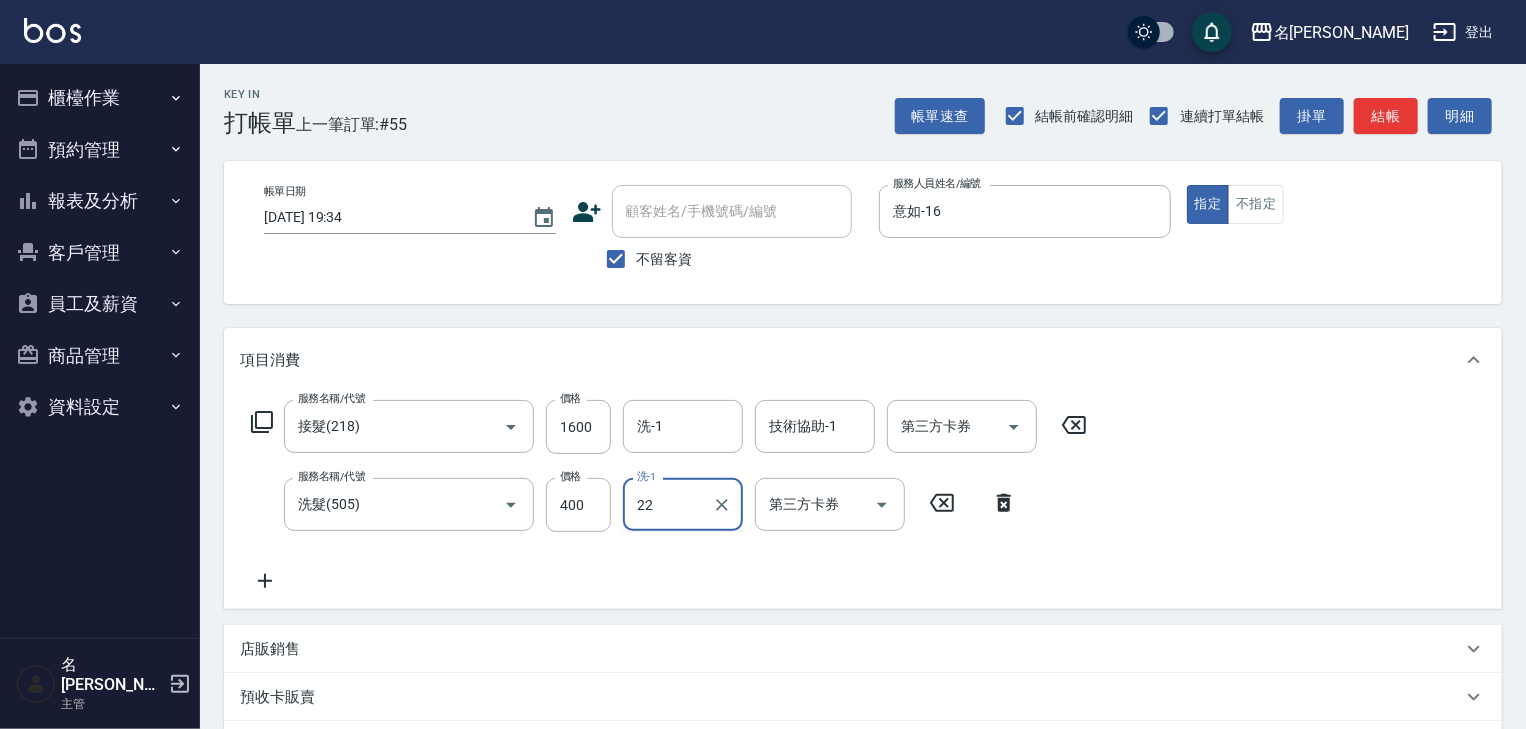type on "王婕宇-22" 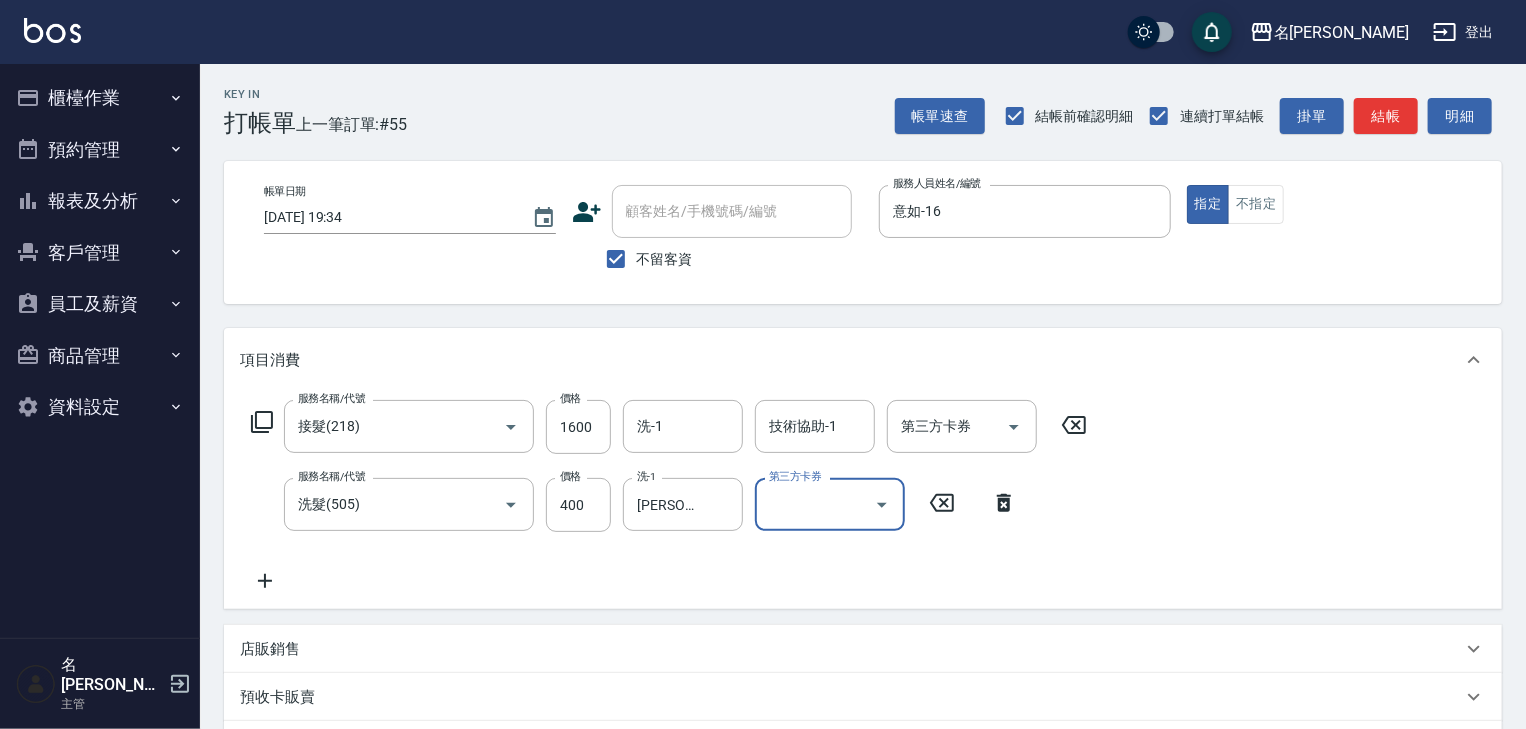scroll, scrollTop: 312, scrollLeft: 0, axis: vertical 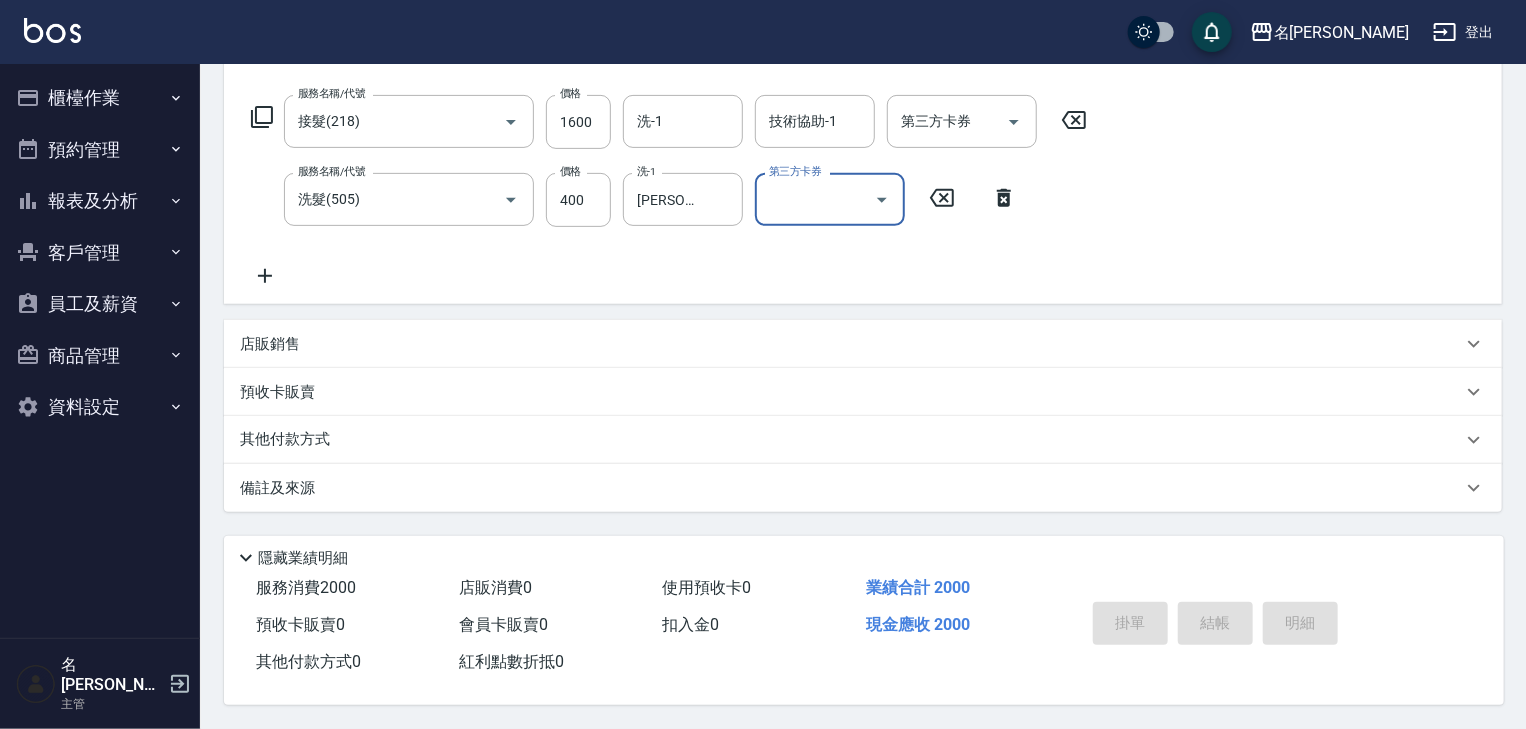 type on "2025/07/12 19:36" 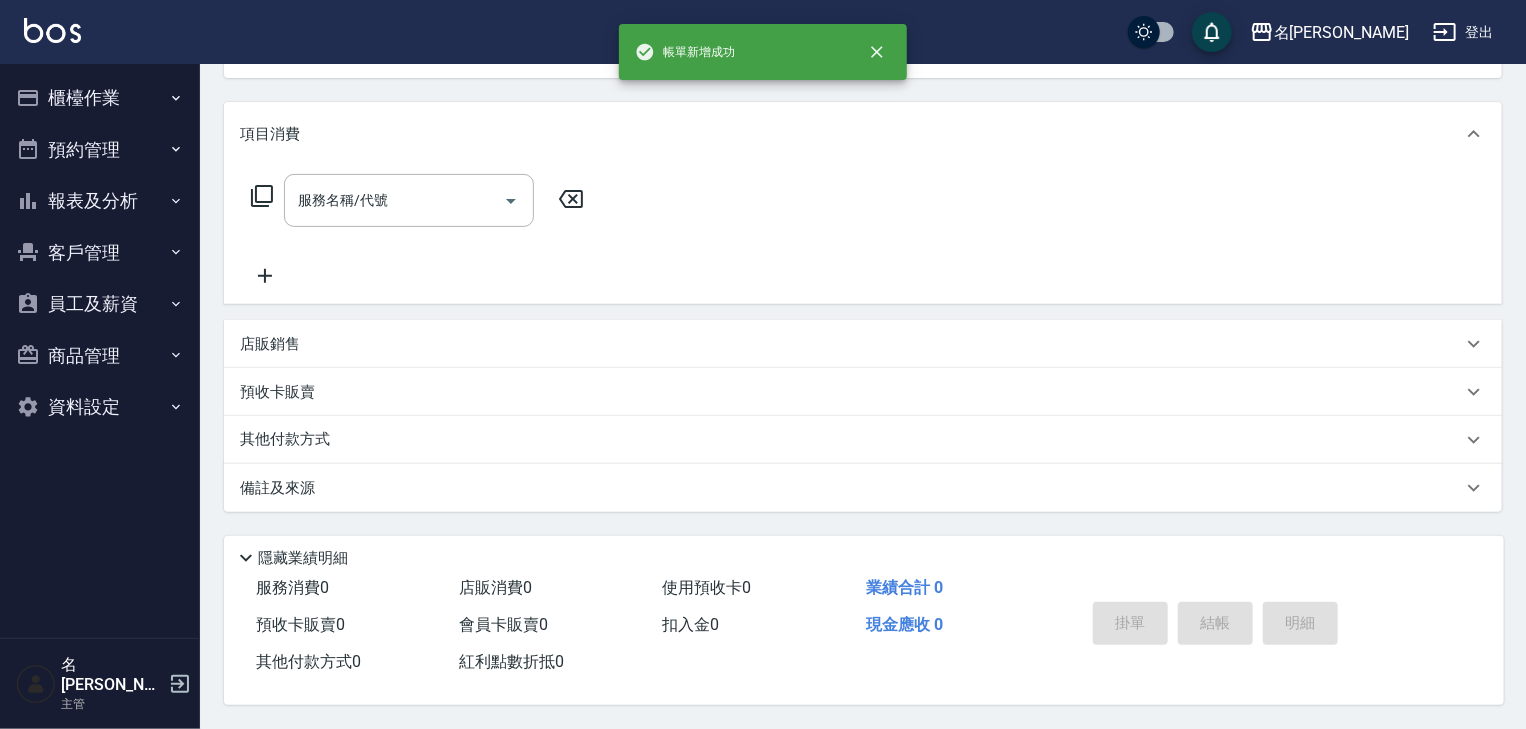 scroll, scrollTop: 0, scrollLeft: 0, axis: both 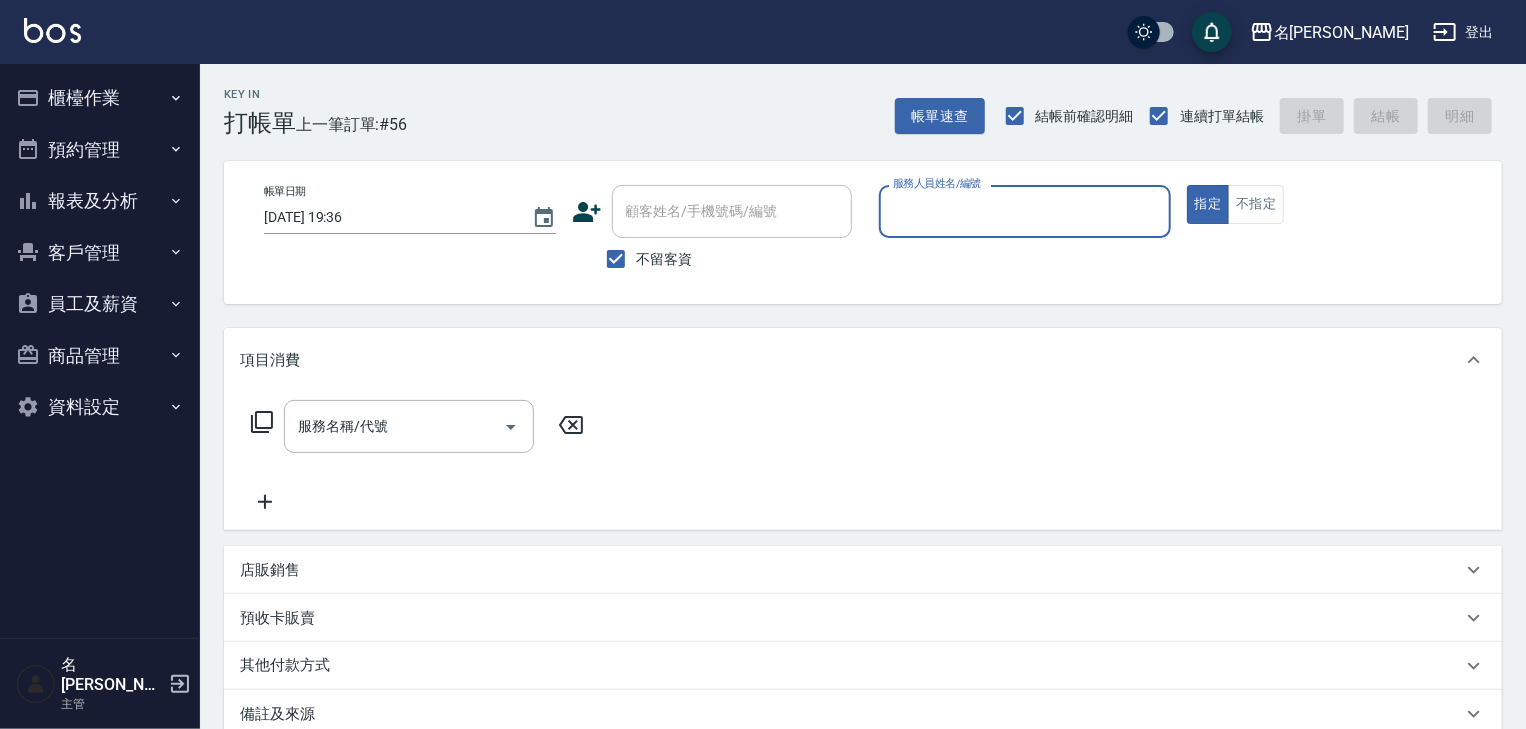 click on "櫃檯作業" at bounding box center (100, 98) 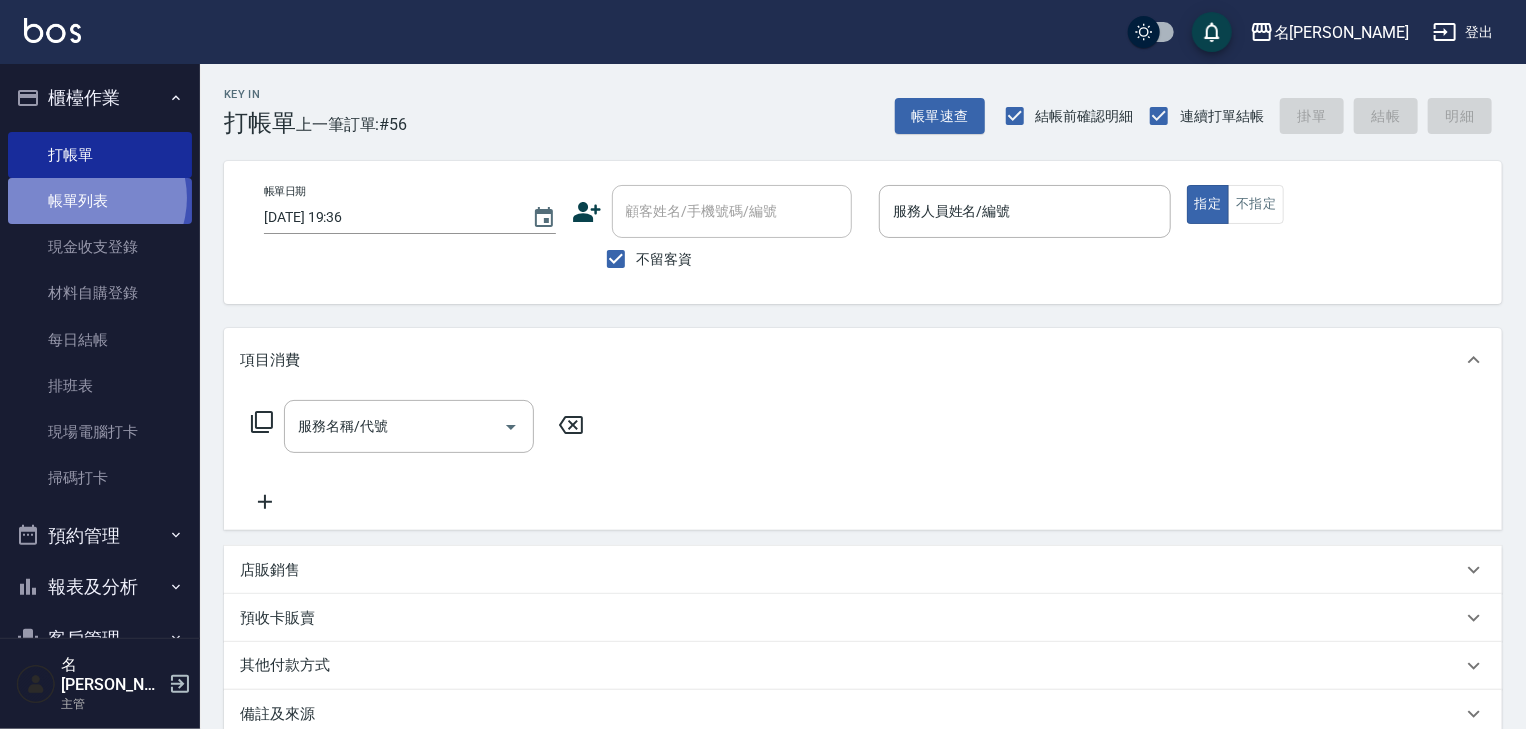 click on "帳單列表" at bounding box center (100, 201) 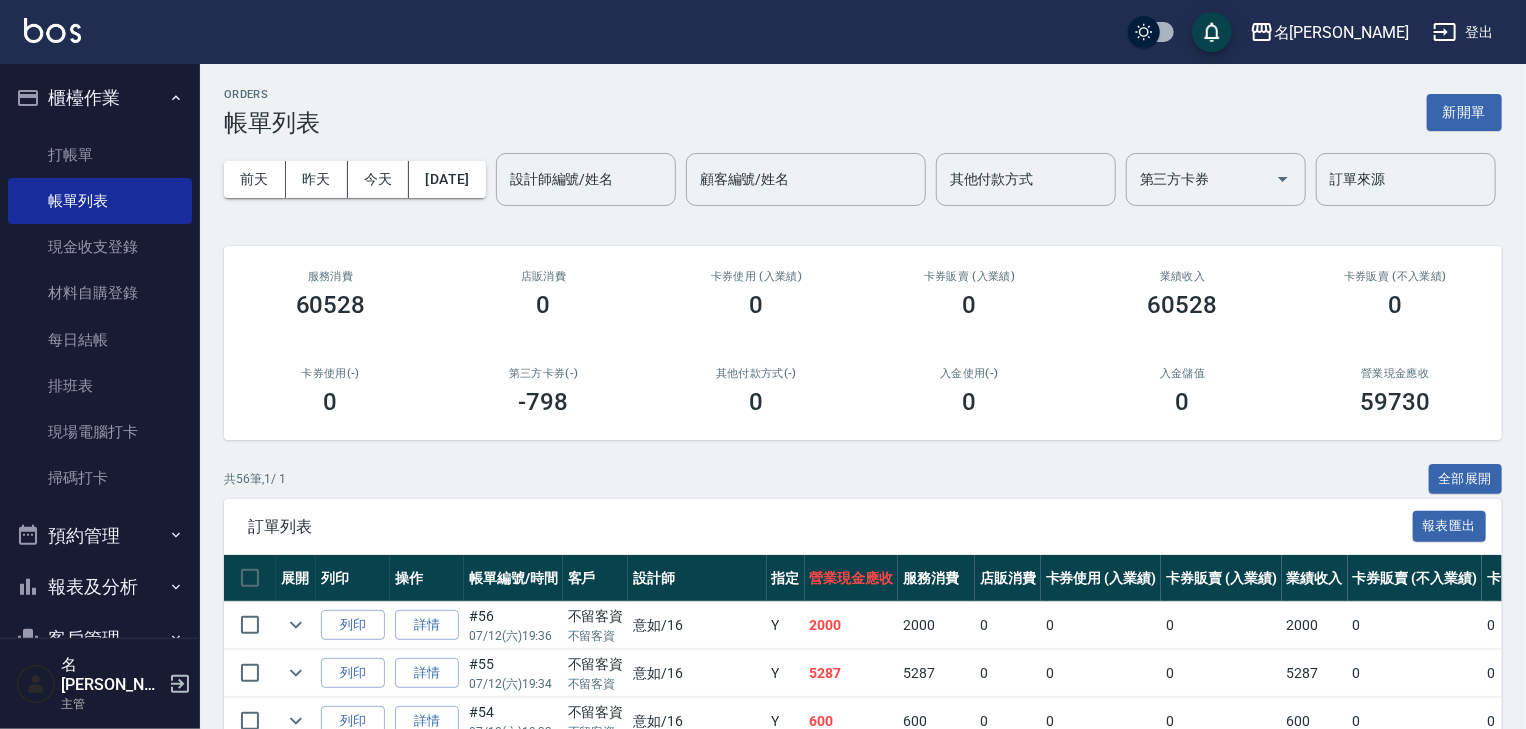 scroll, scrollTop: 426, scrollLeft: 0, axis: vertical 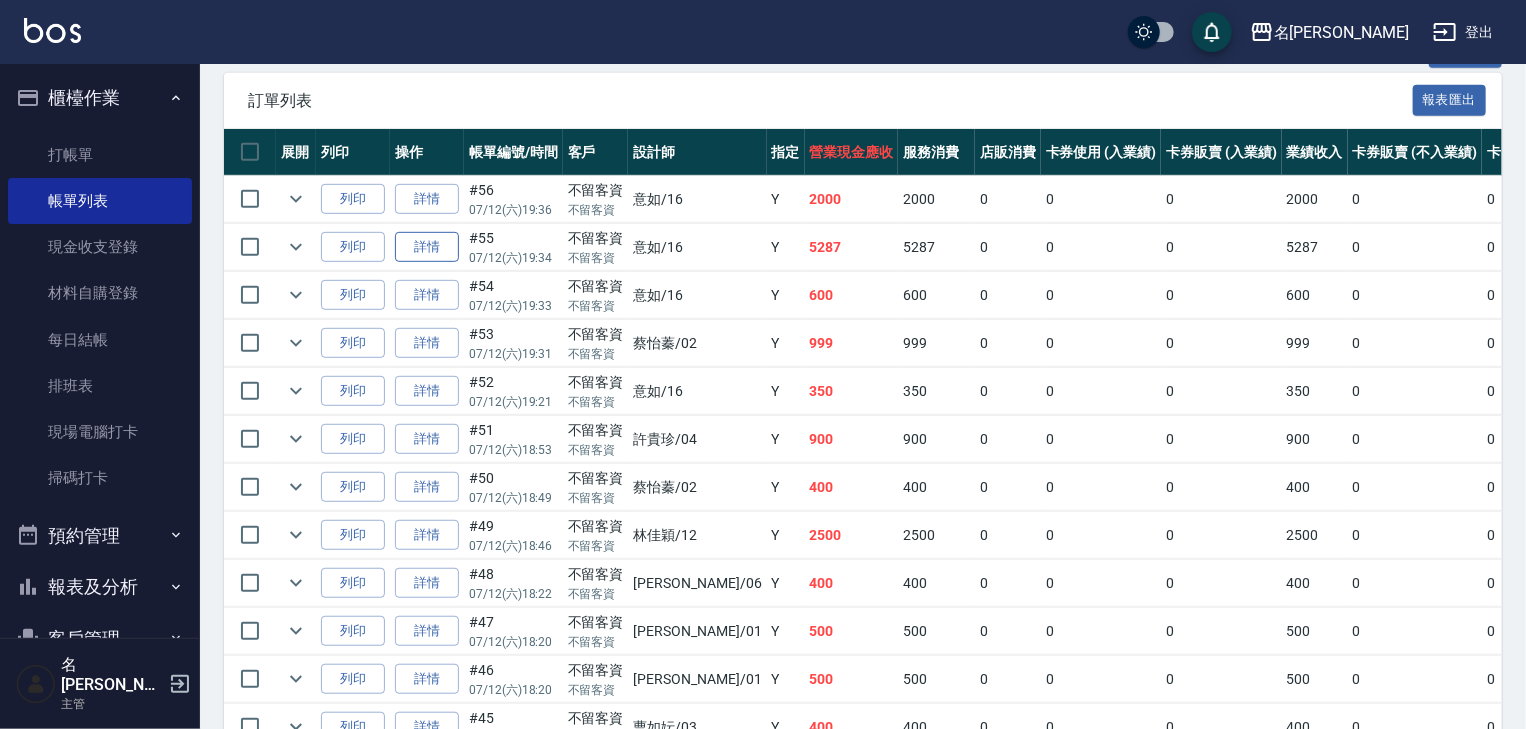 click on "詳情" at bounding box center [427, 247] 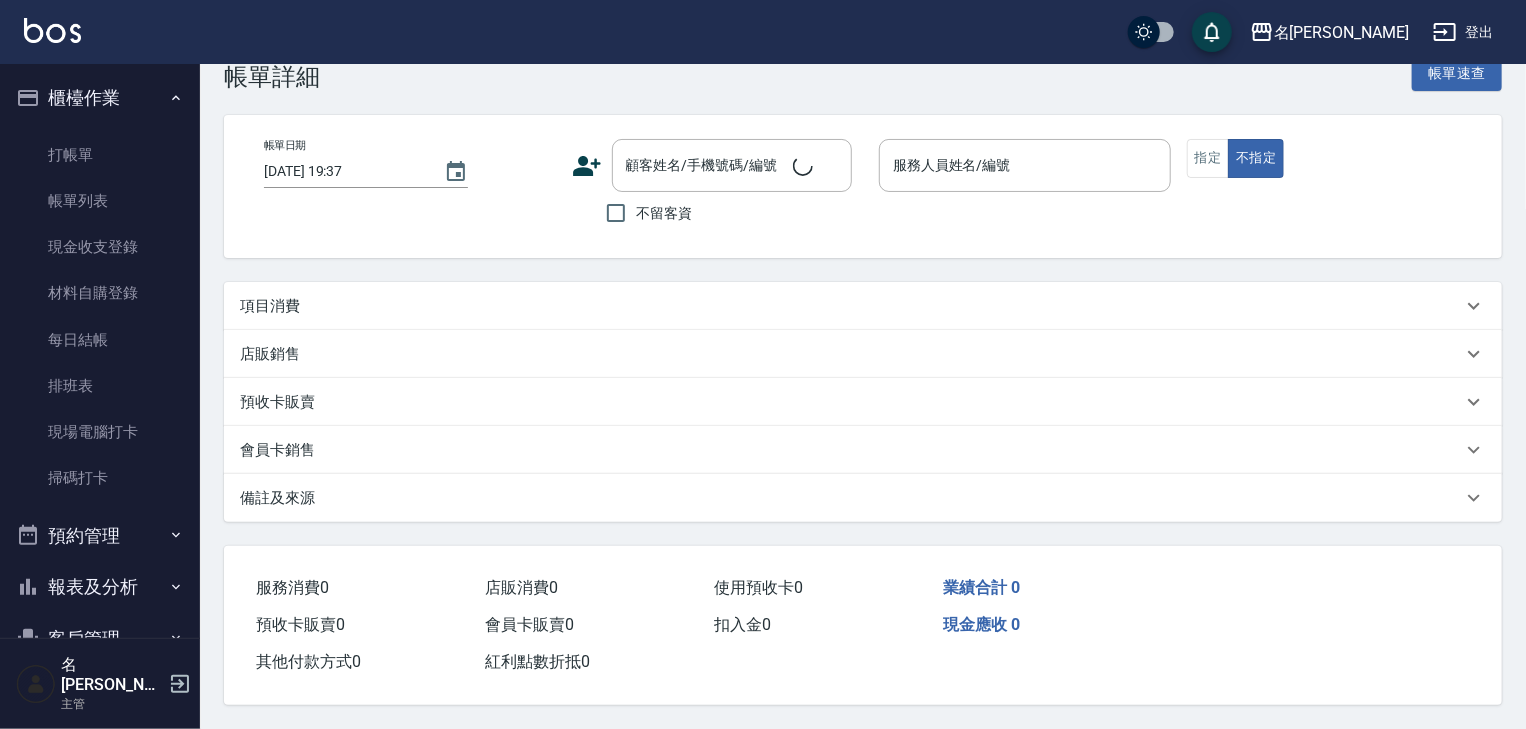 scroll, scrollTop: 0, scrollLeft: 0, axis: both 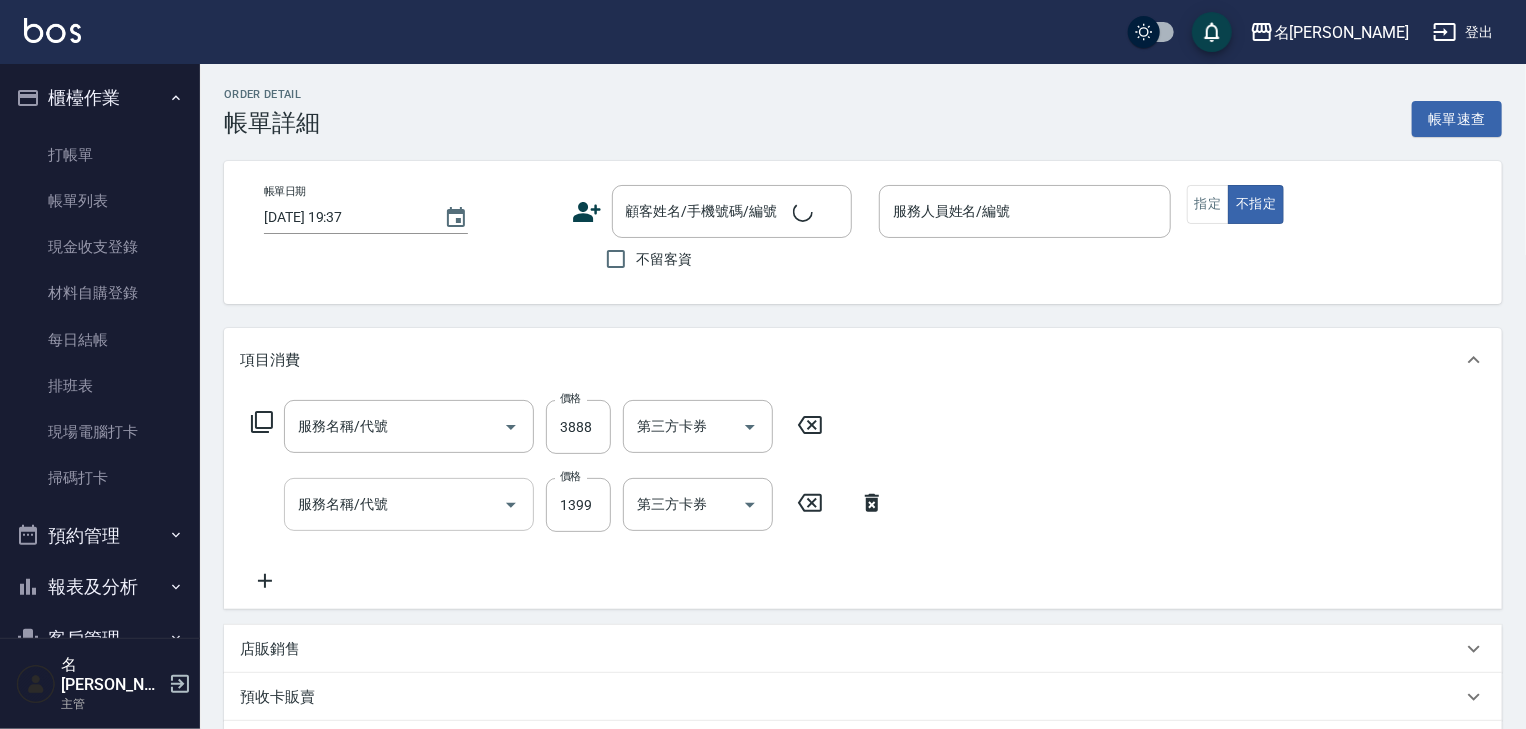 type on "2025/07/12 19:34" 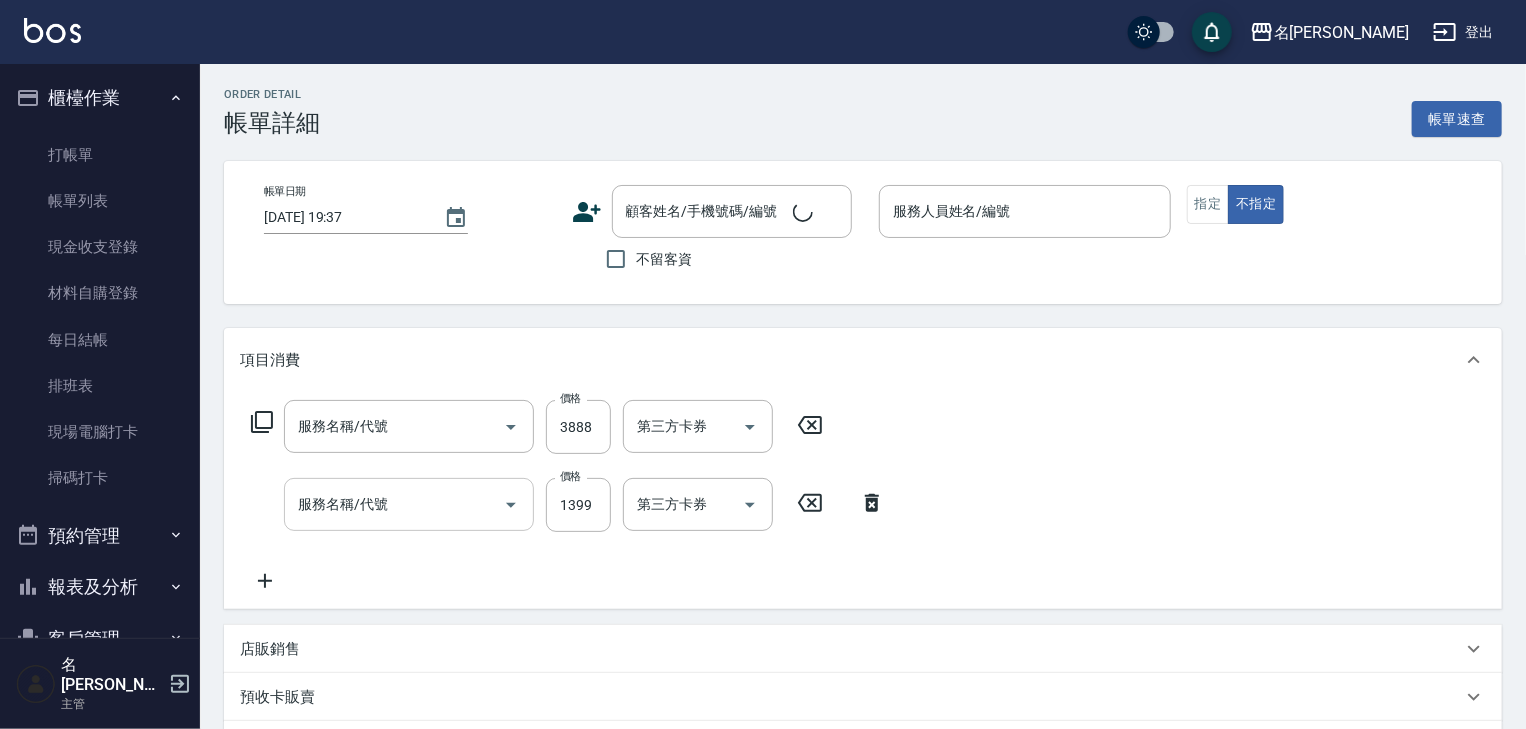 checkbox on "true" 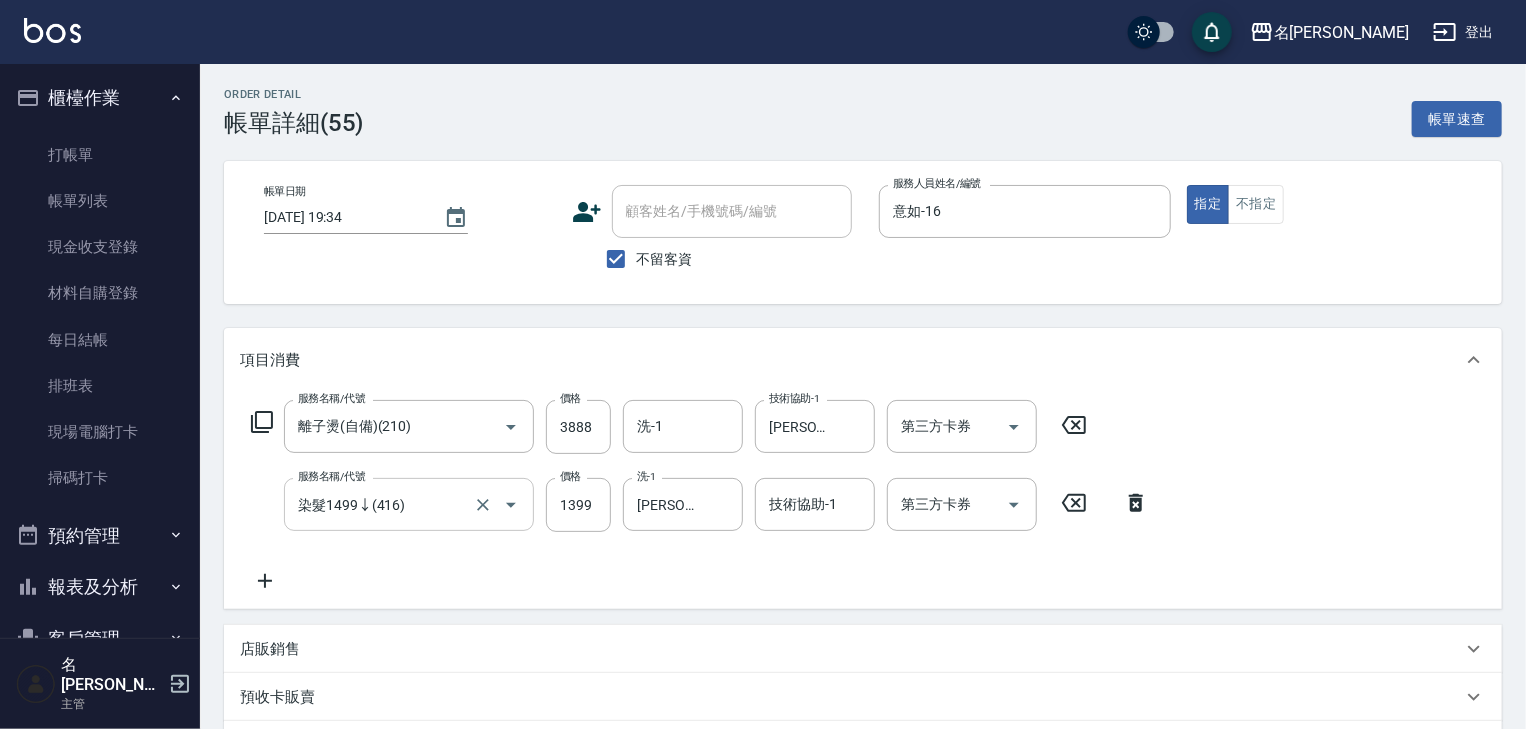 scroll, scrollTop: 350, scrollLeft: 0, axis: vertical 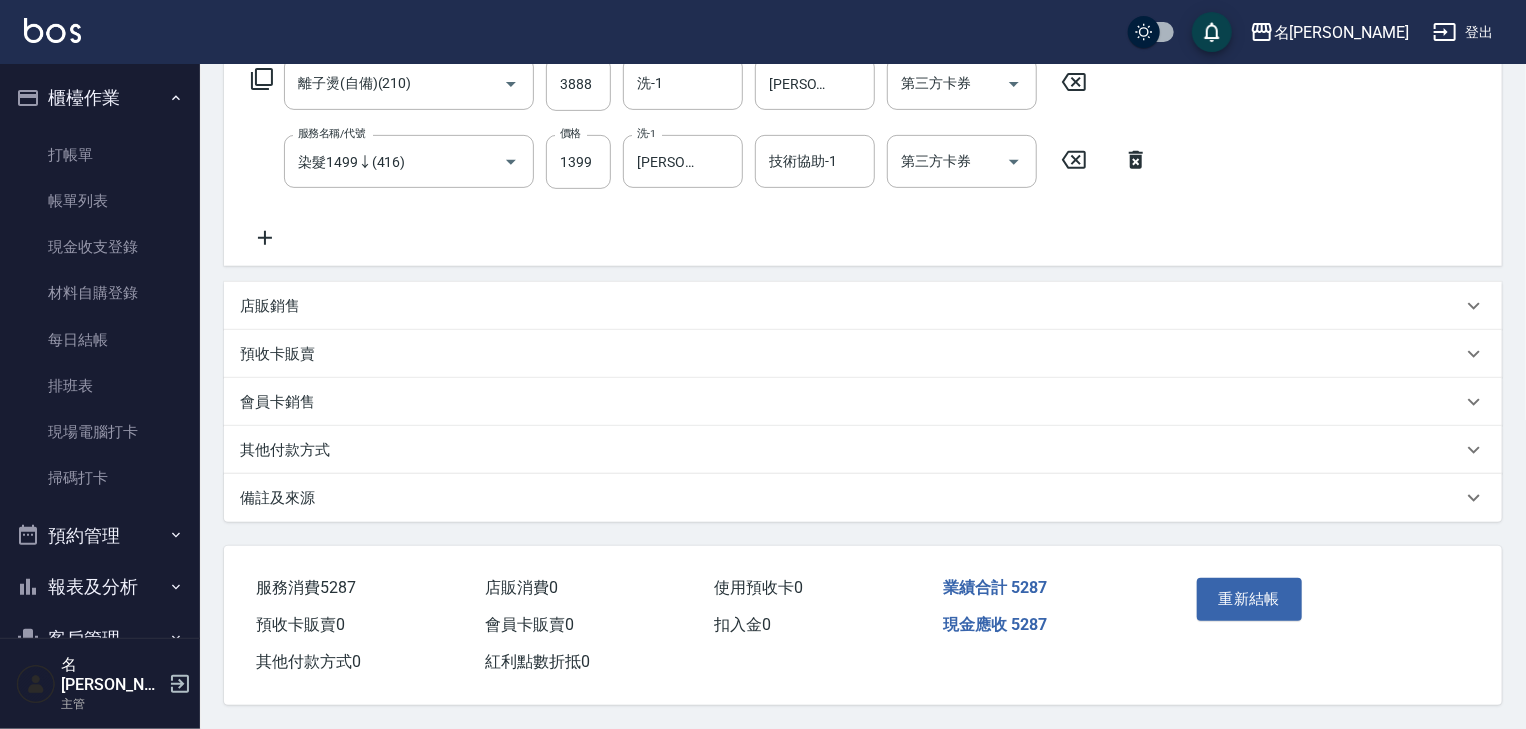 click on "其他付款方式" at bounding box center [851, 450] 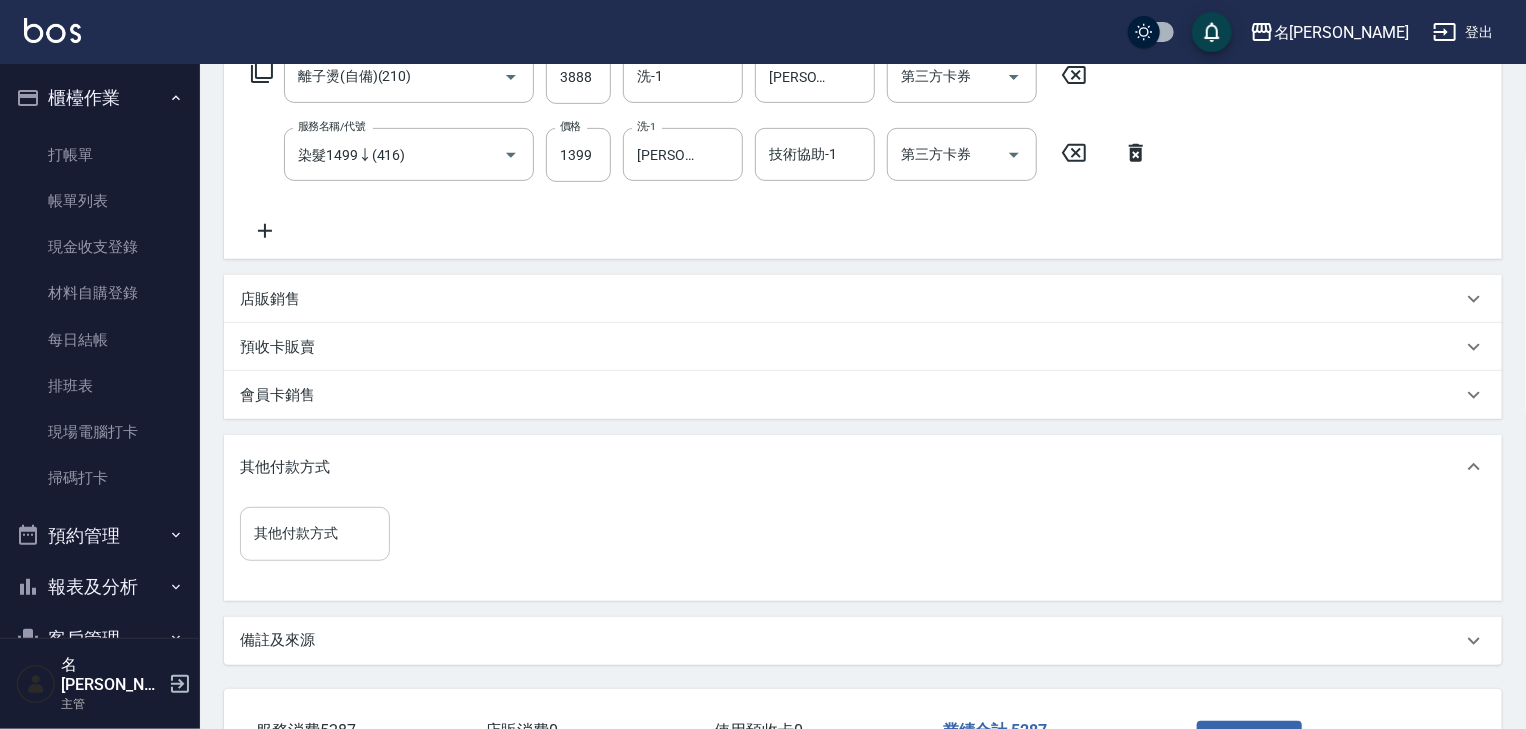 click on "其他付款方式" at bounding box center (315, 533) 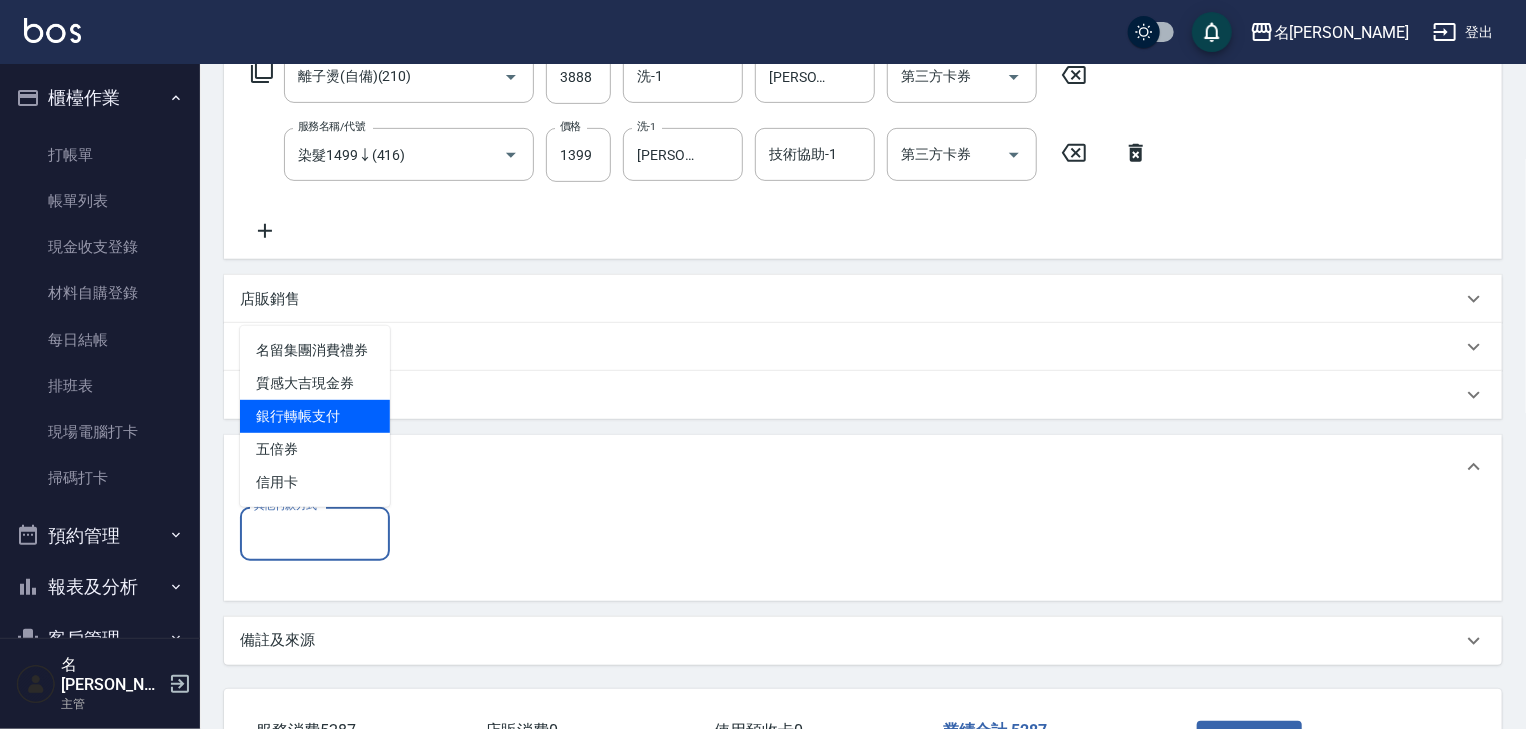 click on "銀行轉帳支付" at bounding box center (315, 416) 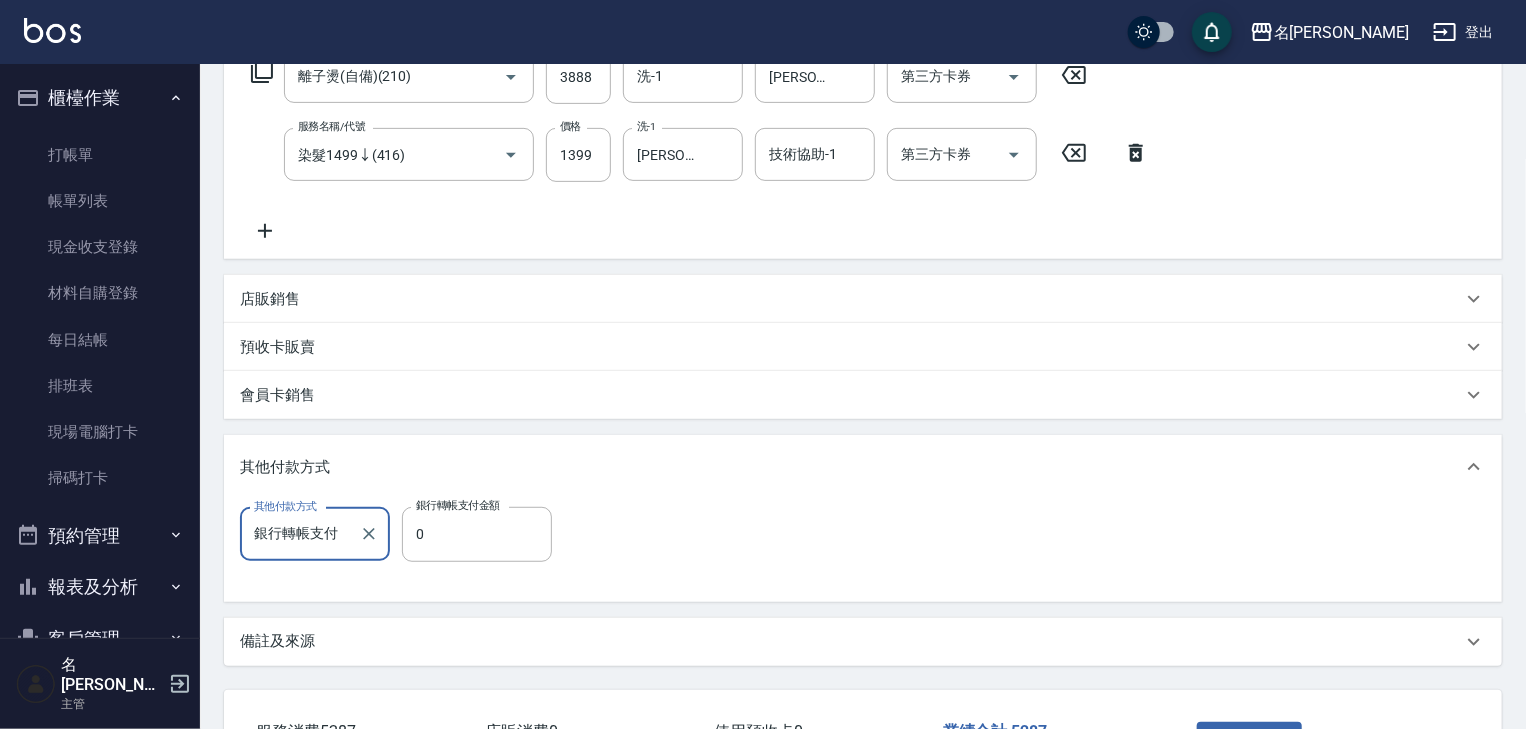 scroll, scrollTop: 500, scrollLeft: 0, axis: vertical 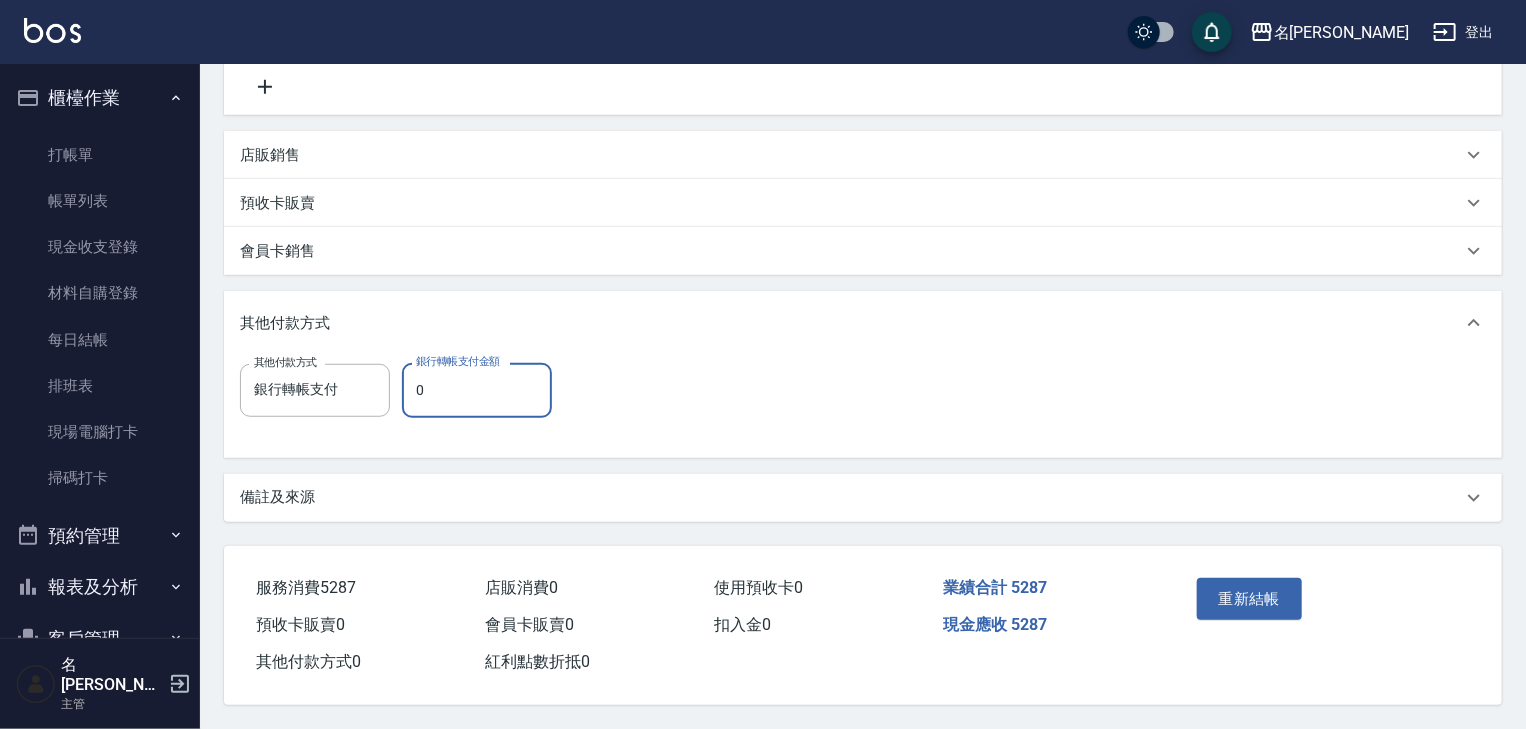 click on "0" at bounding box center (477, 390) 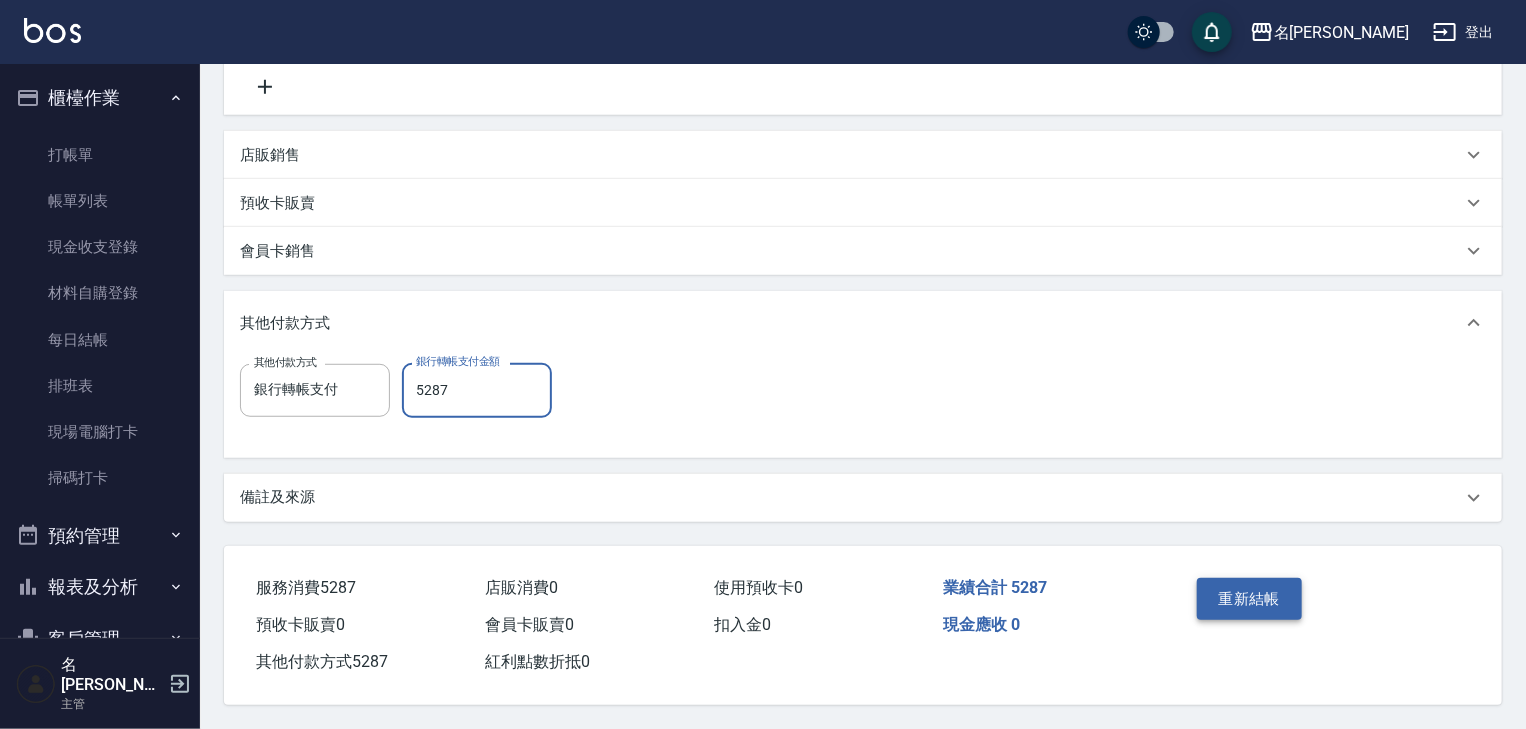 type on "5287" 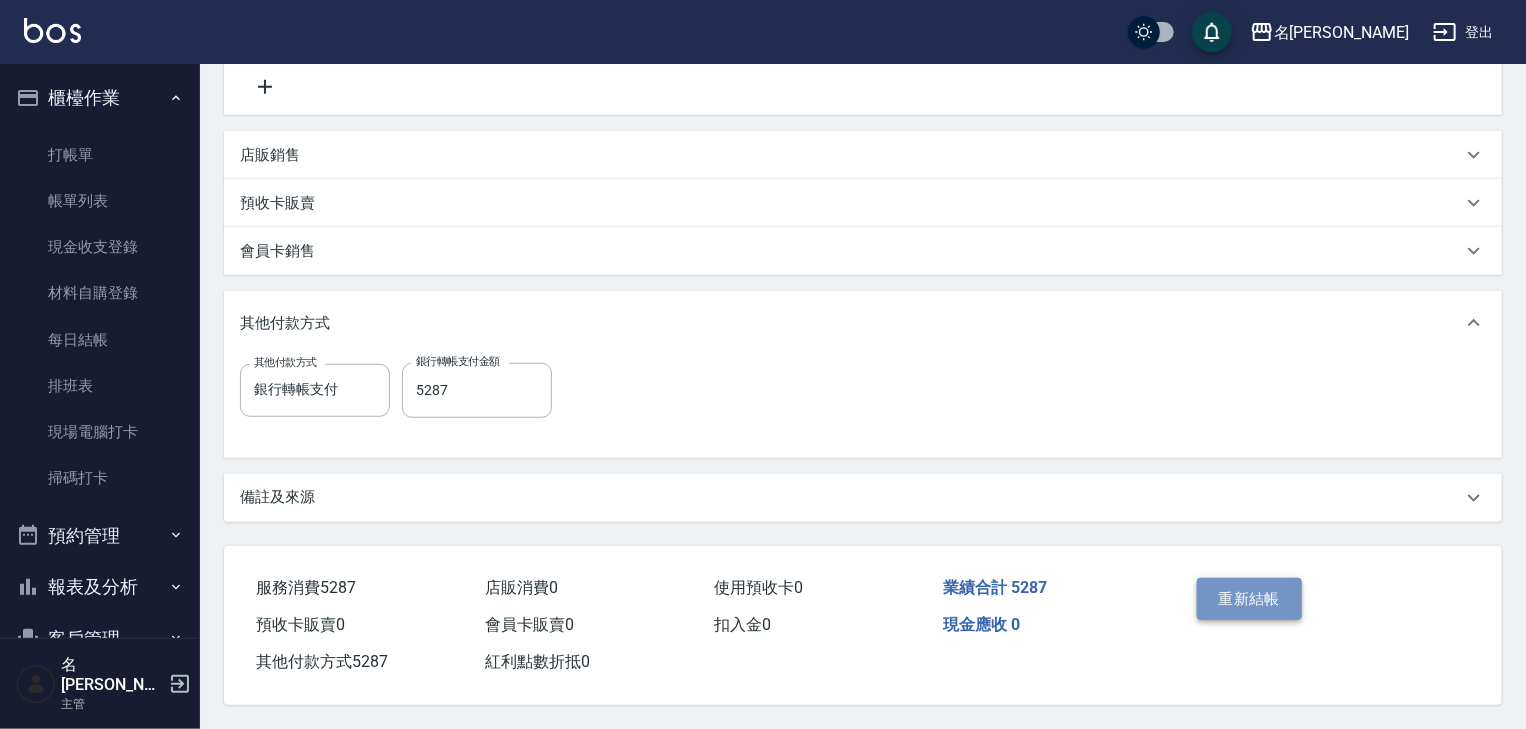 click on "重新結帳" at bounding box center (1250, 599) 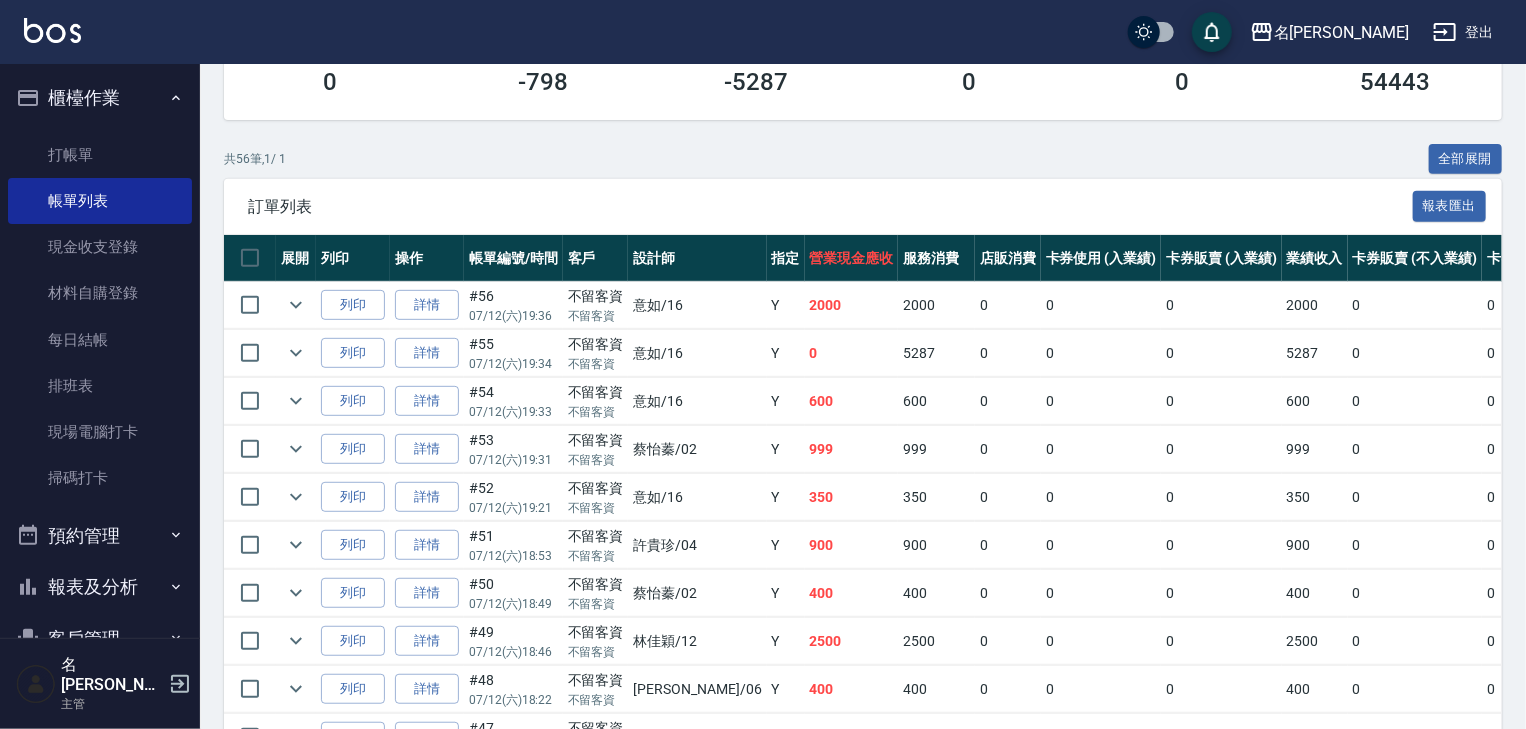 scroll, scrollTop: 426, scrollLeft: 0, axis: vertical 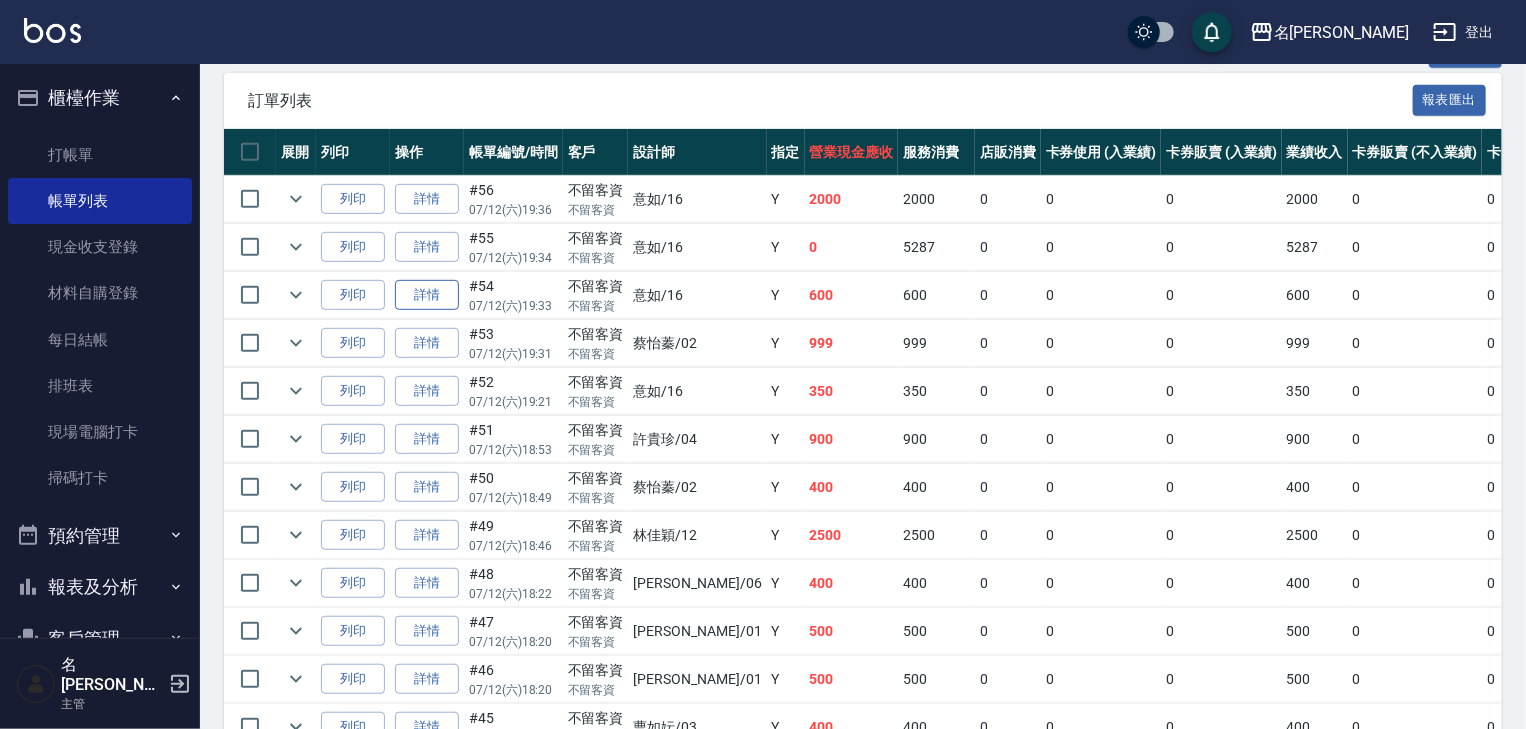 click on "詳情" at bounding box center (427, 295) 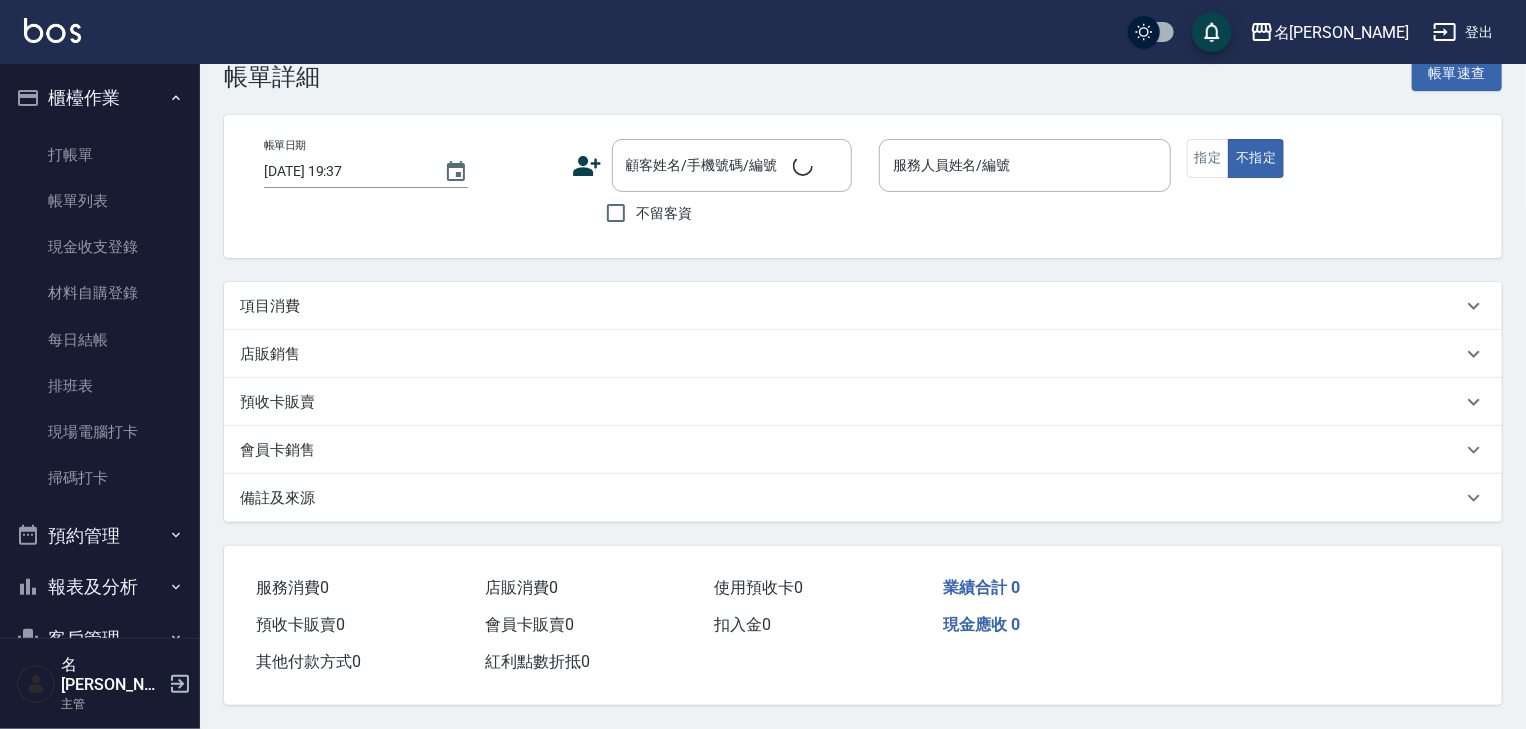scroll, scrollTop: 0, scrollLeft: 0, axis: both 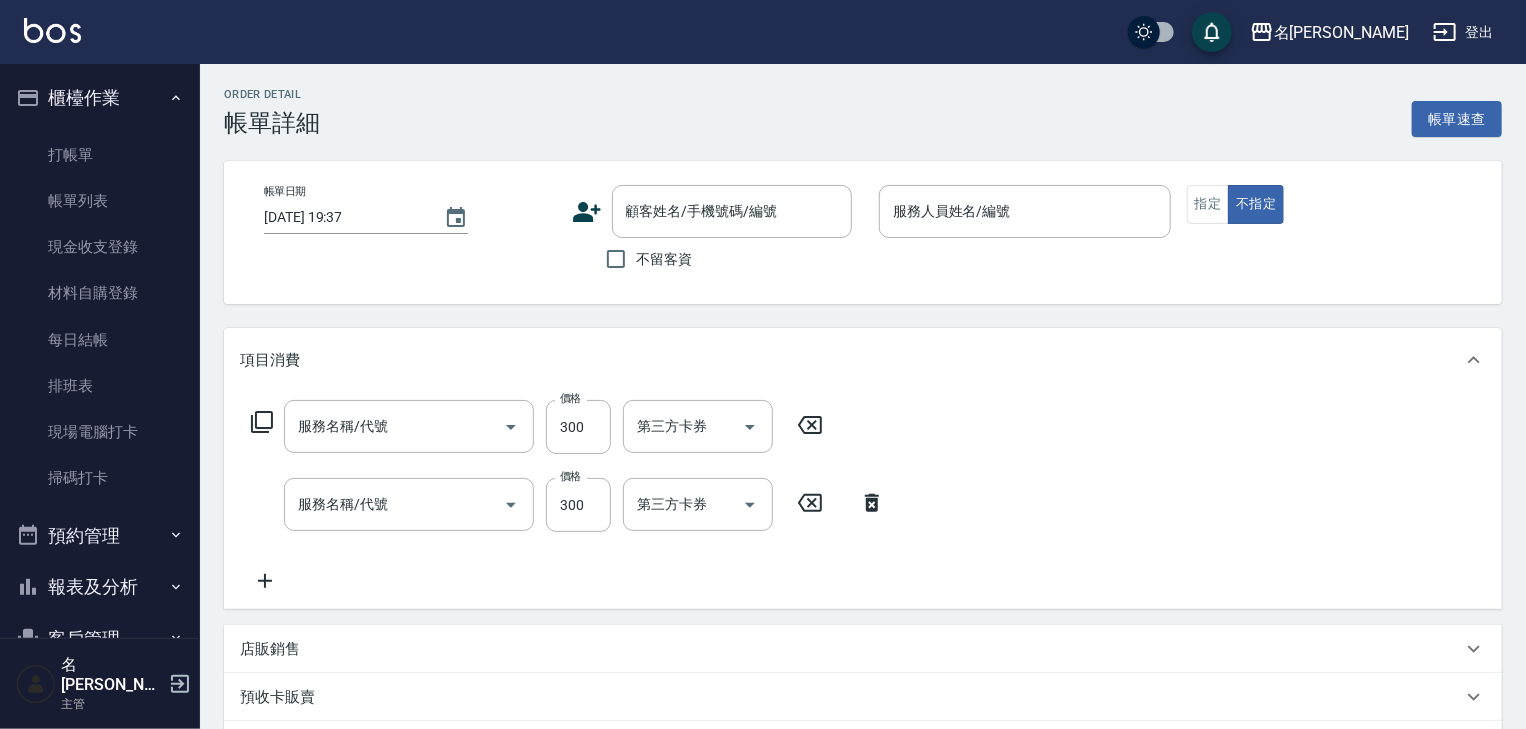 type on "2025/07/12 19:33" 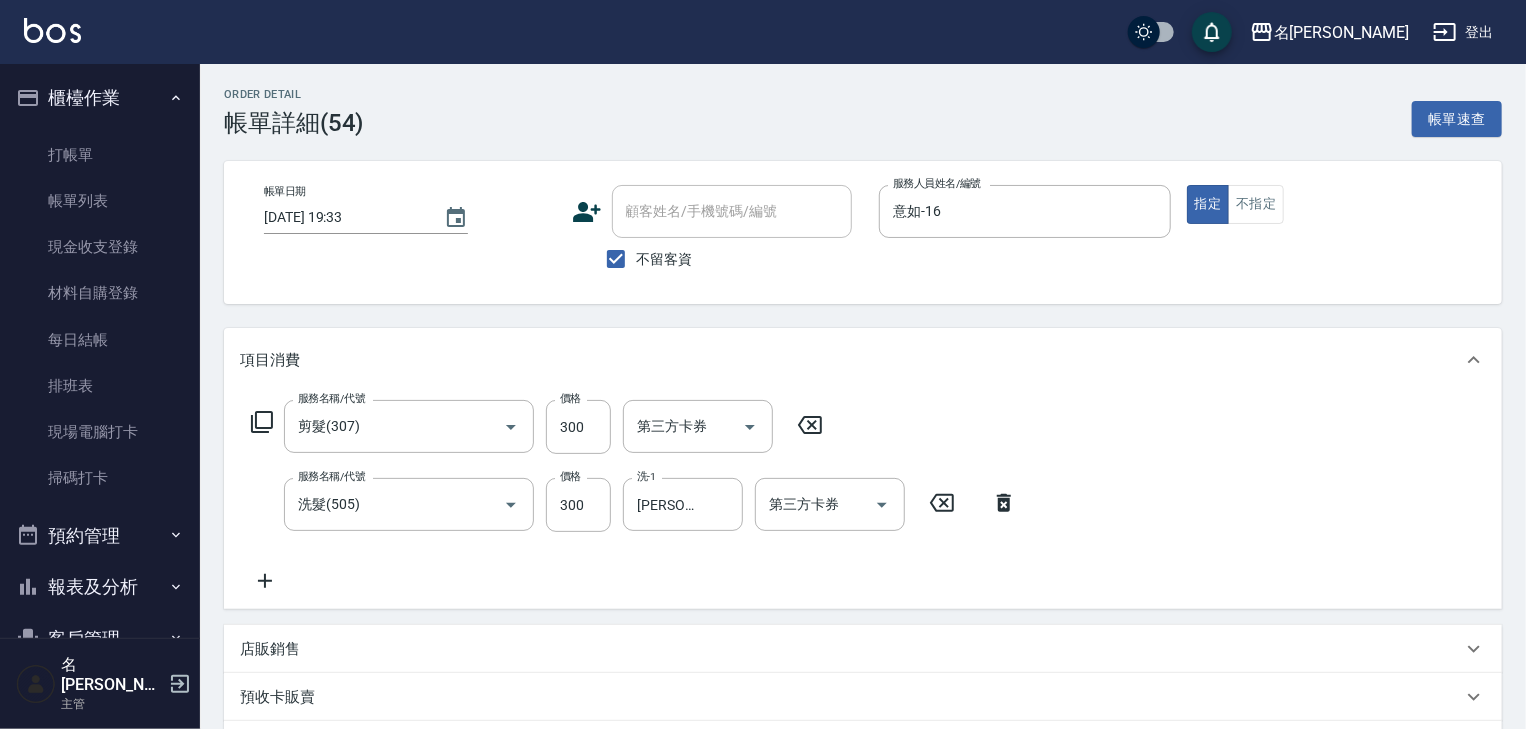 scroll, scrollTop: 213, scrollLeft: 0, axis: vertical 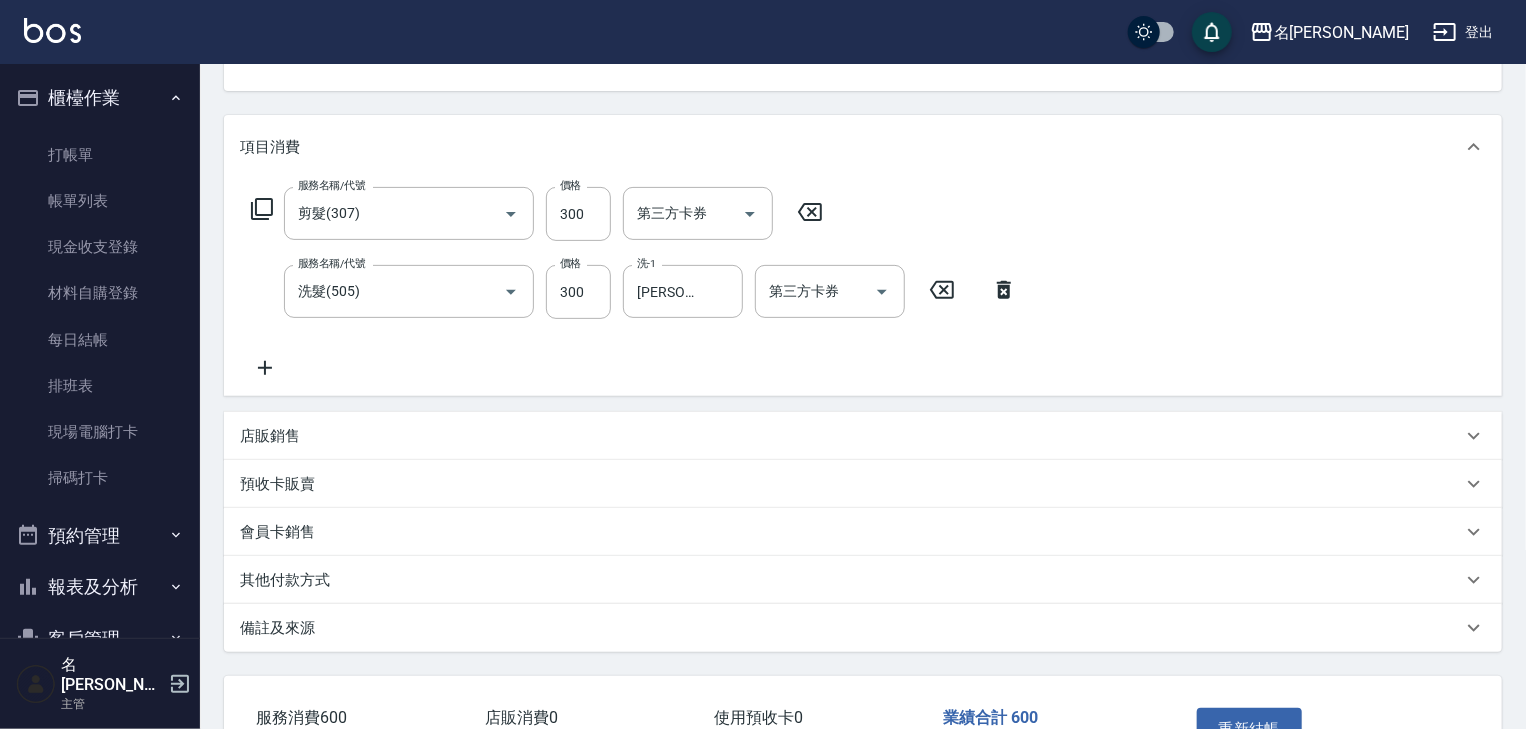 click on "其他付款方式" at bounding box center [851, 580] 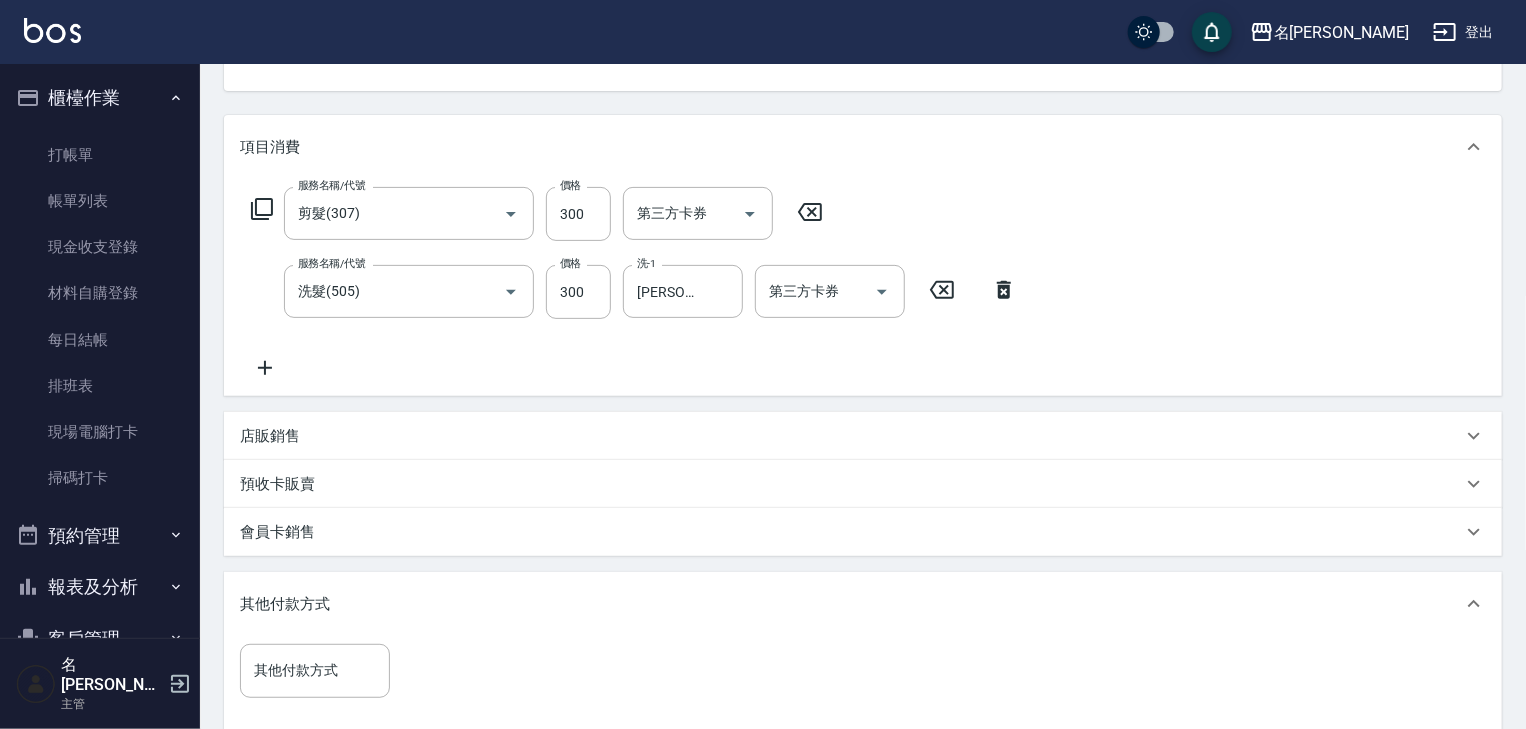 scroll, scrollTop: 499, scrollLeft: 0, axis: vertical 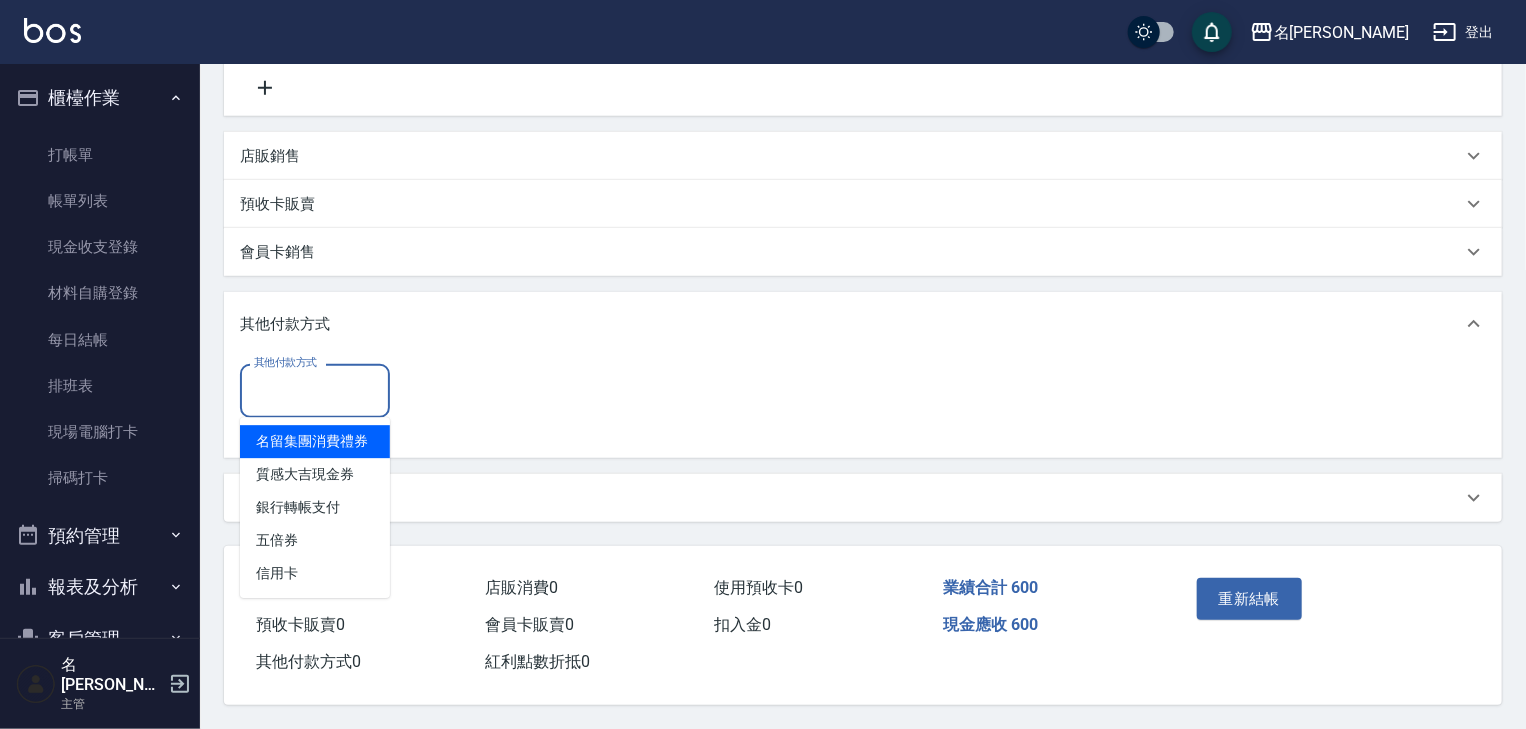 click on "其他付款方式" at bounding box center (315, 390) 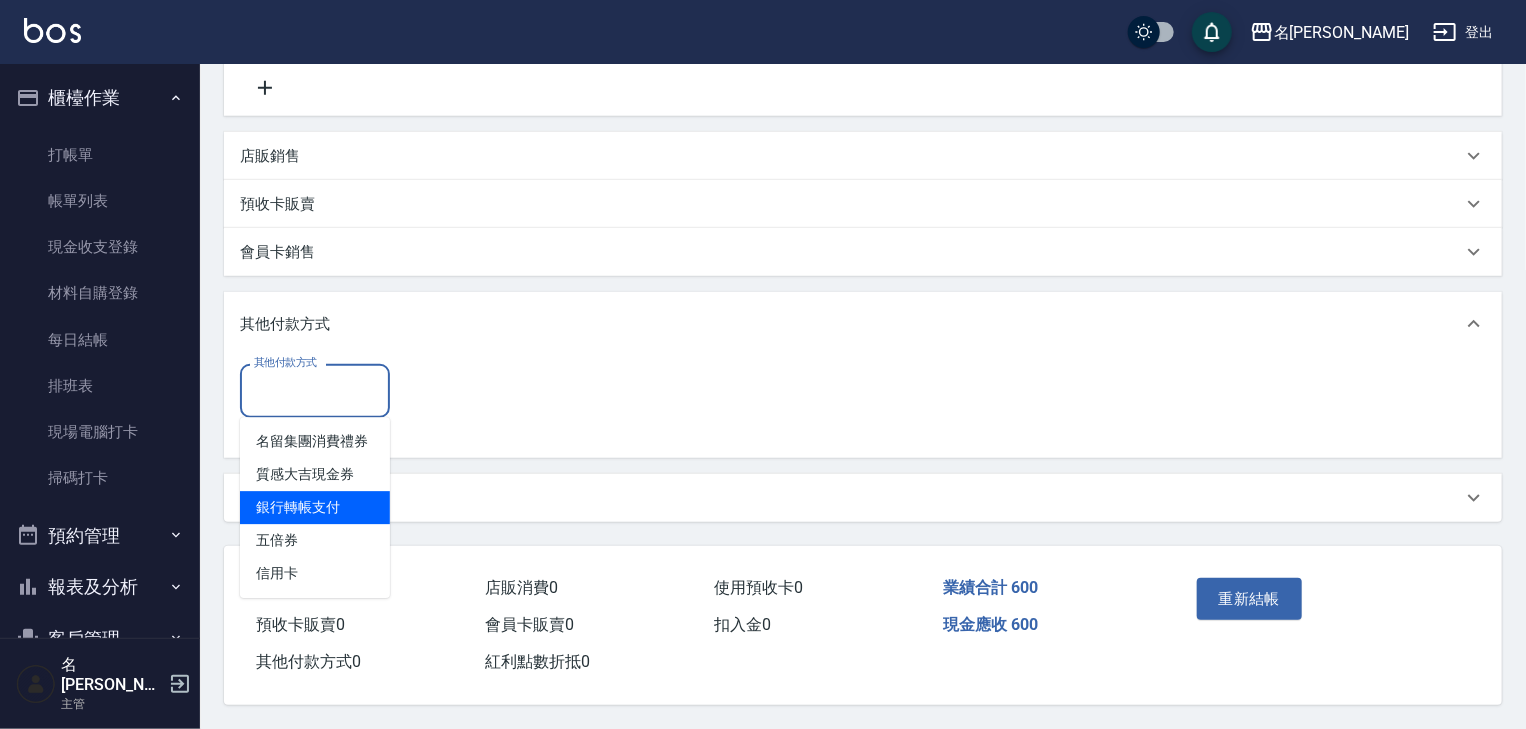 click on "銀行轉帳支付" at bounding box center [315, 507] 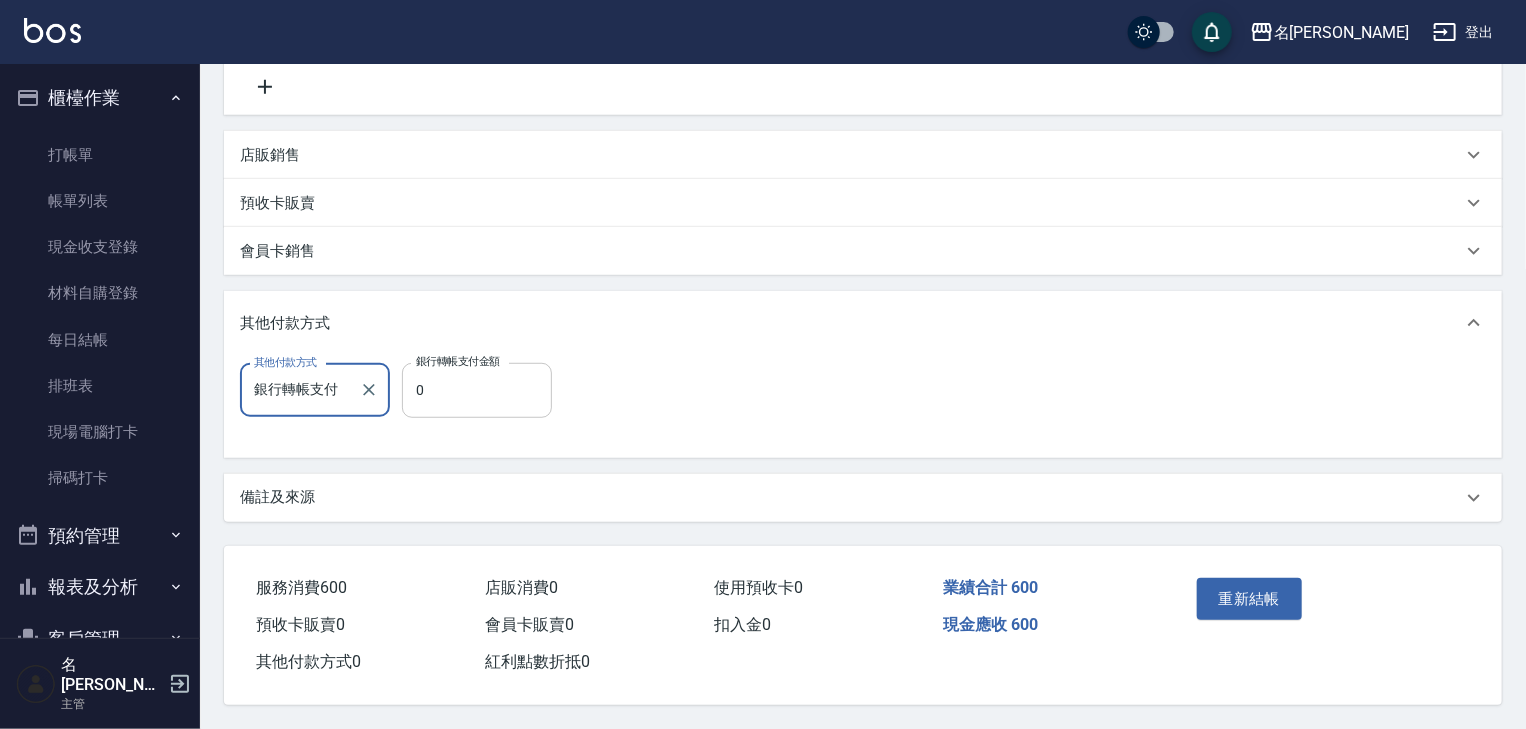 click on "0" at bounding box center [477, 390] 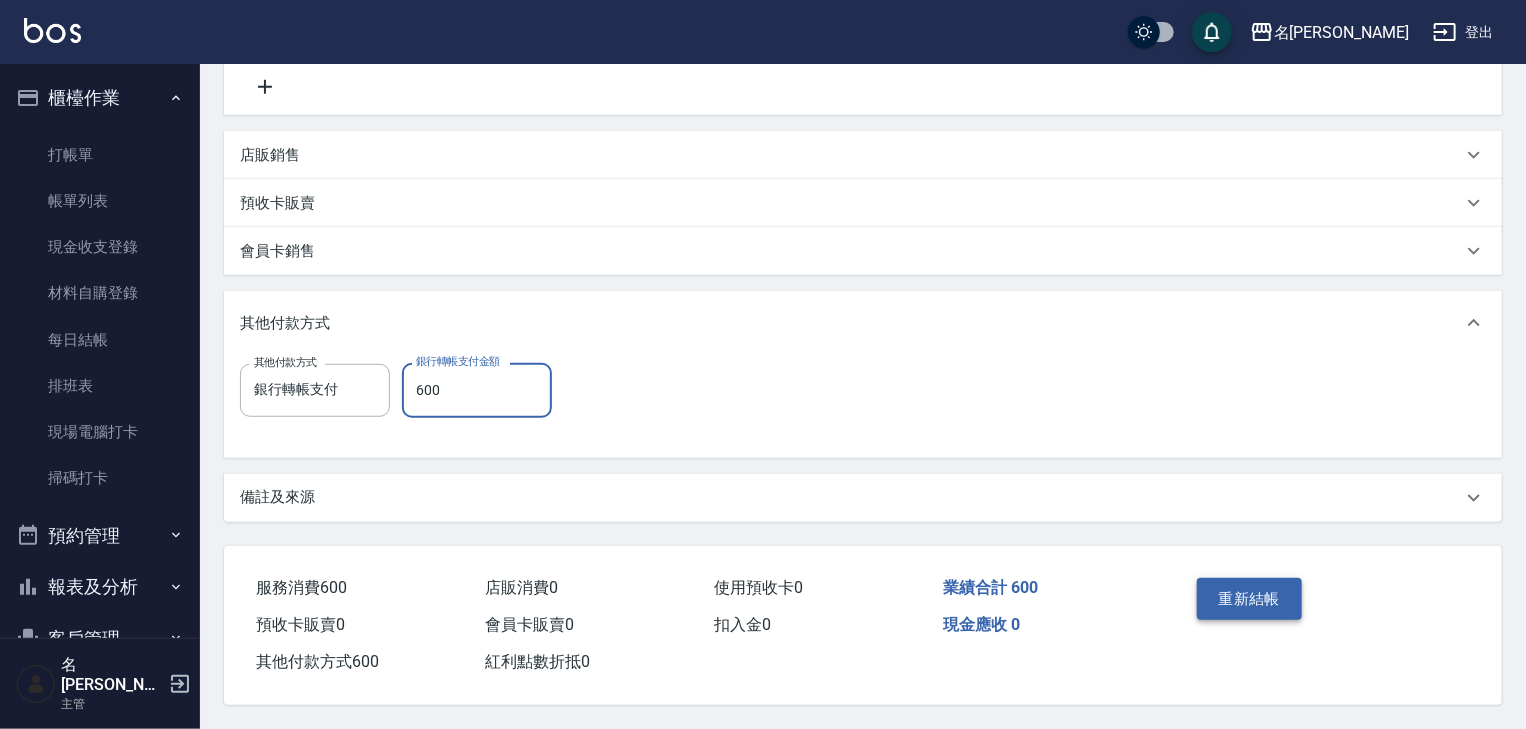 type on "600" 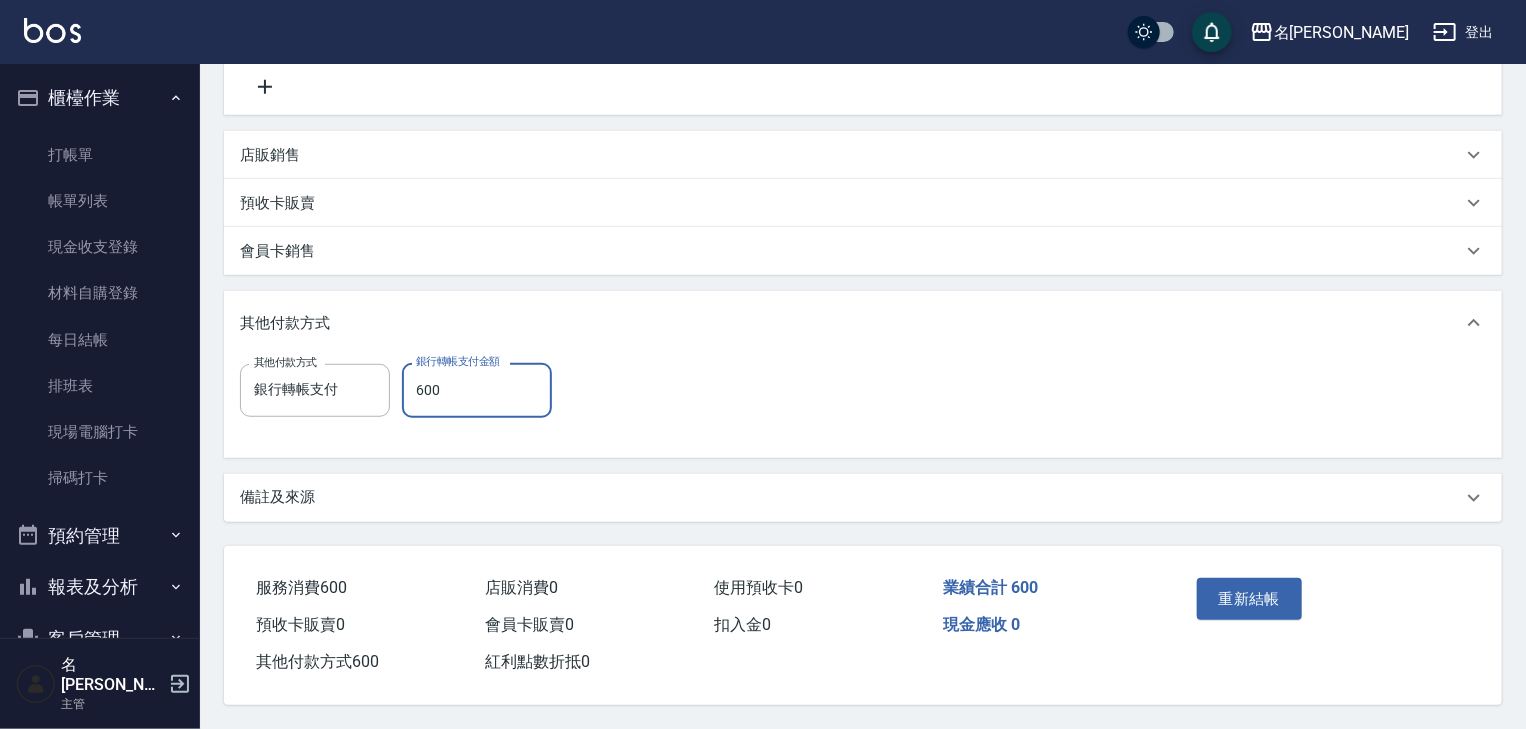 click on "重新結帳" at bounding box center [1250, 599] 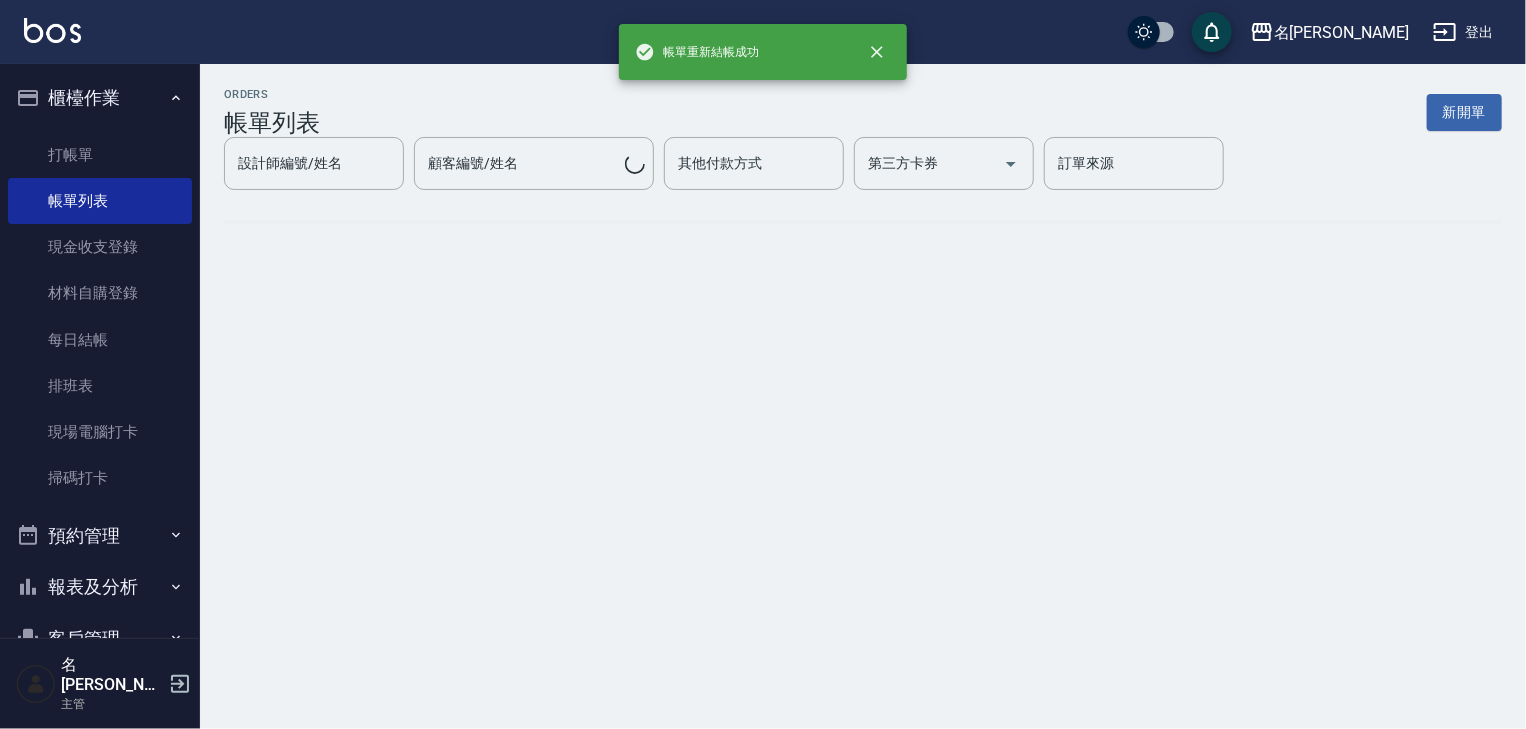 scroll, scrollTop: 0, scrollLeft: 0, axis: both 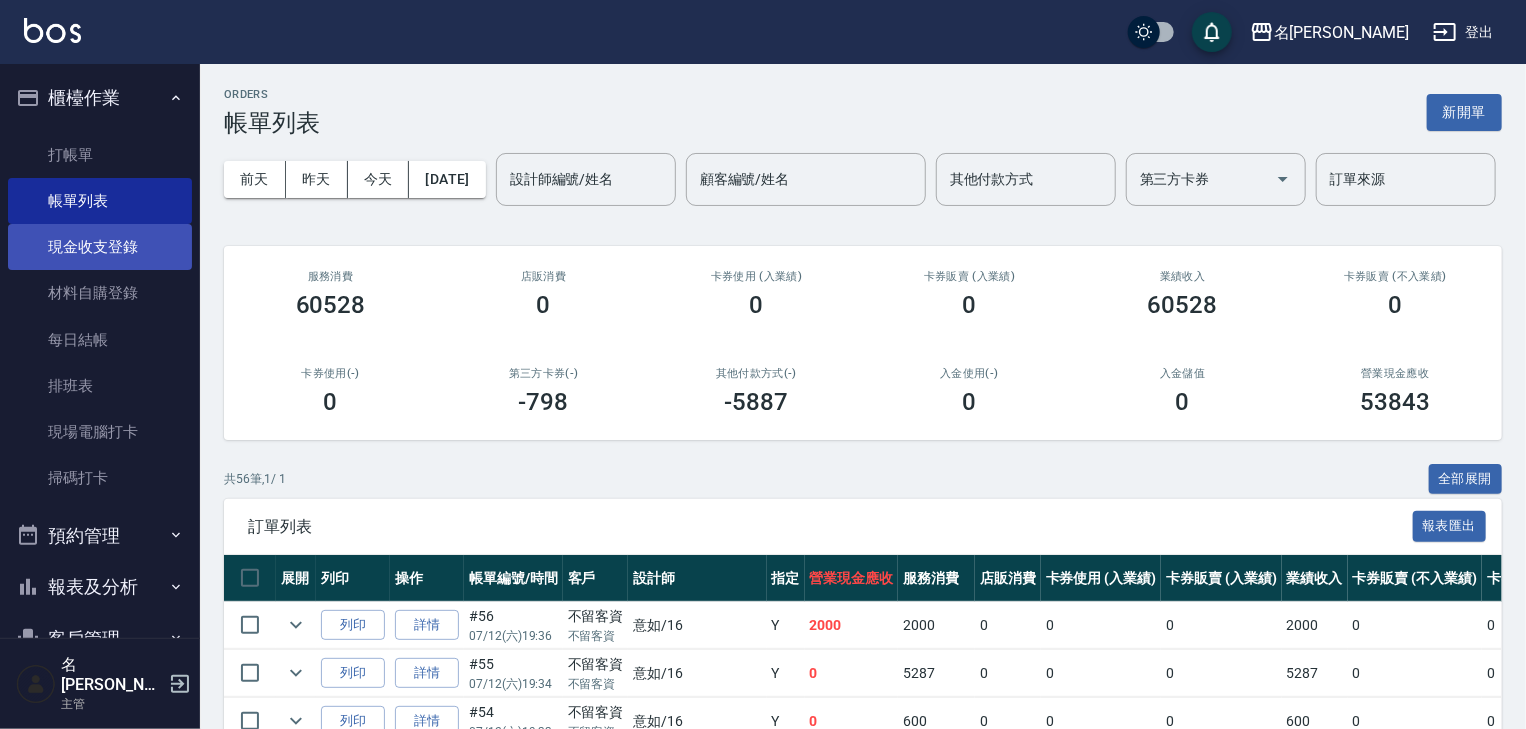 click on "現金收支登錄" at bounding box center [100, 247] 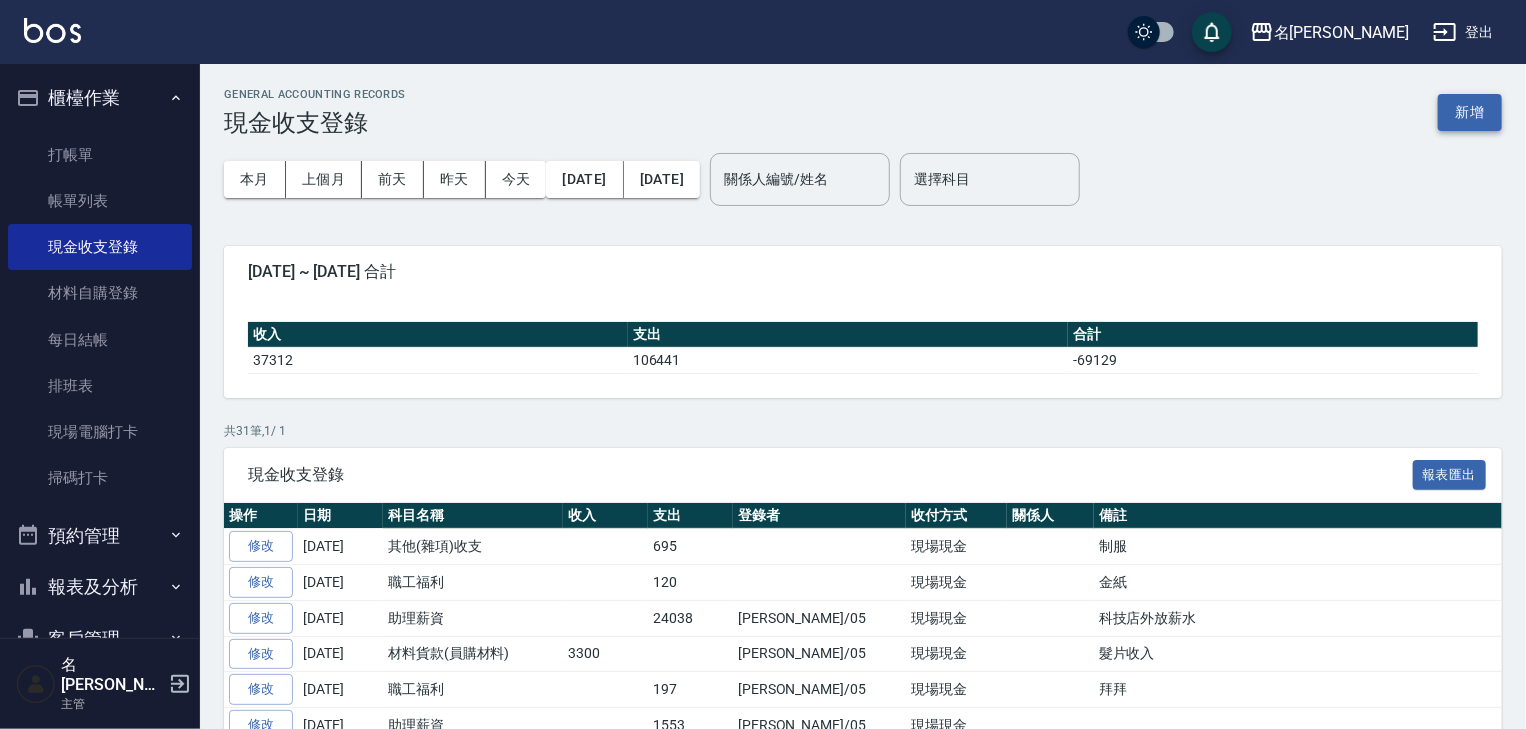 click on "新增" at bounding box center [1470, 112] 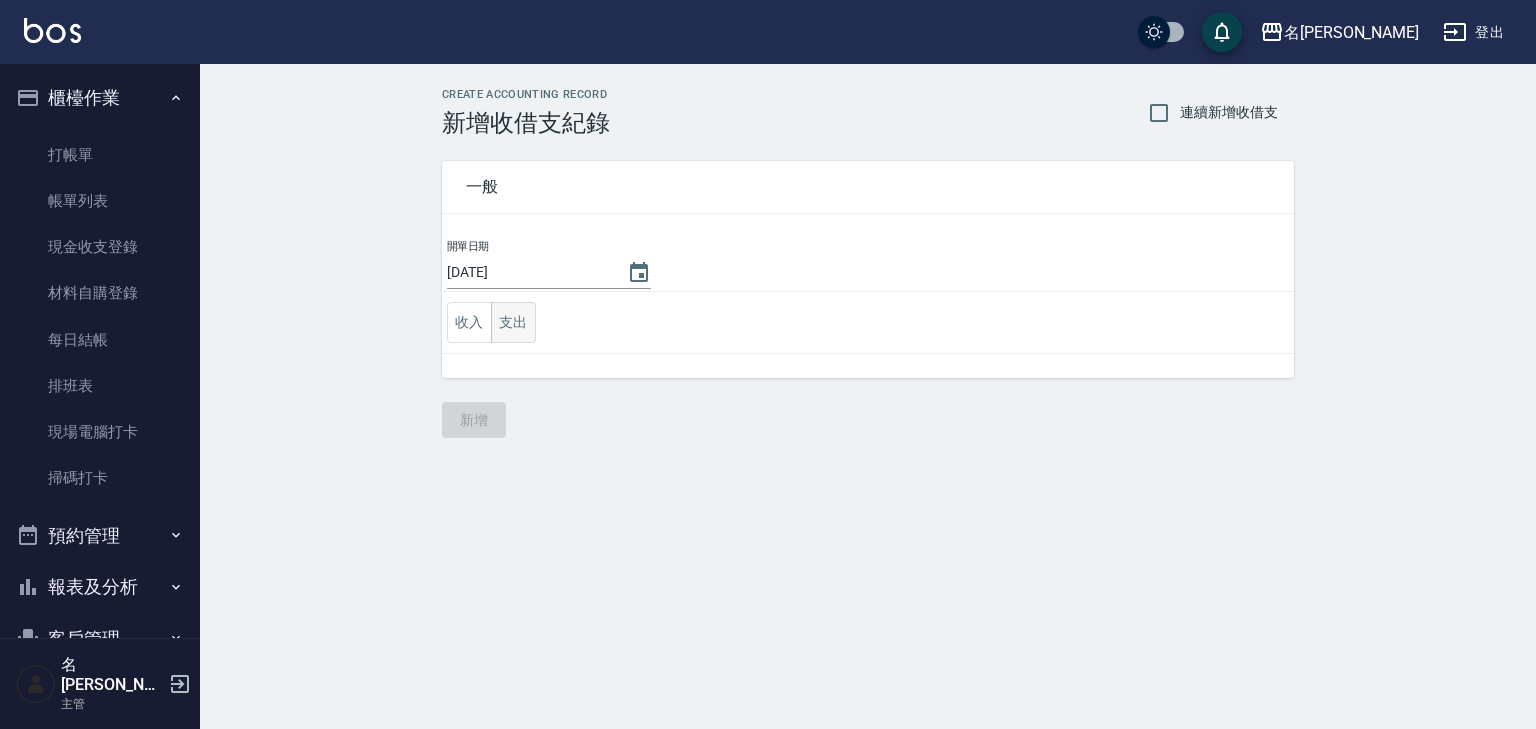 click on "支出" at bounding box center [513, 322] 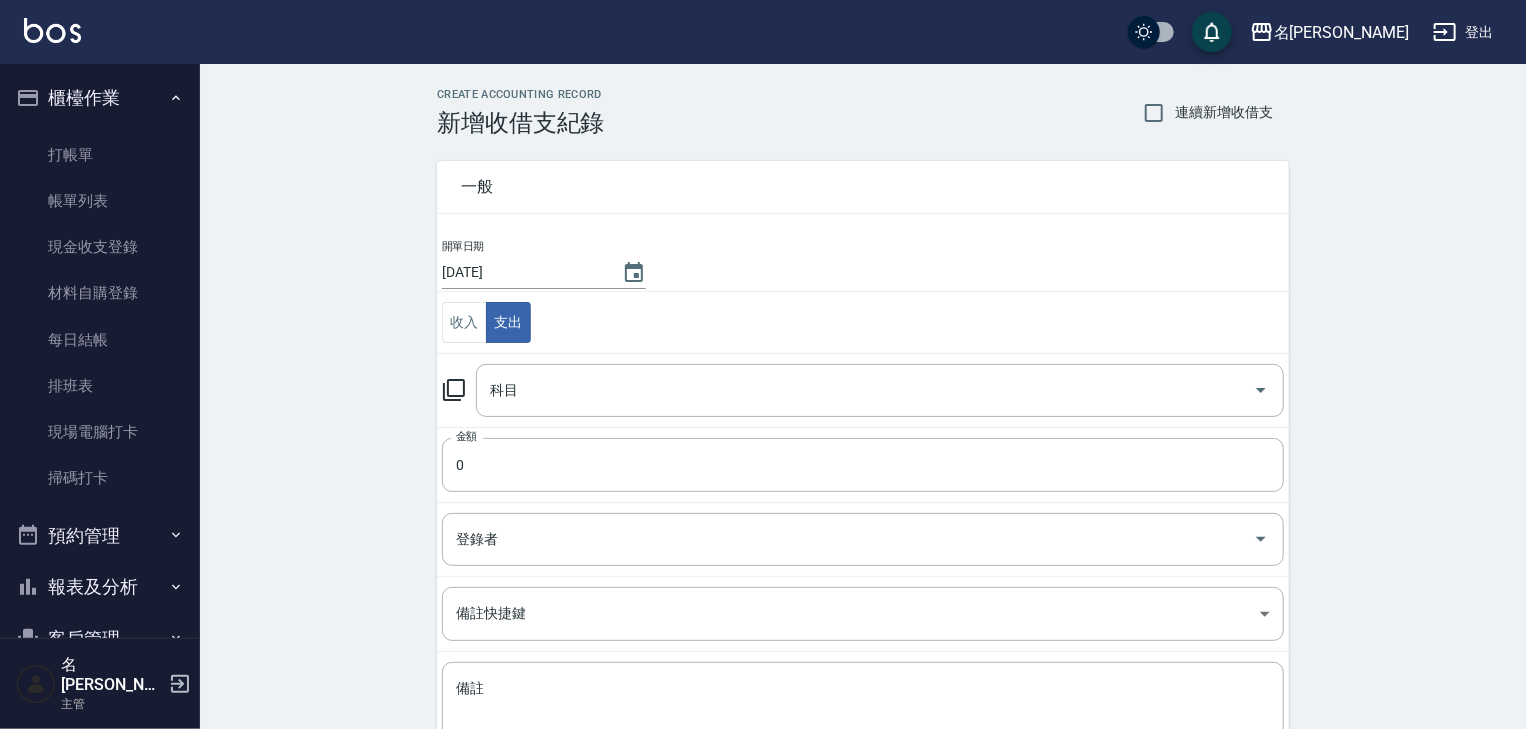 click 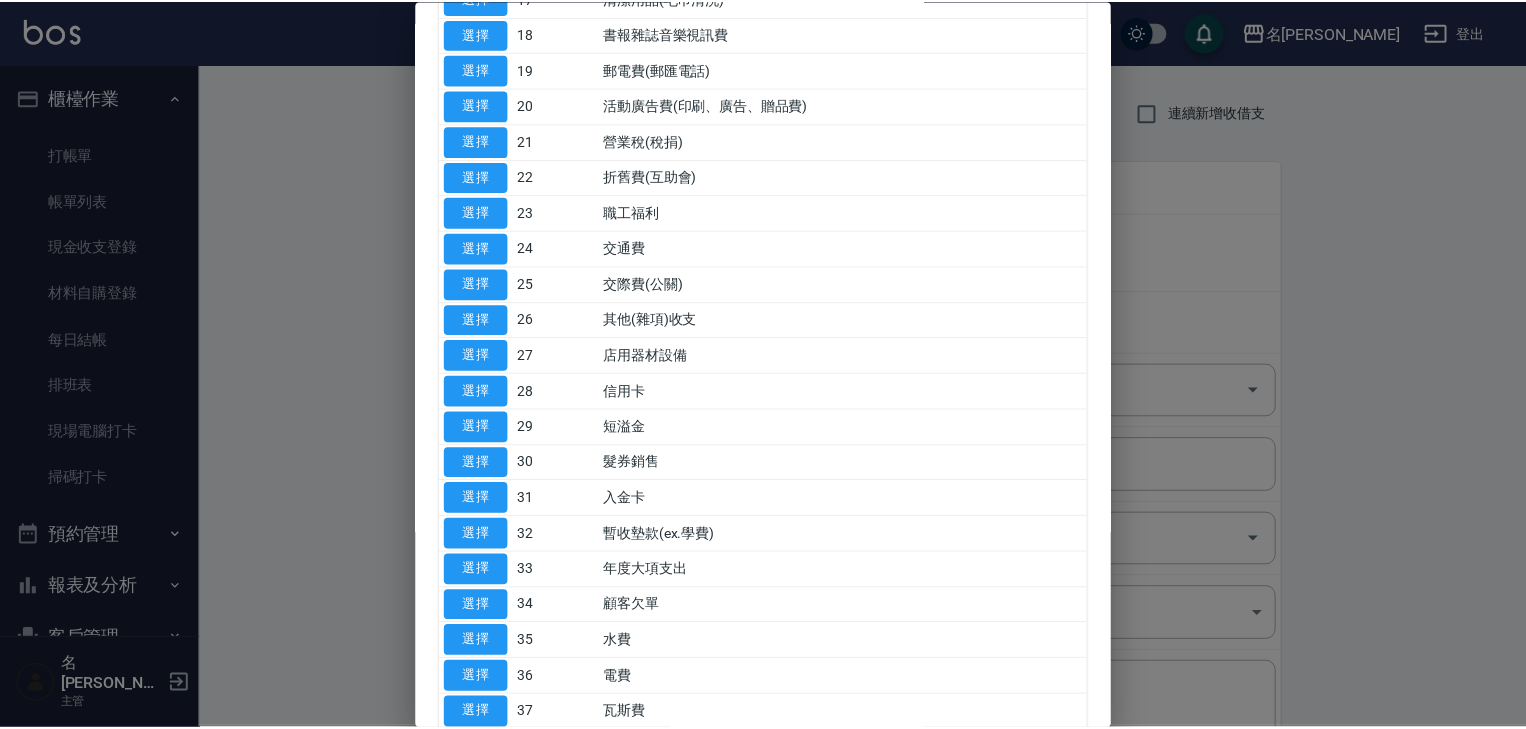 scroll, scrollTop: 868, scrollLeft: 0, axis: vertical 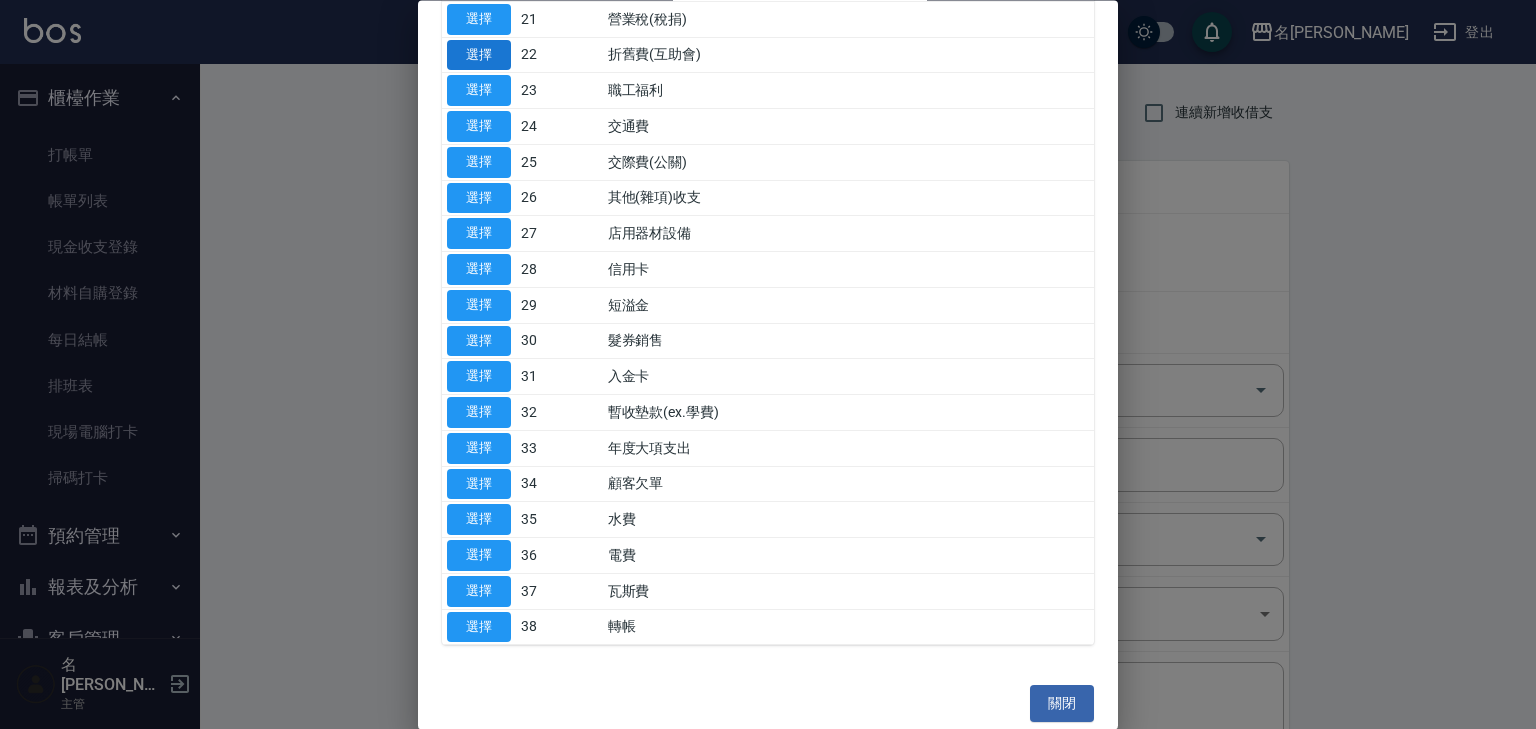 click on "選擇" at bounding box center (479, 55) 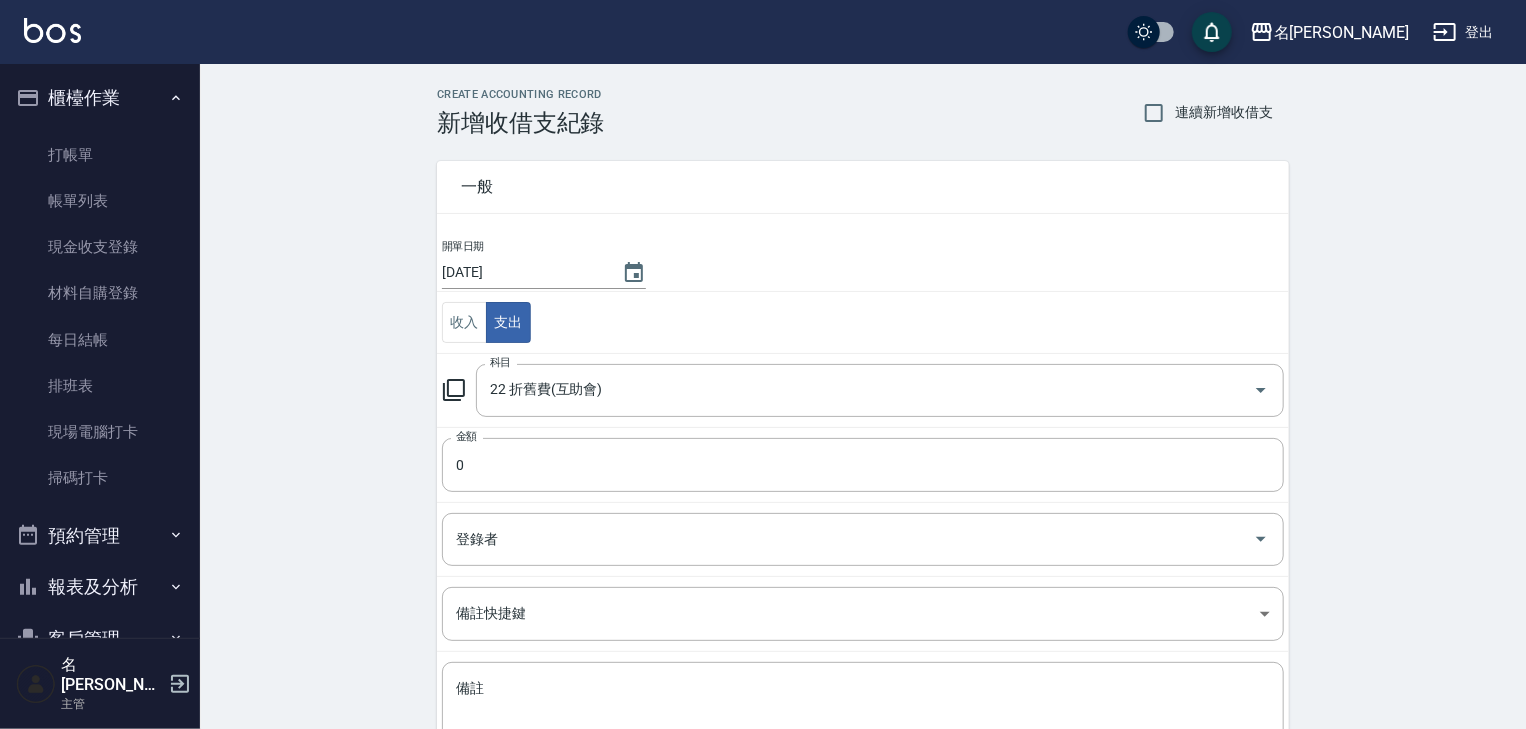 click on "金額 0 金額" at bounding box center [863, 464] 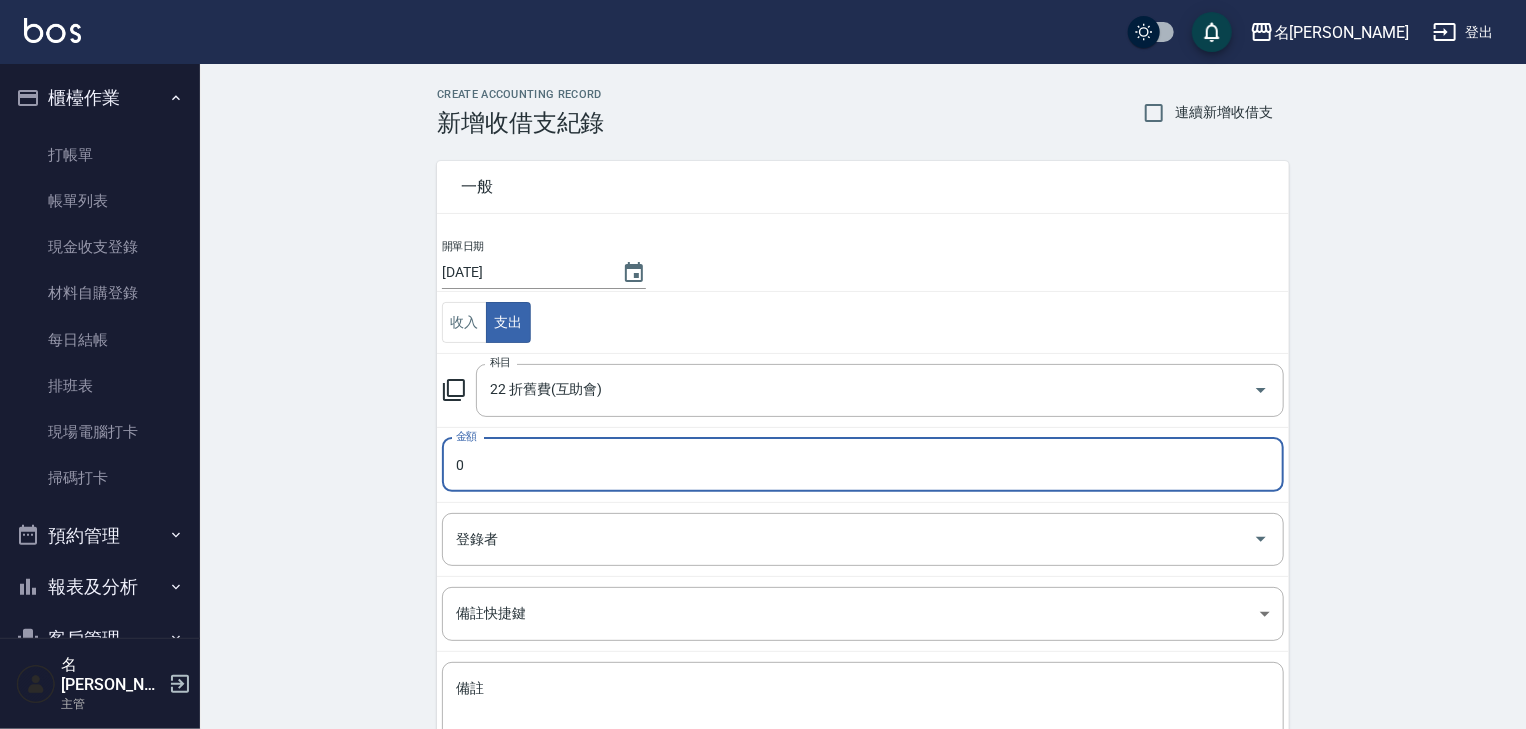 click on "0" at bounding box center [863, 465] 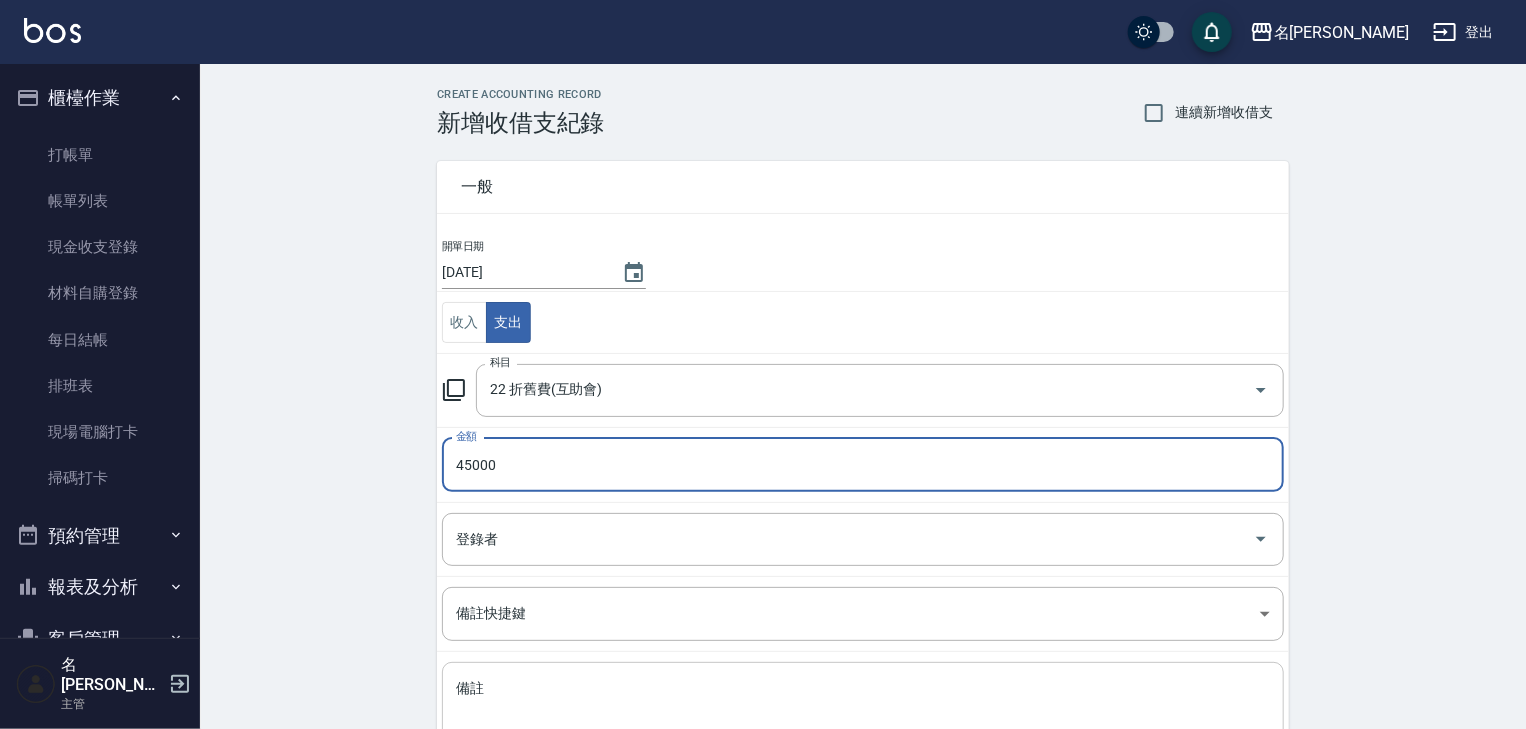 scroll, scrollTop: 152, scrollLeft: 0, axis: vertical 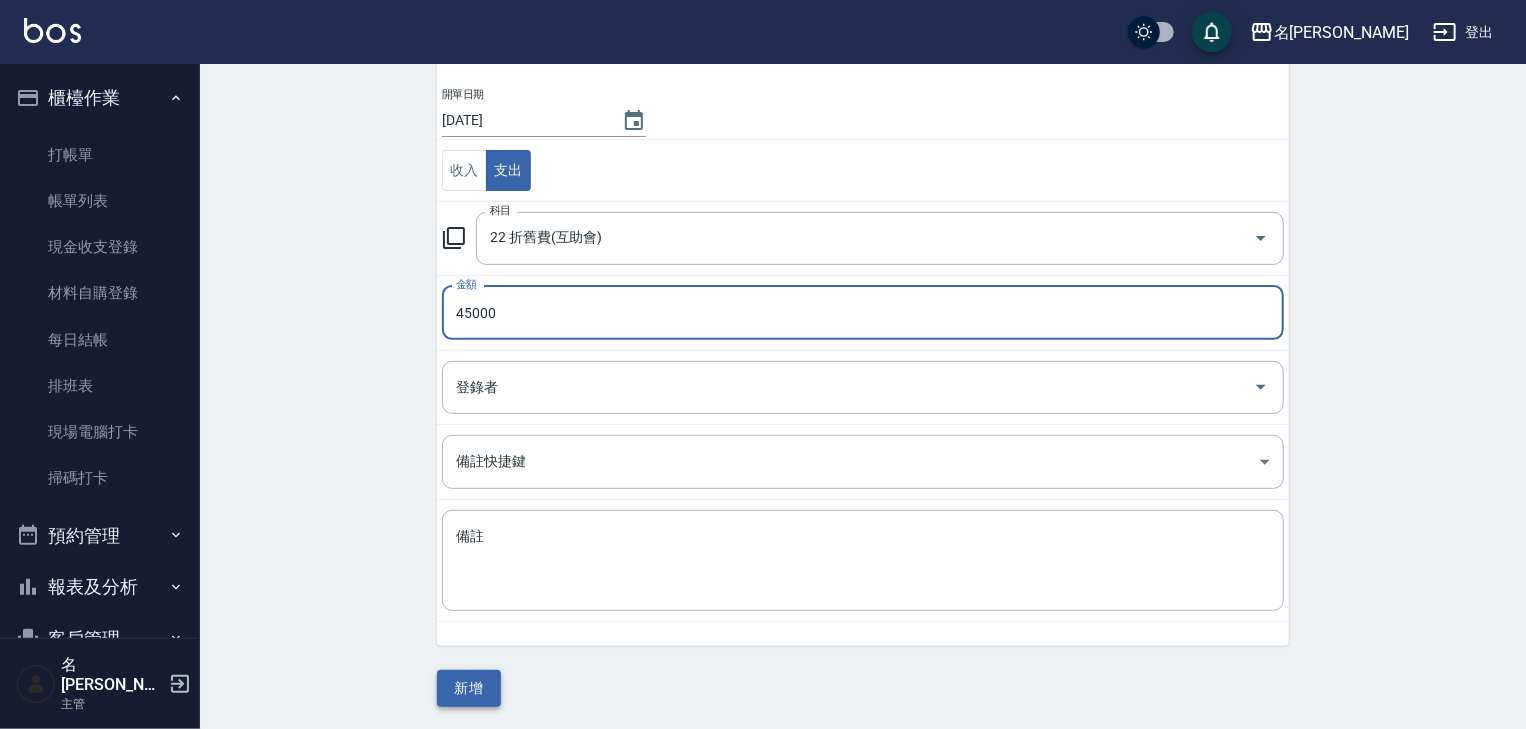type on "45000" 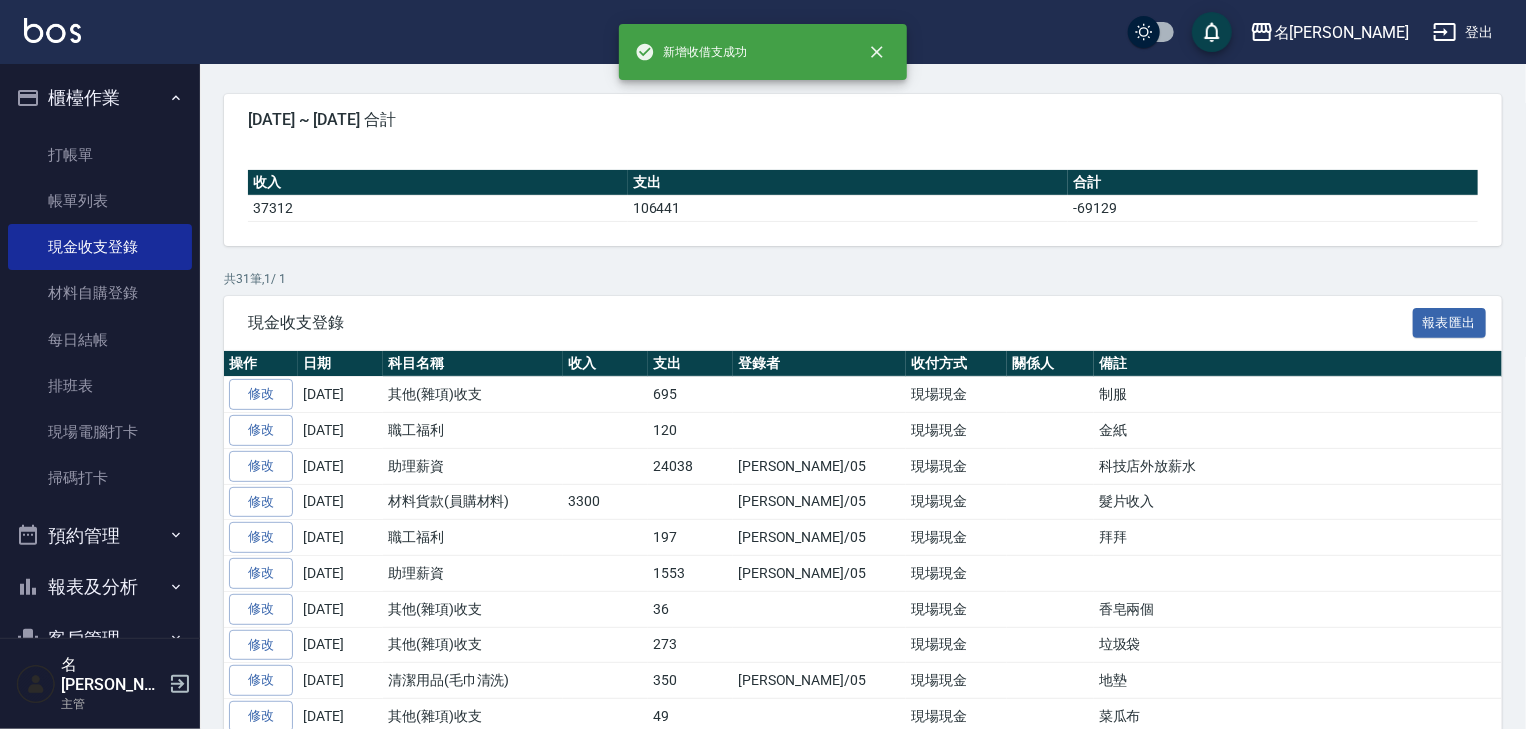 scroll, scrollTop: 0, scrollLeft: 0, axis: both 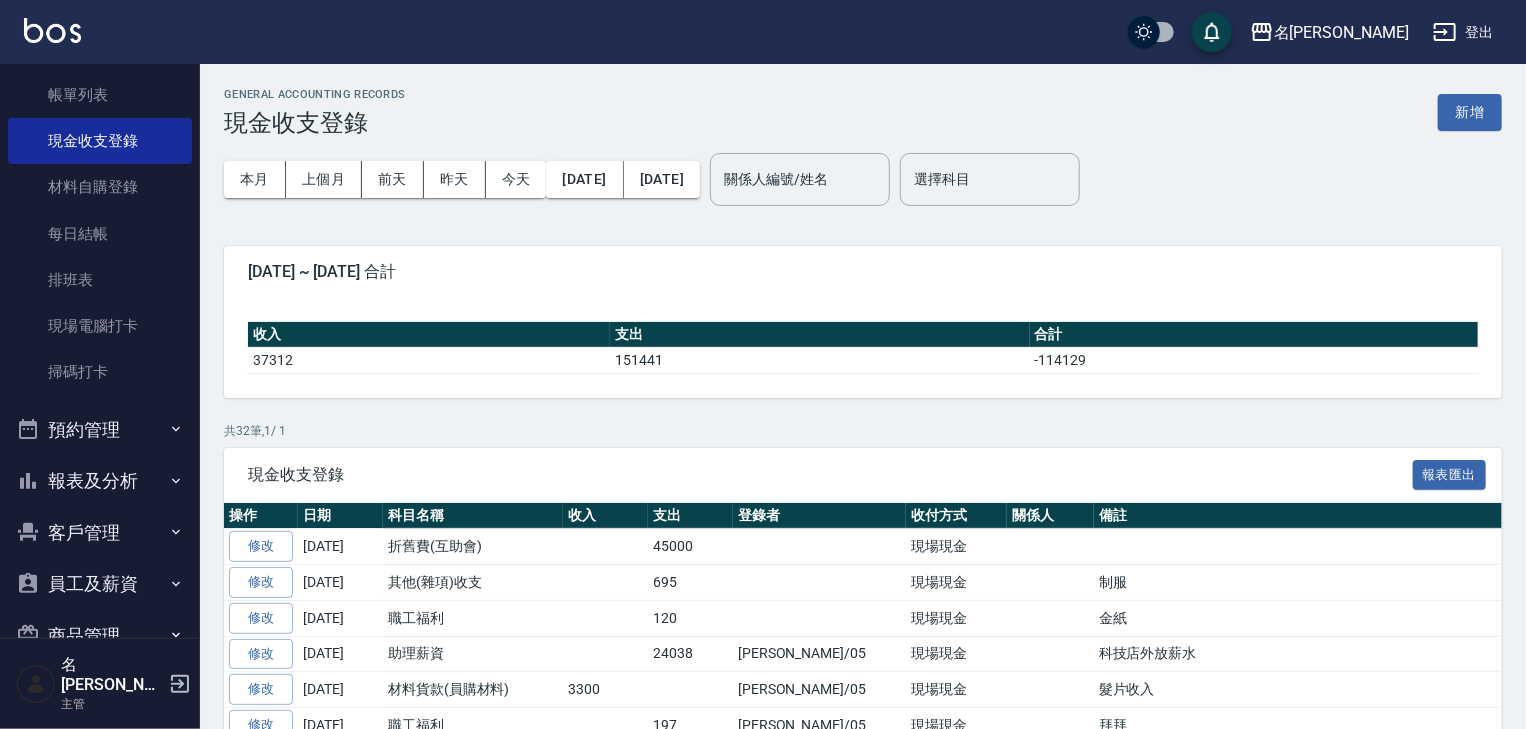 click on "報表及分析" at bounding box center [100, 481] 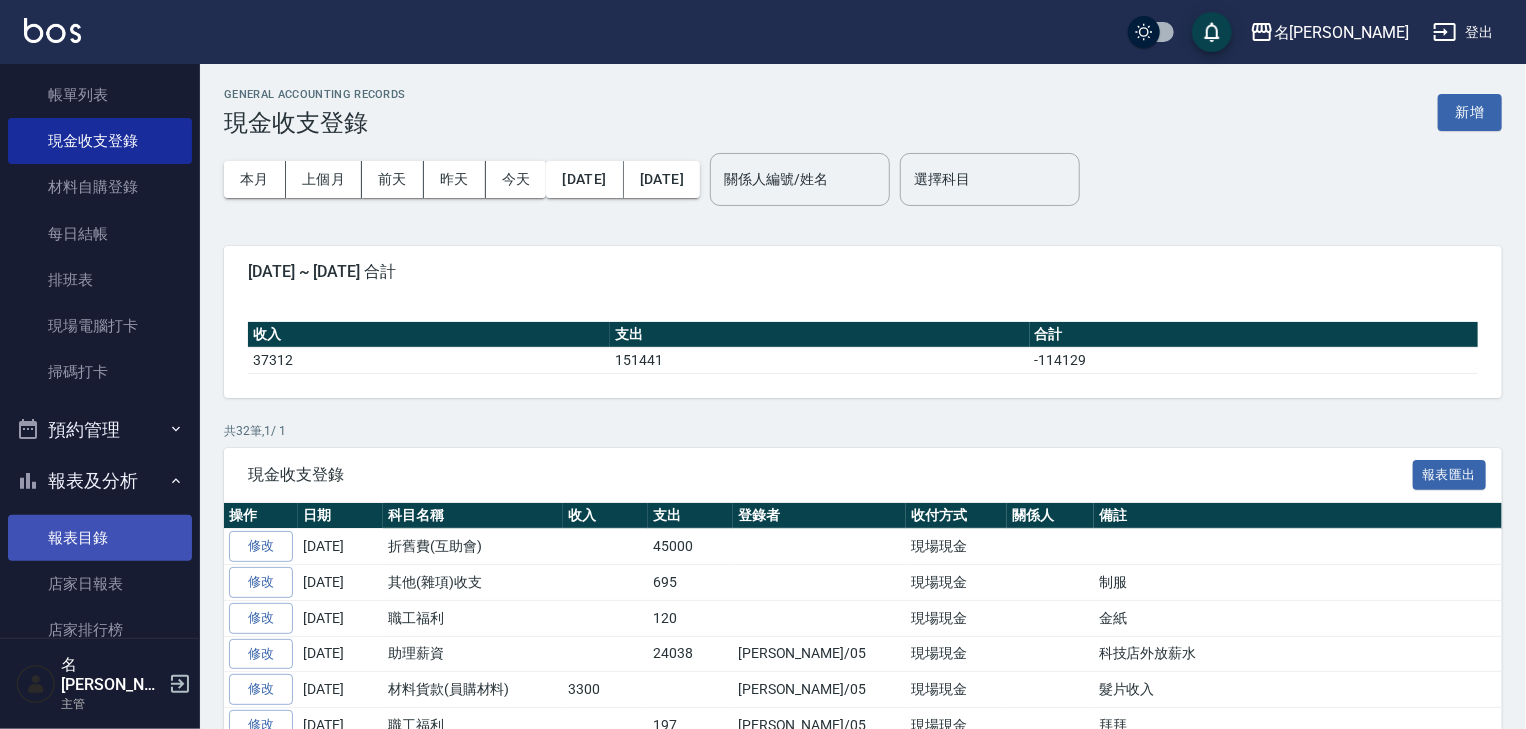 scroll, scrollTop: 213, scrollLeft: 0, axis: vertical 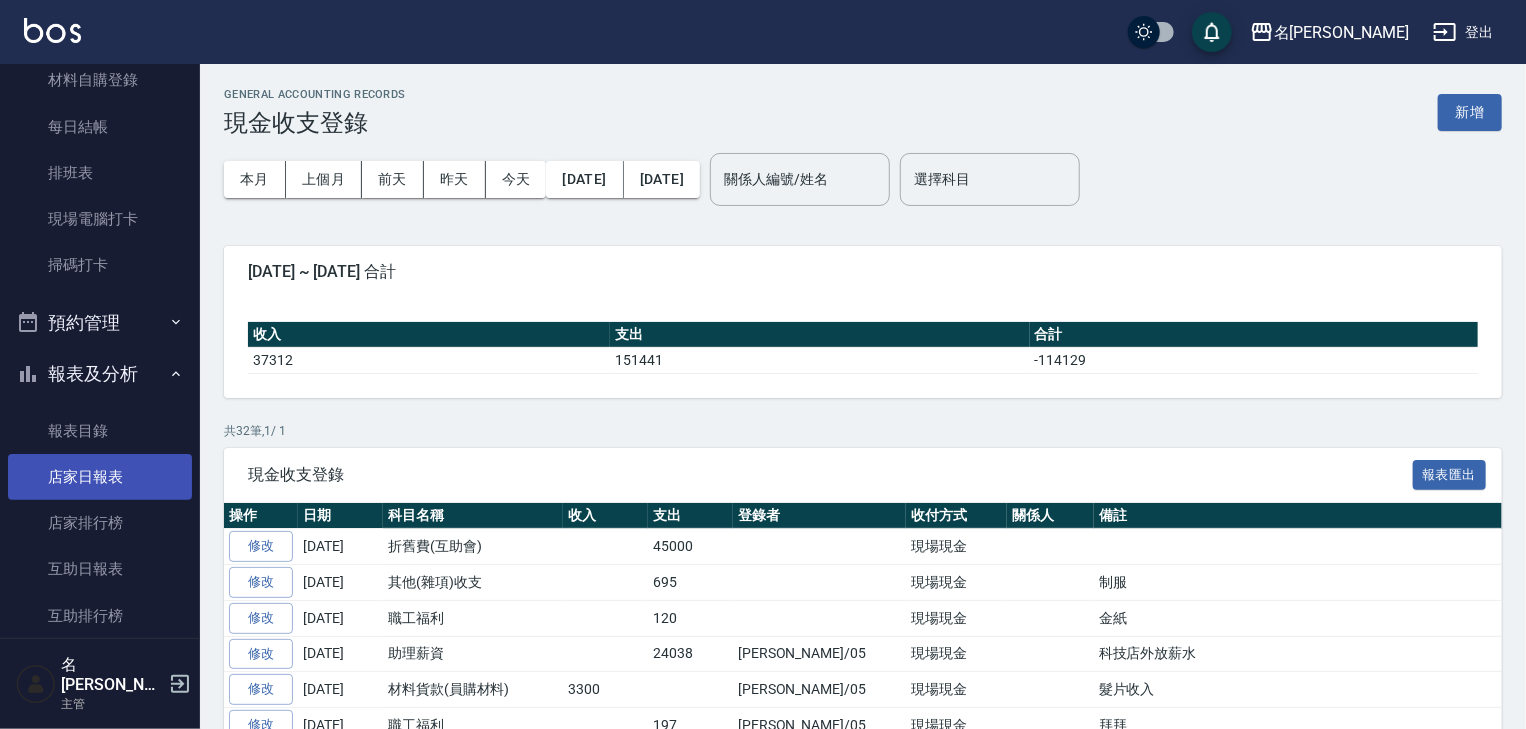 click on "店家日報表" at bounding box center (100, 477) 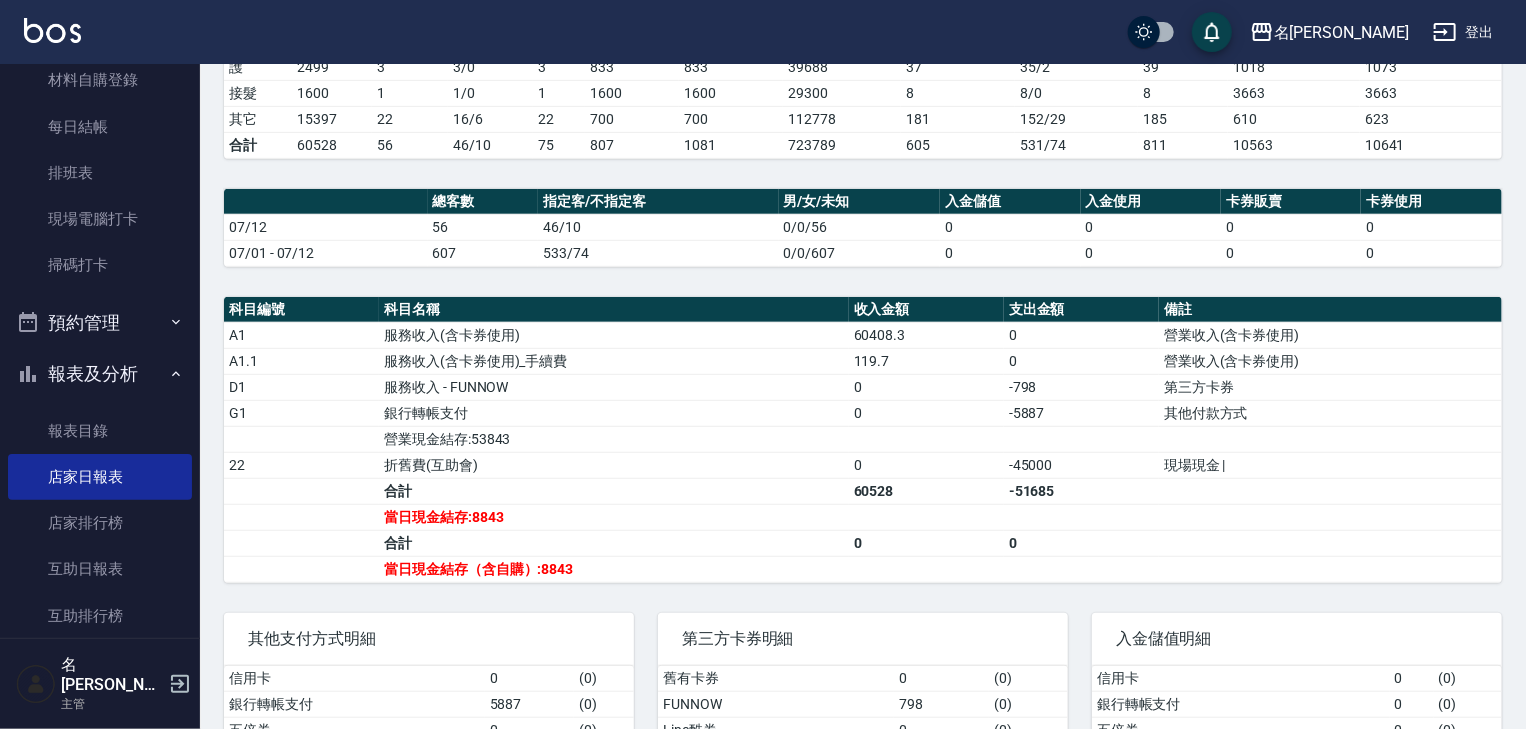 scroll, scrollTop: 0, scrollLeft: 0, axis: both 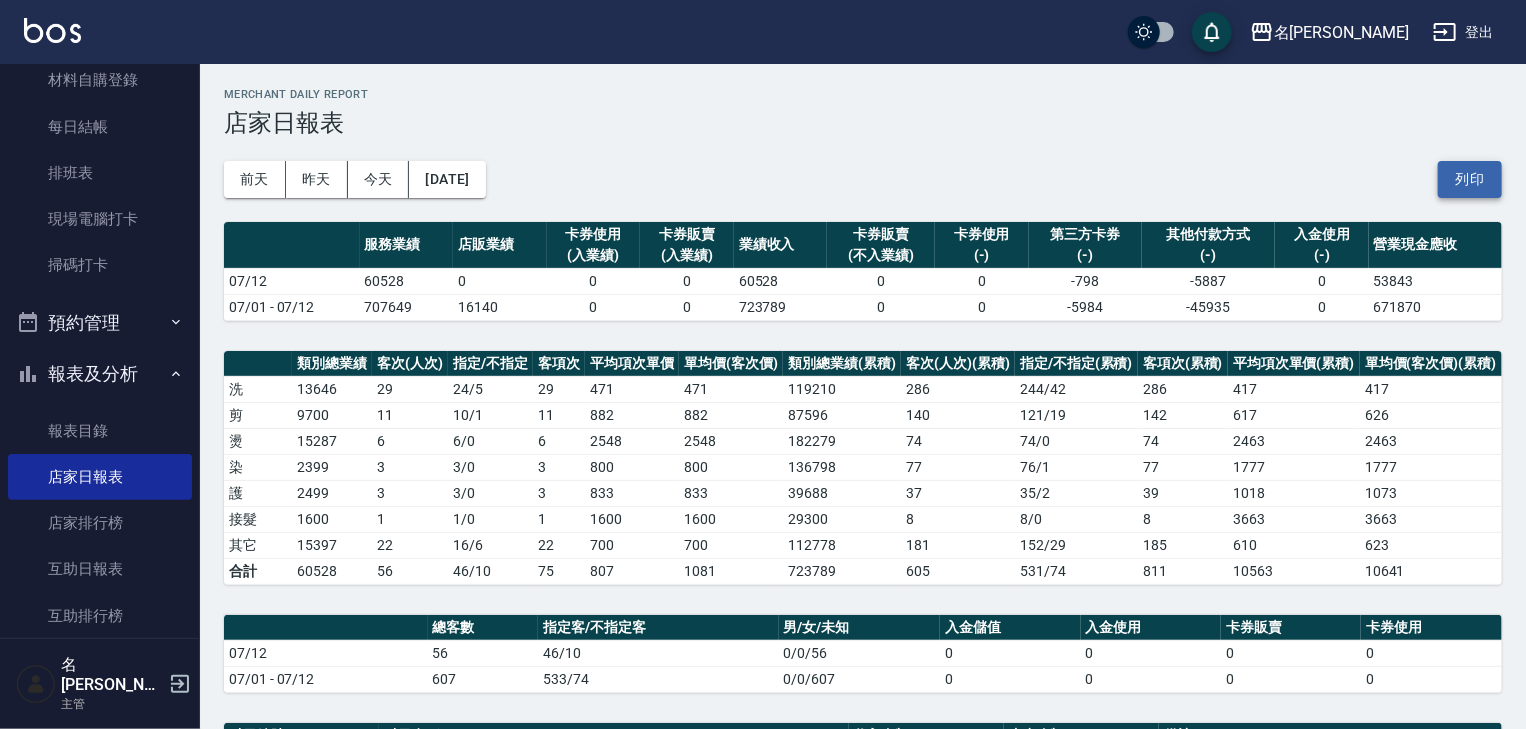 click on "列印" at bounding box center [1470, 179] 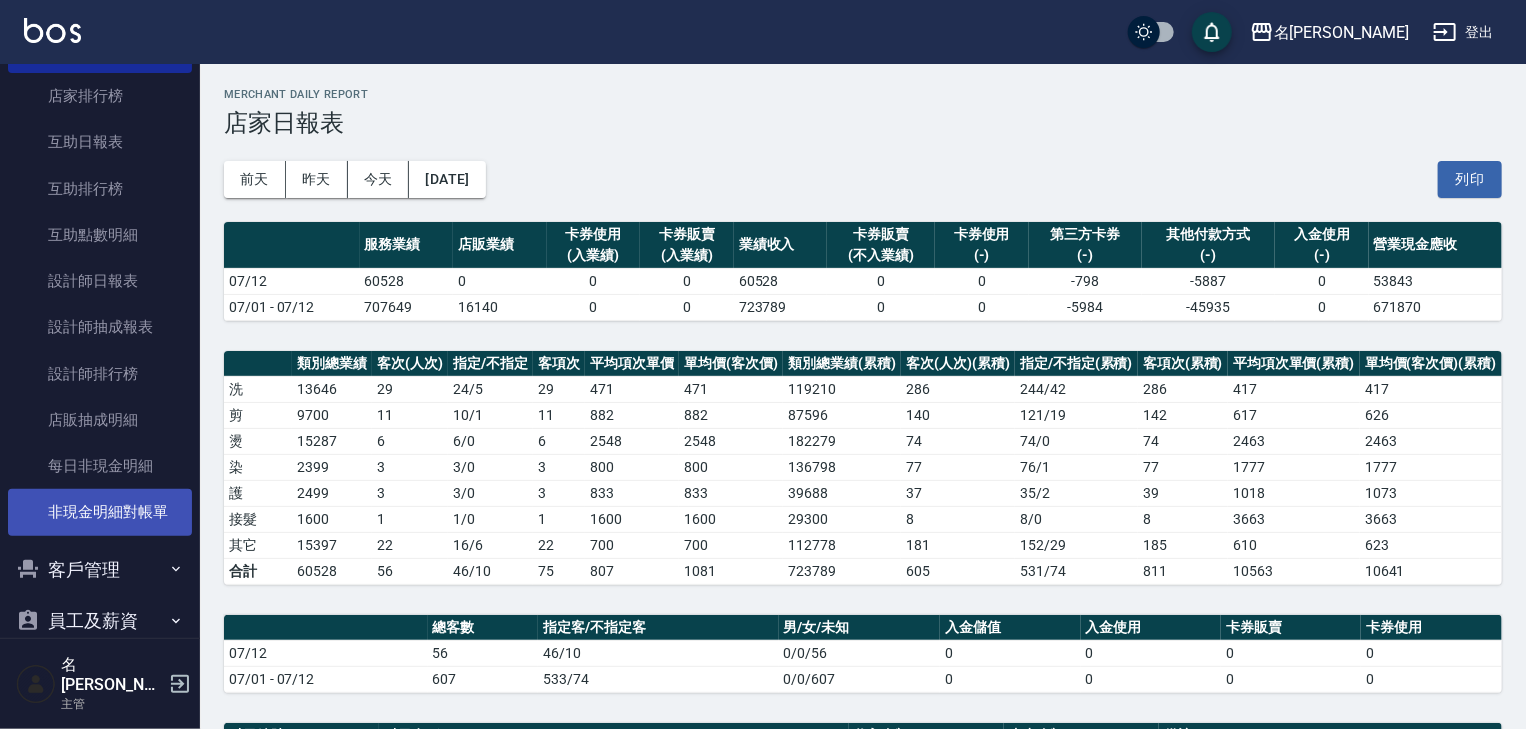 scroll, scrollTop: 757, scrollLeft: 0, axis: vertical 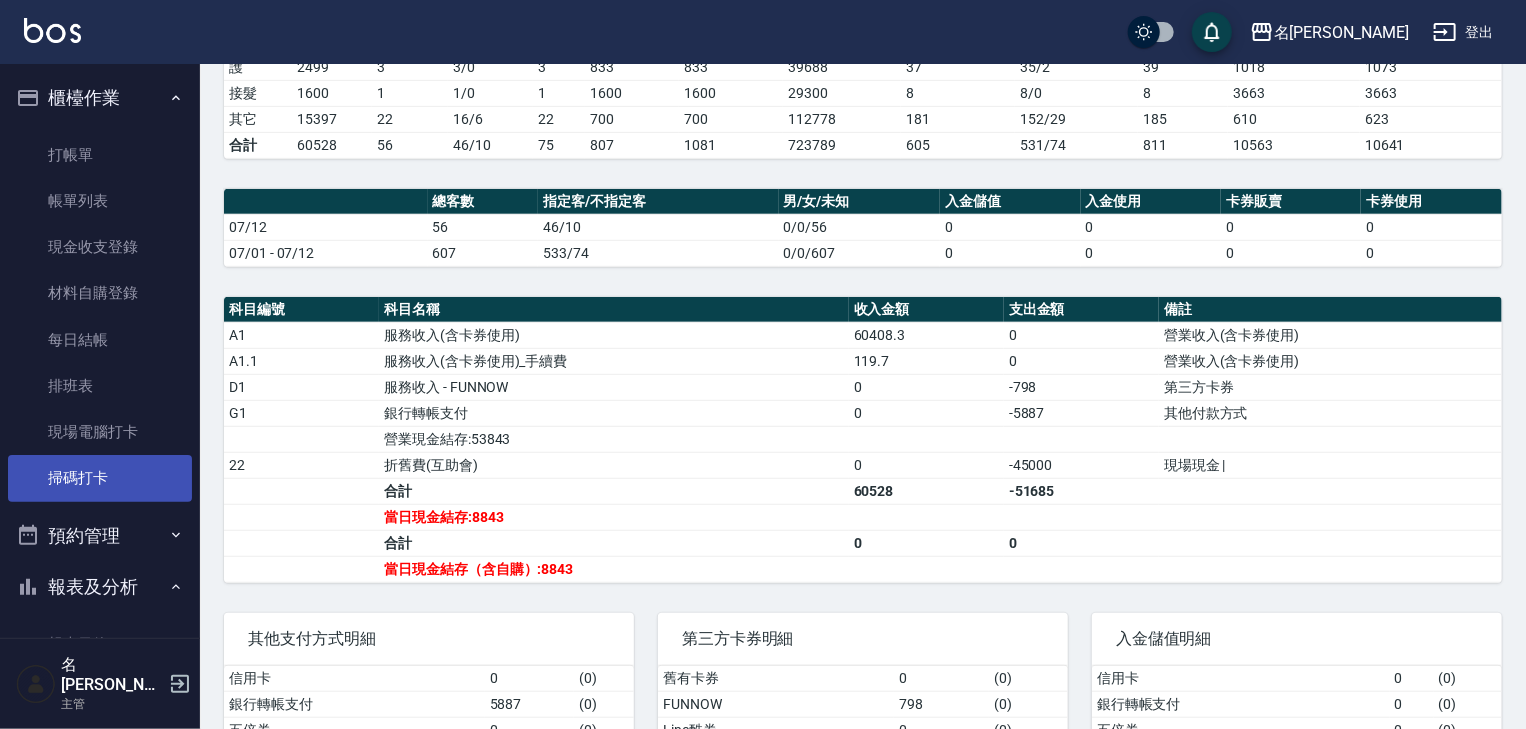 click on "掃碼打卡" at bounding box center [100, 478] 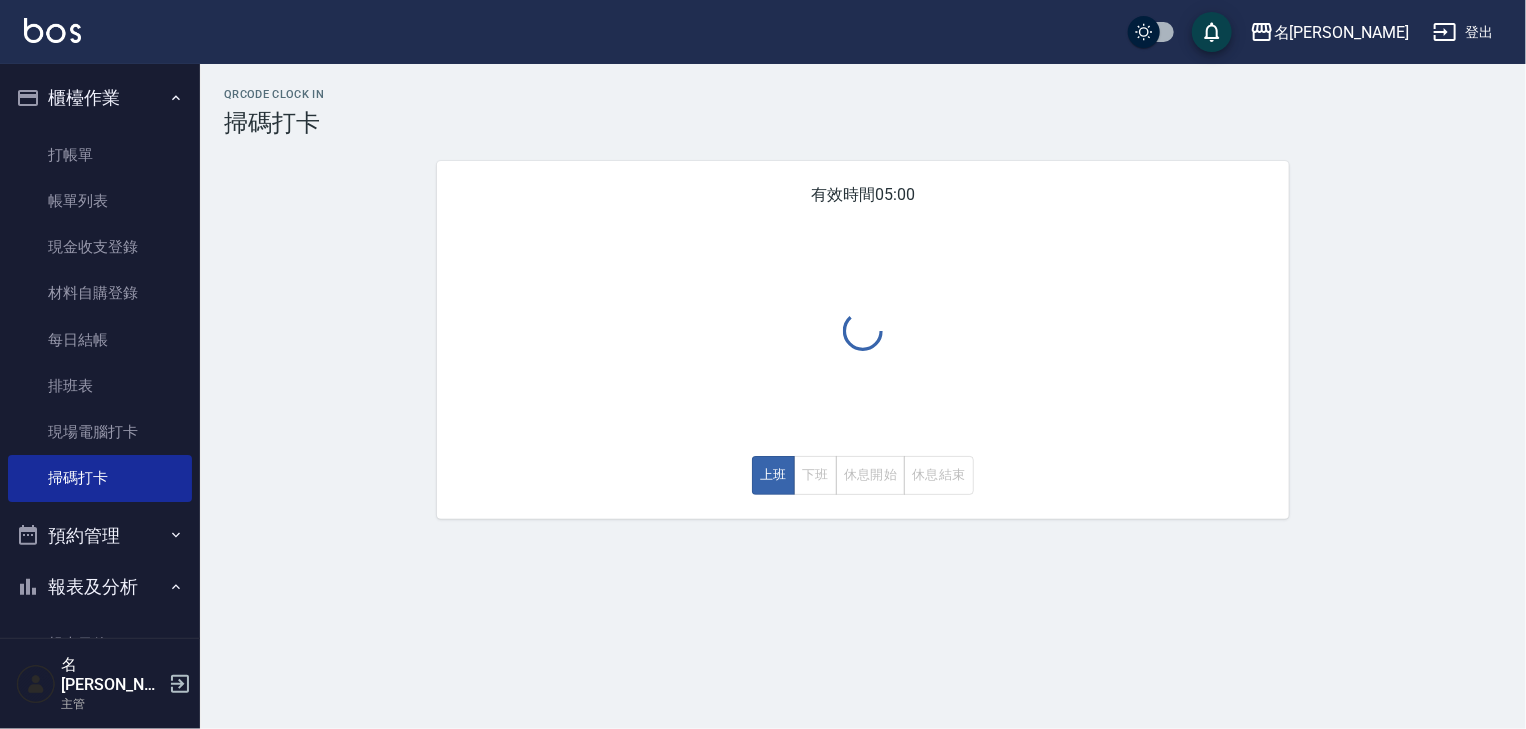 scroll, scrollTop: 0, scrollLeft: 0, axis: both 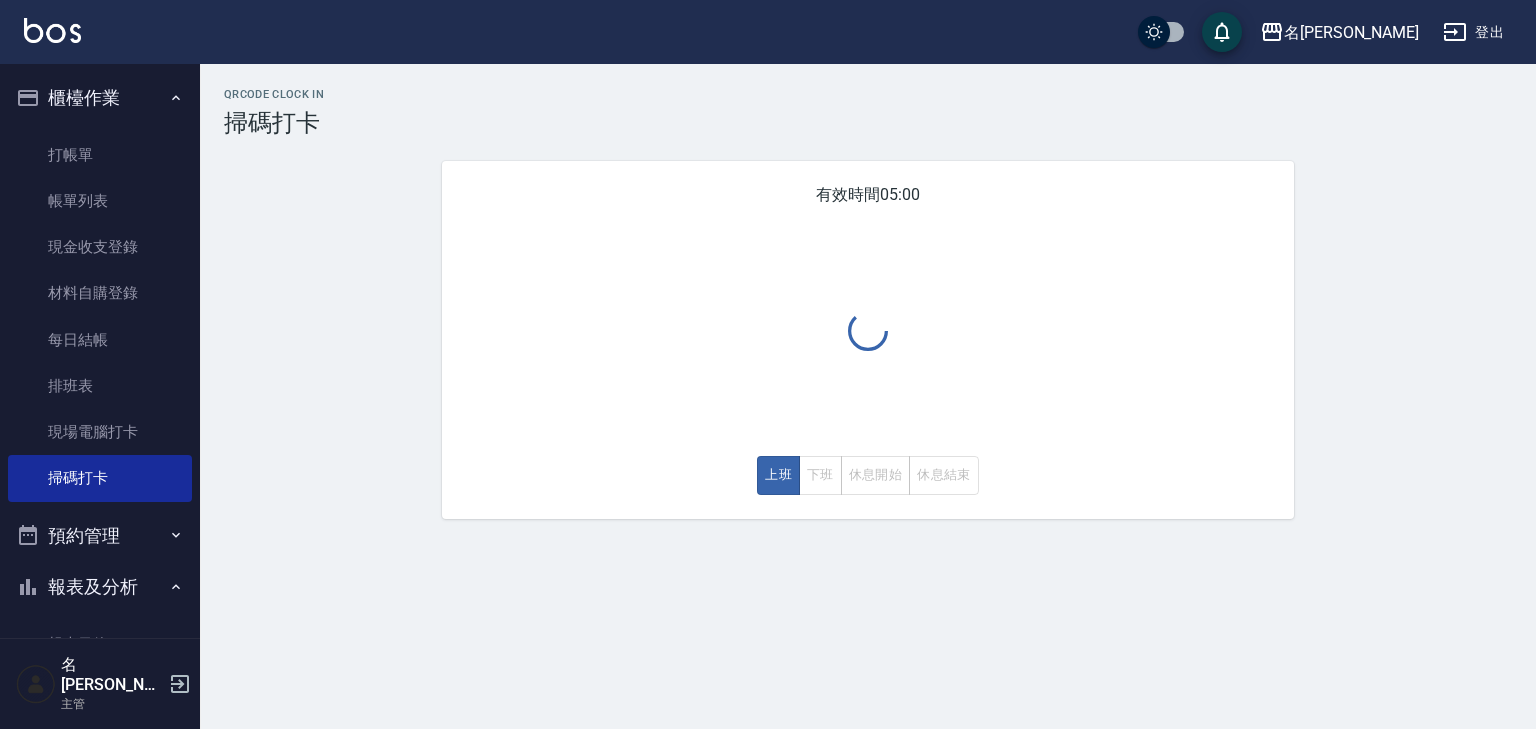 click on "上班 下班 休息開始 休息結束" at bounding box center [868, 475] 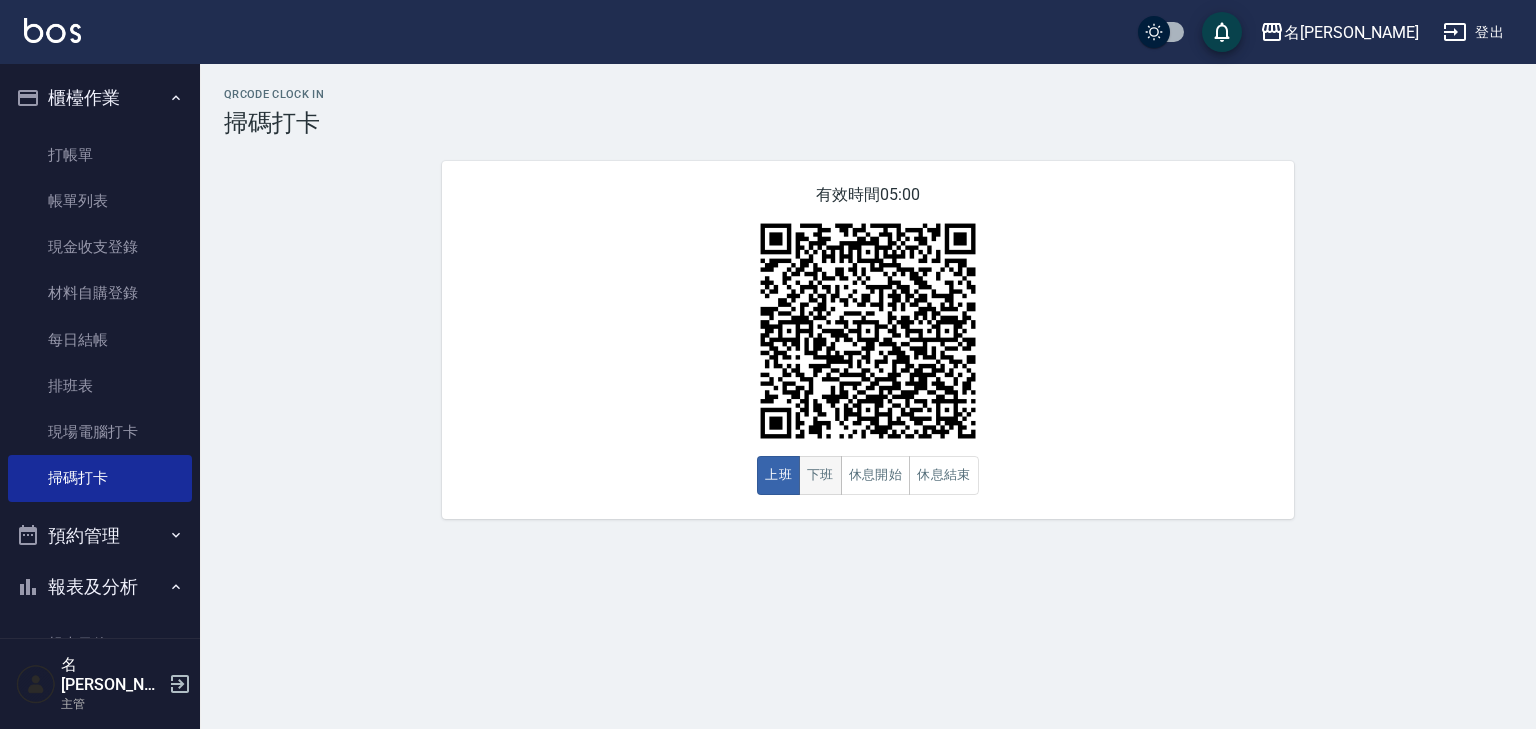 click on "下班" at bounding box center [820, 475] 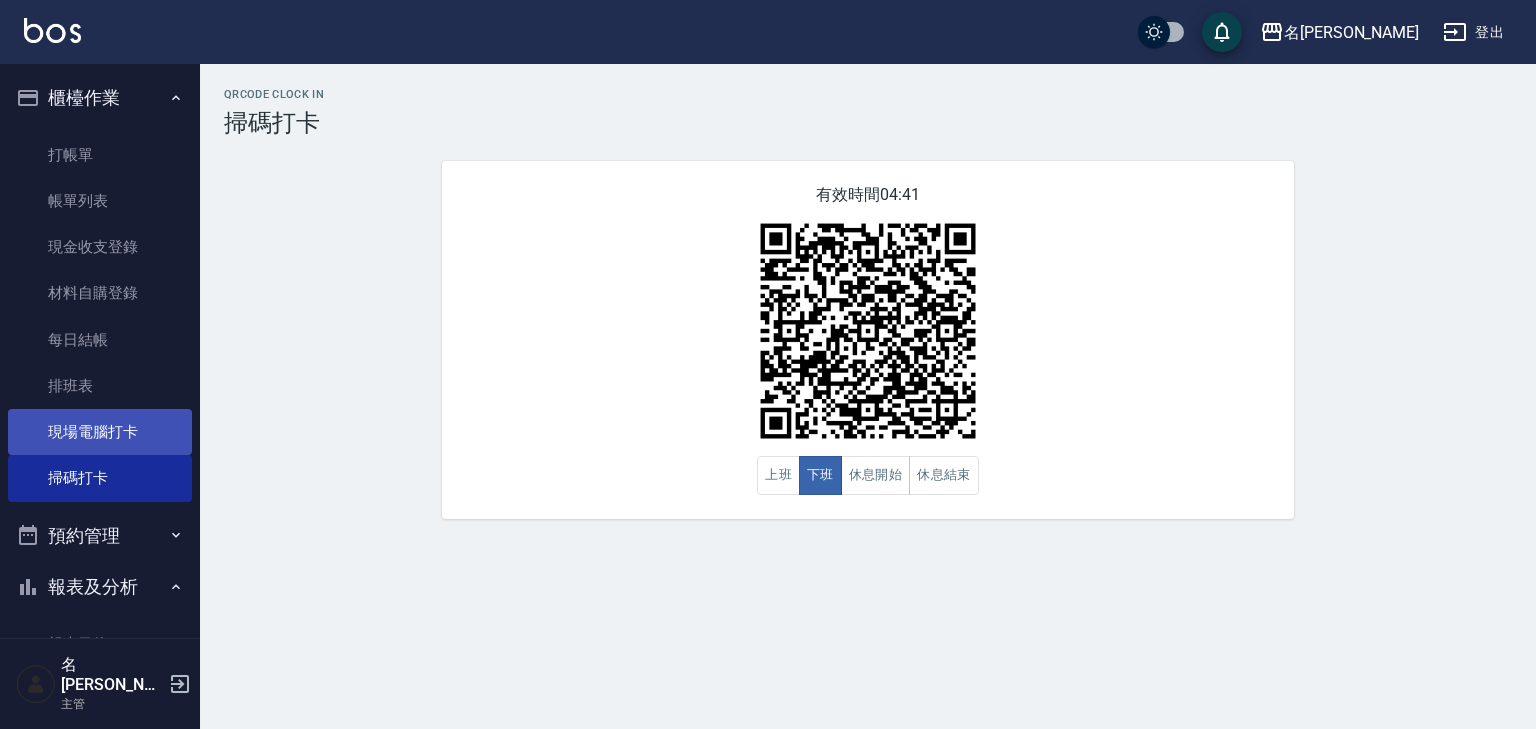 click on "現場電腦打卡" at bounding box center (100, 432) 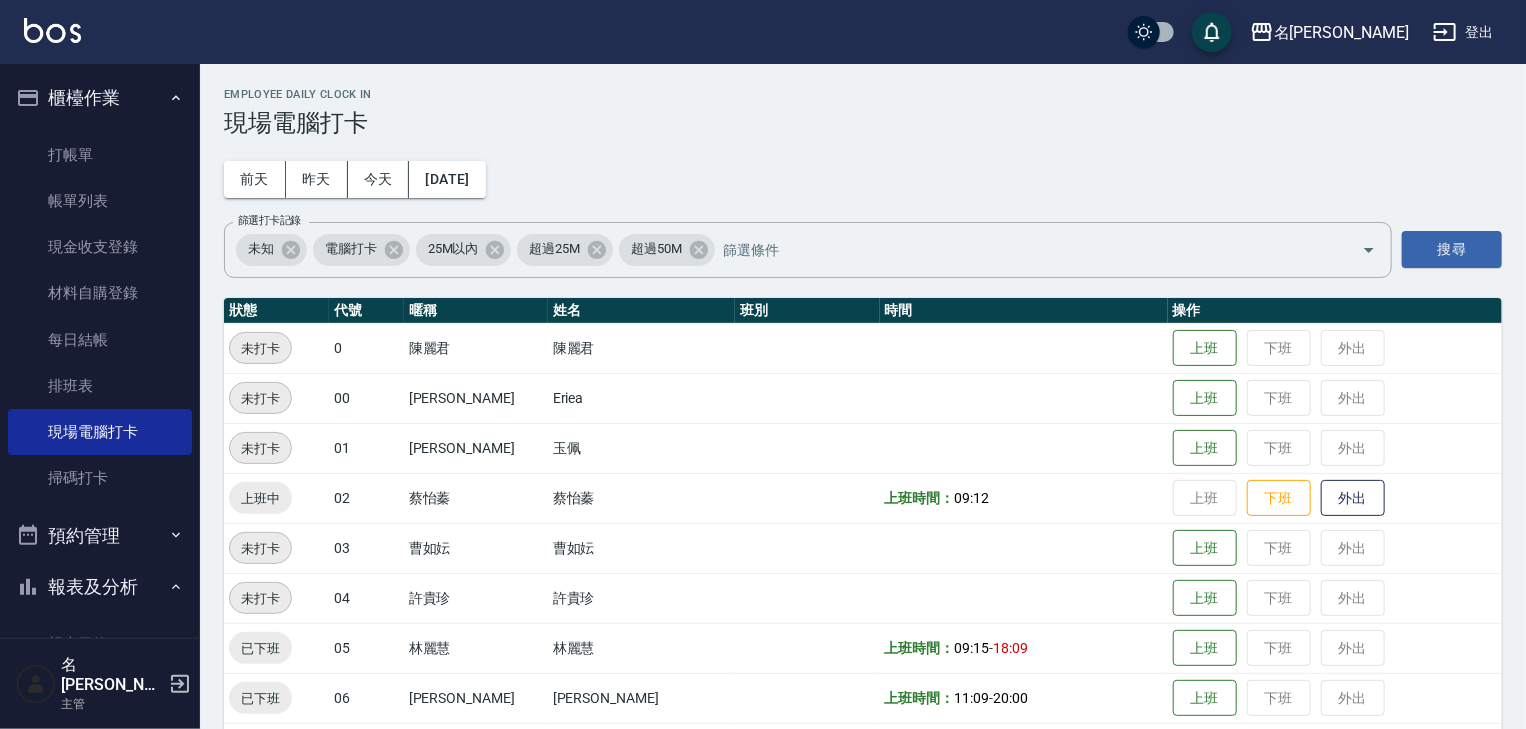 scroll, scrollTop: 426, scrollLeft: 0, axis: vertical 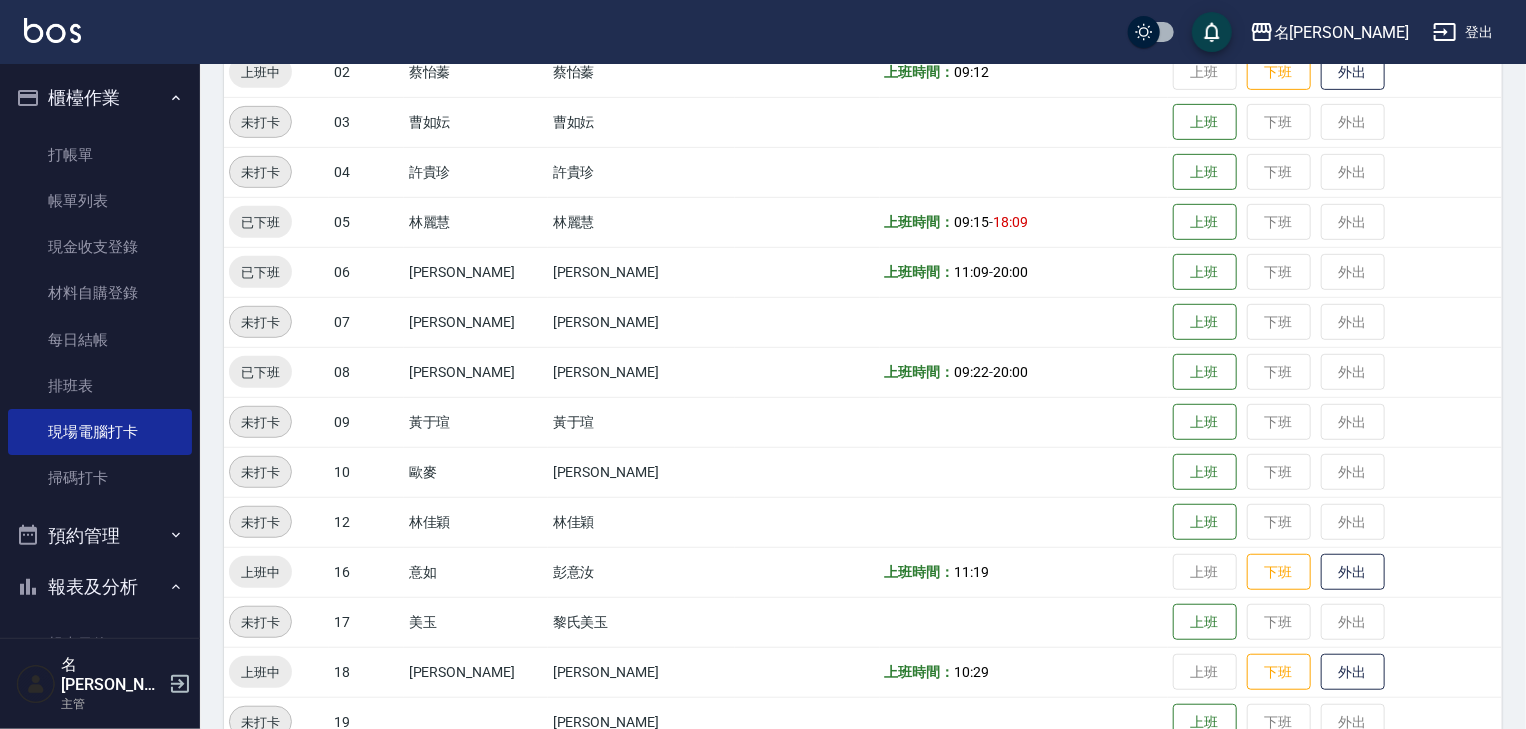 click on "上班 下班 外出" at bounding box center [1335, 622] 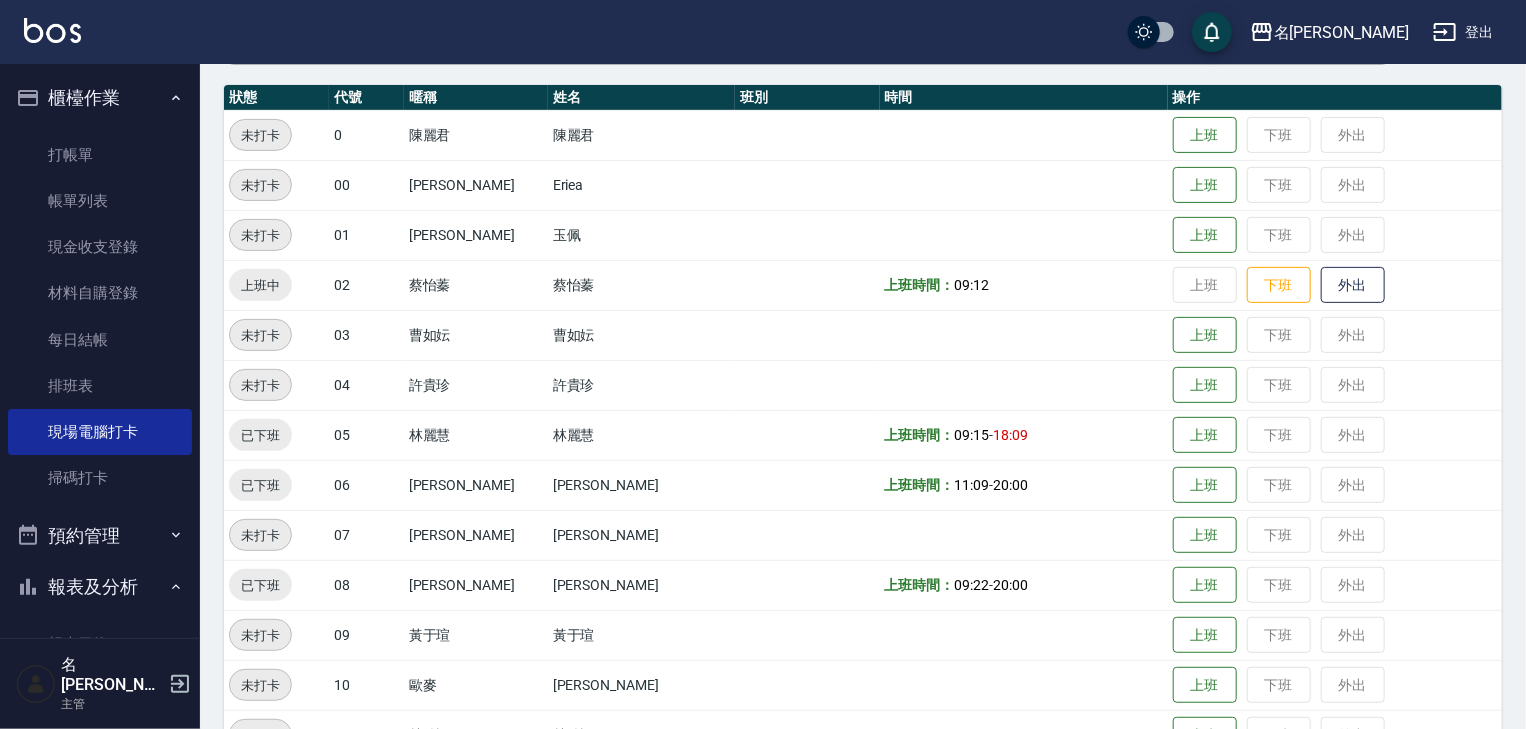 scroll, scrollTop: 533, scrollLeft: 0, axis: vertical 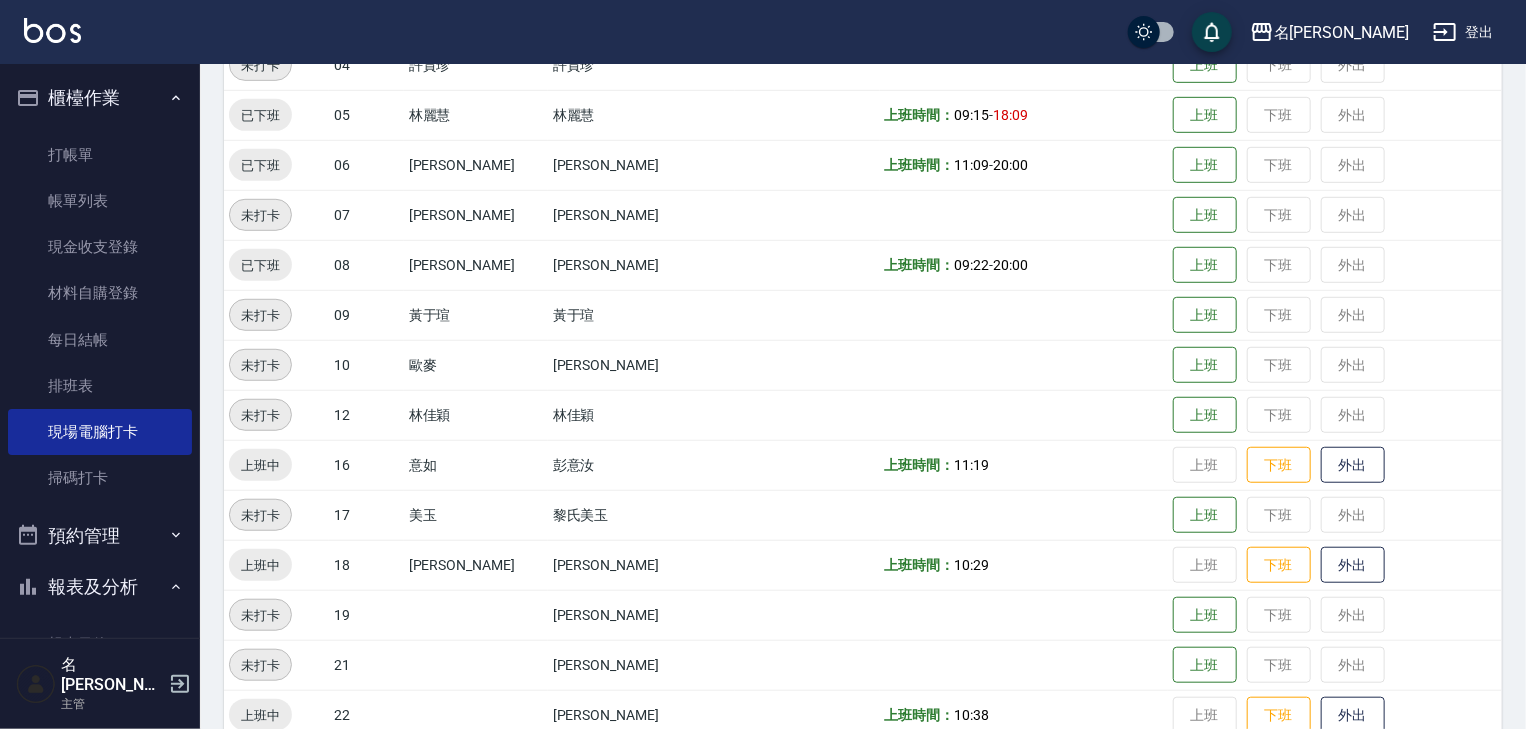 click on "上班 下班 外出" at bounding box center [1335, 515] 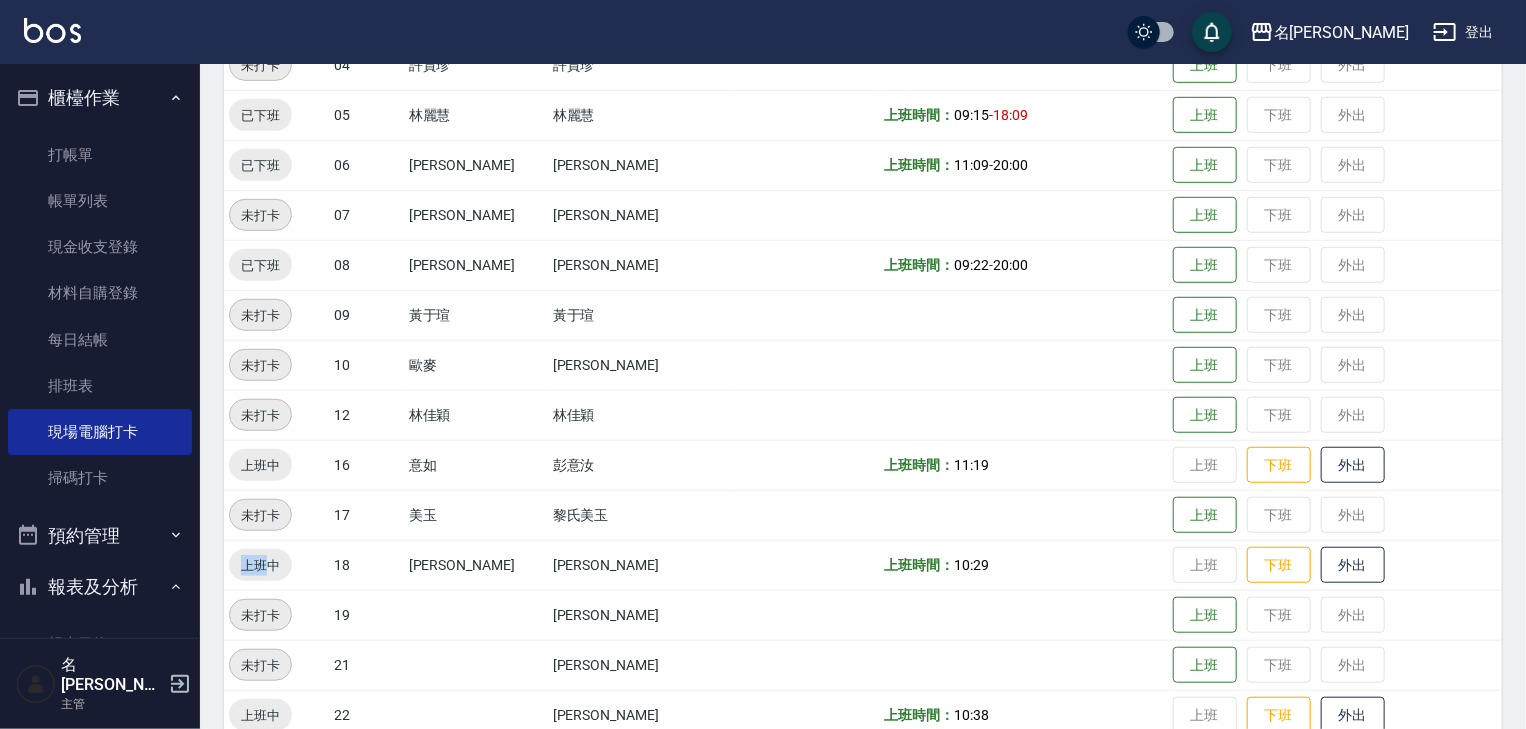 click on "上班 下班 外出" at bounding box center (1335, 515) 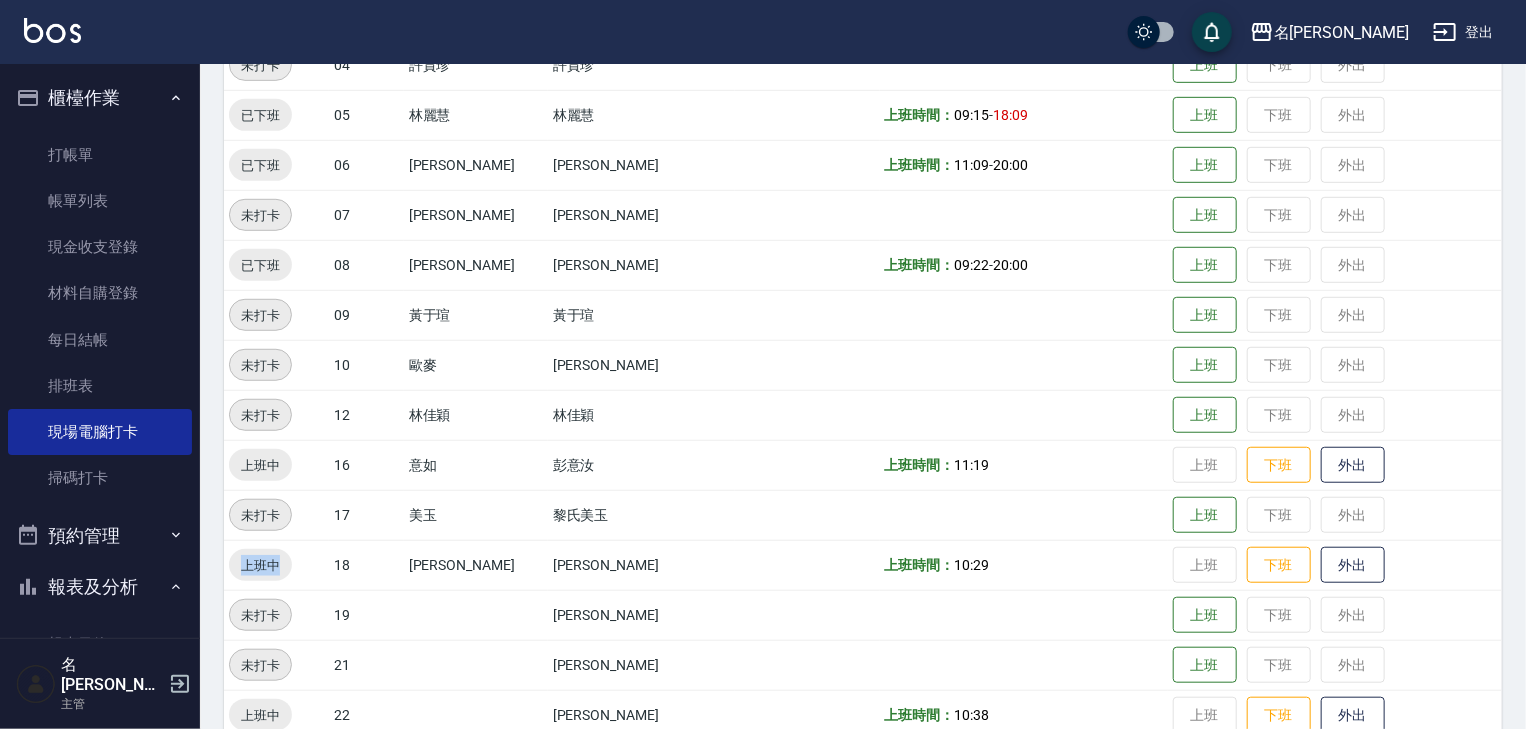 click on "上班 下班 外出" at bounding box center [1335, 515] 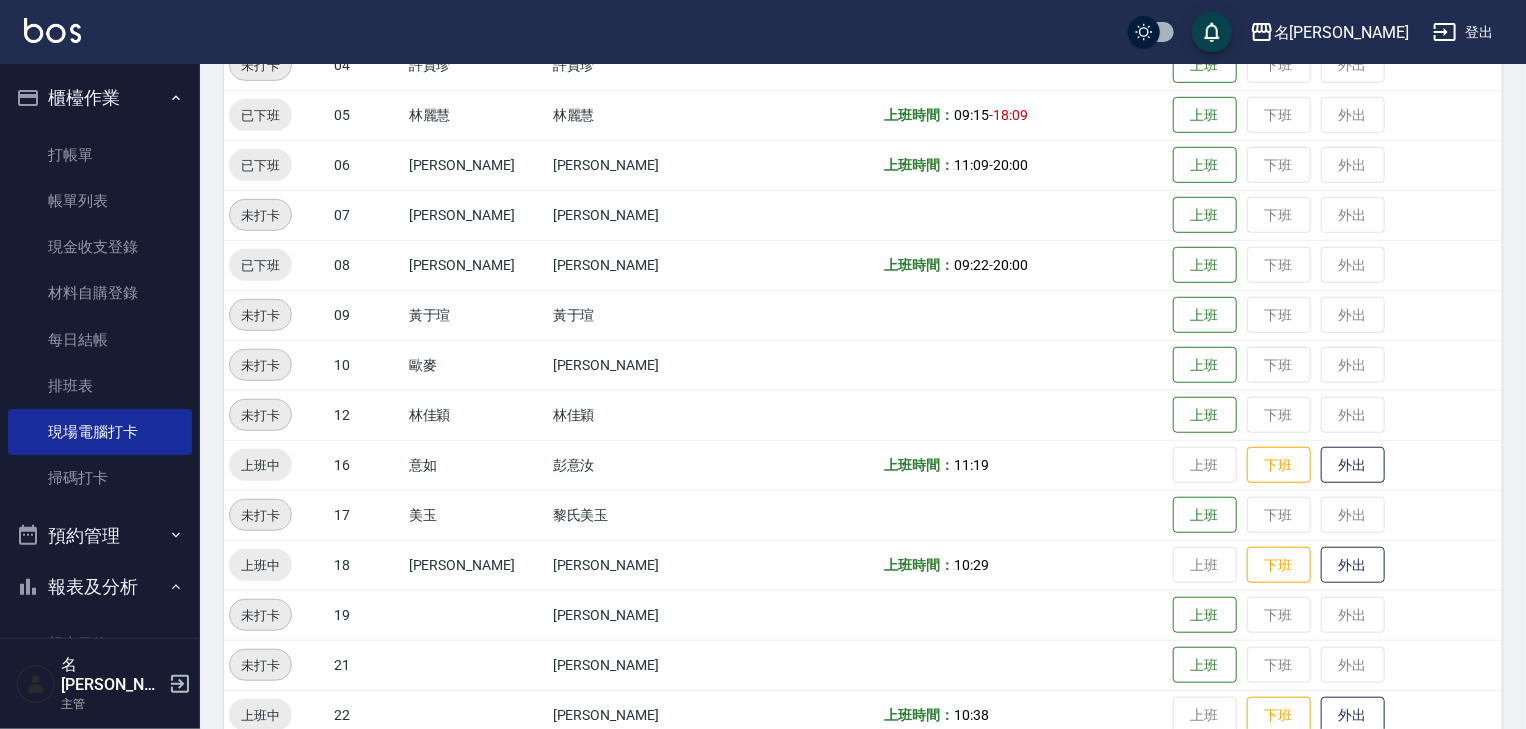 click on "上班 下班 外出" at bounding box center [1335, 515] 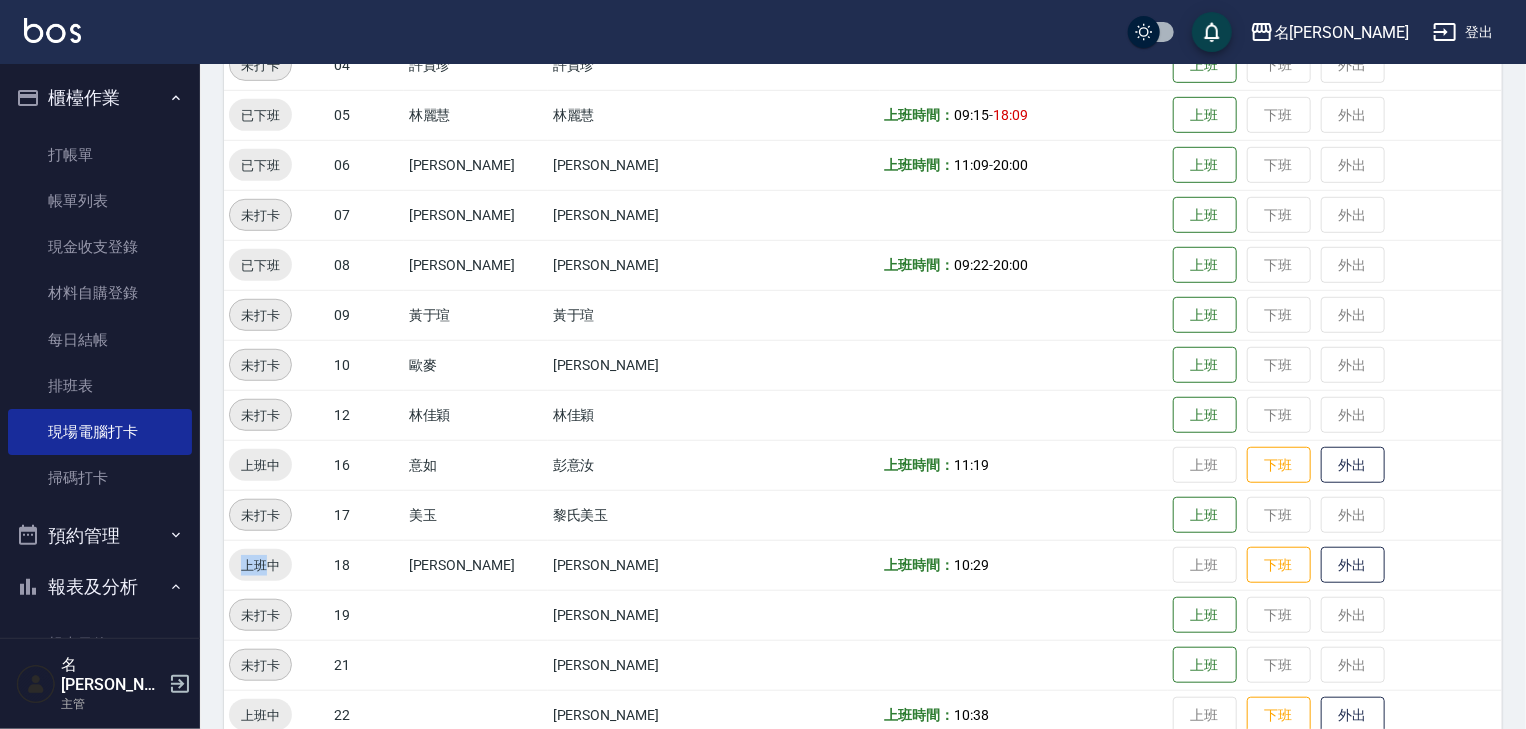 click on "上班 下班 外出" at bounding box center (1335, 515) 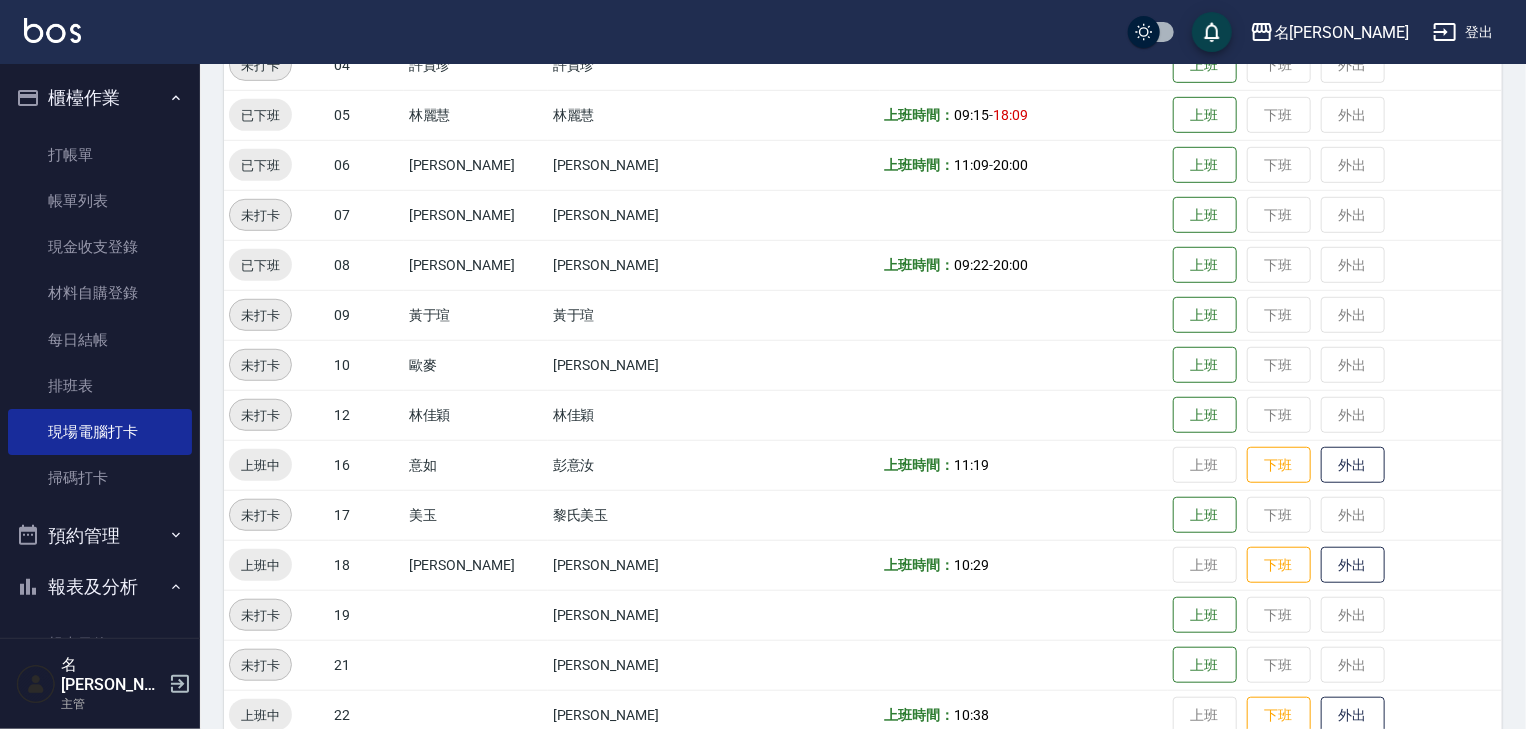 click on "上班 下班 外出" at bounding box center (1335, 515) 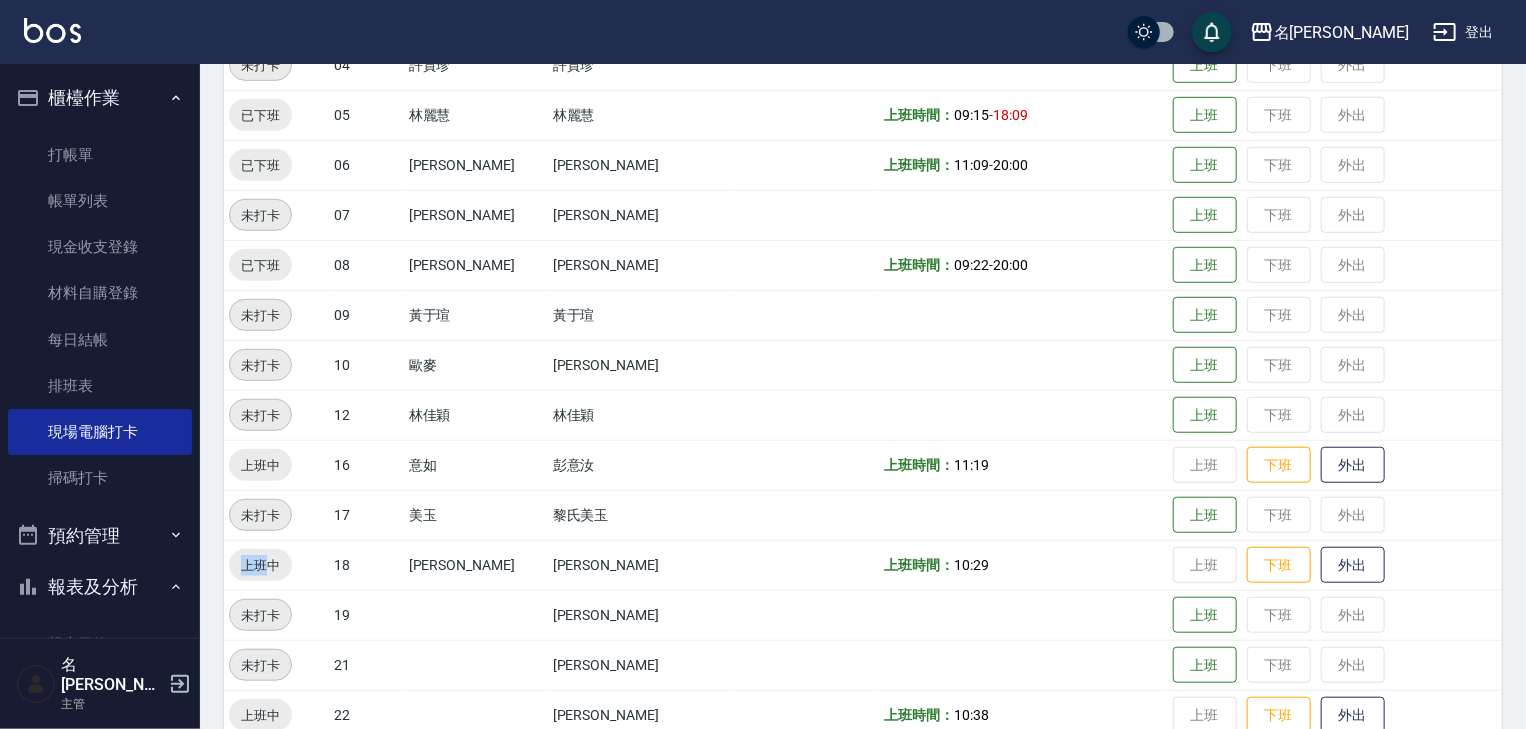 click on "上班 下班 外出" at bounding box center (1335, 515) 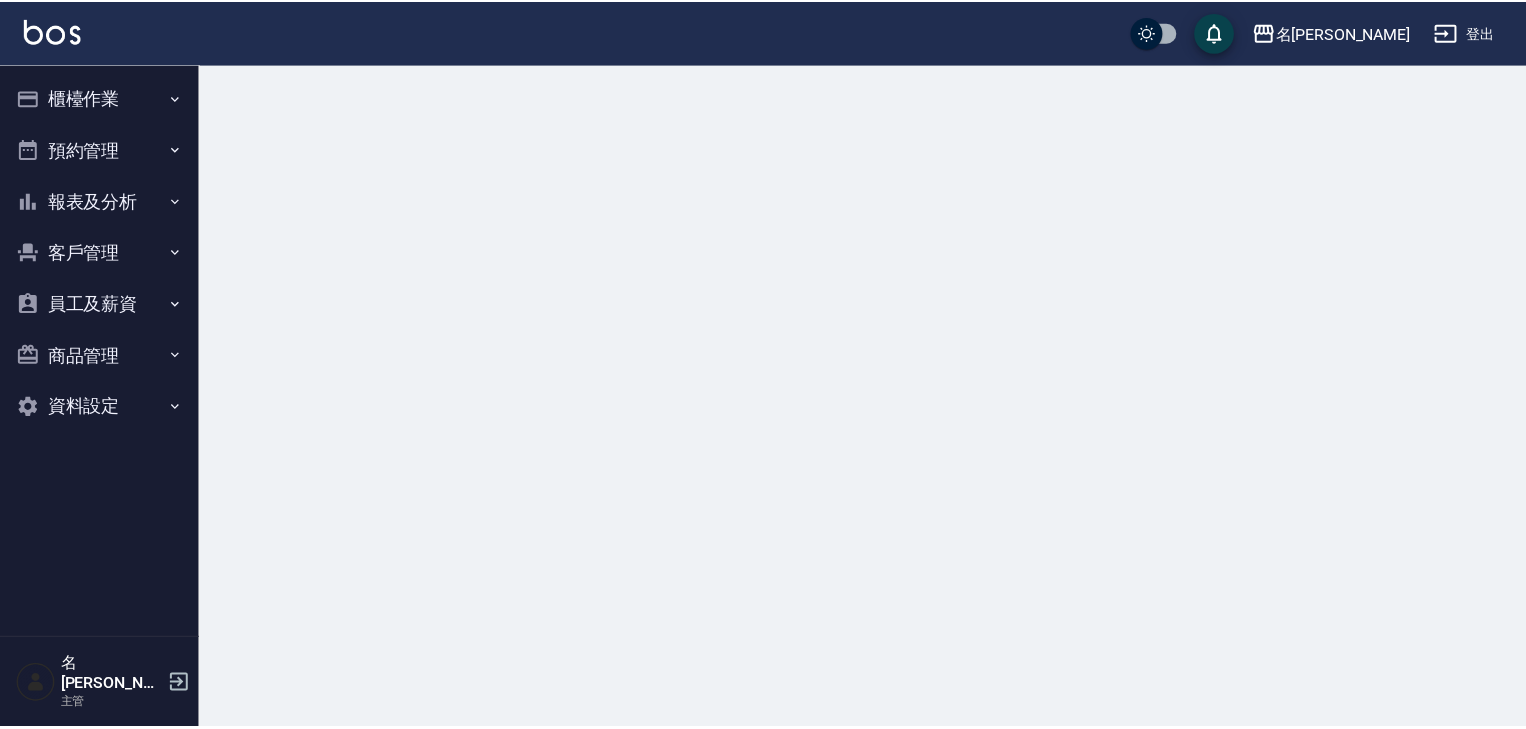 scroll, scrollTop: 0, scrollLeft: 0, axis: both 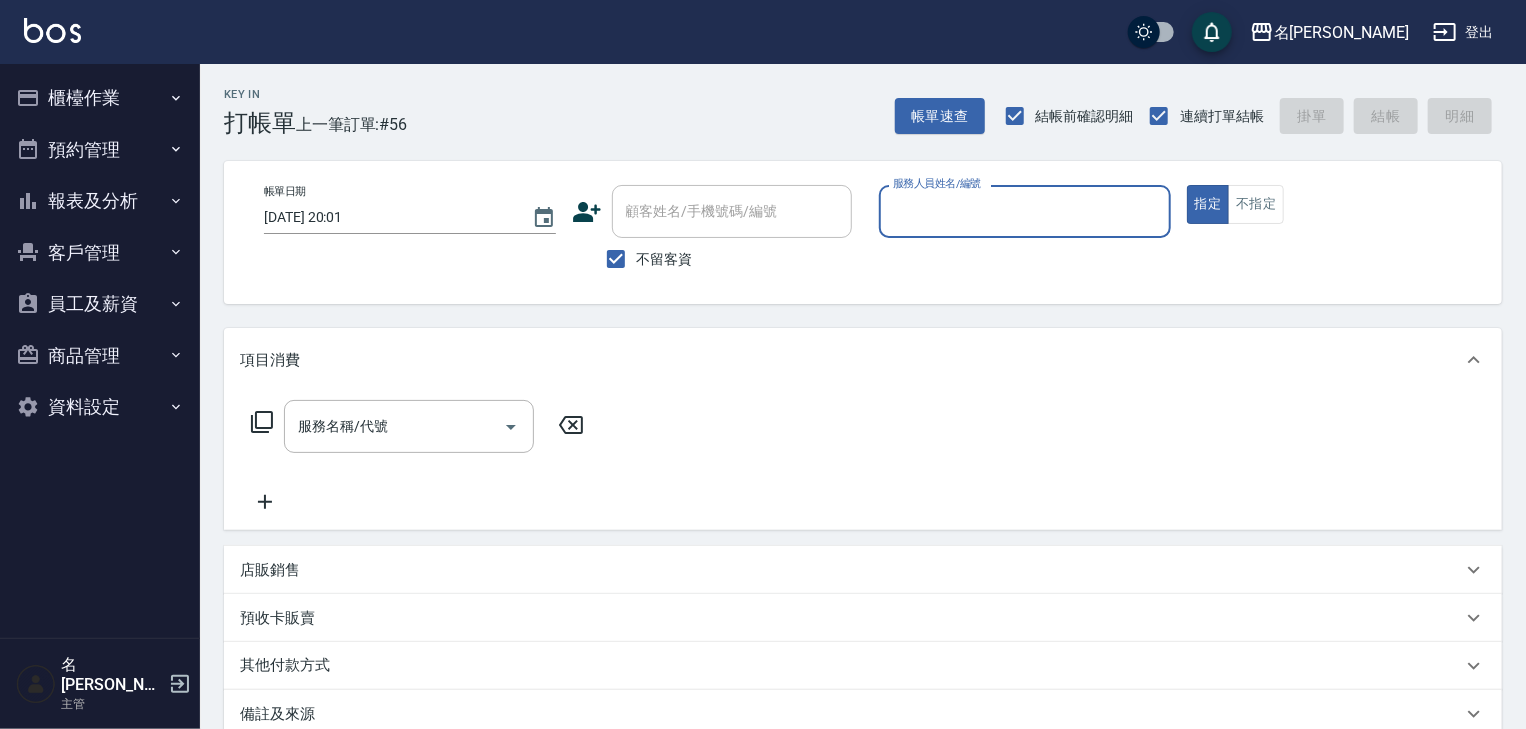 click on "櫃檯作業" at bounding box center [100, 98] 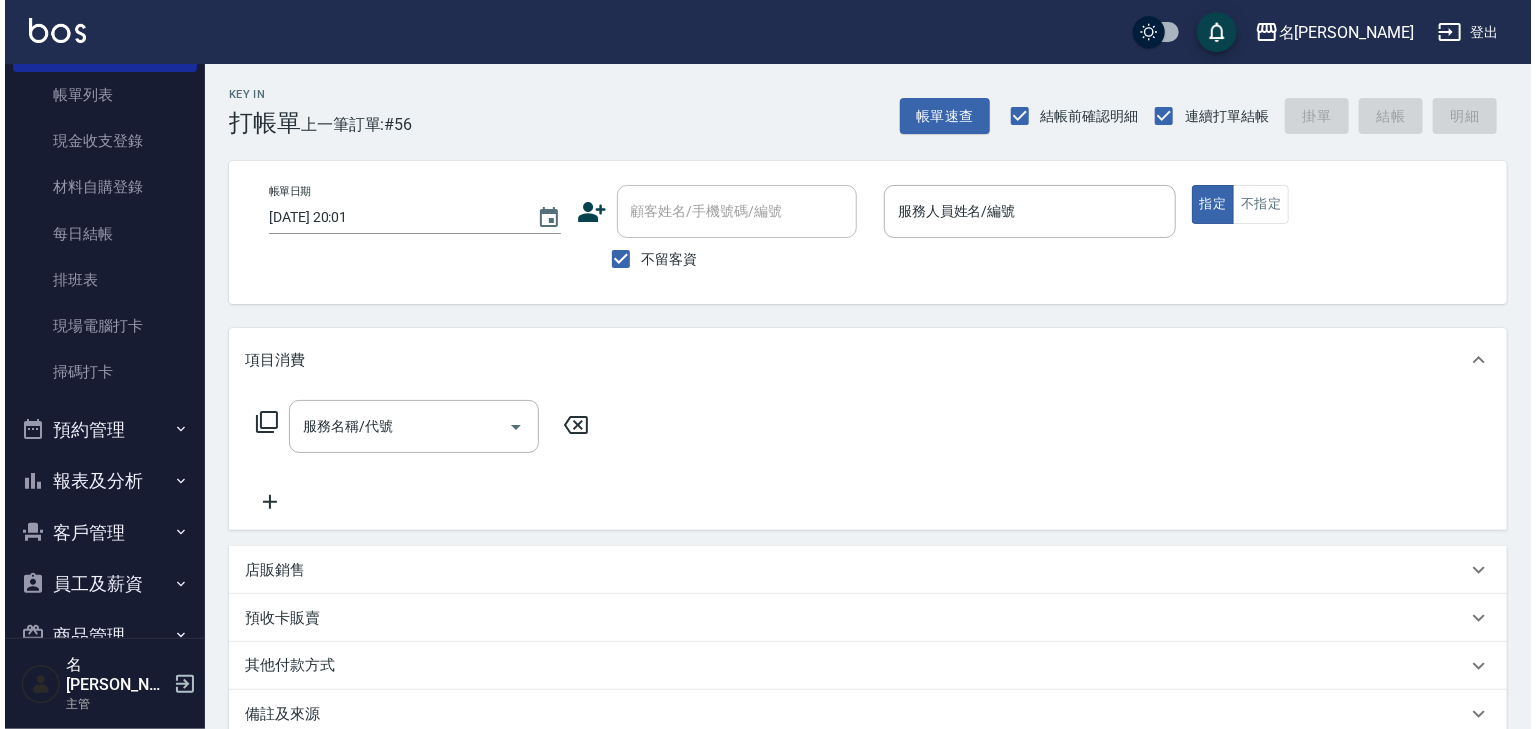 scroll, scrollTop: 186, scrollLeft: 0, axis: vertical 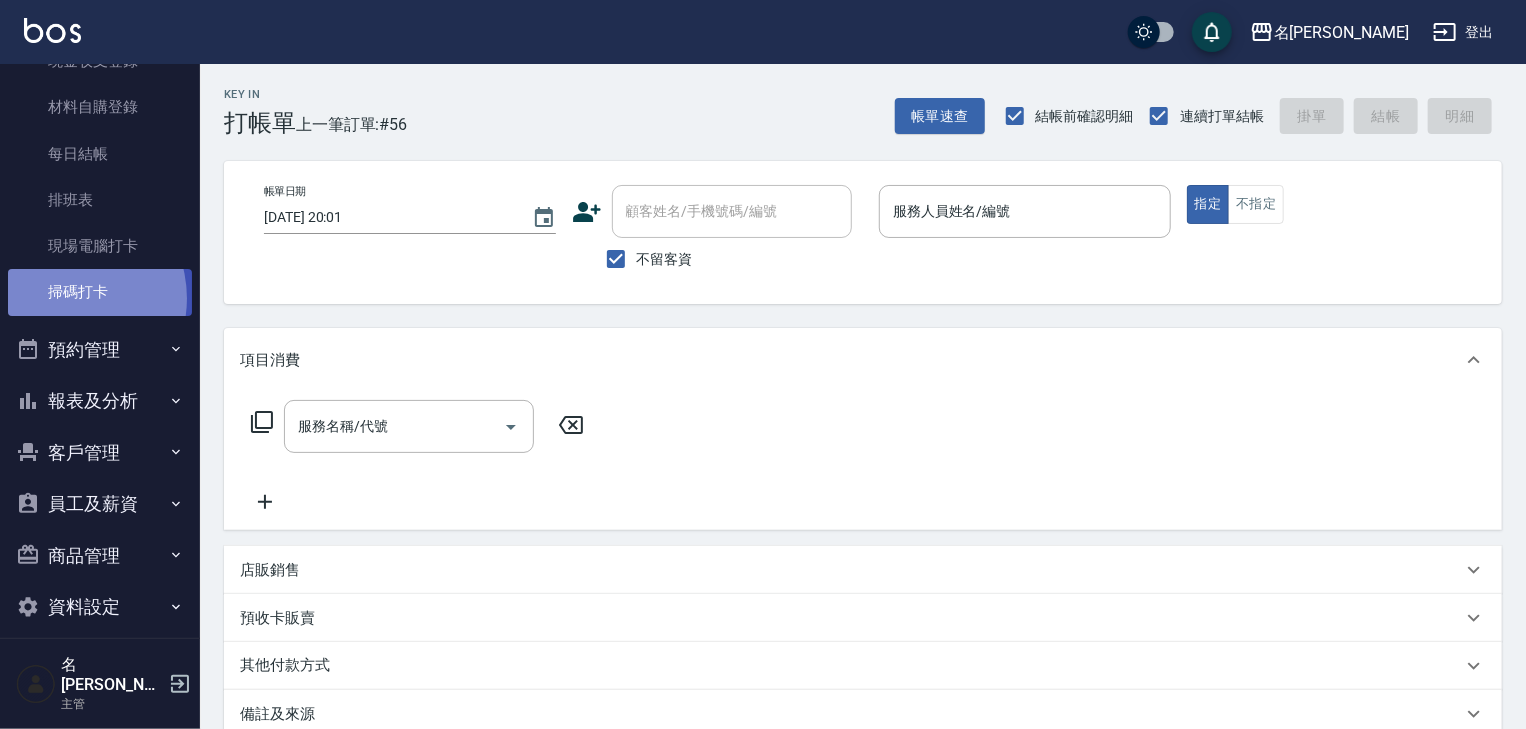 click on "掃碼打卡" at bounding box center (100, 292) 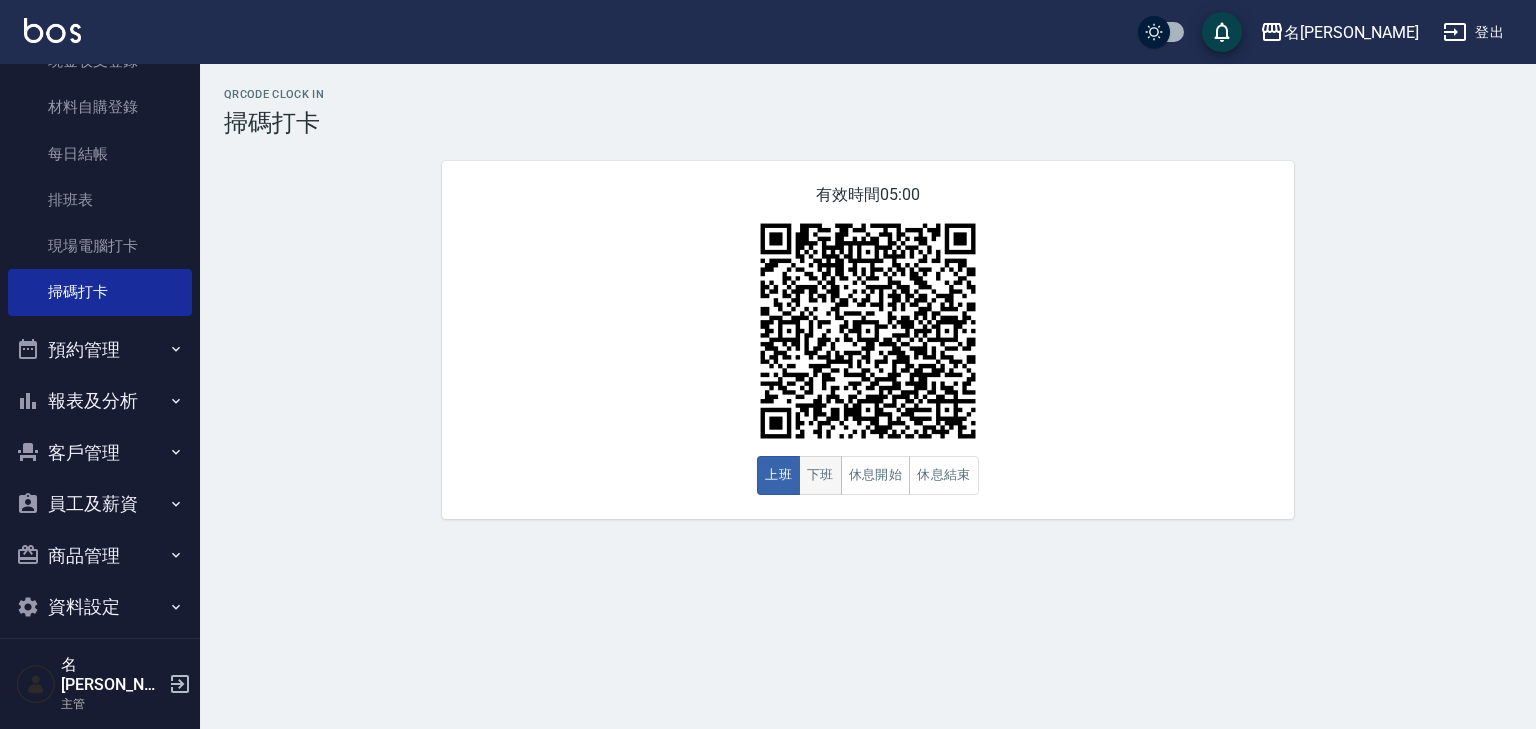 click on "下班" at bounding box center (820, 475) 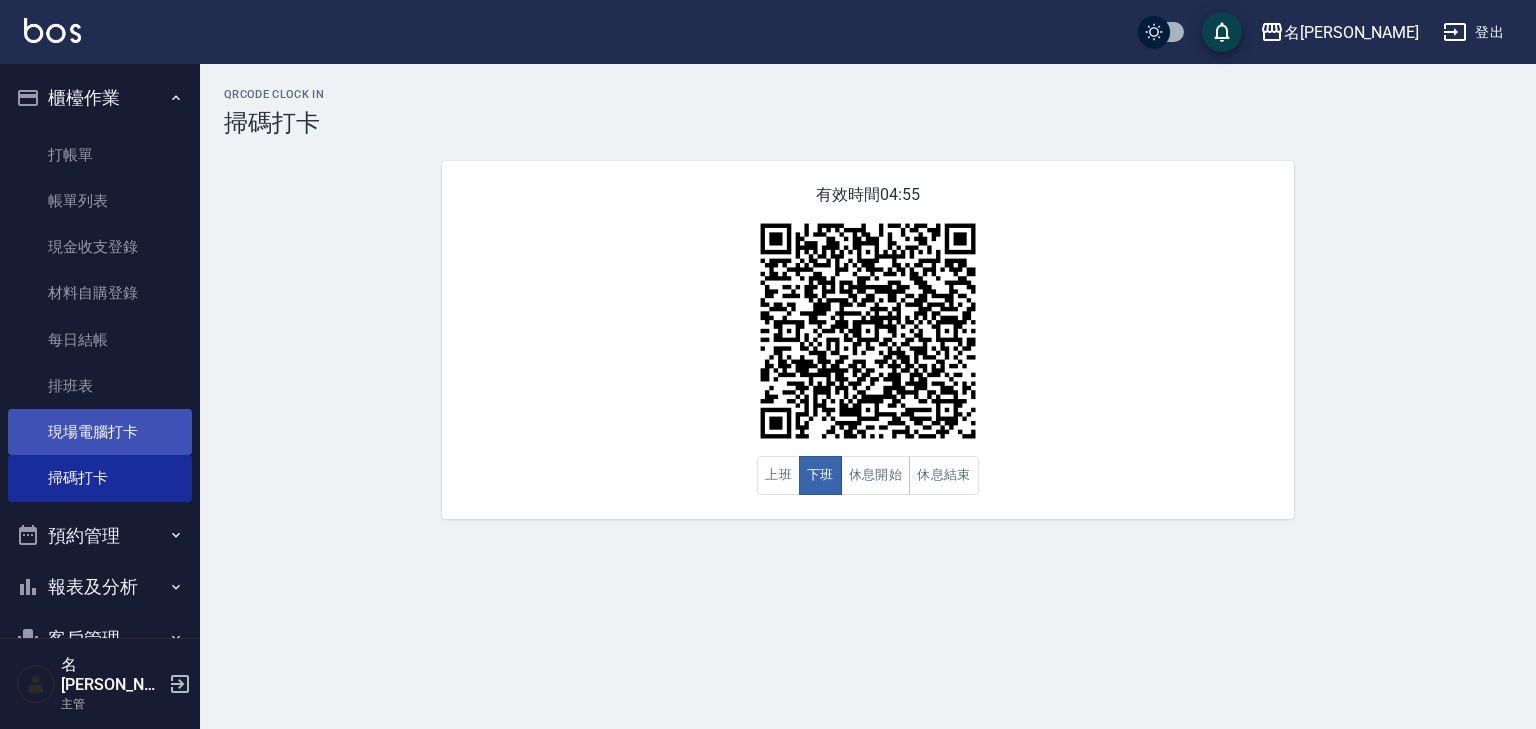 scroll, scrollTop: 186, scrollLeft: 0, axis: vertical 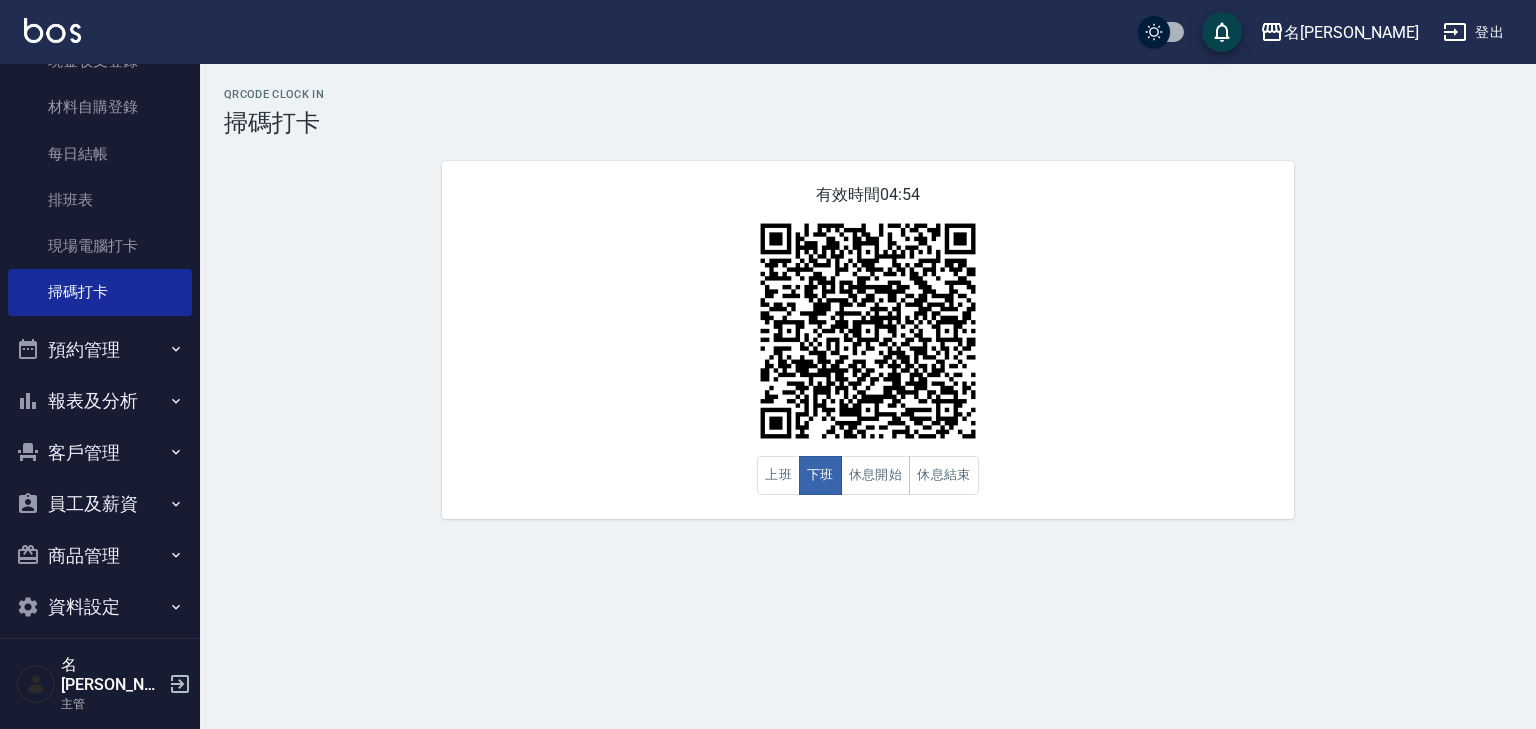 click on "員工及薪資" at bounding box center [100, 504] 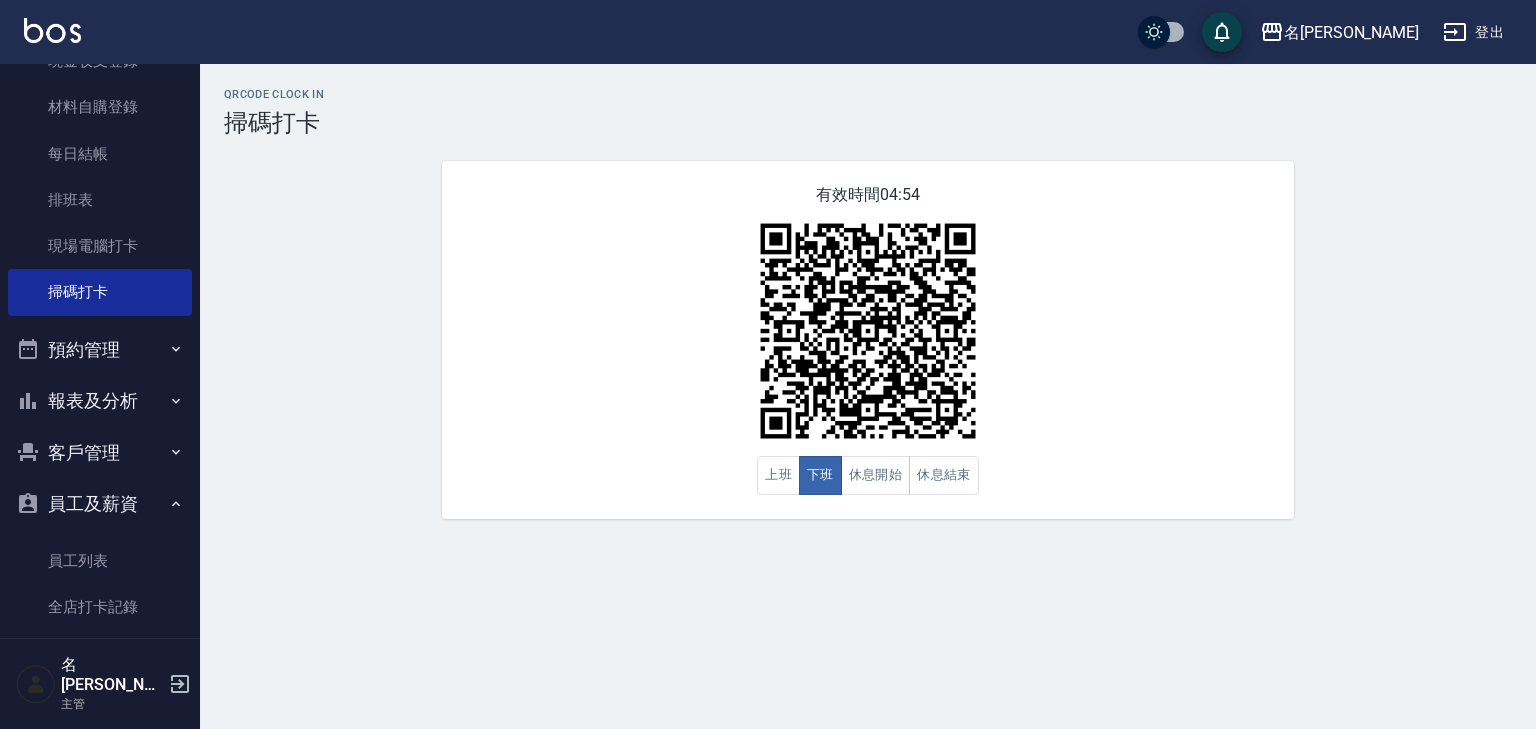 scroll, scrollTop: 295, scrollLeft: 0, axis: vertical 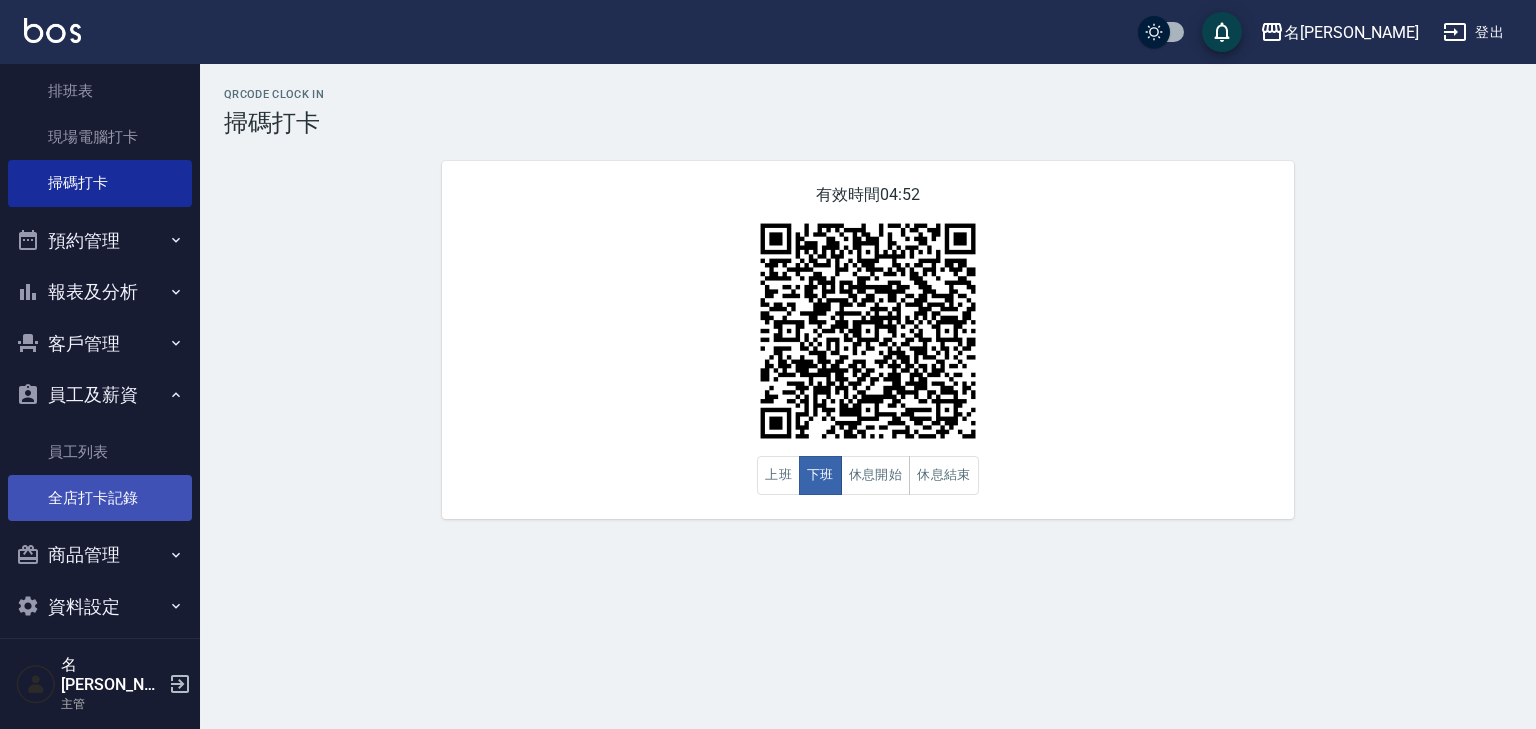 click on "全店打卡記錄" at bounding box center [100, 498] 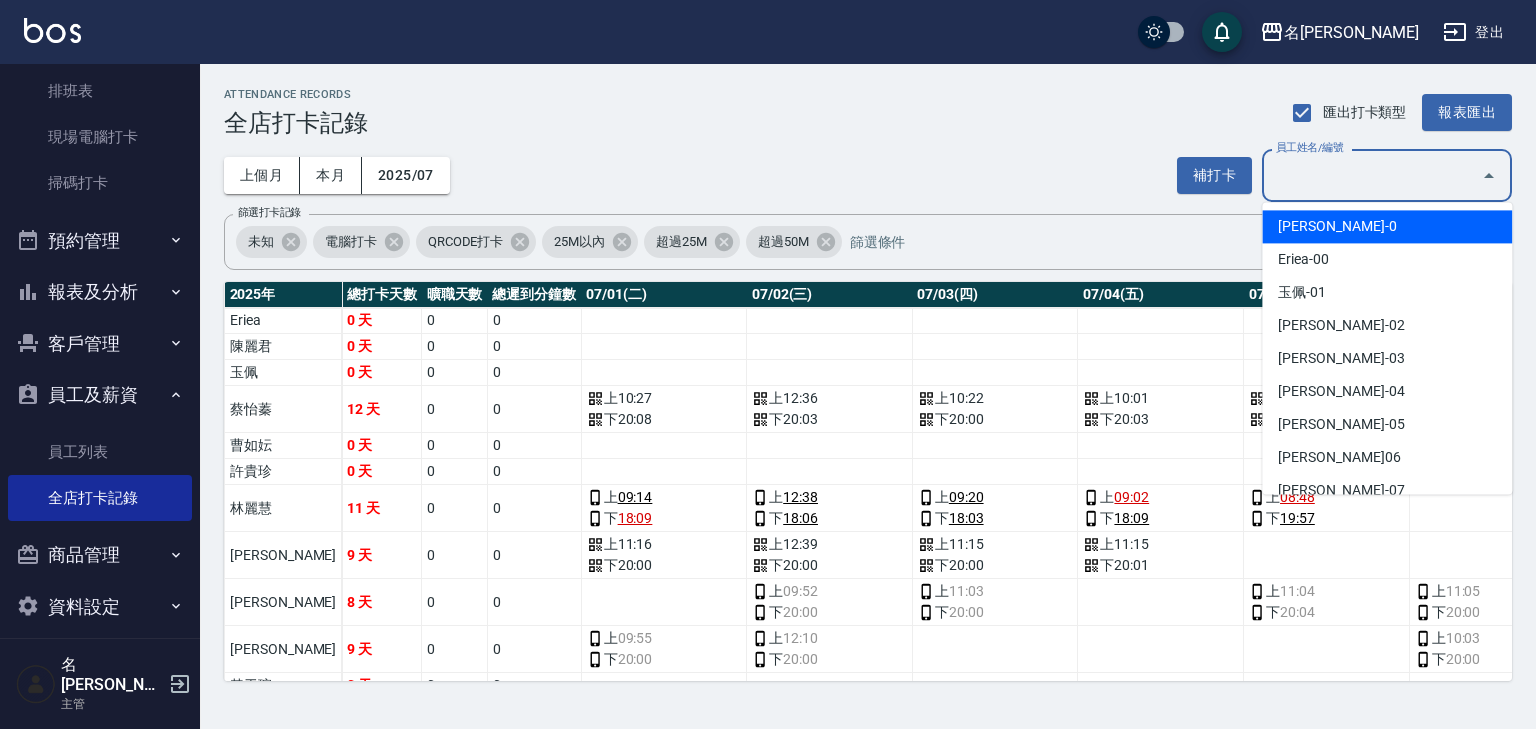 click on "員工姓名/編號 員工姓名/編號" at bounding box center [1387, 175] 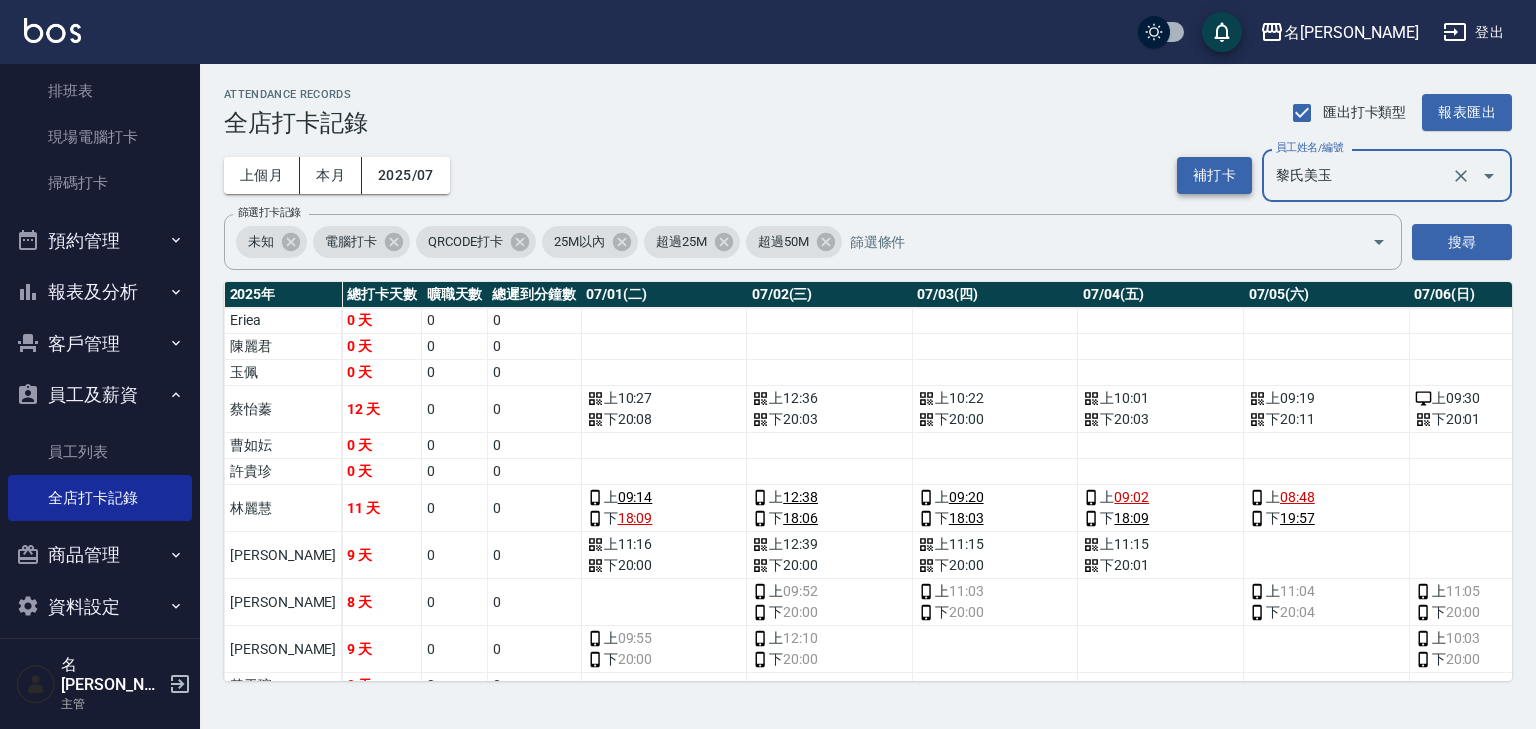 type on "黎氏美玉" 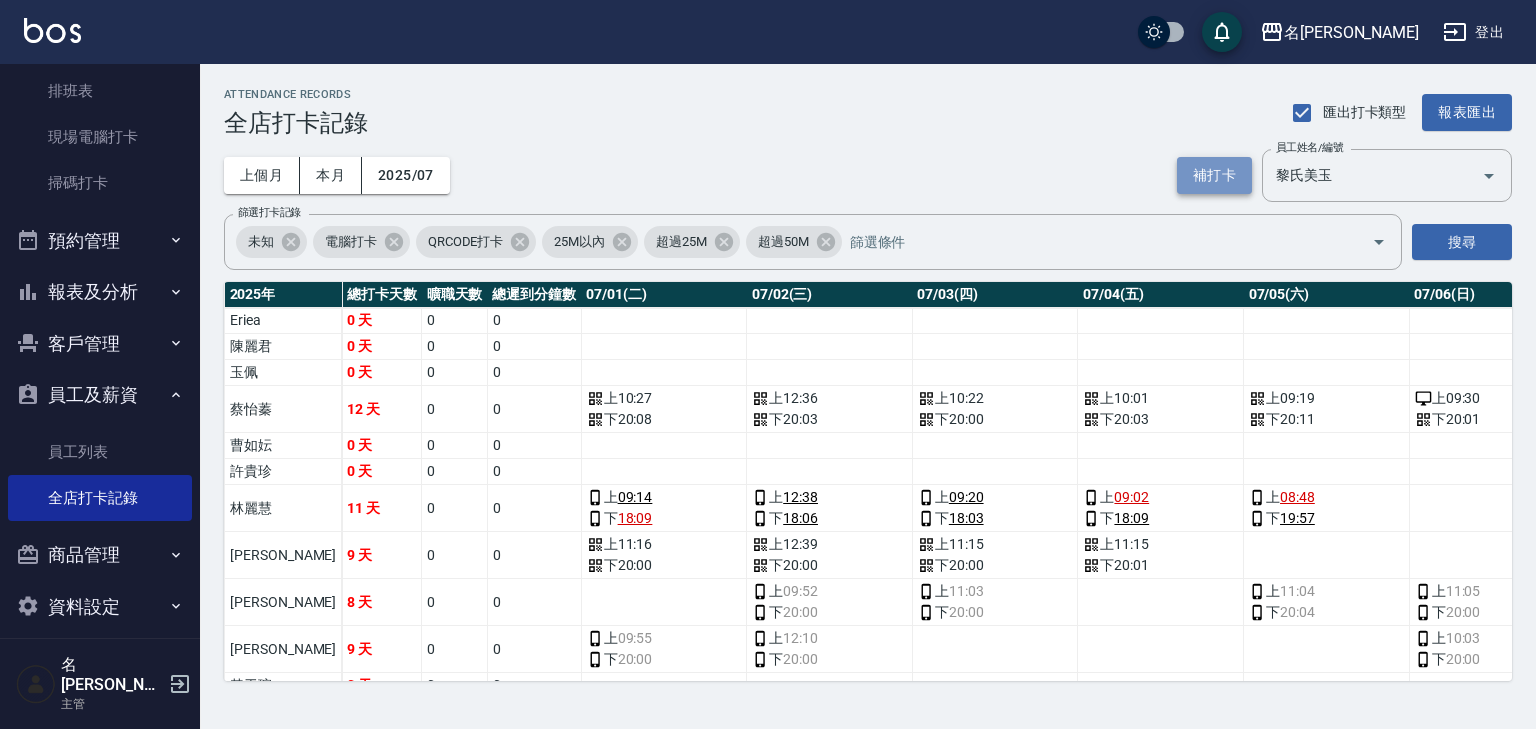 click on "補打卡" at bounding box center [1214, 175] 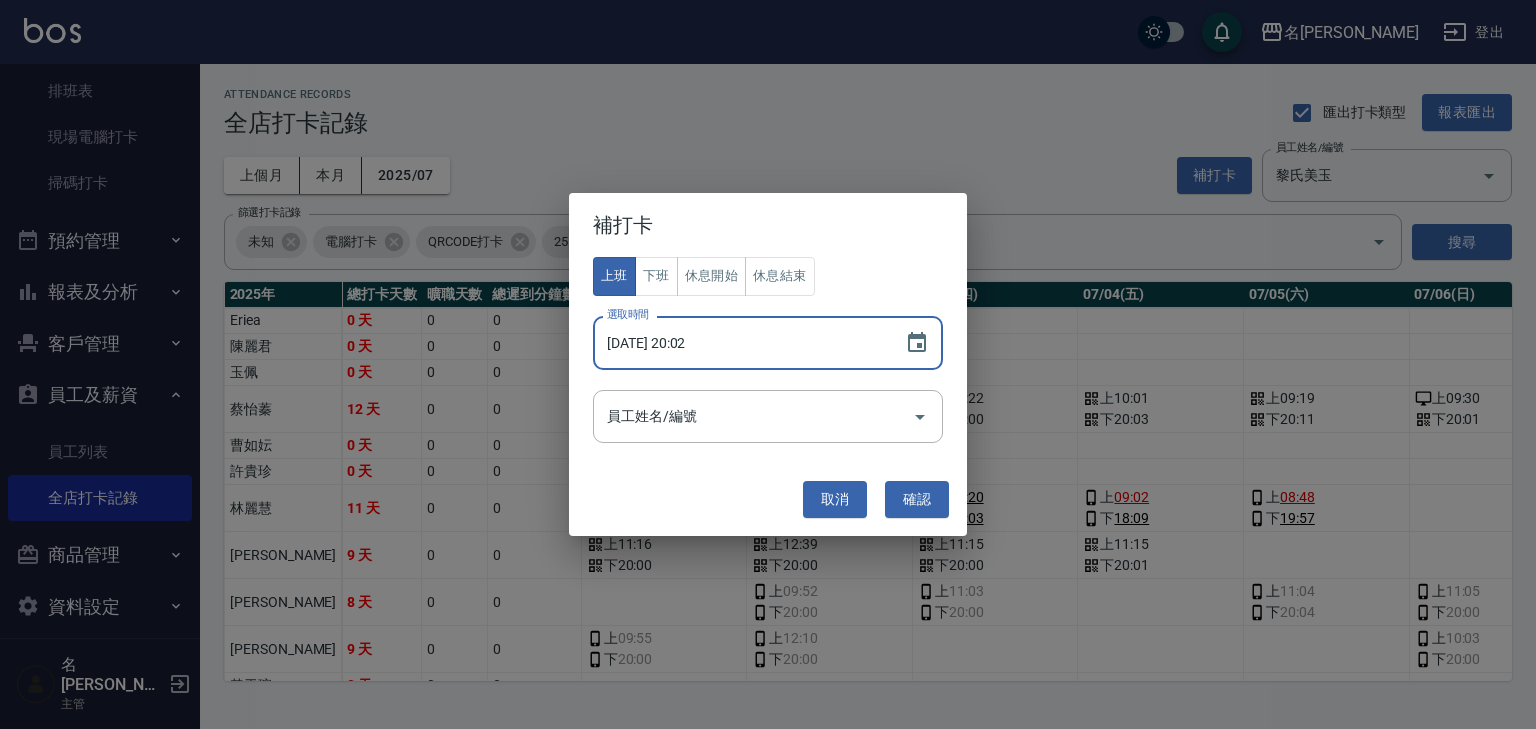 click on "2025/07/12 20:02" at bounding box center [739, 343] 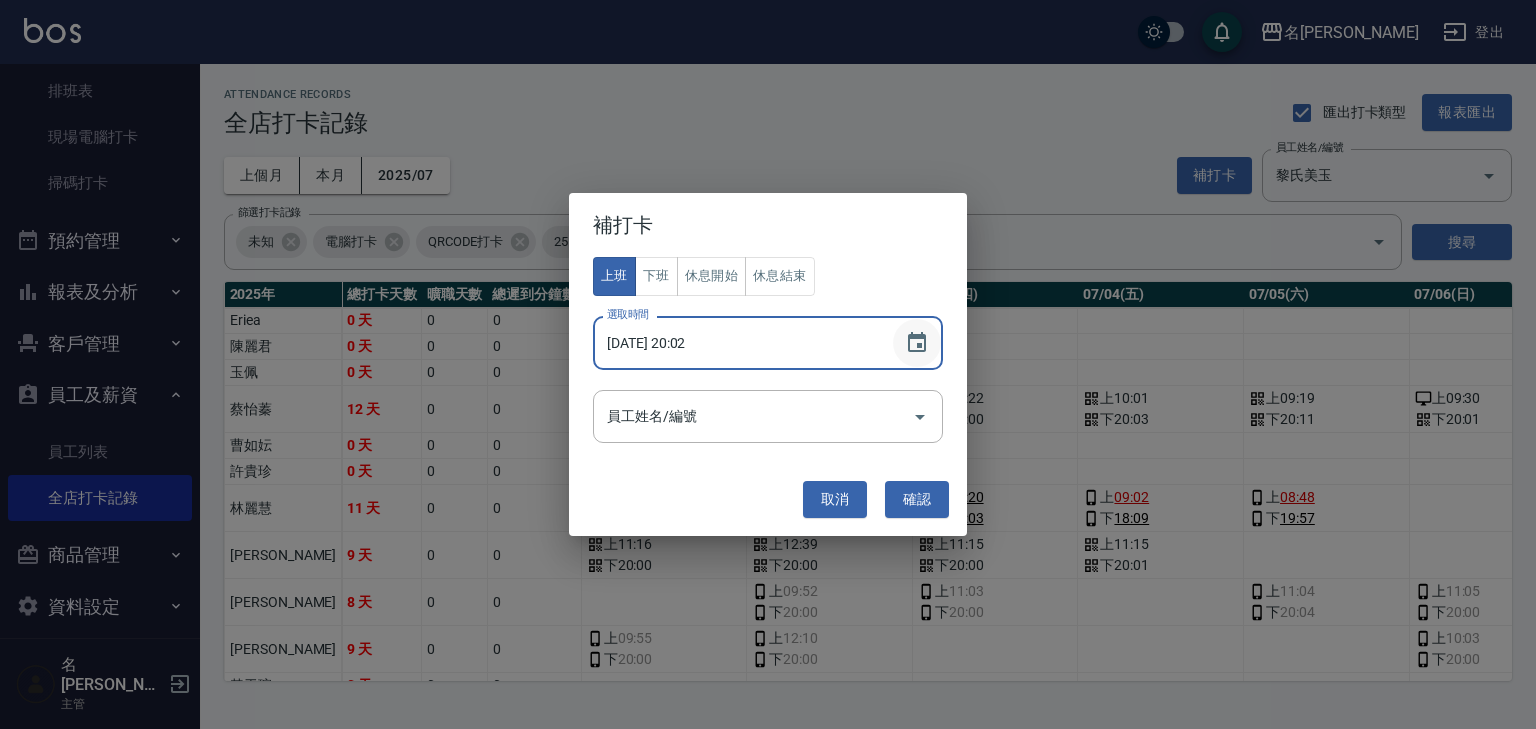 click 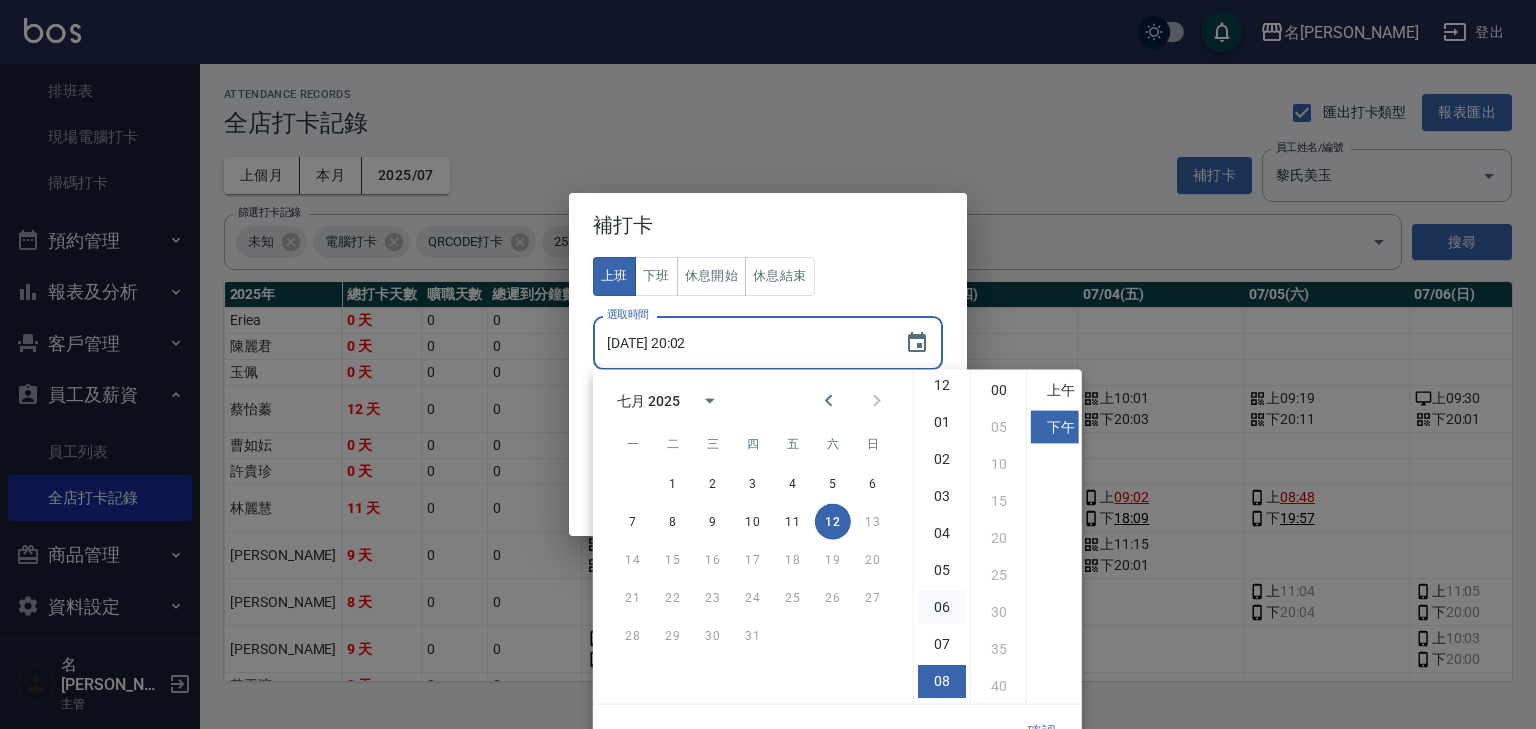 scroll, scrollTop: 112, scrollLeft: 0, axis: vertical 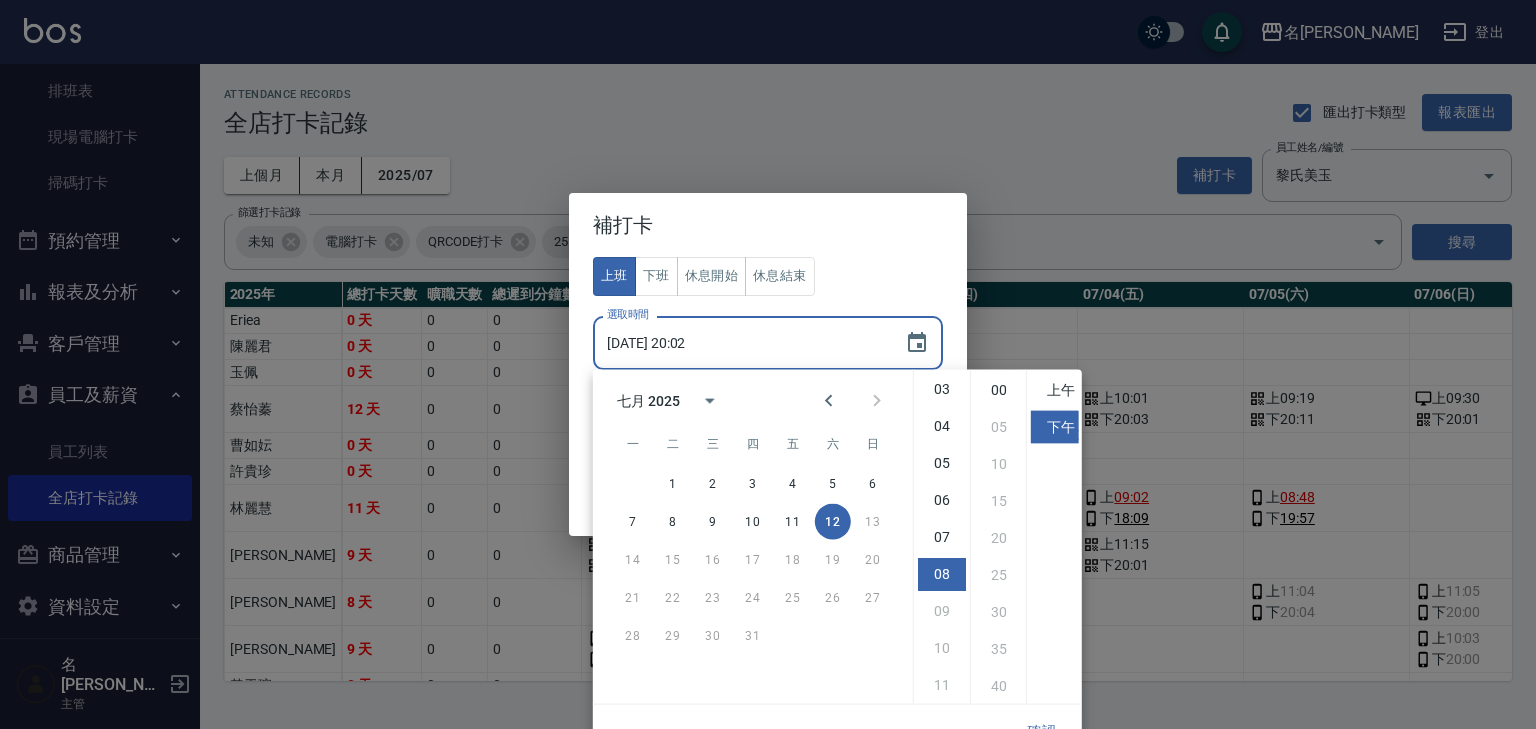 click on "12 01 02 03 04 05 06 07 08 09 10 11" at bounding box center (942, 537) 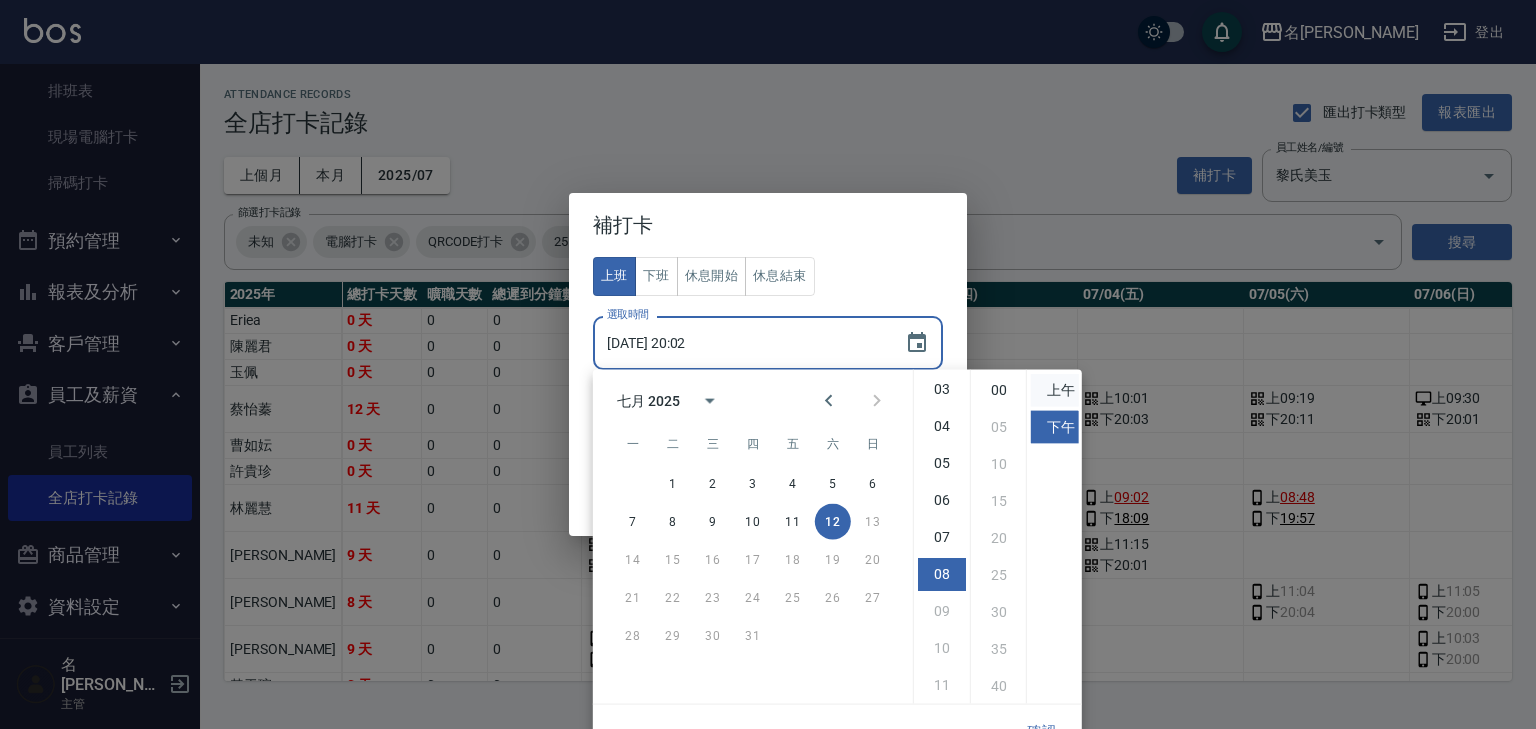 click on "上午" at bounding box center (1055, 390) 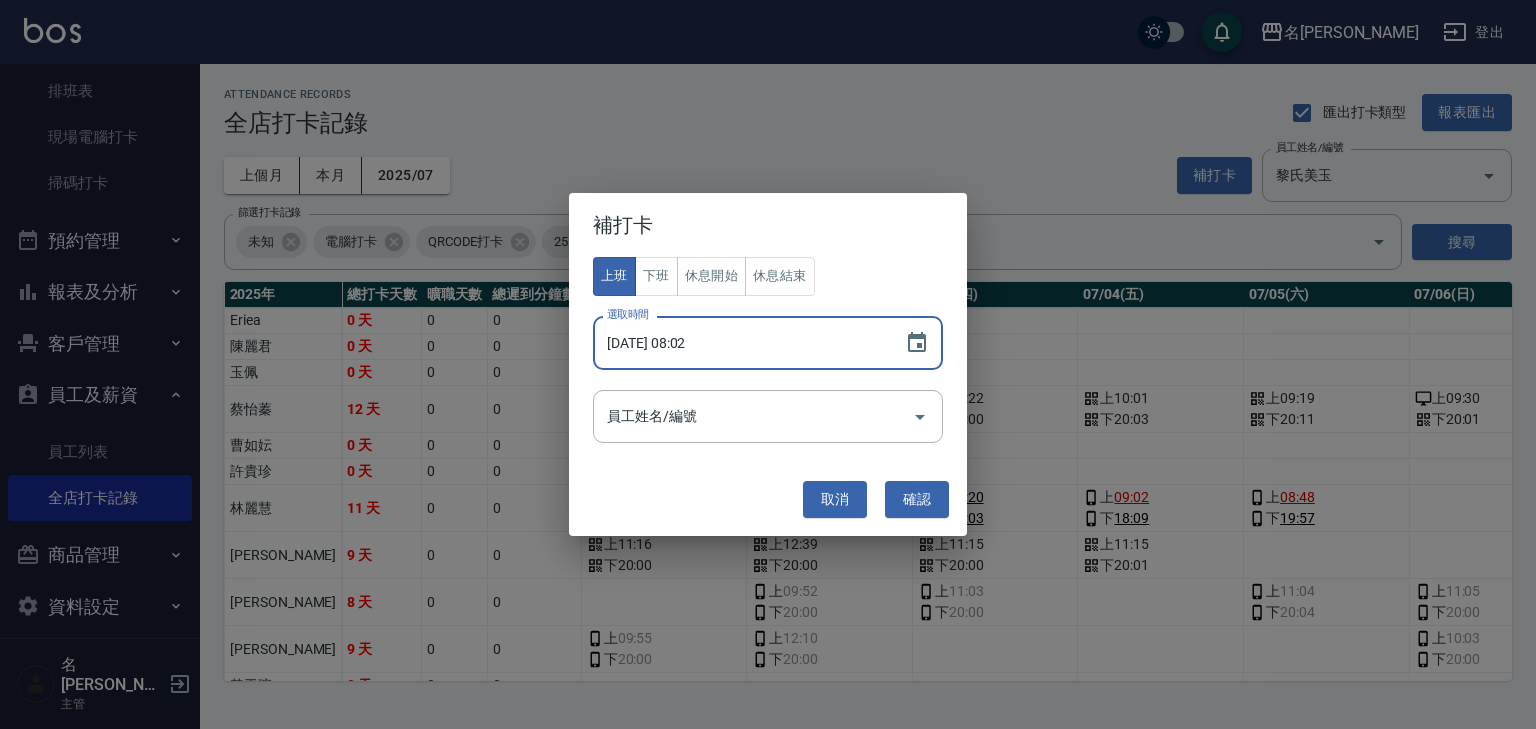 click on "2025/07/12 08:02" at bounding box center [739, 343] 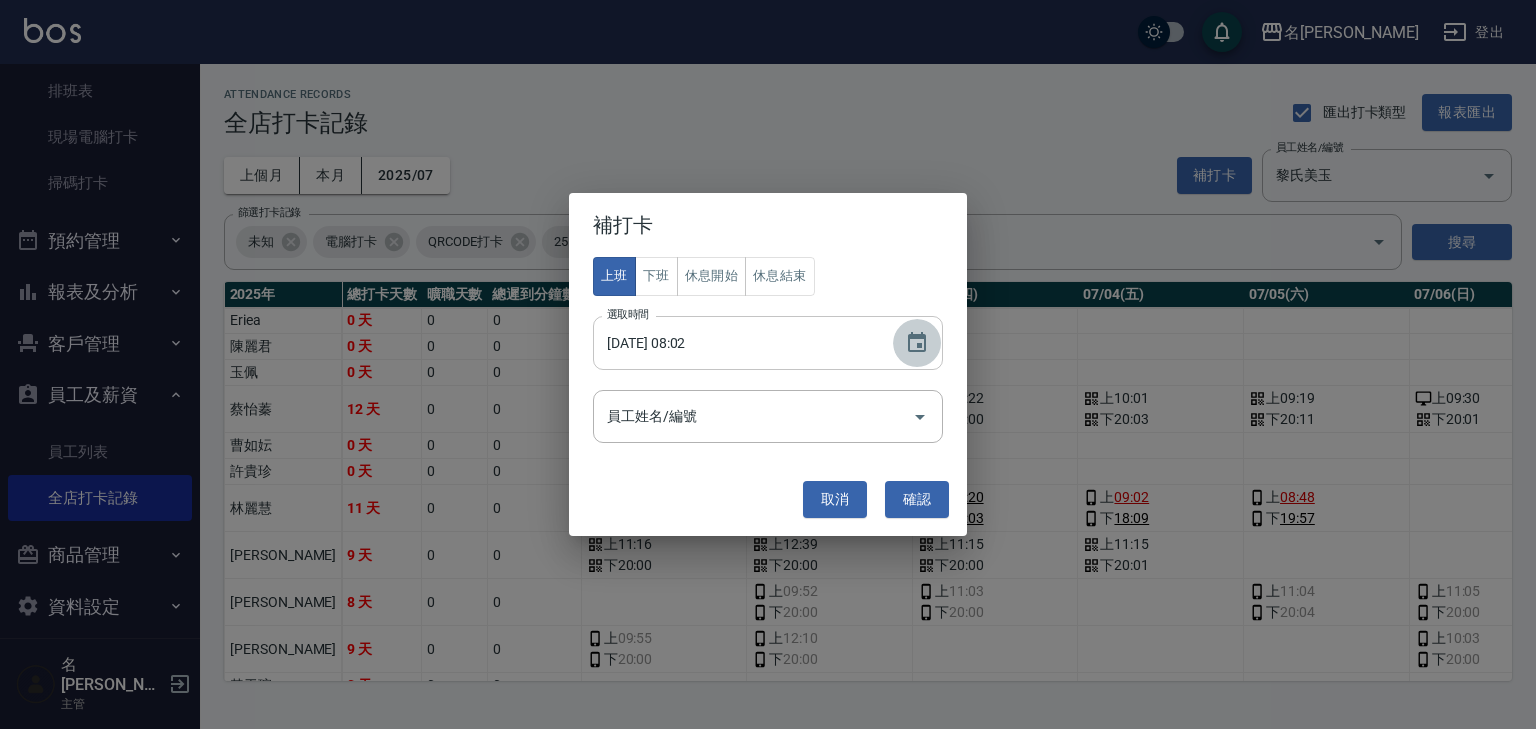 click 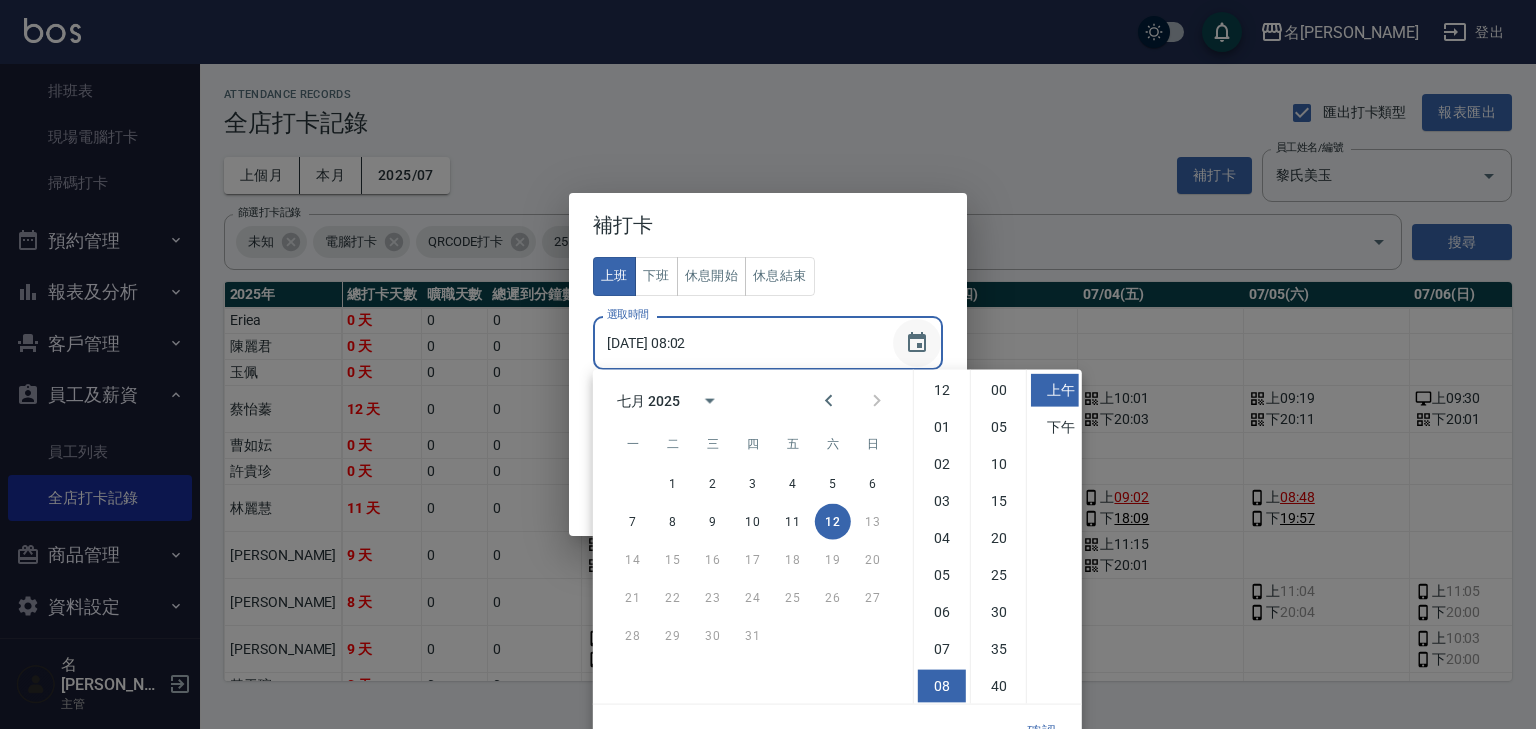 scroll, scrollTop: 112, scrollLeft: 0, axis: vertical 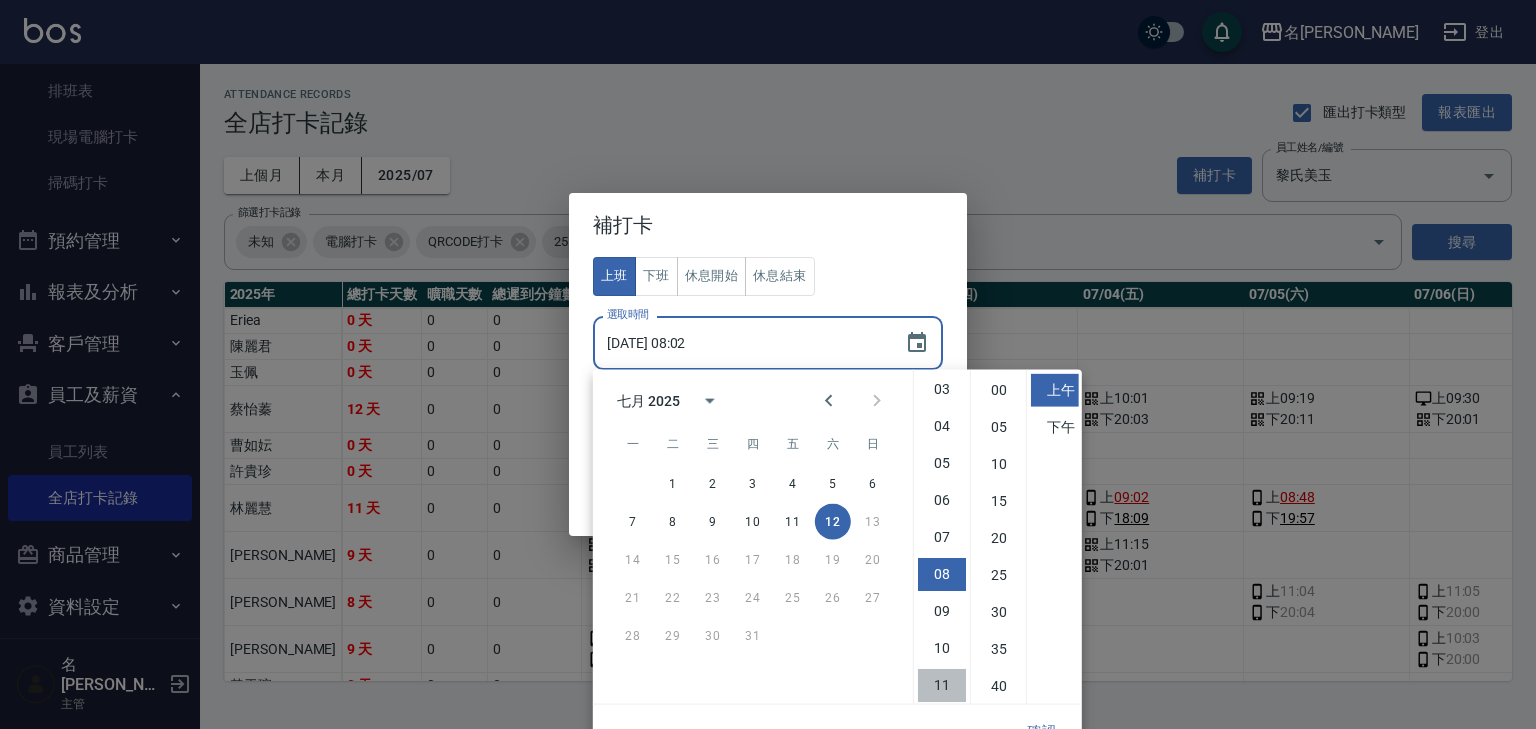 click on "11" at bounding box center (942, 685) 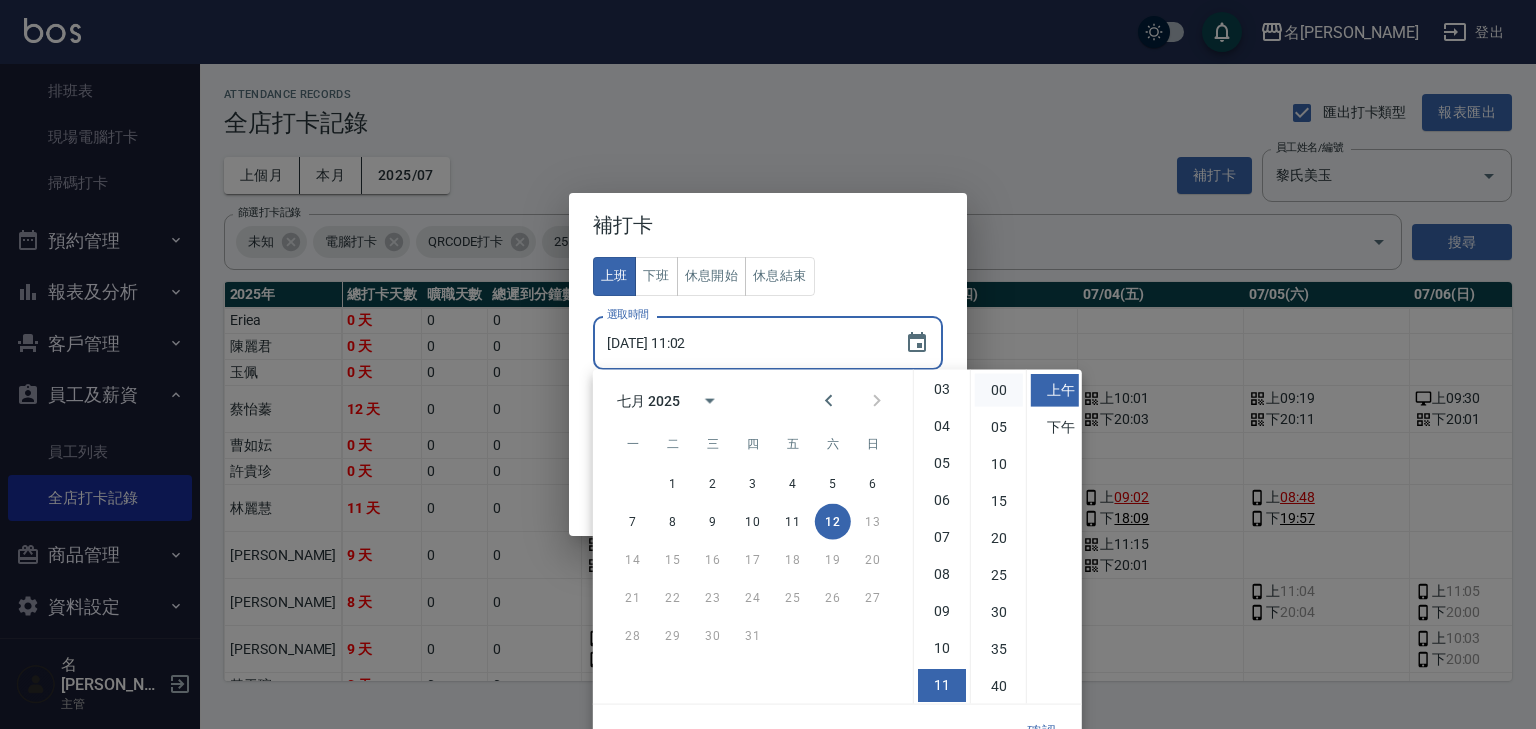 click on "00" at bounding box center (999, 390) 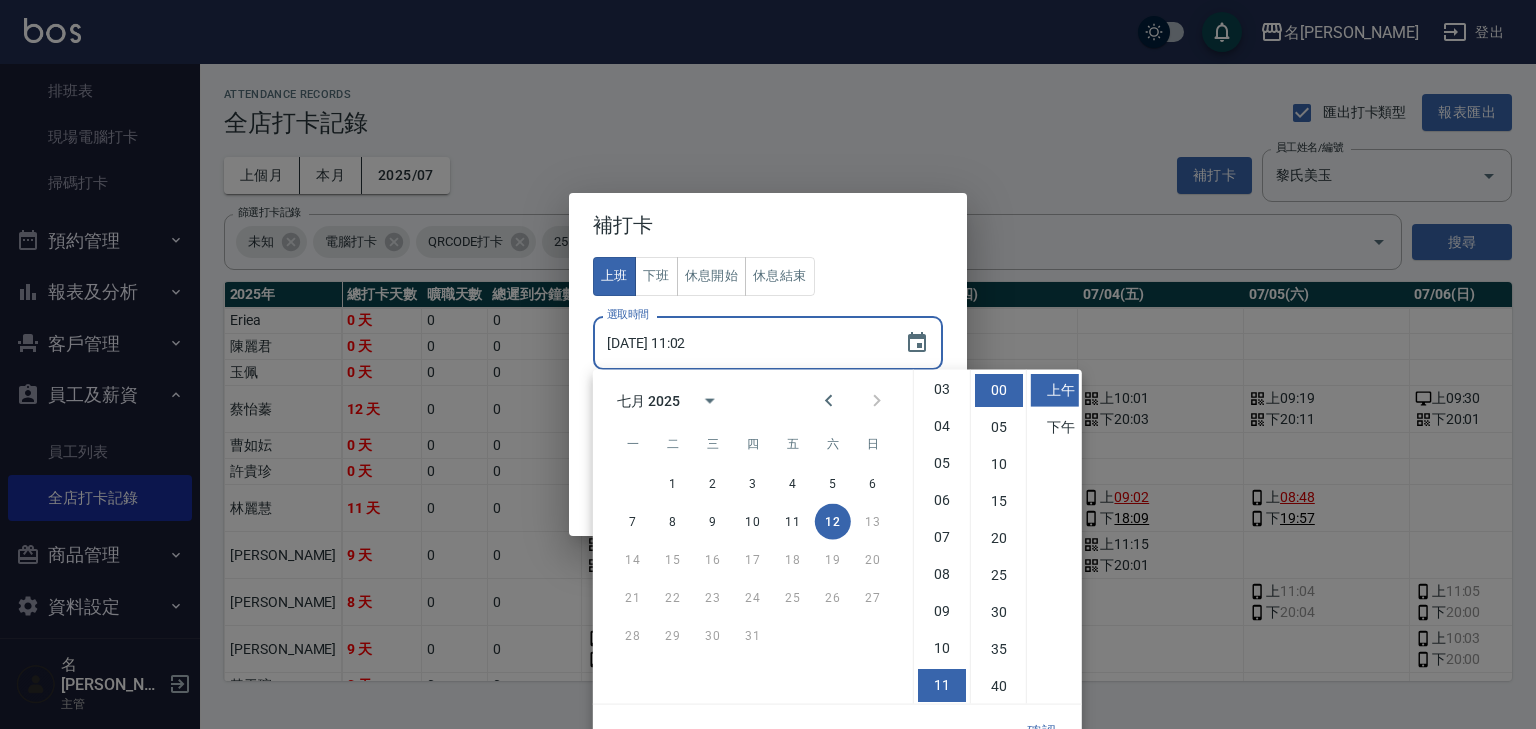 type on "2025/07/12 11:00" 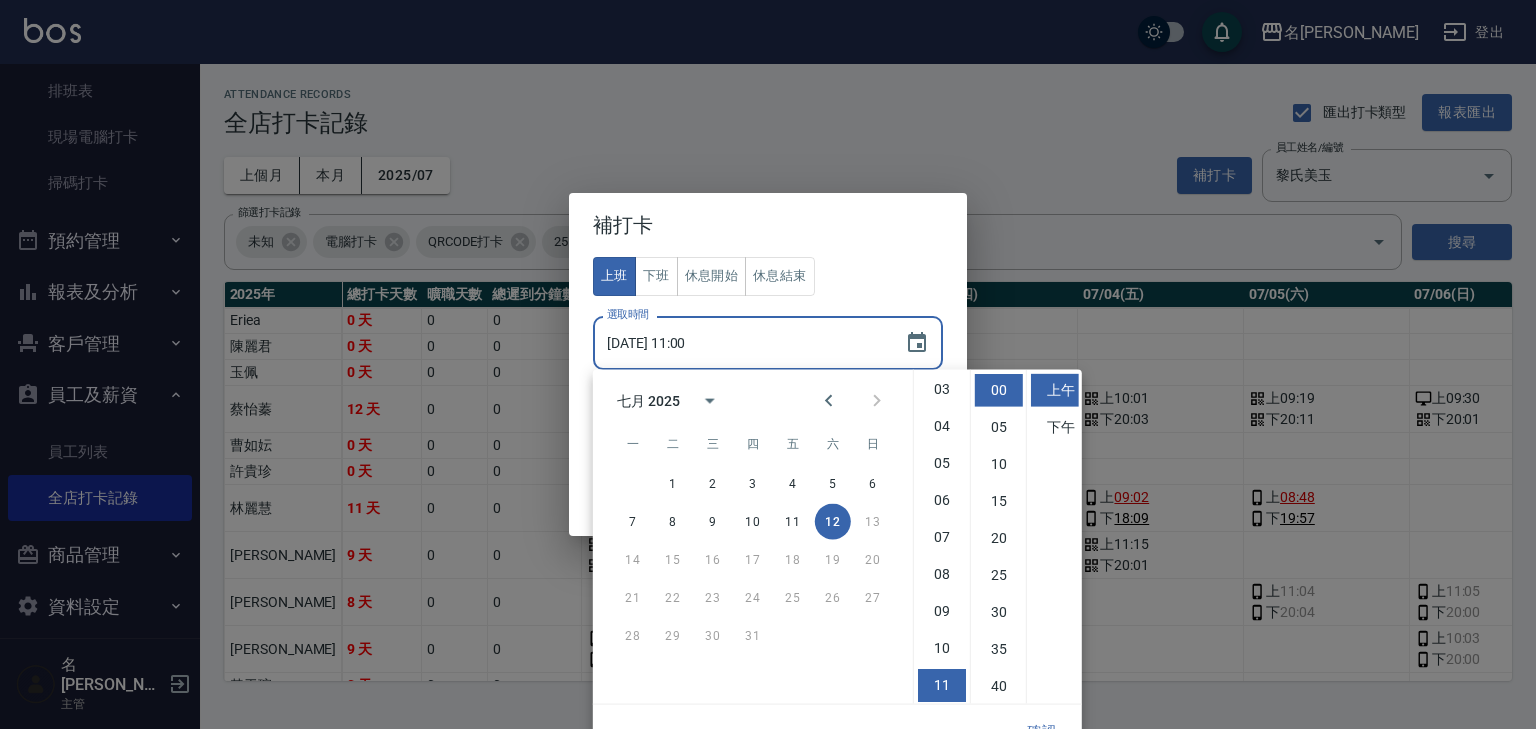 click on "補打卡" at bounding box center [768, 225] 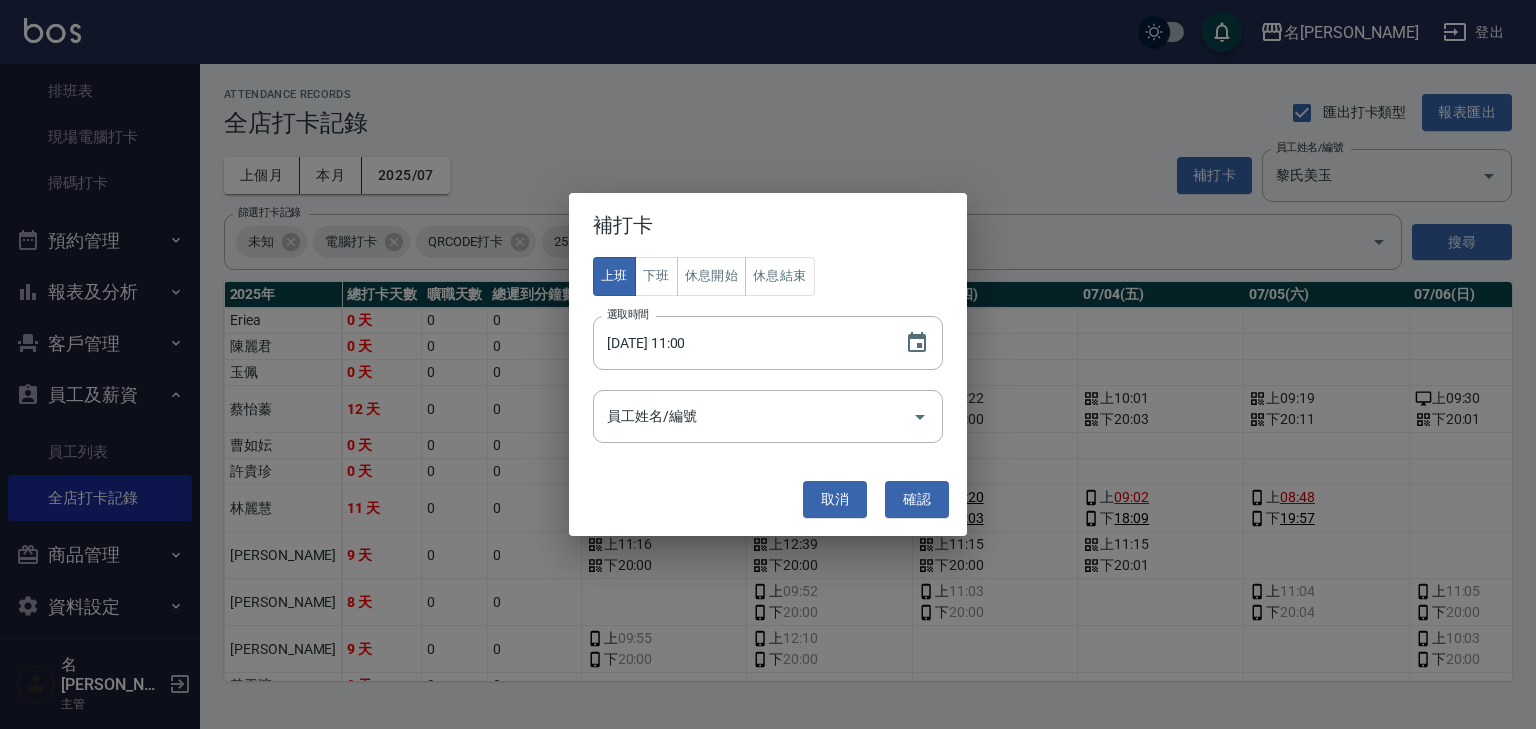 scroll, scrollTop: 0, scrollLeft: 0, axis: both 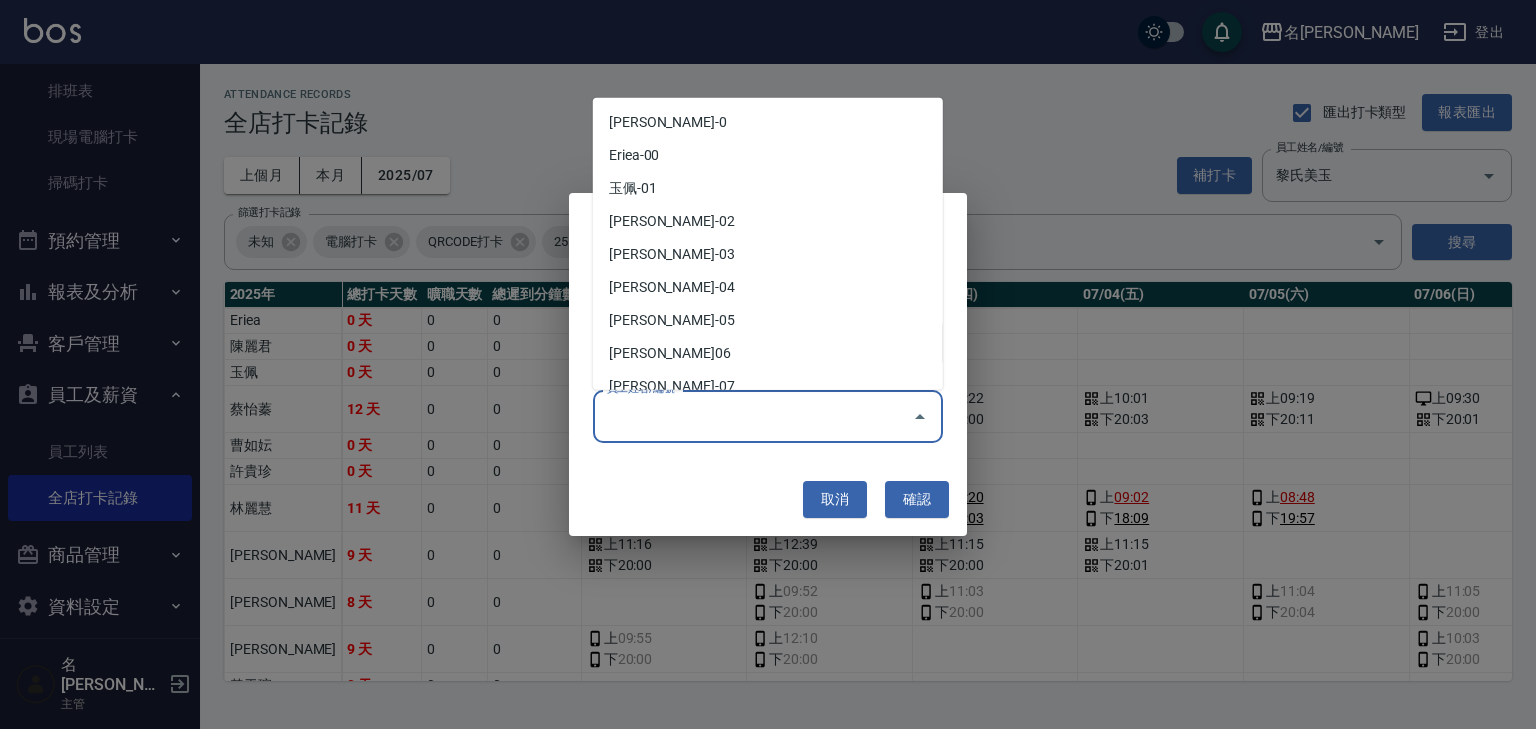 click on "員工姓名/編號" at bounding box center [753, 416] 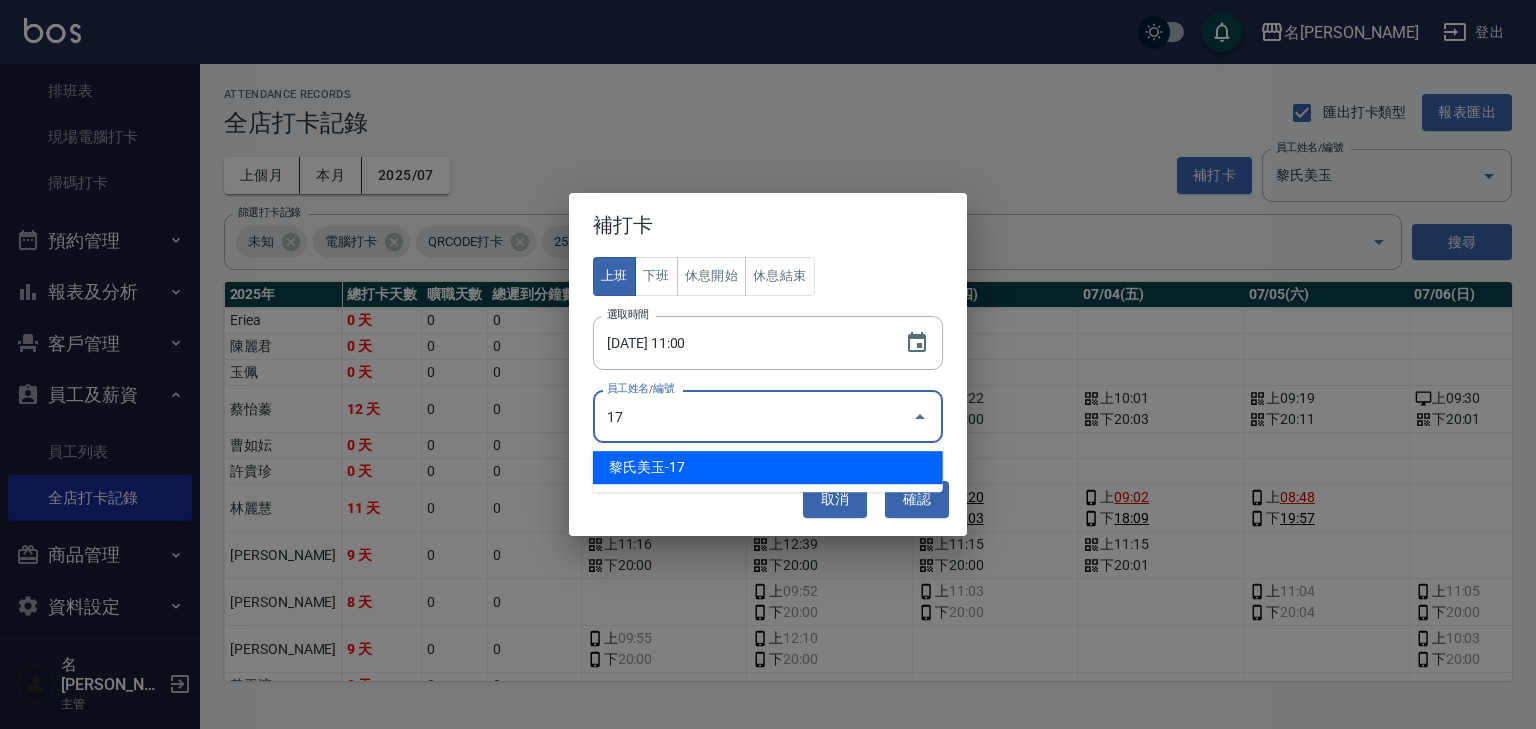 click on "黎氏美玉-17" at bounding box center (768, 467) 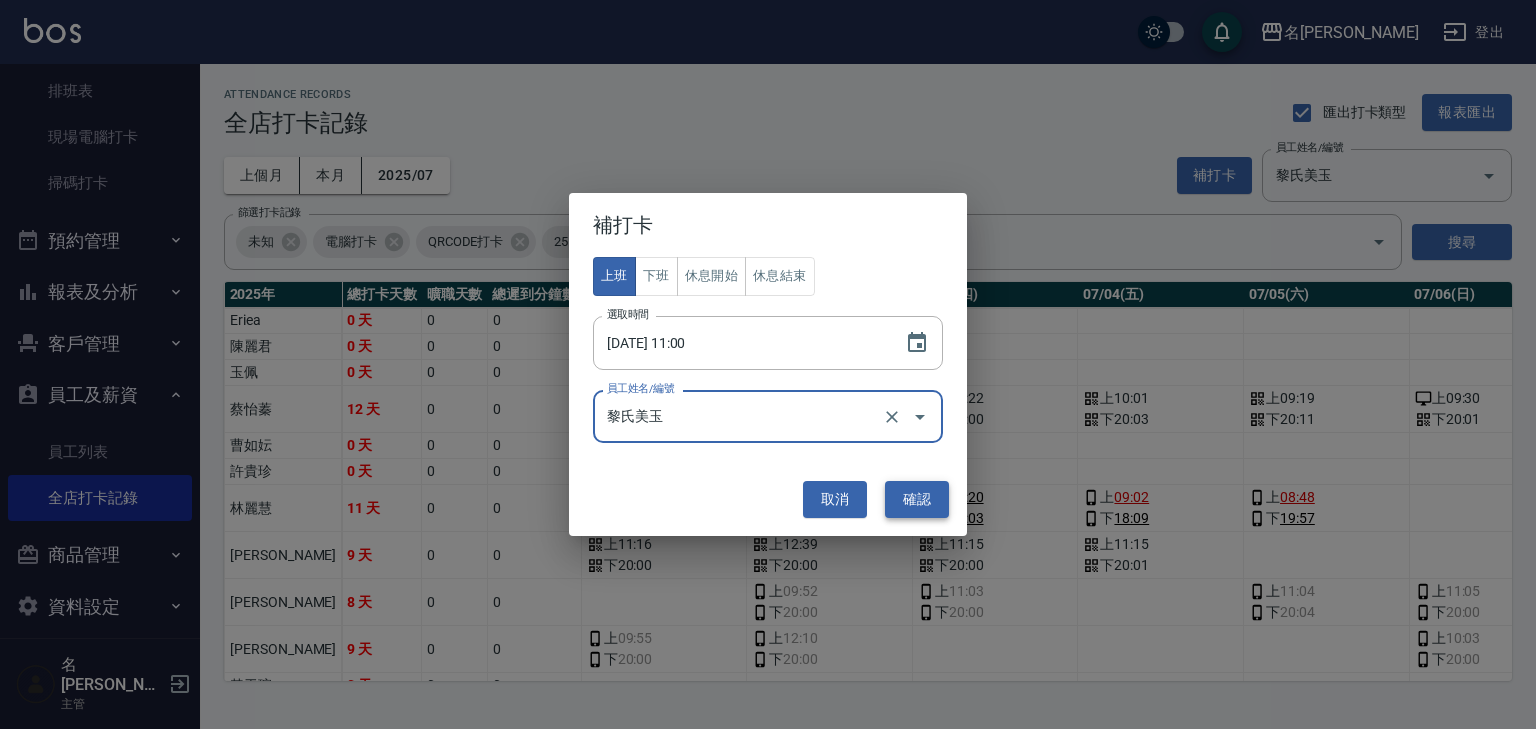 type on "黎氏美玉" 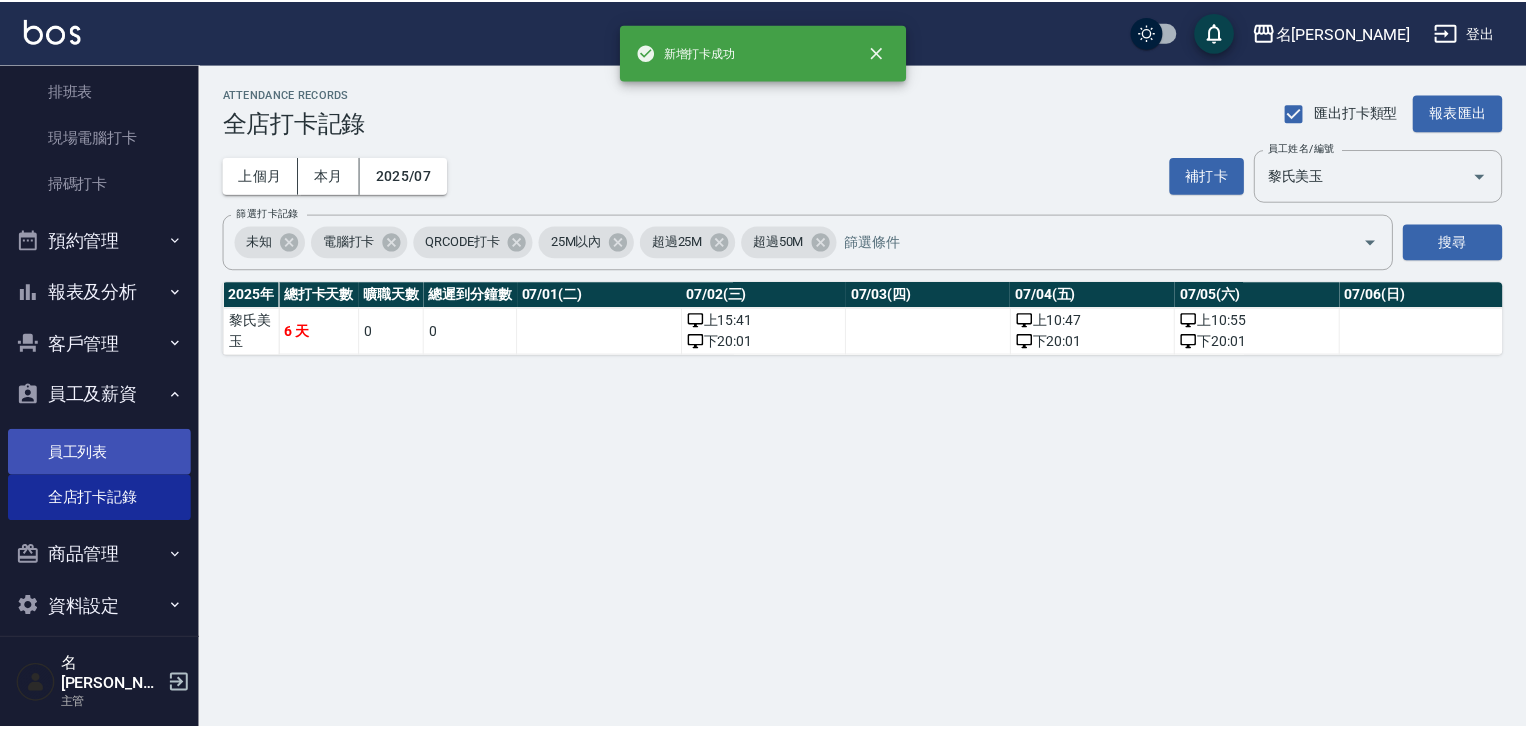 scroll, scrollTop: 0, scrollLeft: 0, axis: both 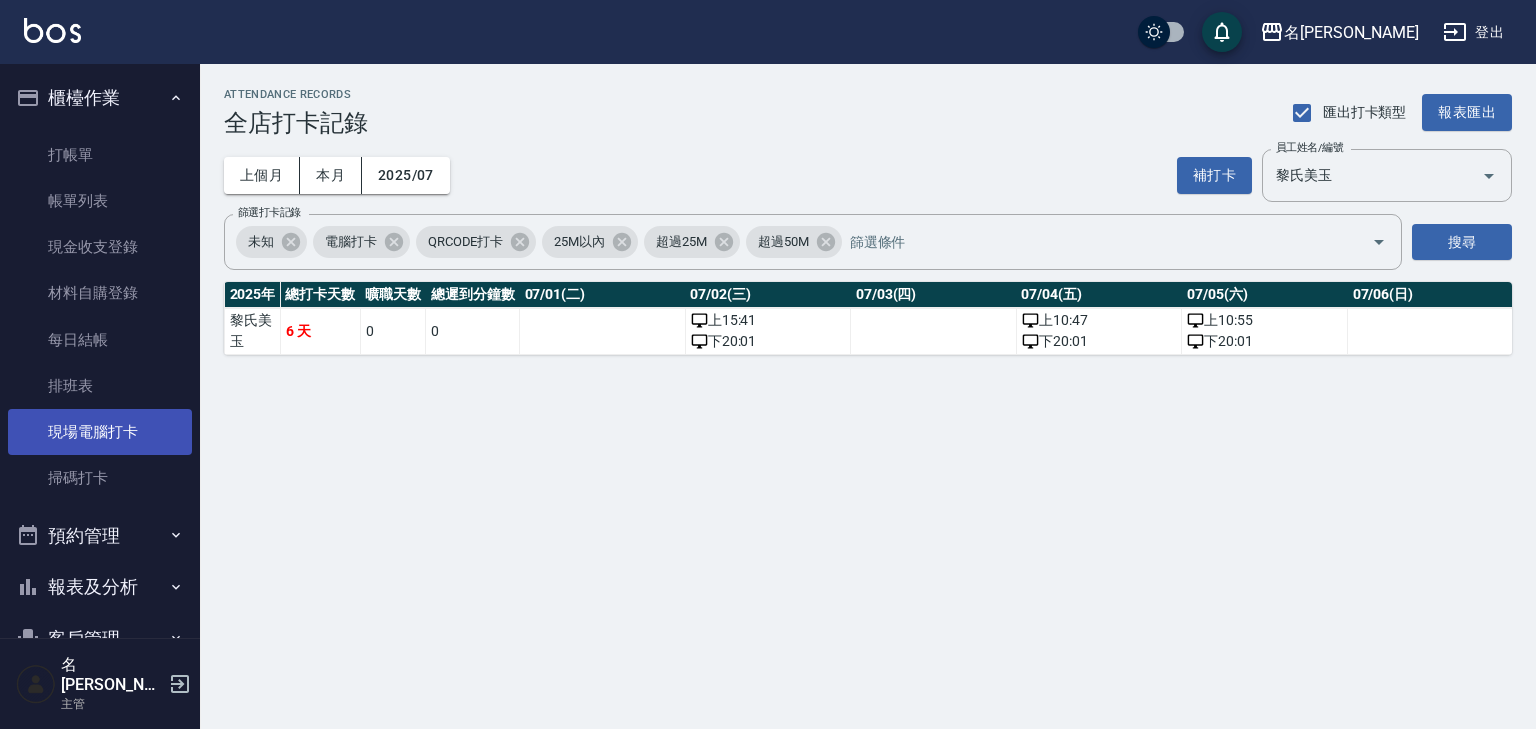 click on "現場電腦打卡" at bounding box center [100, 432] 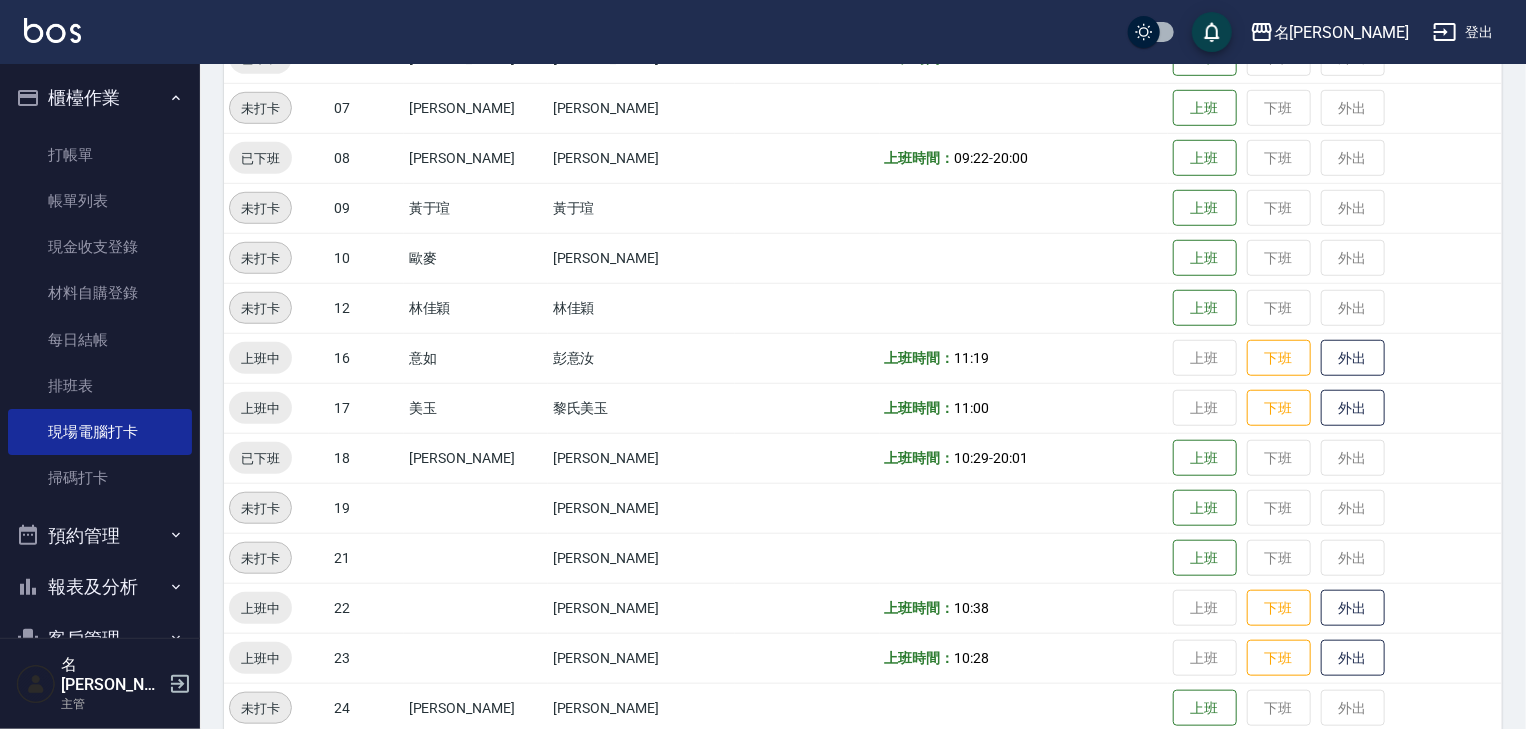 scroll, scrollTop: 746, scrollLeft: 0, axis: vertical 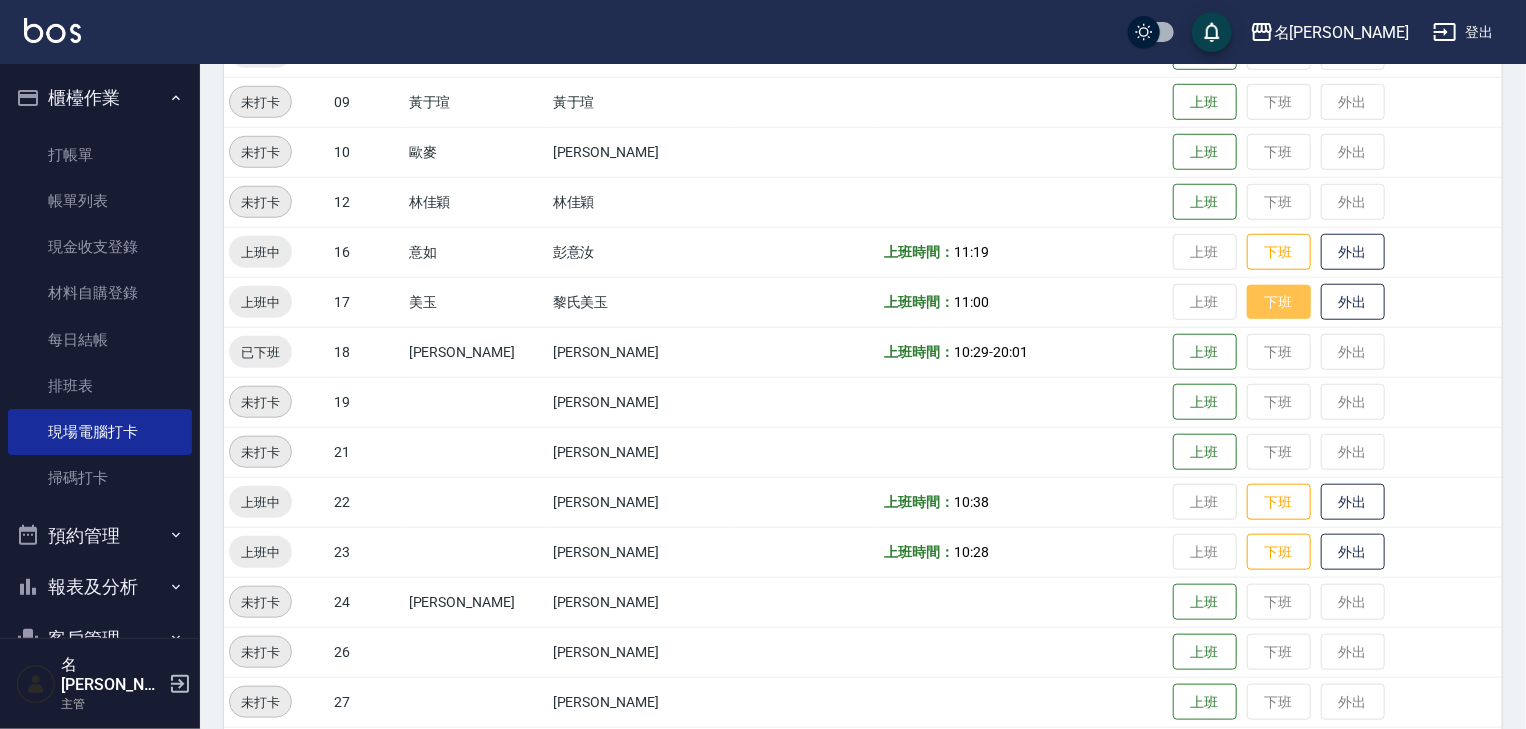 click on "下班" at bounding box center (1279, 302) 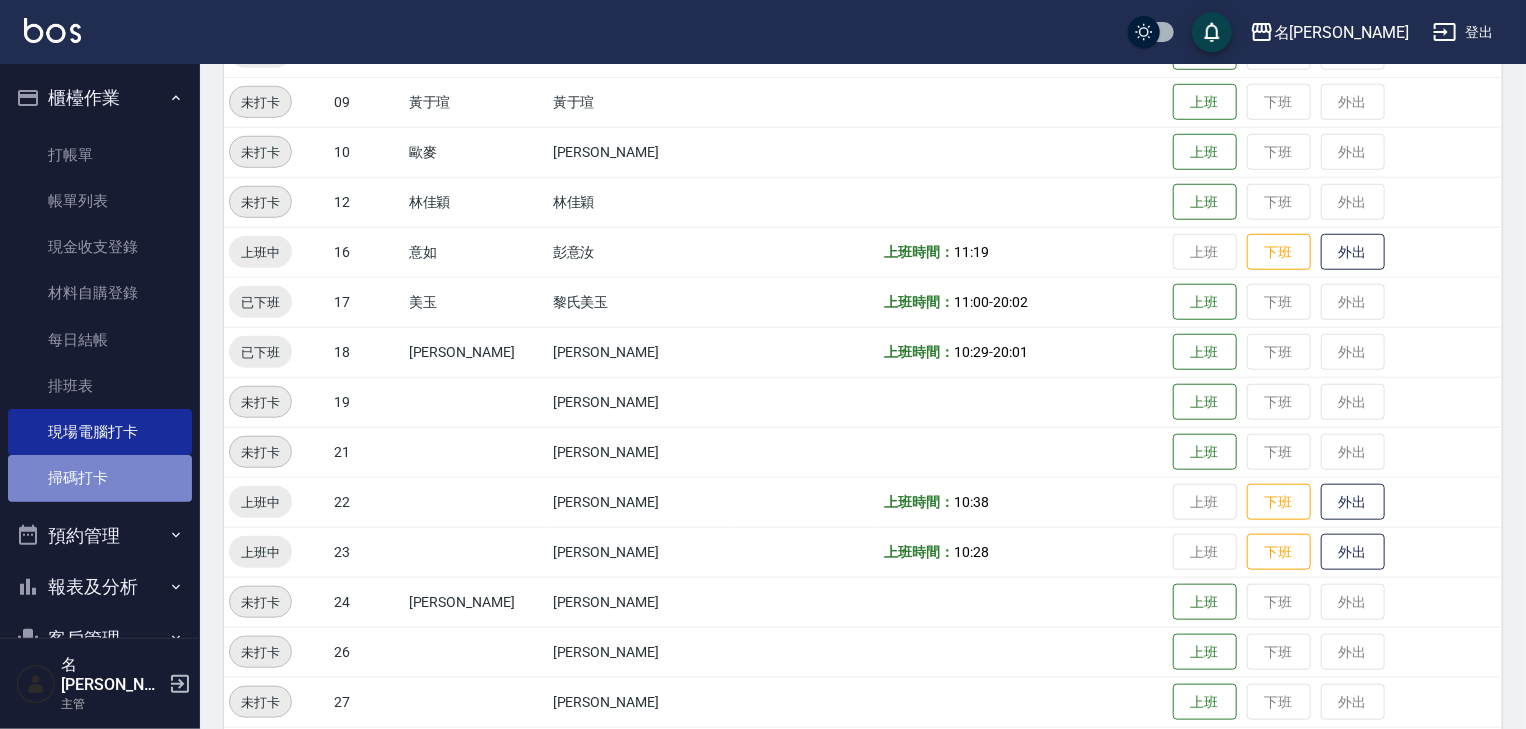 click on "掃碼打卡" at bounding box center (100, 478) 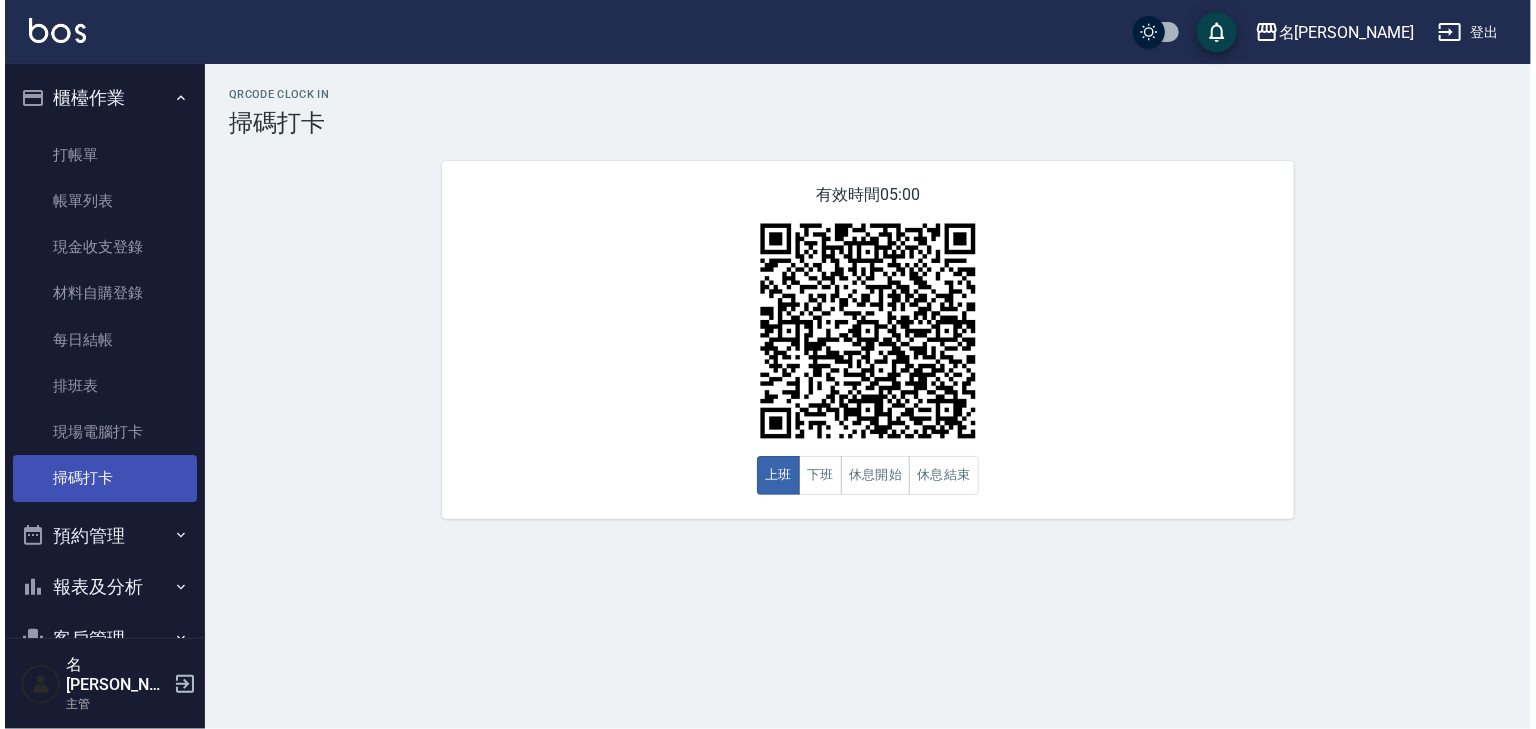 scroll, scrollTop: 0, scrollLeft: 0, axis: both 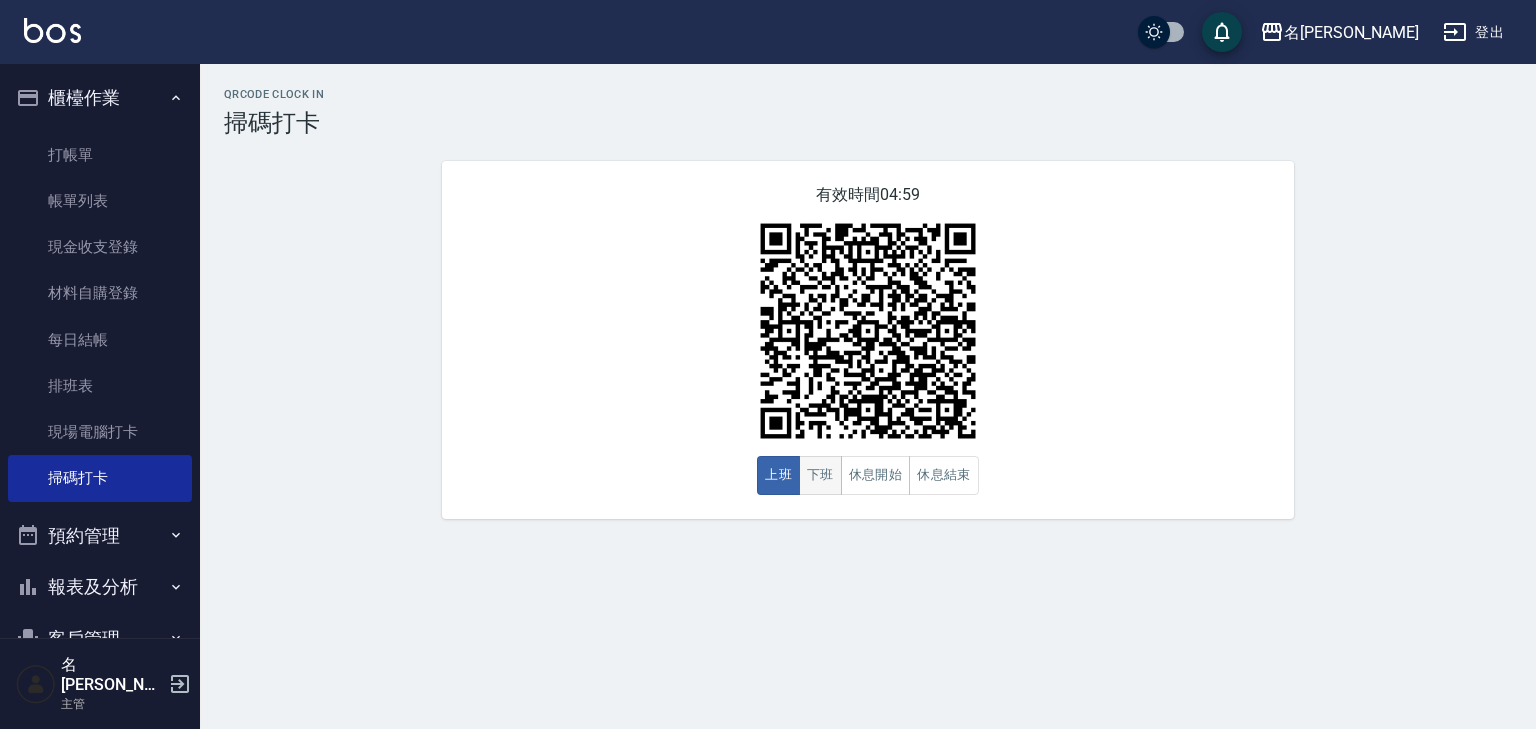 click on "下班" at bounding box center [820, 475] 